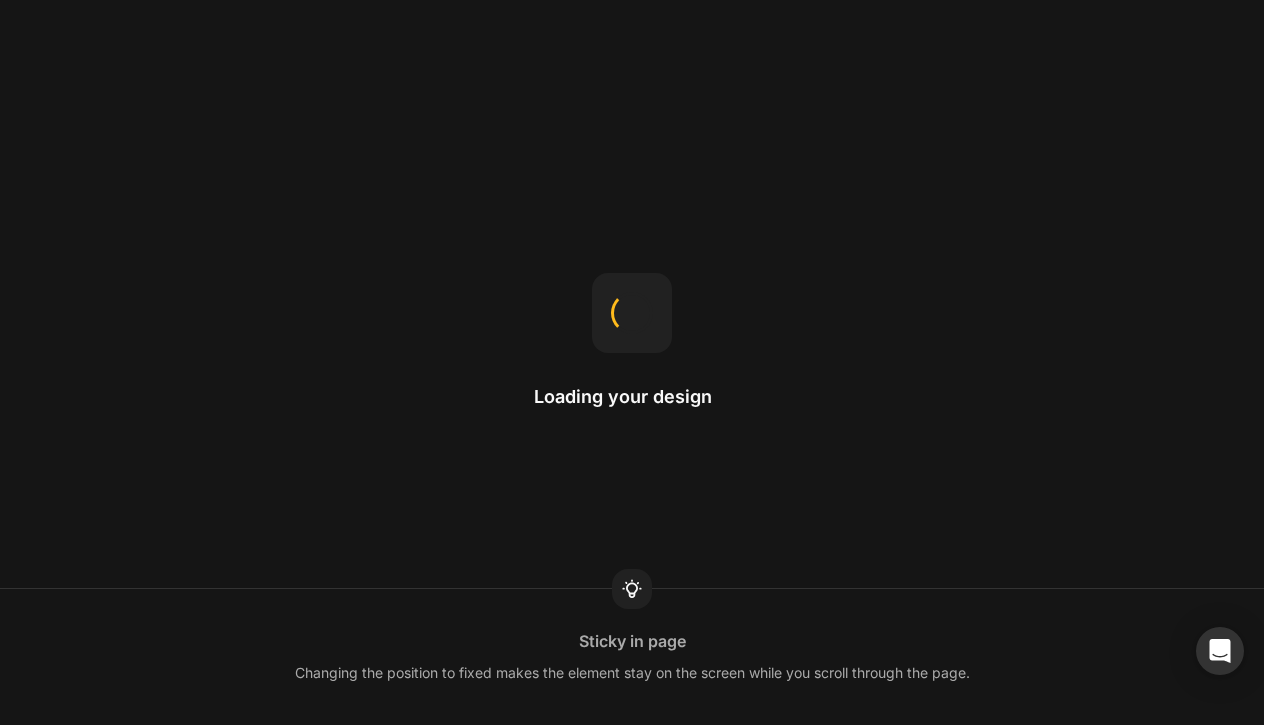 scroll, scrollTop: 0, scrollLeft: 0, axis: both 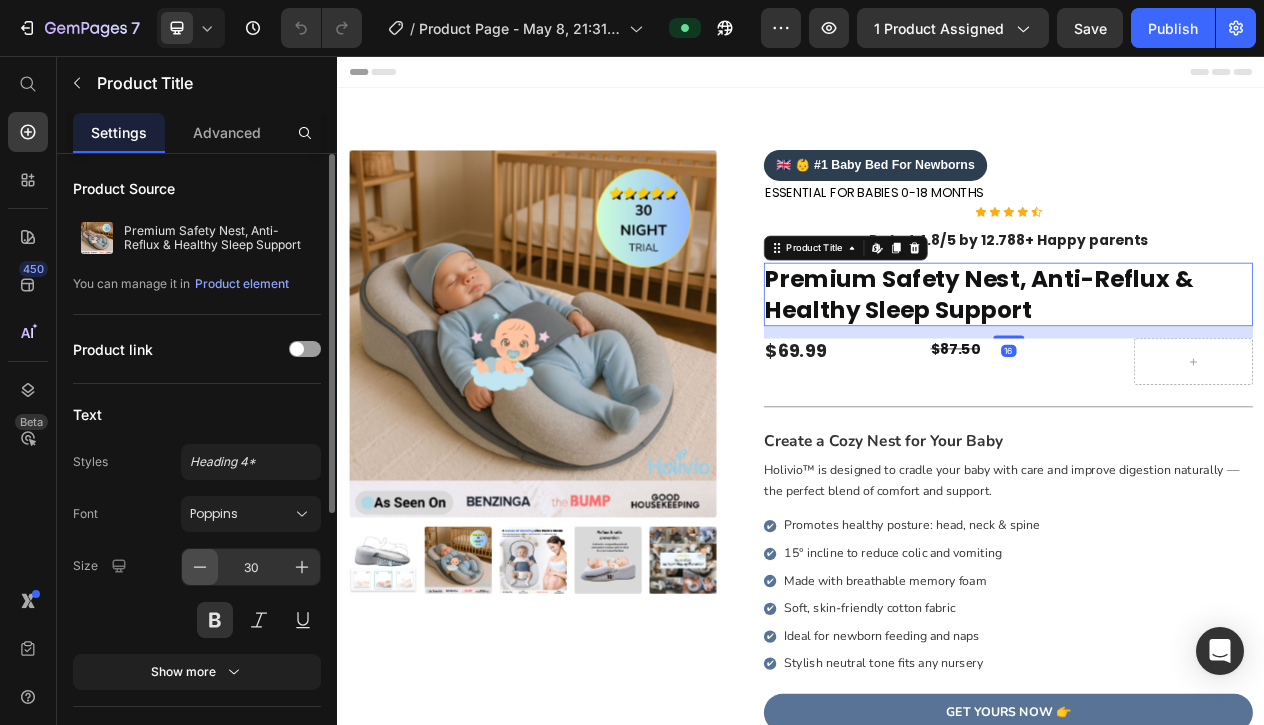 click 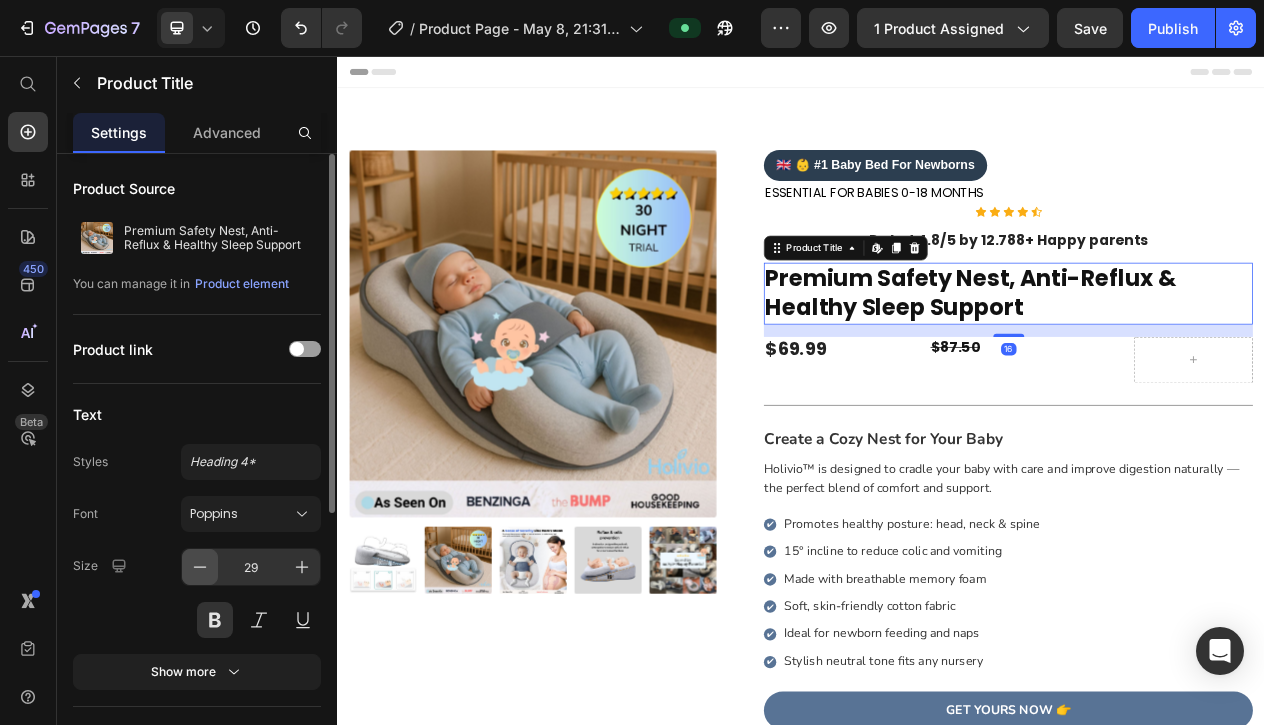 click 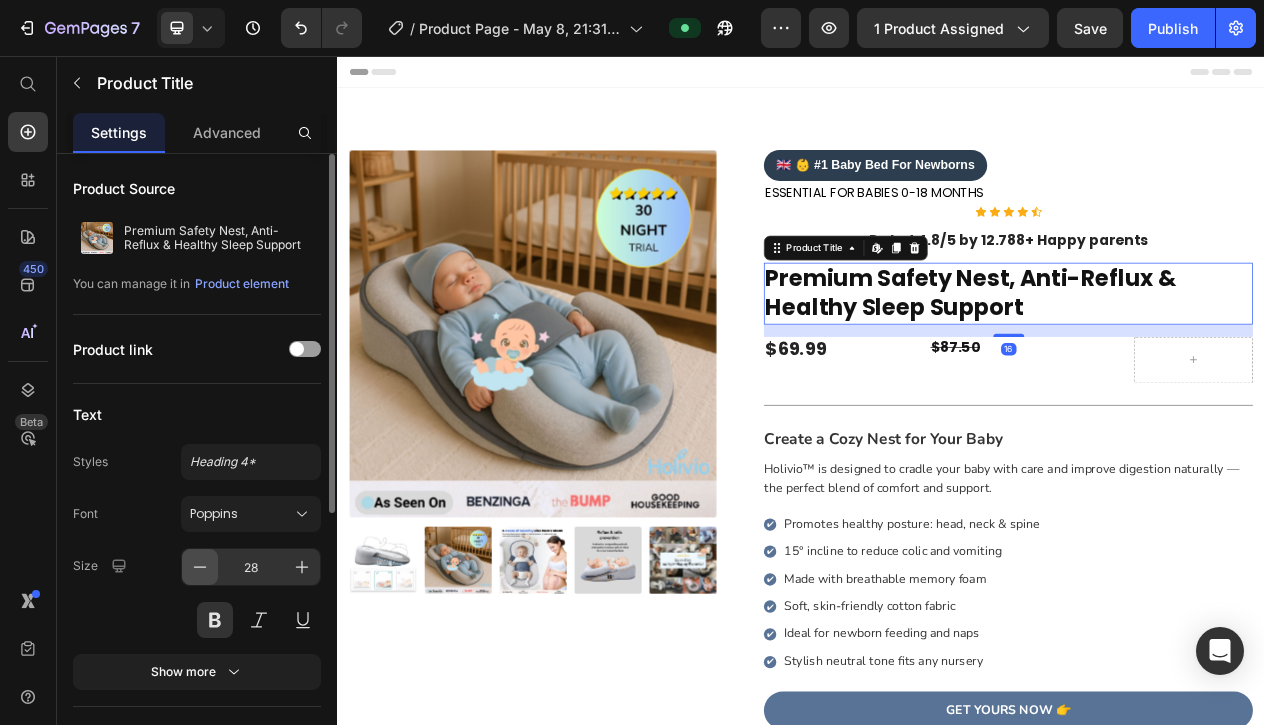 click 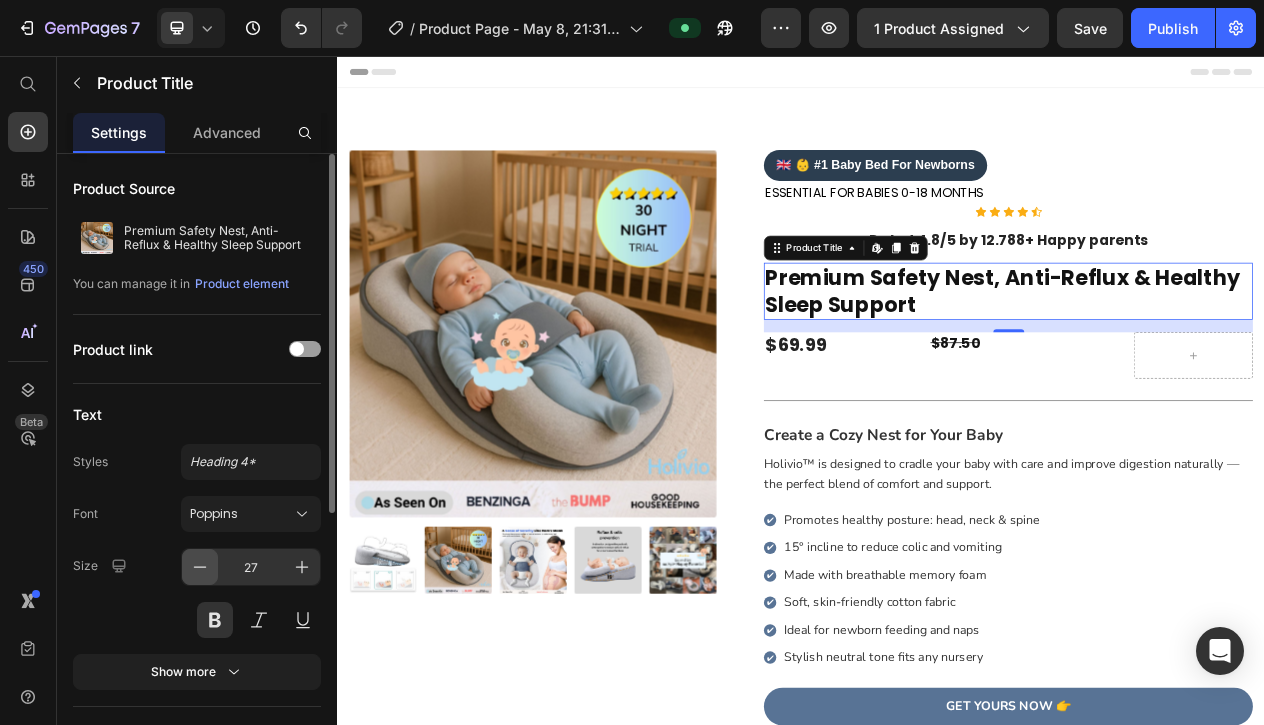 click 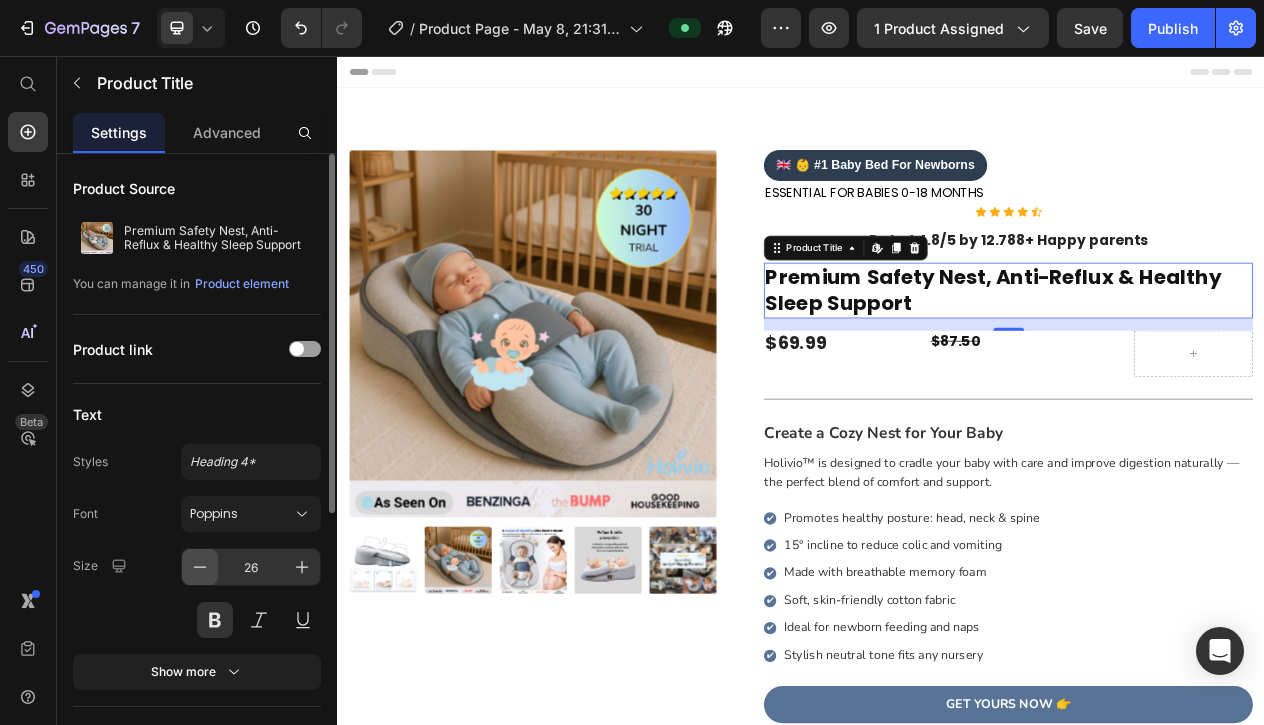 click 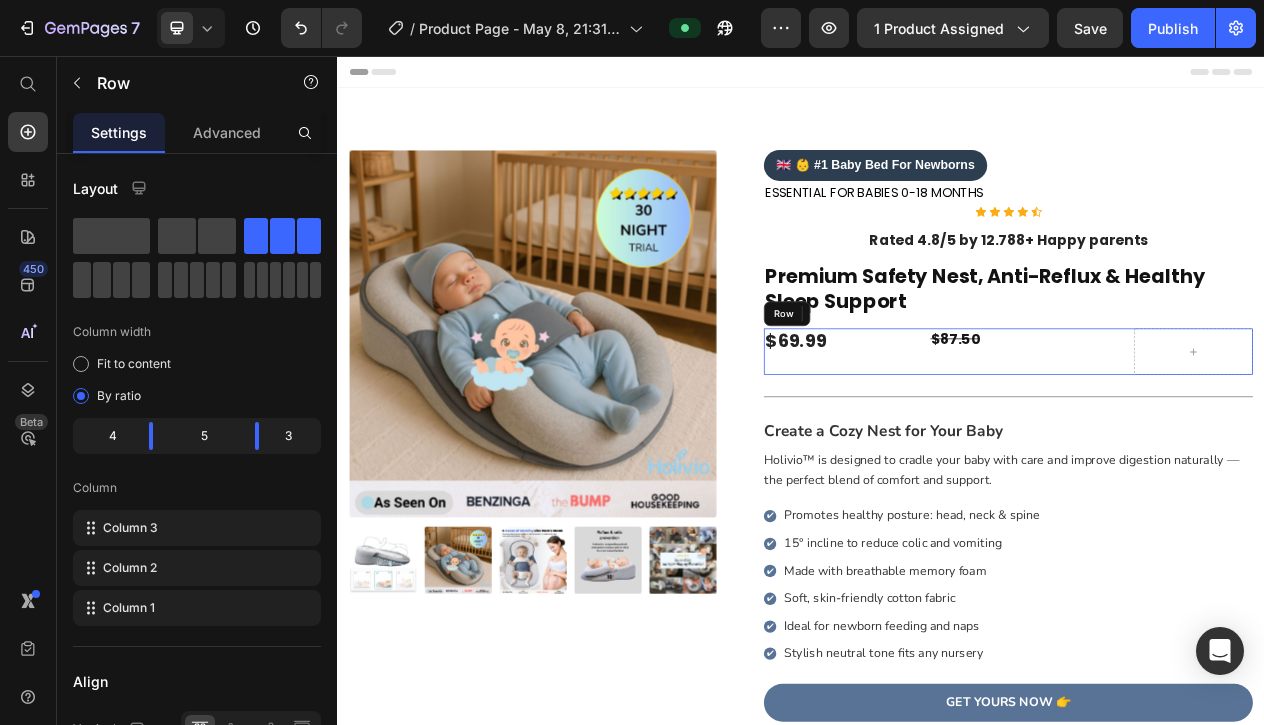 click on "$69.99 Product Price" at bounding box center [992, 438] 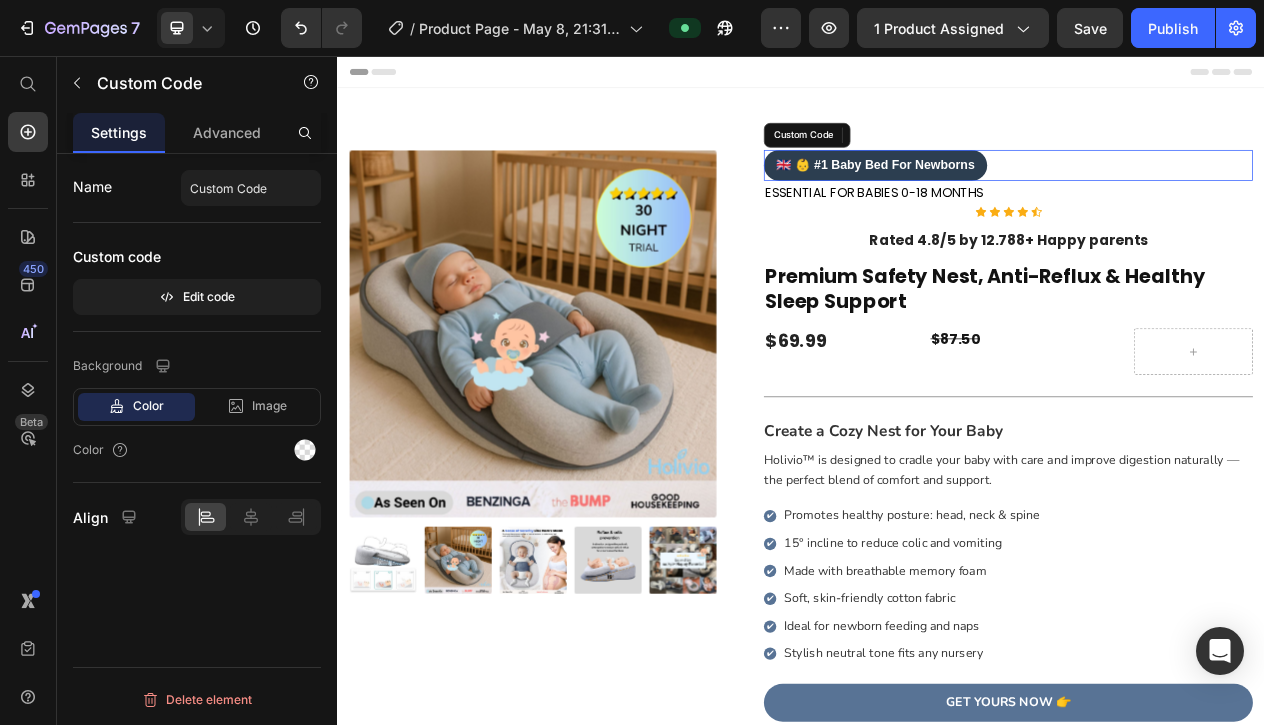 click on "🇬🇧 👶 #1 Baby Bed For Newborns" at bounding box center [1205, 197] 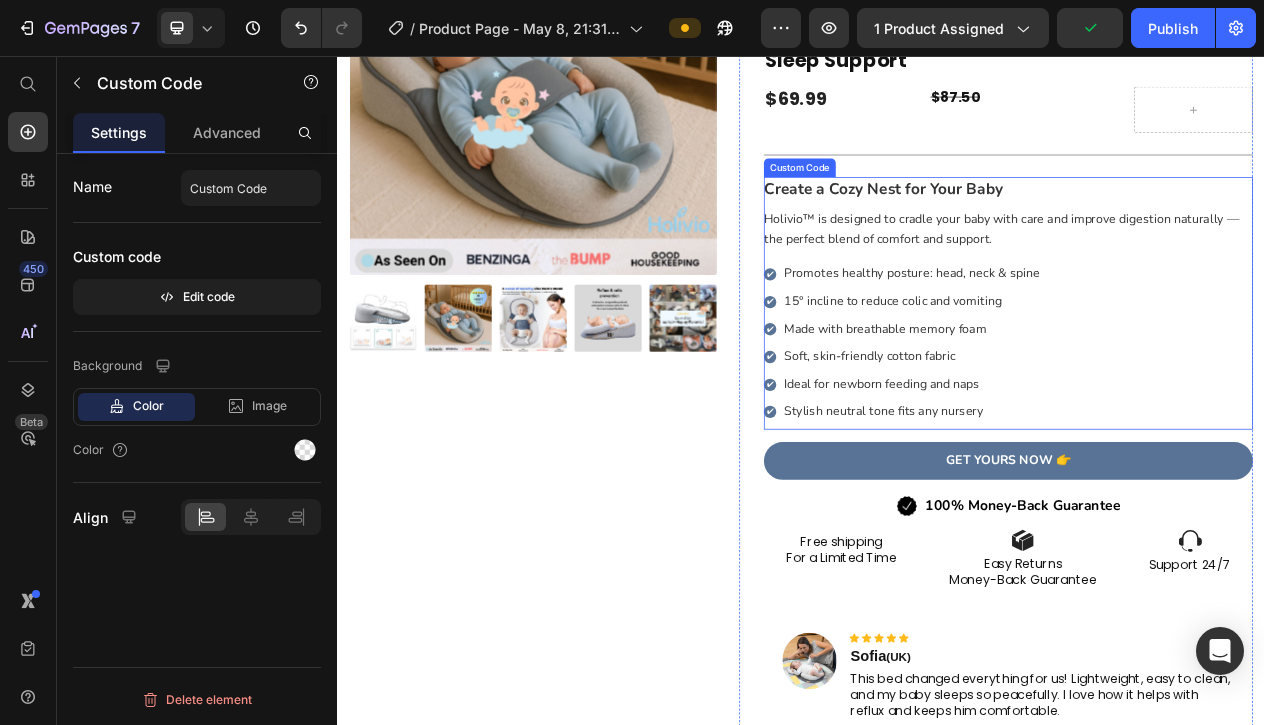 scroll, scrollTop: 321, scrollLeft: 0, axis: vertical 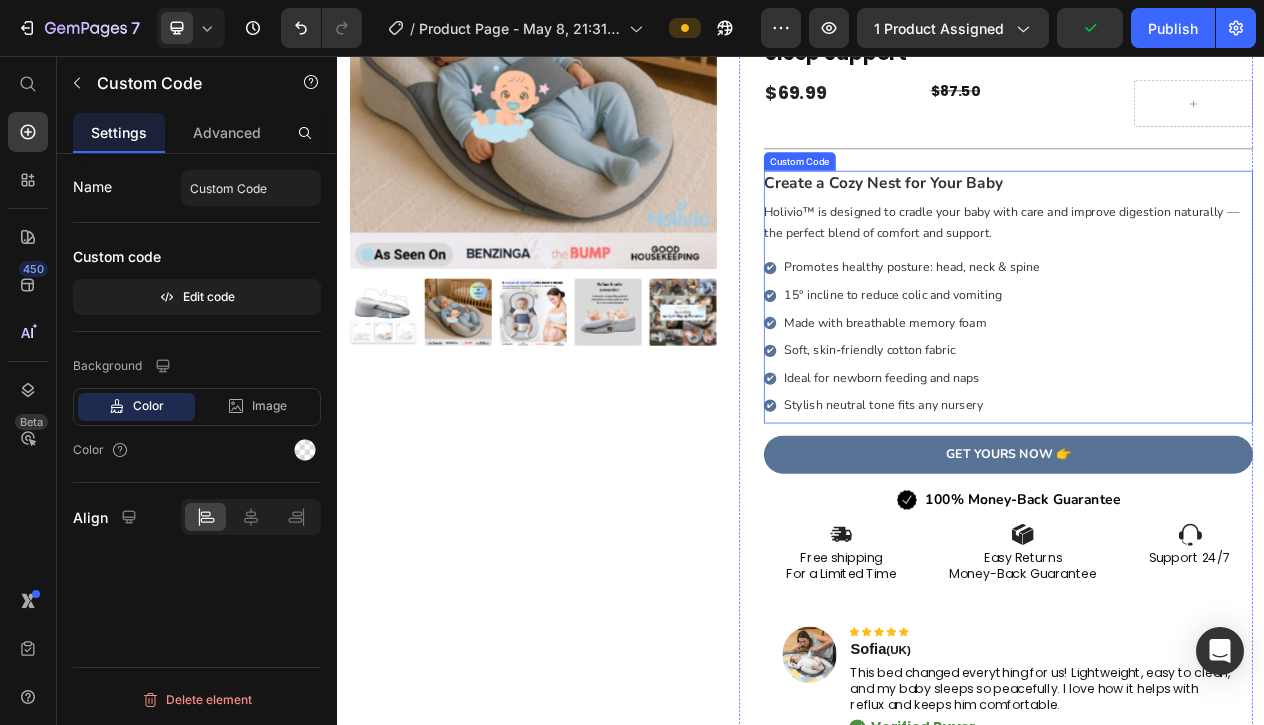 click on "✔
Soft, skin-friendly cotton fabric" at bounding box center [1205, 437] 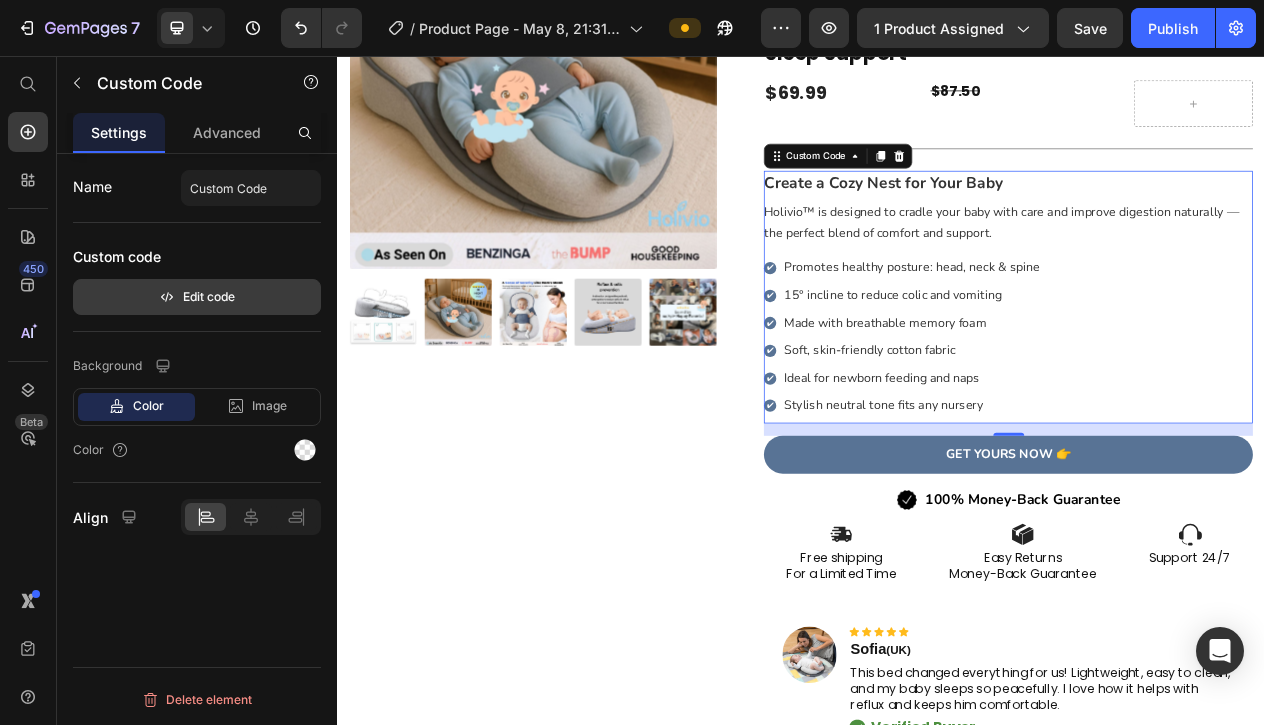 click on "Edit code" at bounding box center (197, 297) 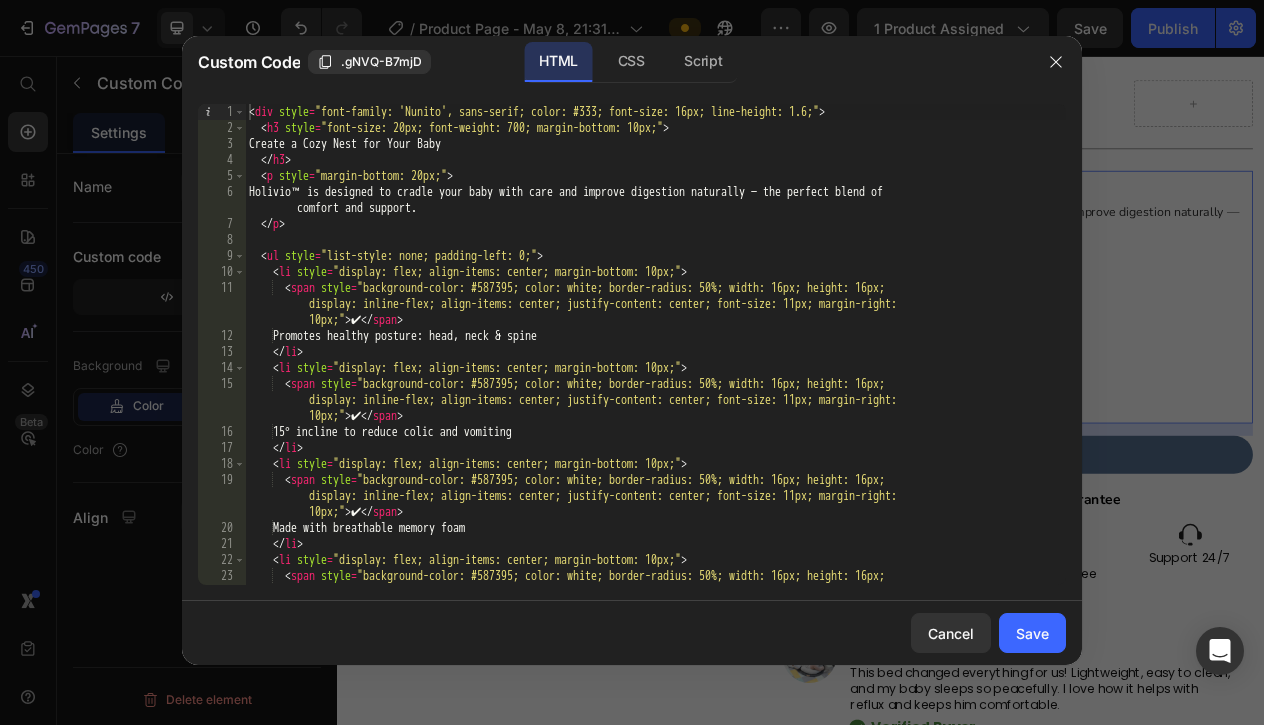 click at bounding box center (632, 362) 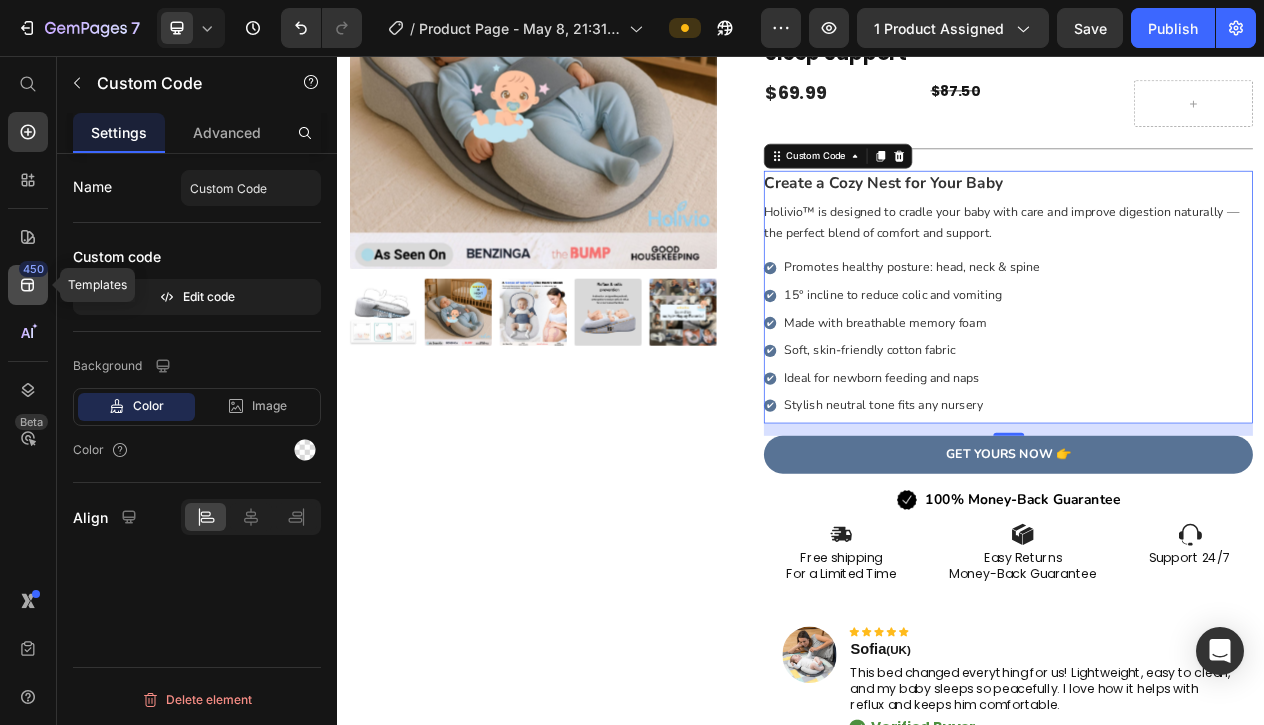 click on "450" 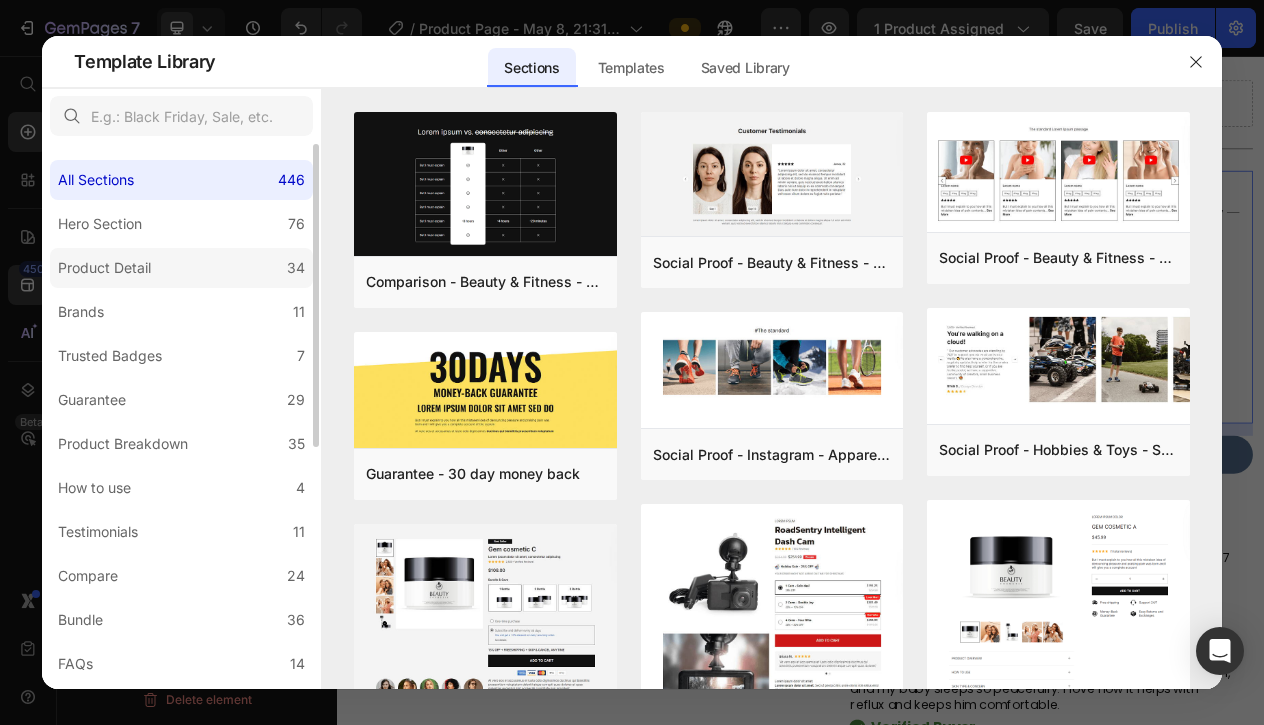 click on "Product Detail" at bounding box center (104, 268) 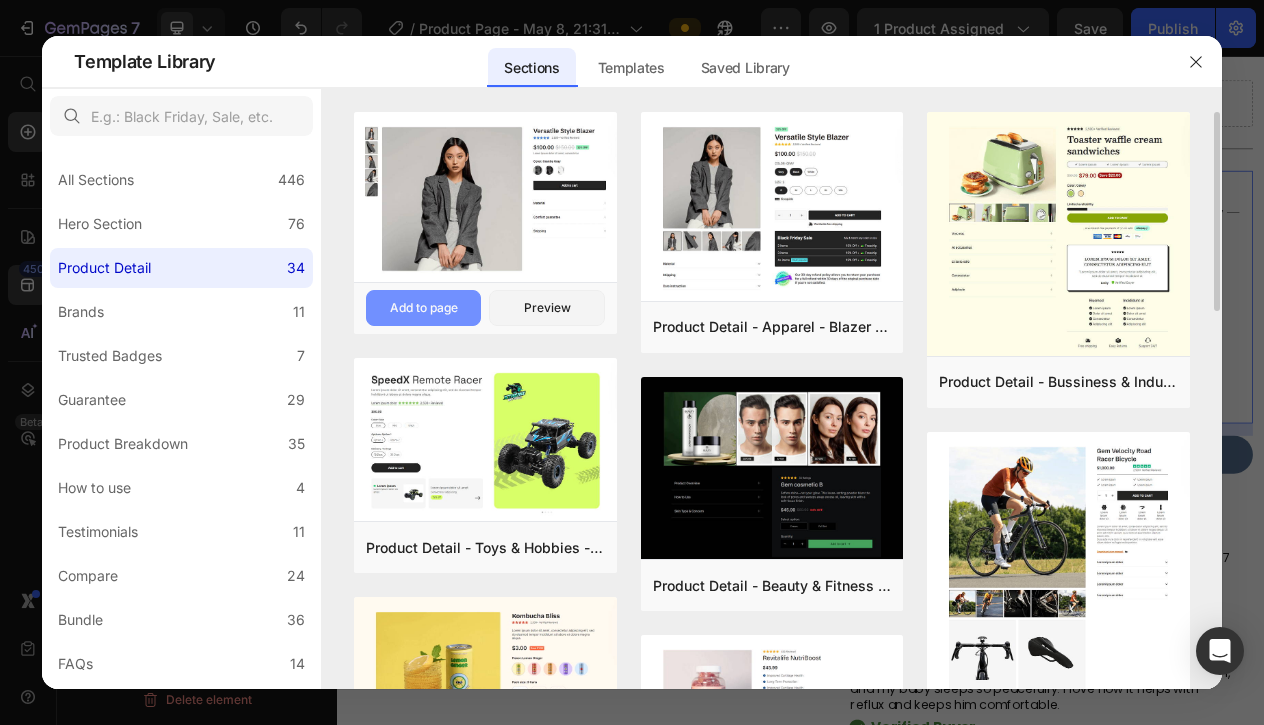 click on "Add to page" at bounding box center [424, 308] 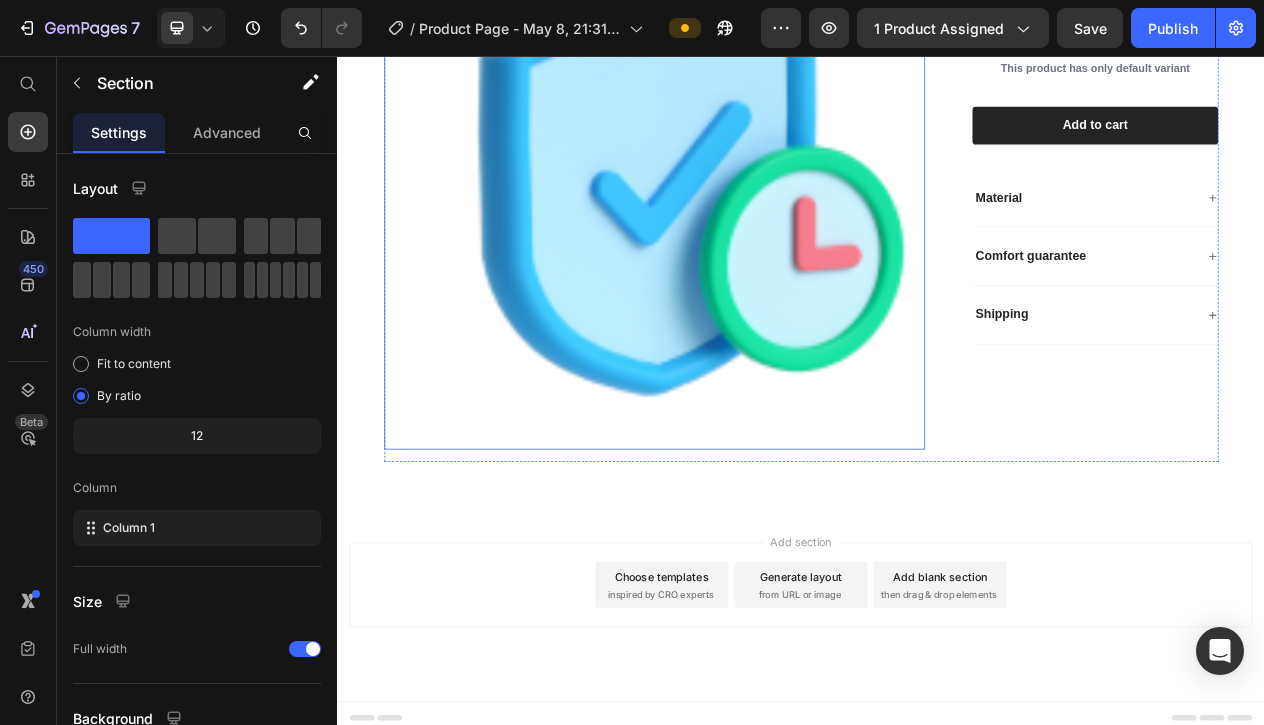 scroll, scrollTop: 7544, scrollLeft: 0, axis: vertical 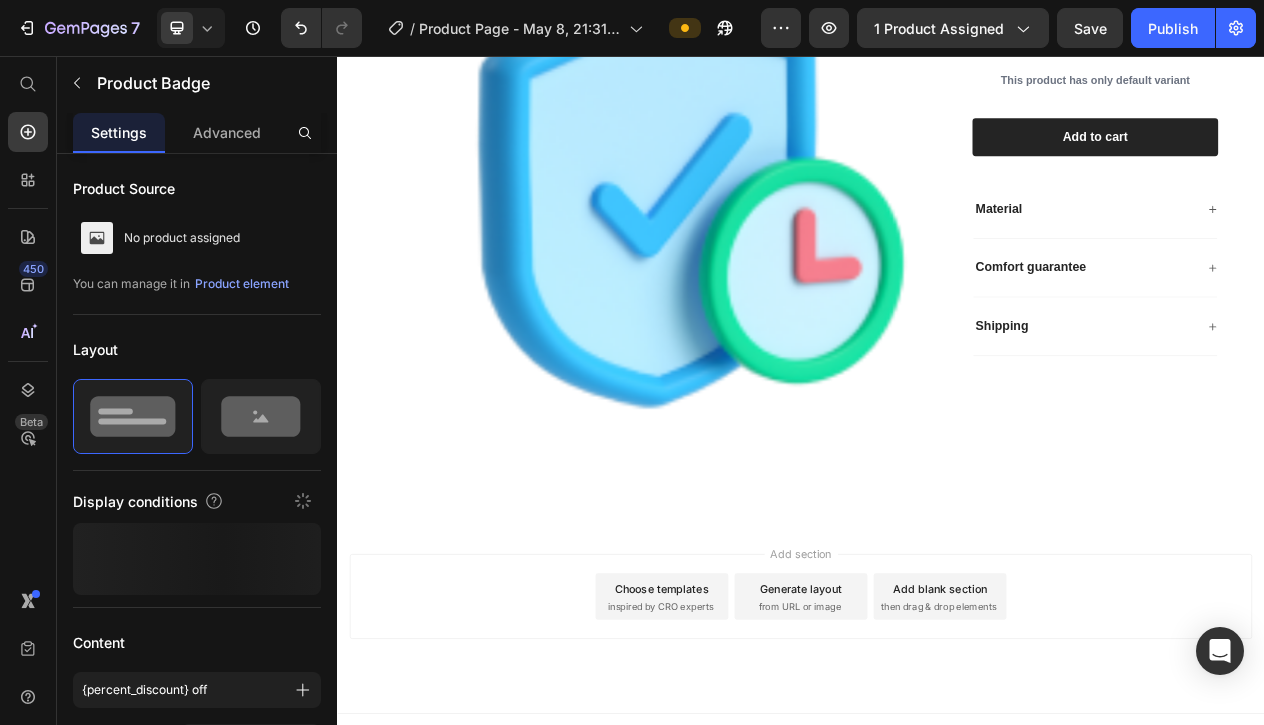 click on "0% off" at bounding box center [1355, -2] 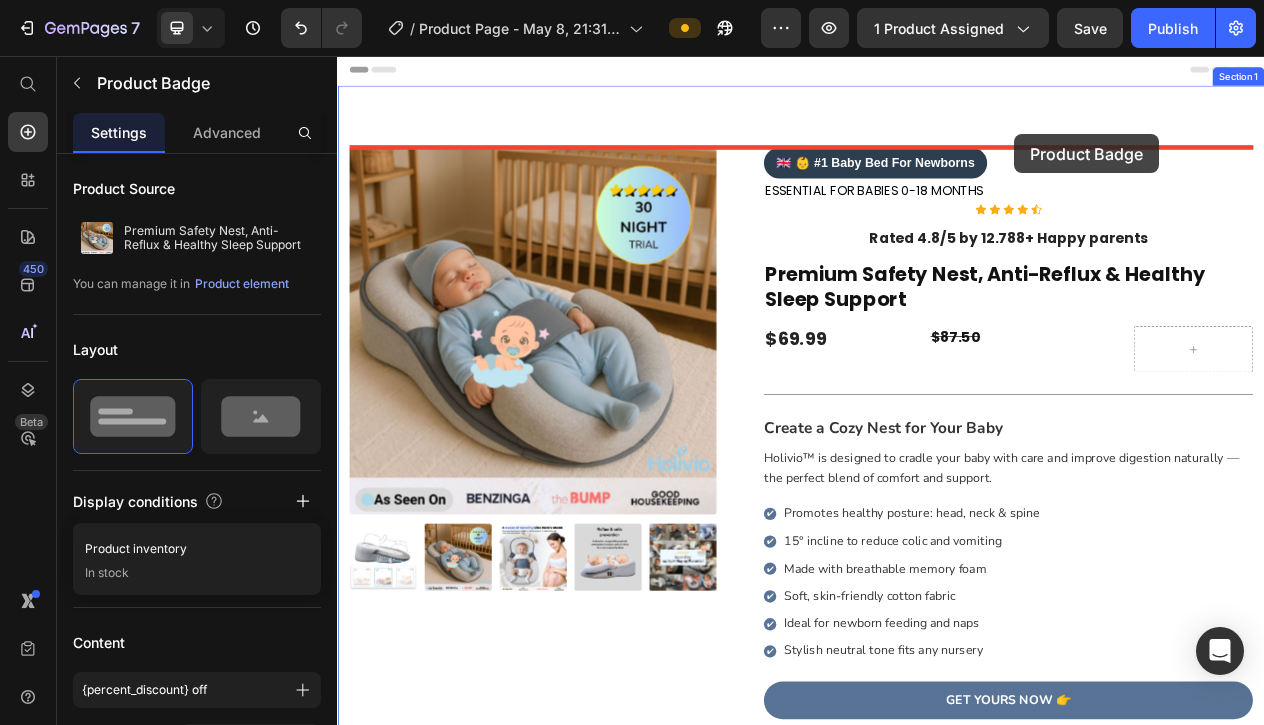 scroll, scrollTop: 0, scrollLeft: 0, axis: both 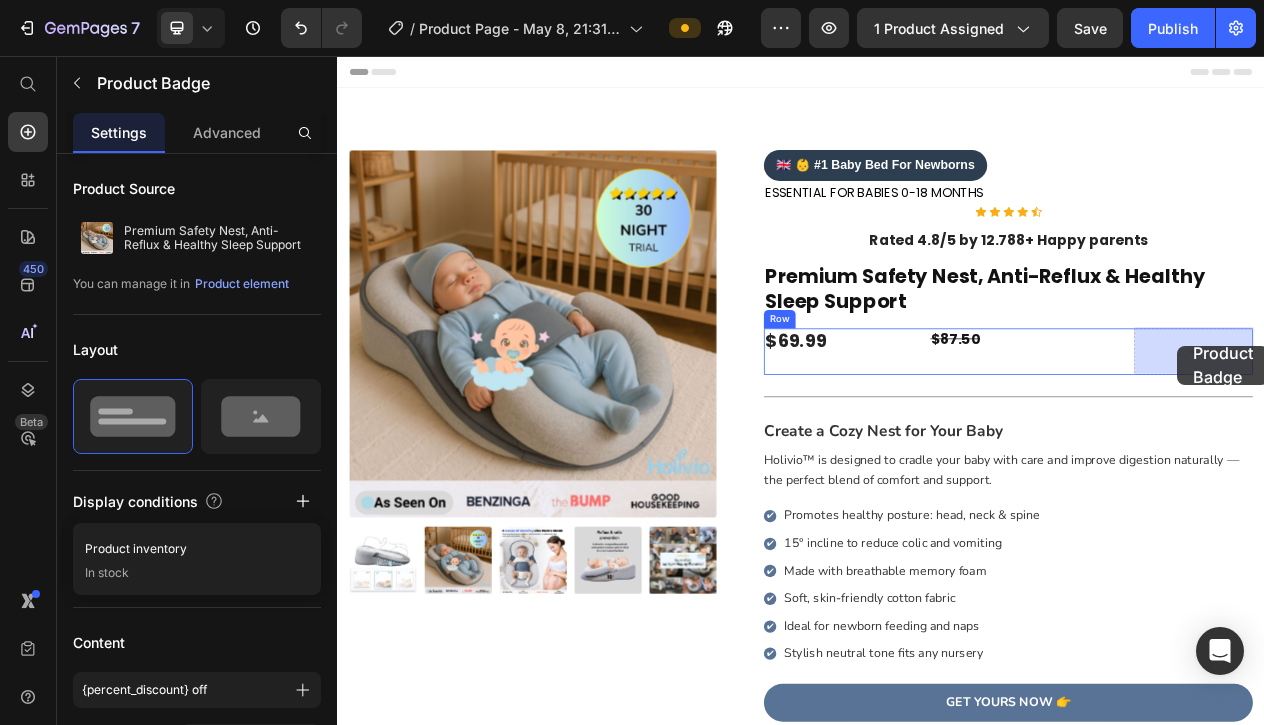 drag, startPoint x: 1378, startPoint y: 425, endPoint x: 1419, endPoint y: 430, distance: 41.303753 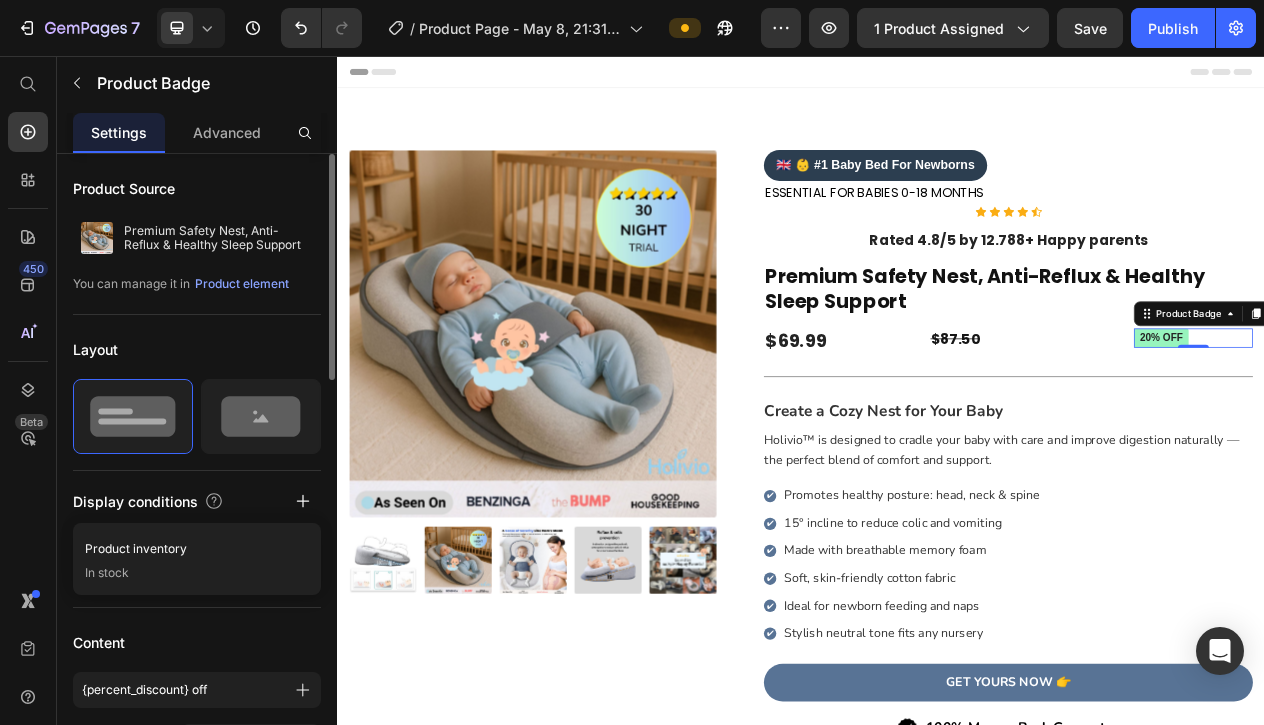 click 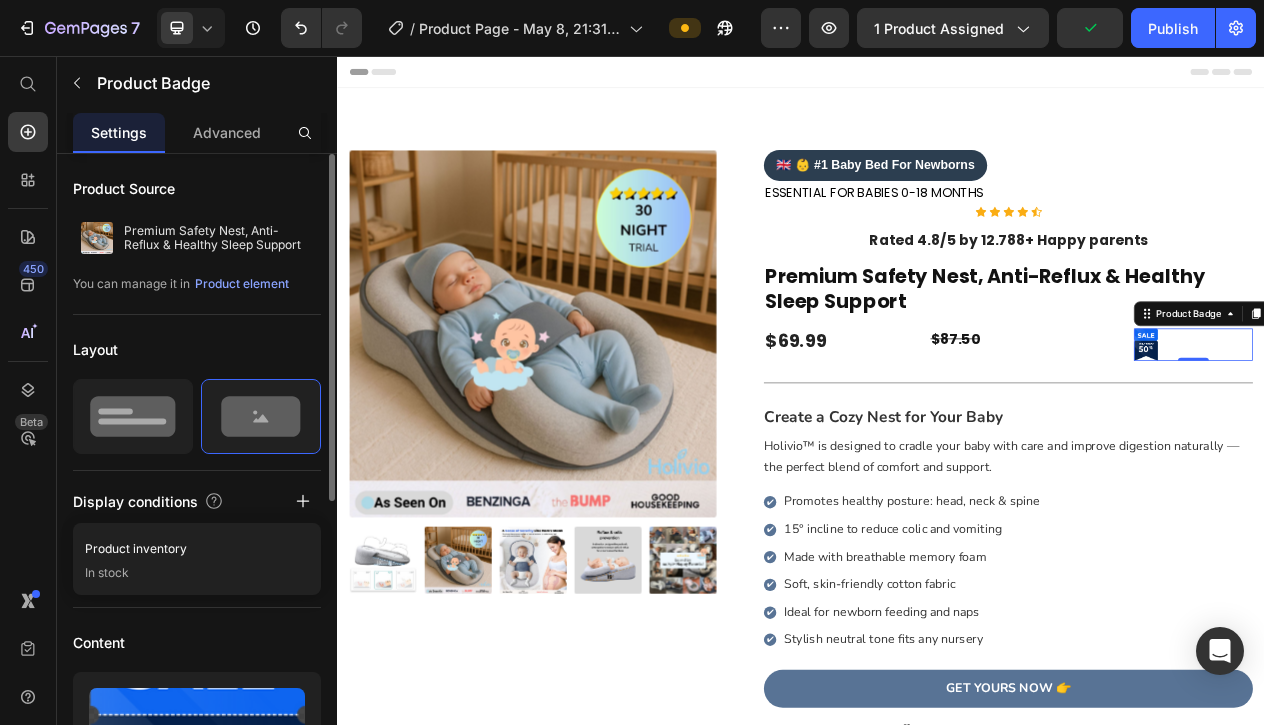 click 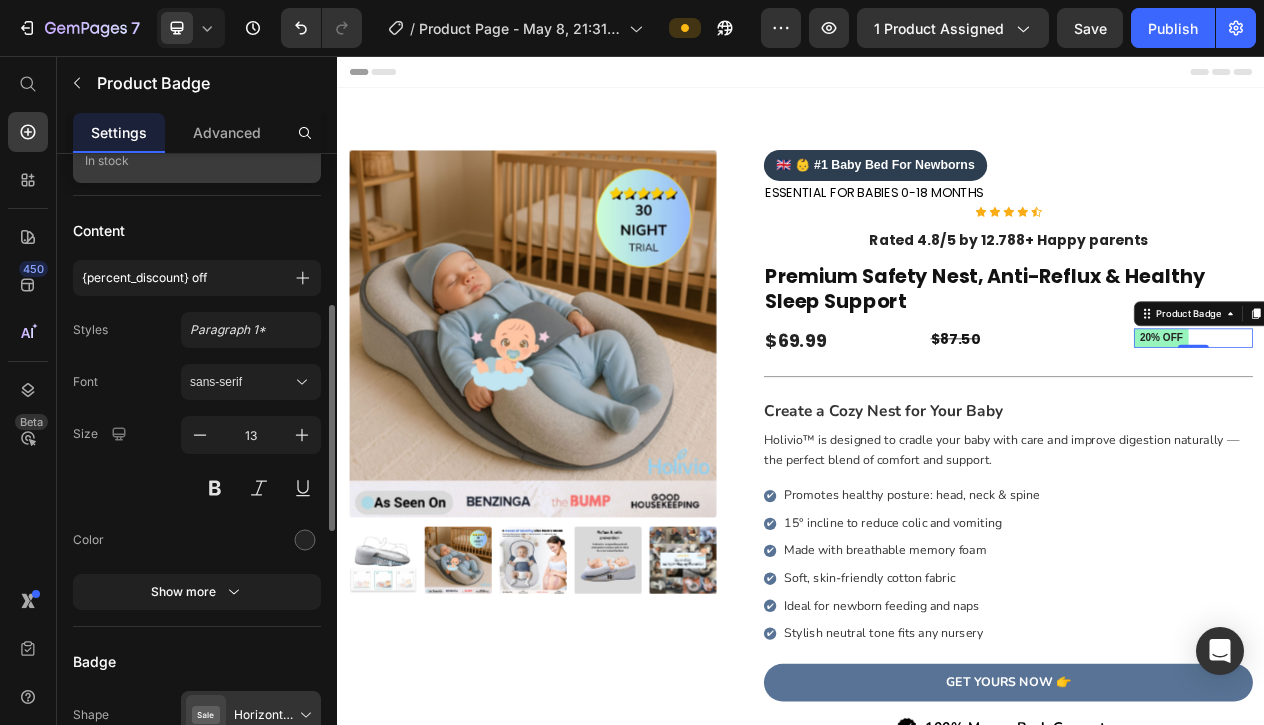 scroll, scrollTop: 417, scrollLeft: 0, axis: vertical 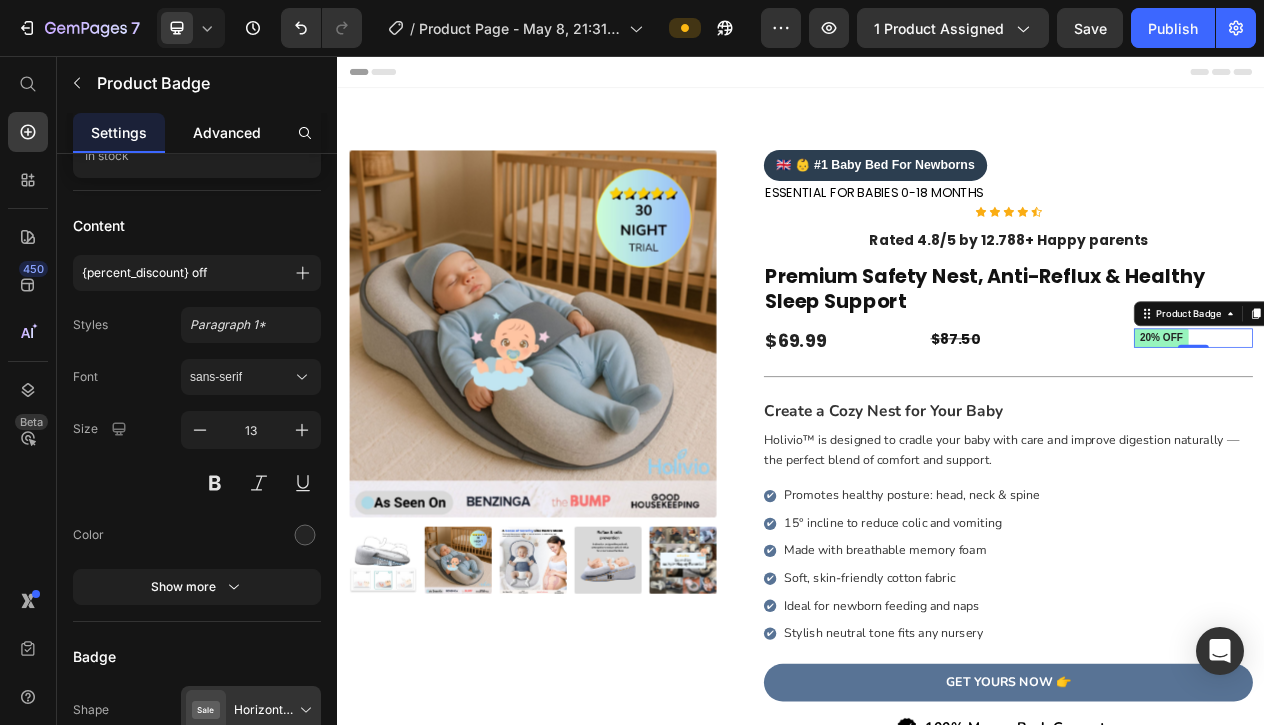 click on "Advanced" at bounding box center [227, 132] 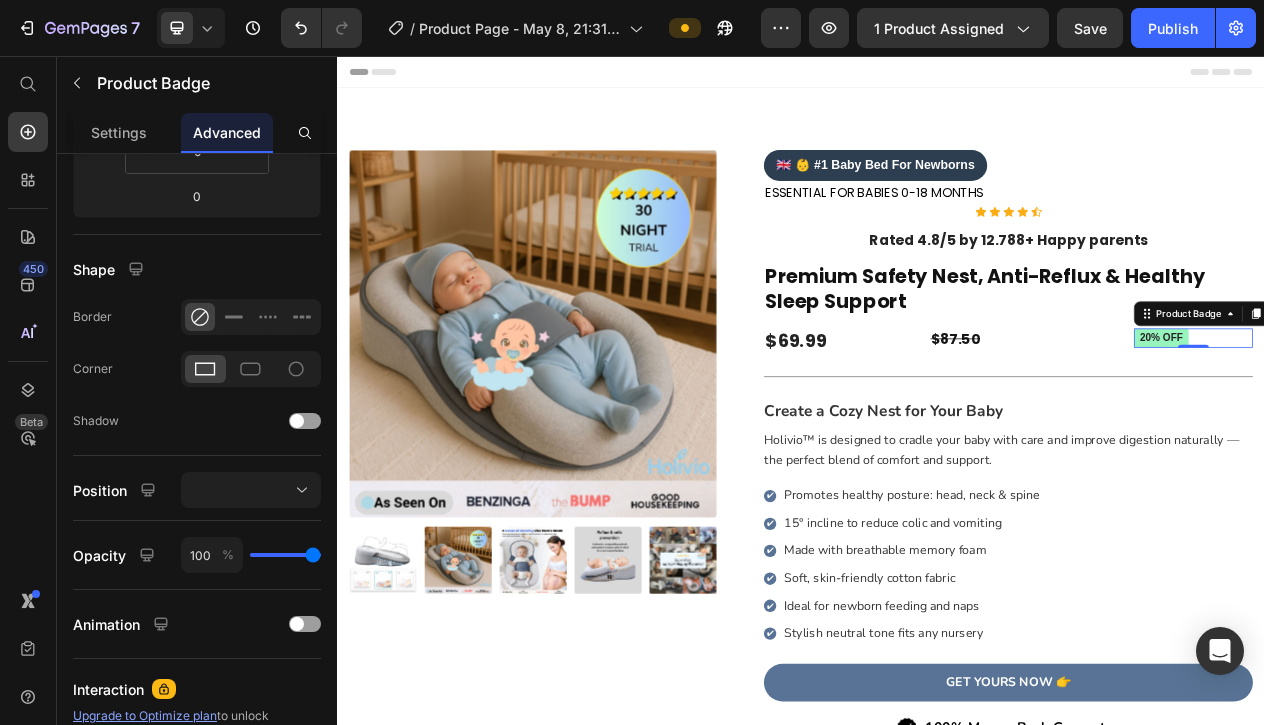 scroll, scrollTop: 0, scrollLeft: 0, axis: both 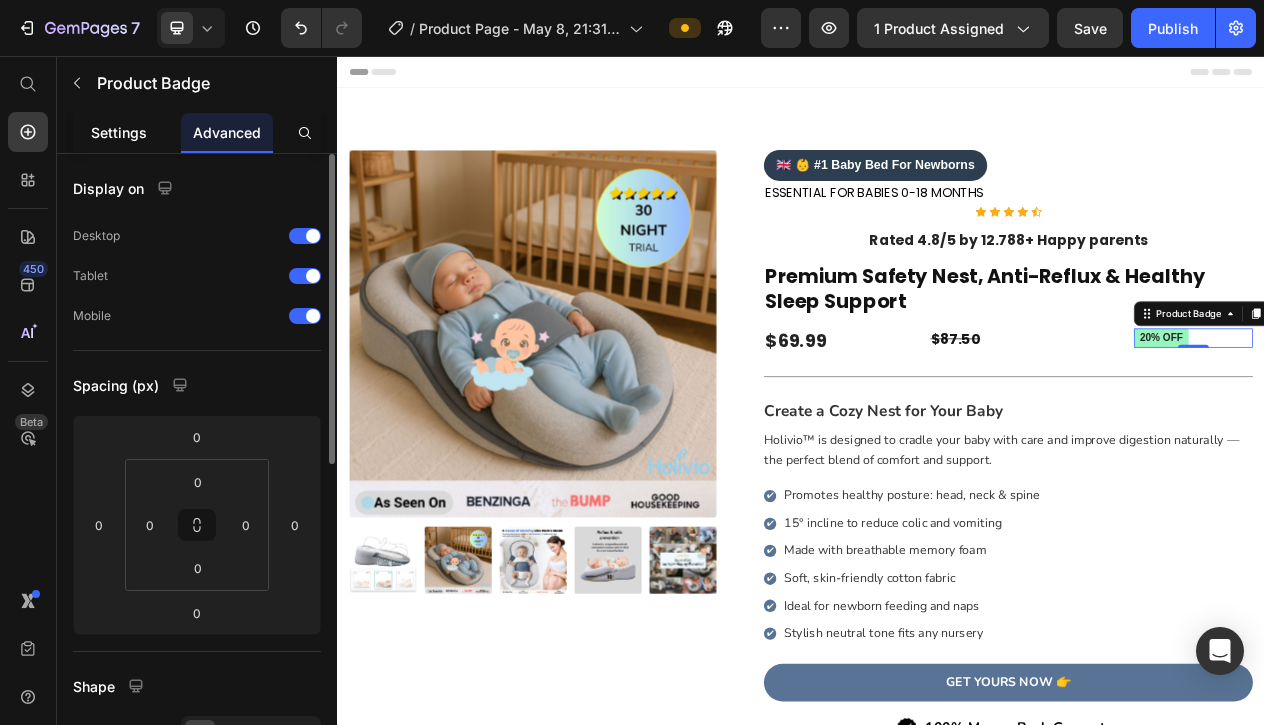 click on "Settings" at bounding box center (119, 132) 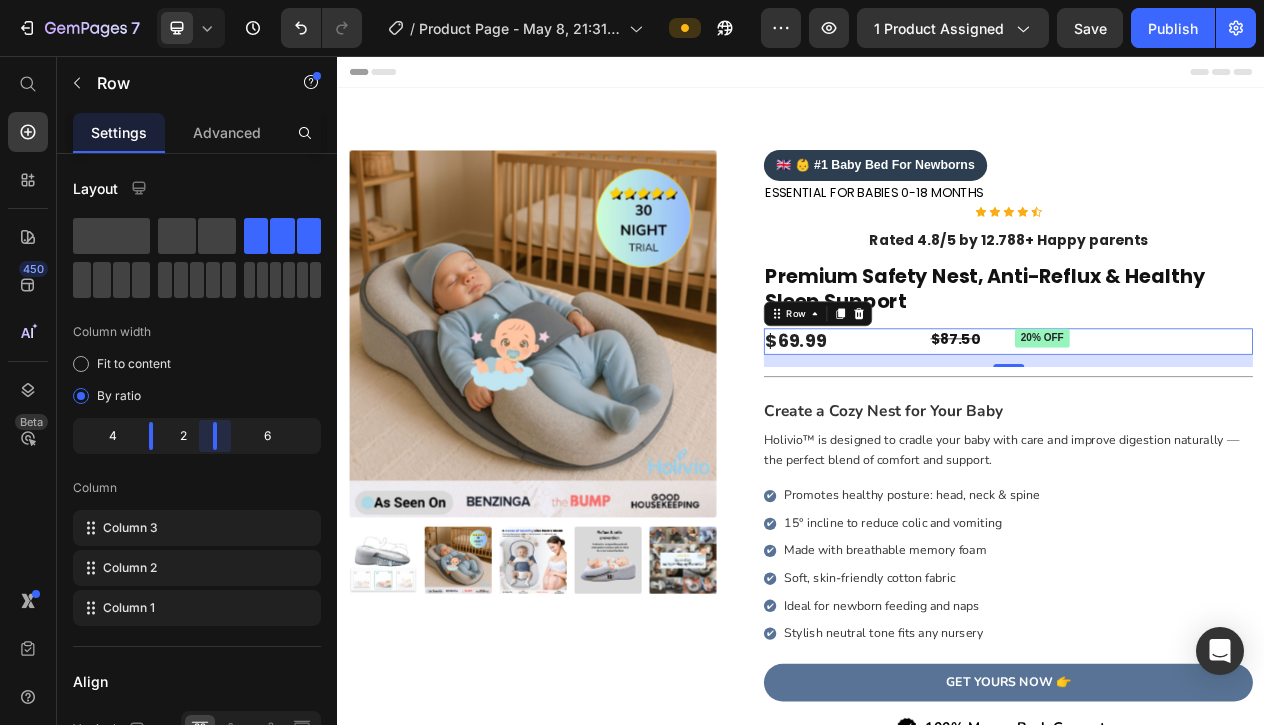 drag, startPoint x: 257, startPoint y: 437, endPoint x: 201, endPoint y: 438, distance: 56.008926 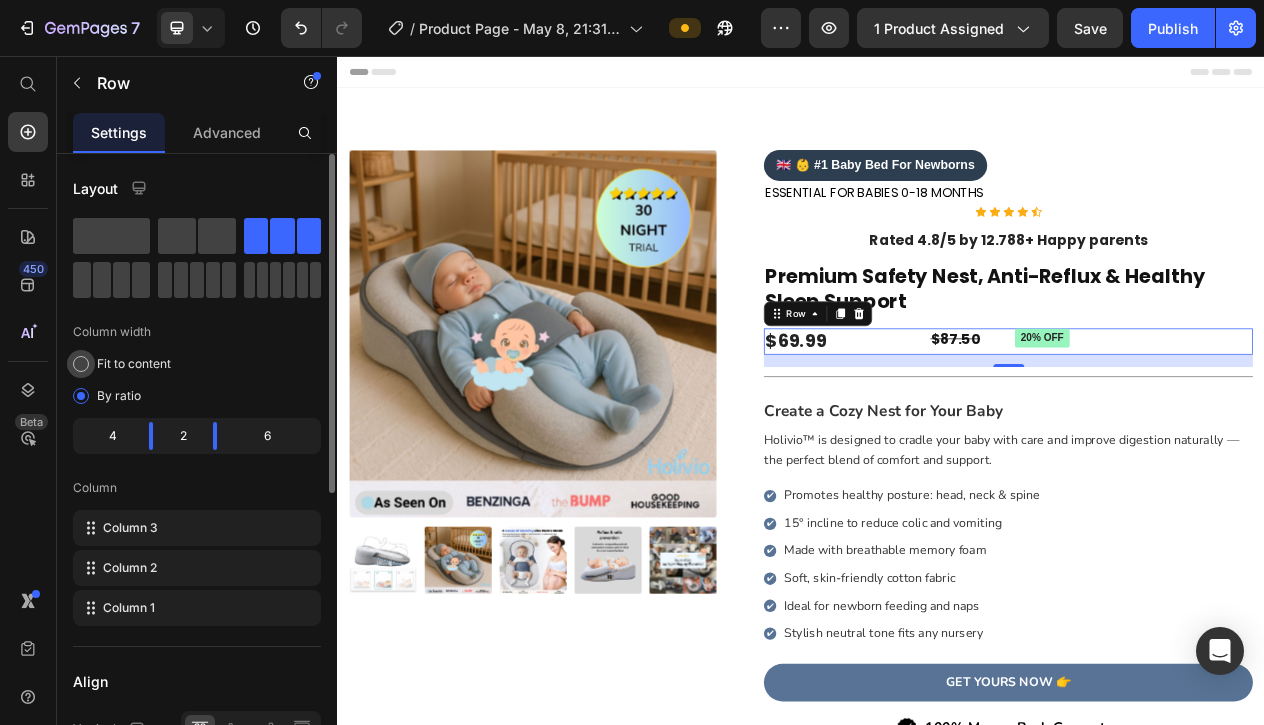 click on "Fit to content" 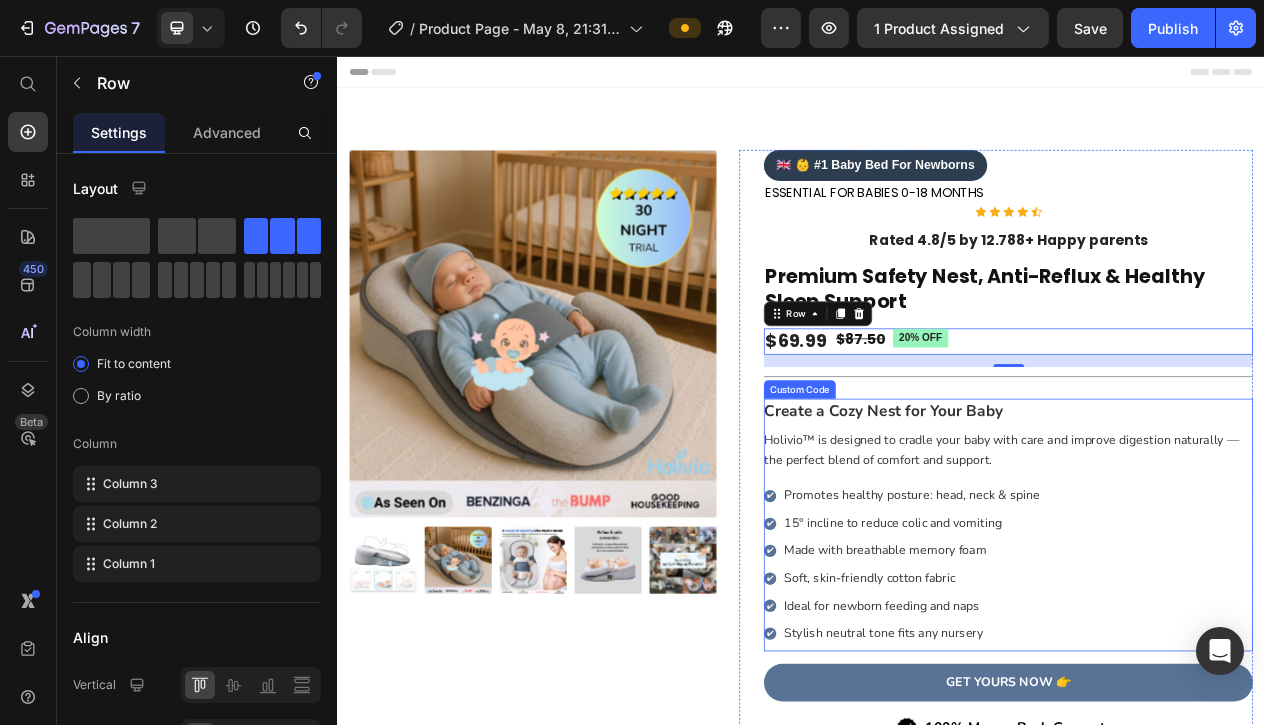 click on "Create a Cozy Nest for Your Baby" at bounding box center (1205, 515) 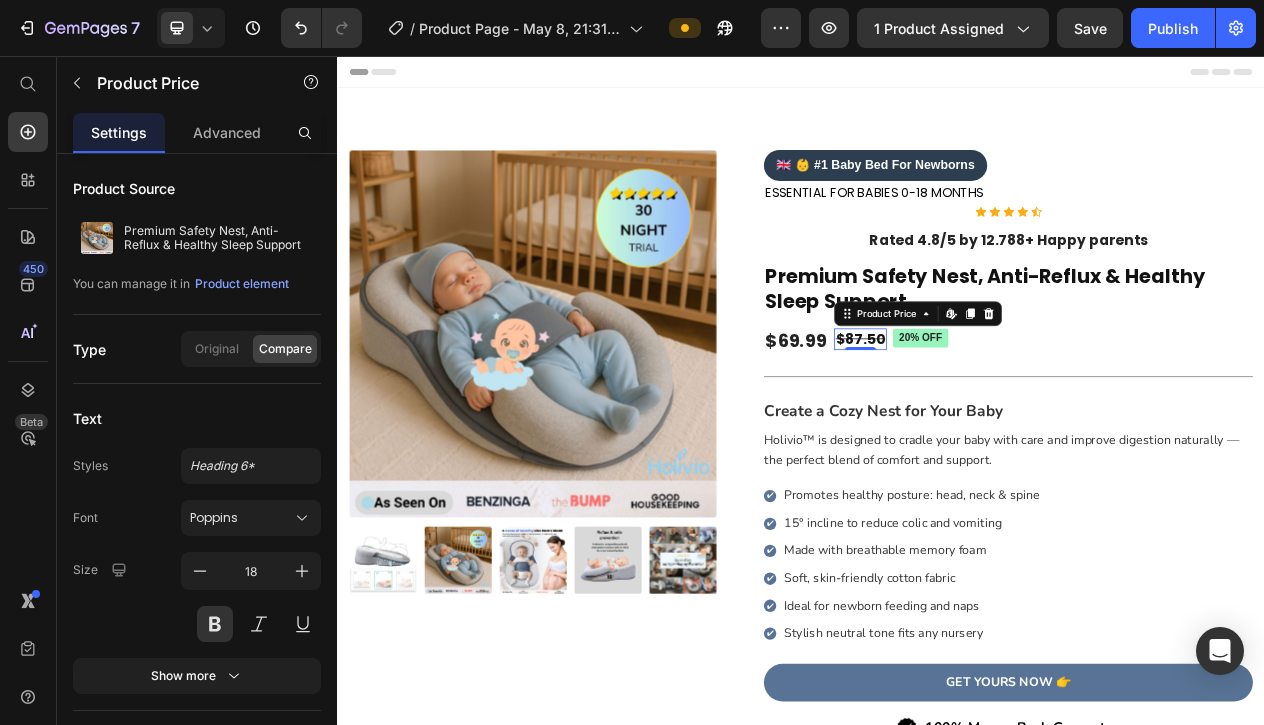 click on "$87.50" at bounding box center [1014, 421] 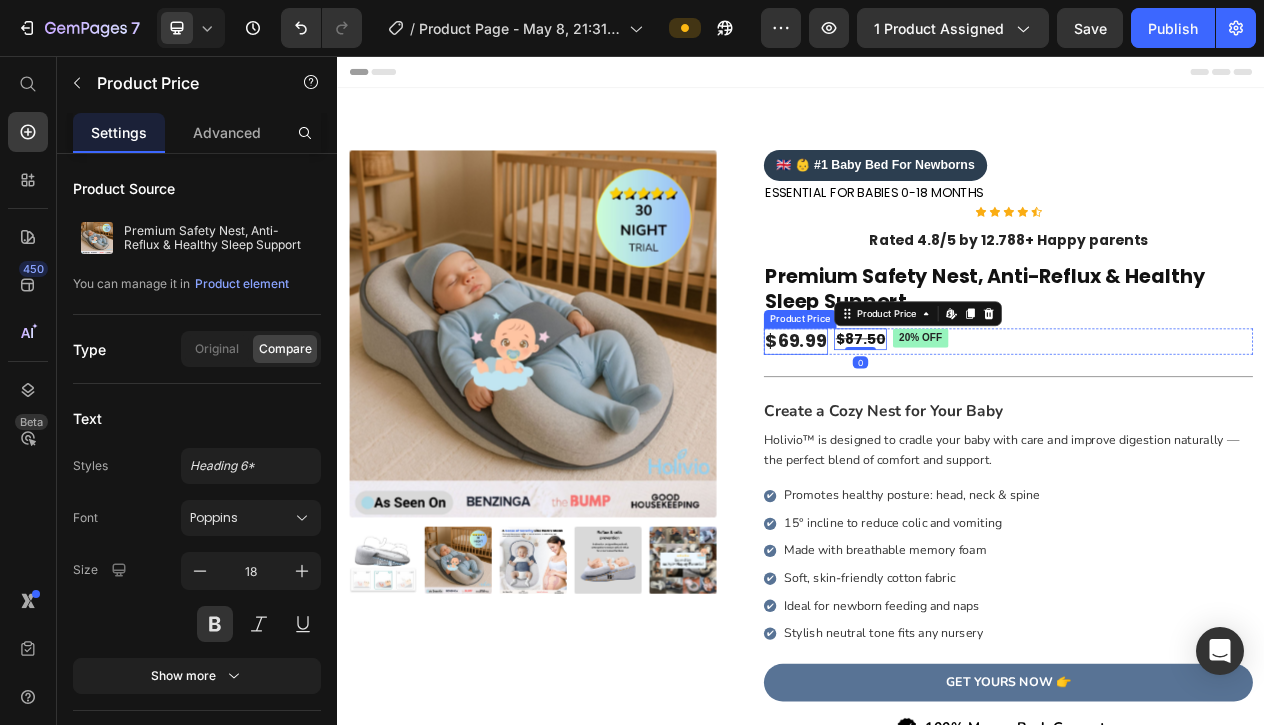 click on "$69.99" at bounding box center [930, 425] 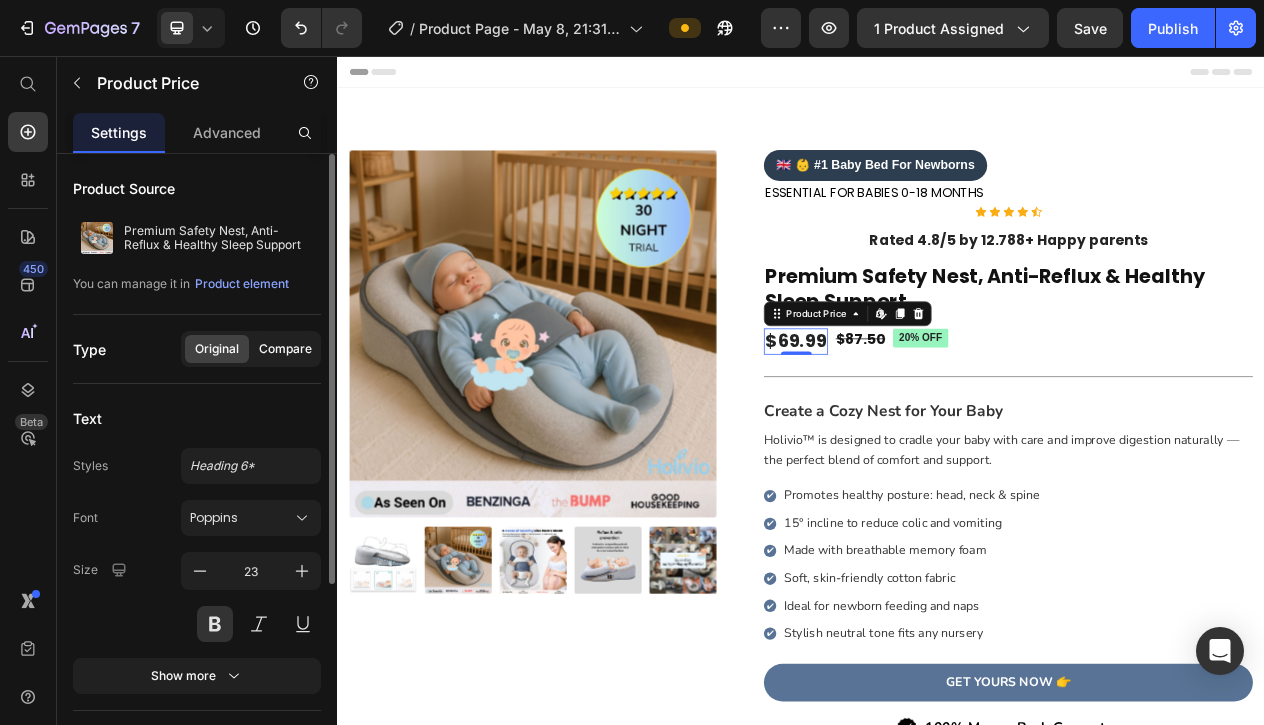 click on "Compare" 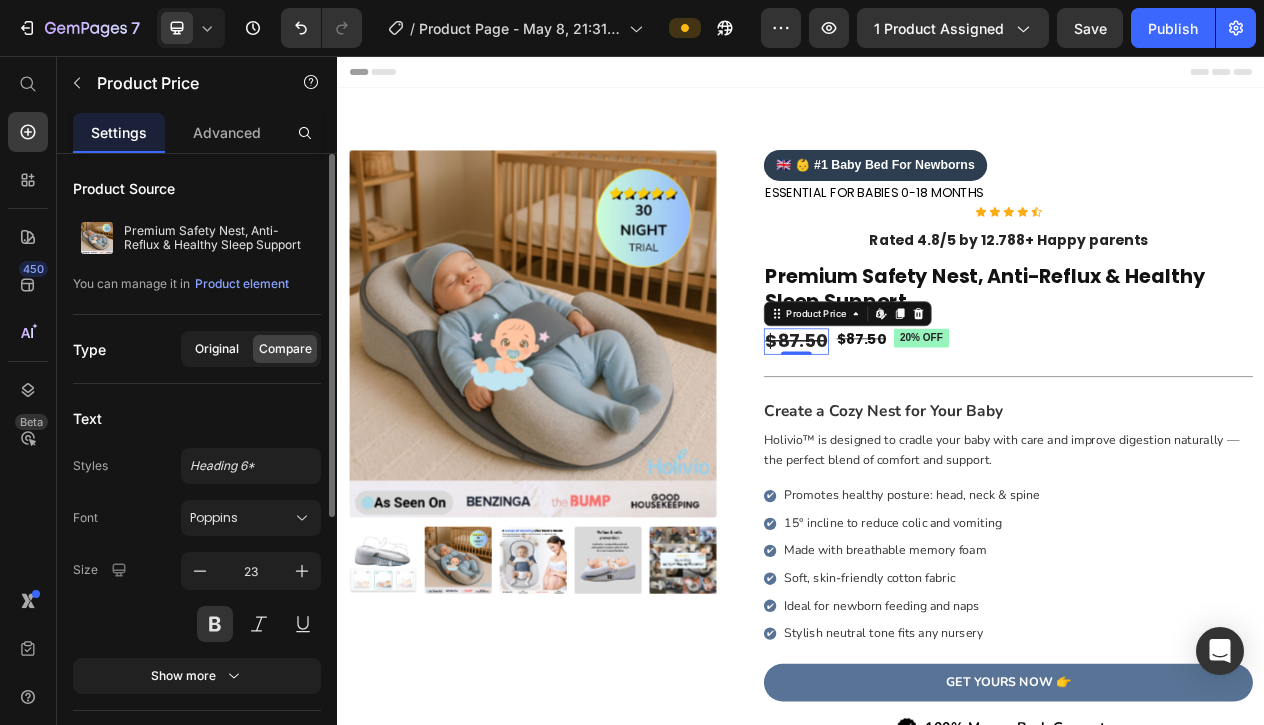 click on "Original" 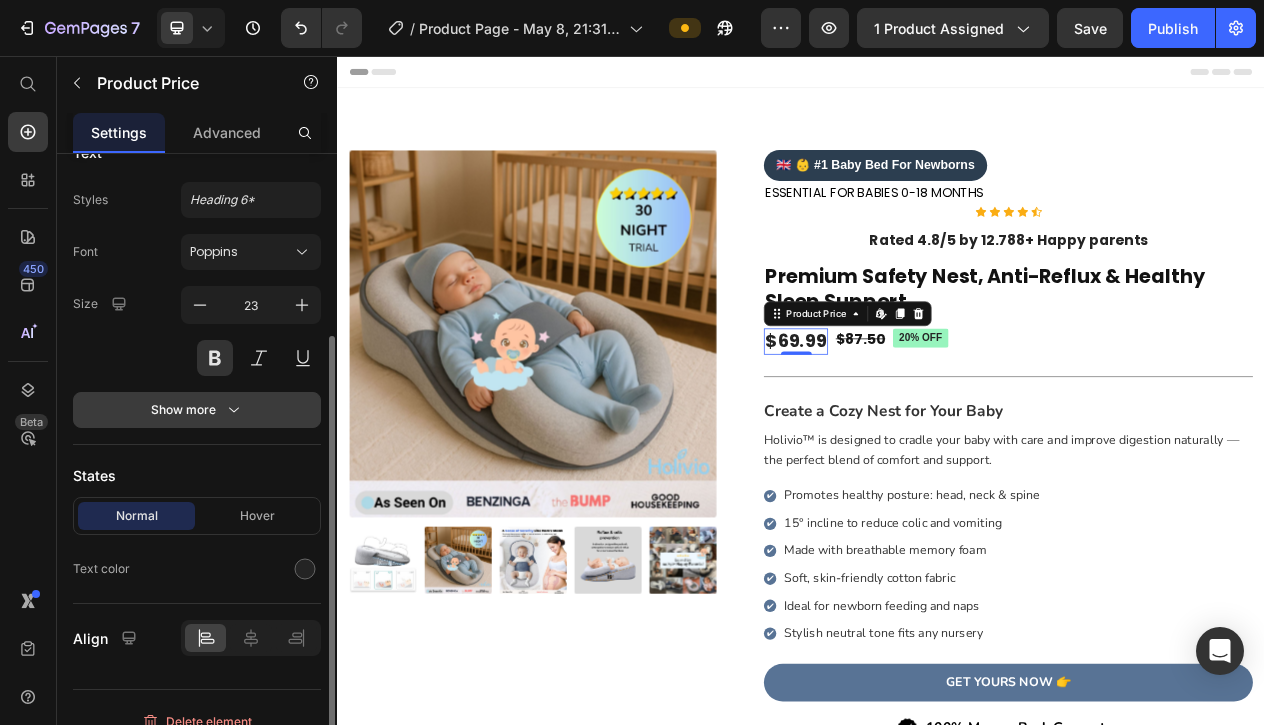 scroll, scrollTop: 267, scrollLeft: 0, axis: vertical 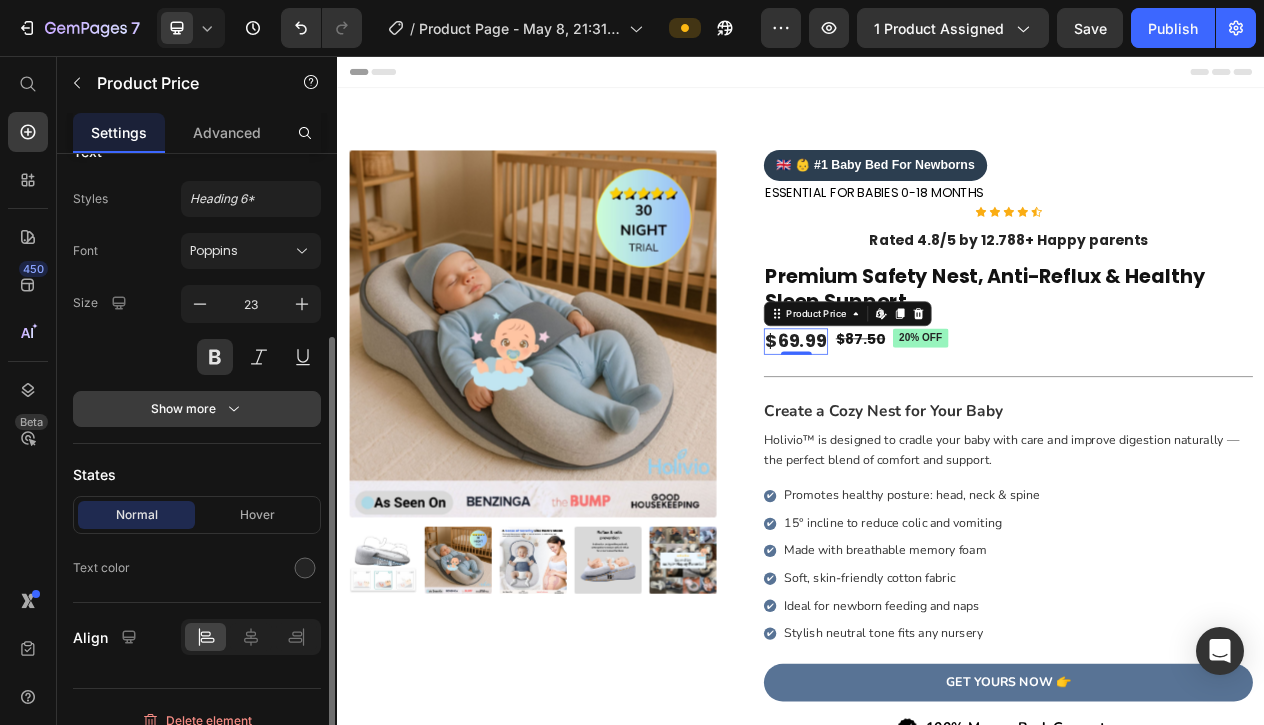 click 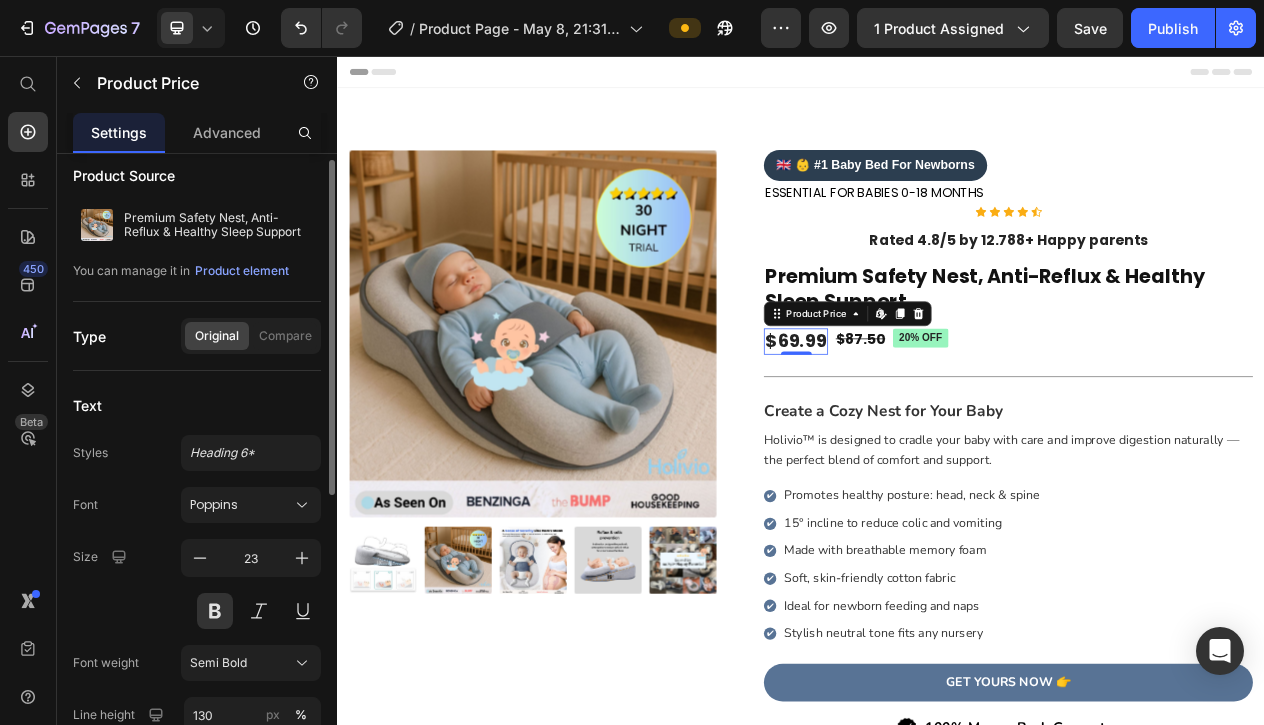 scroll, scrollTop: 0, scrollLeft: 0, axis: both 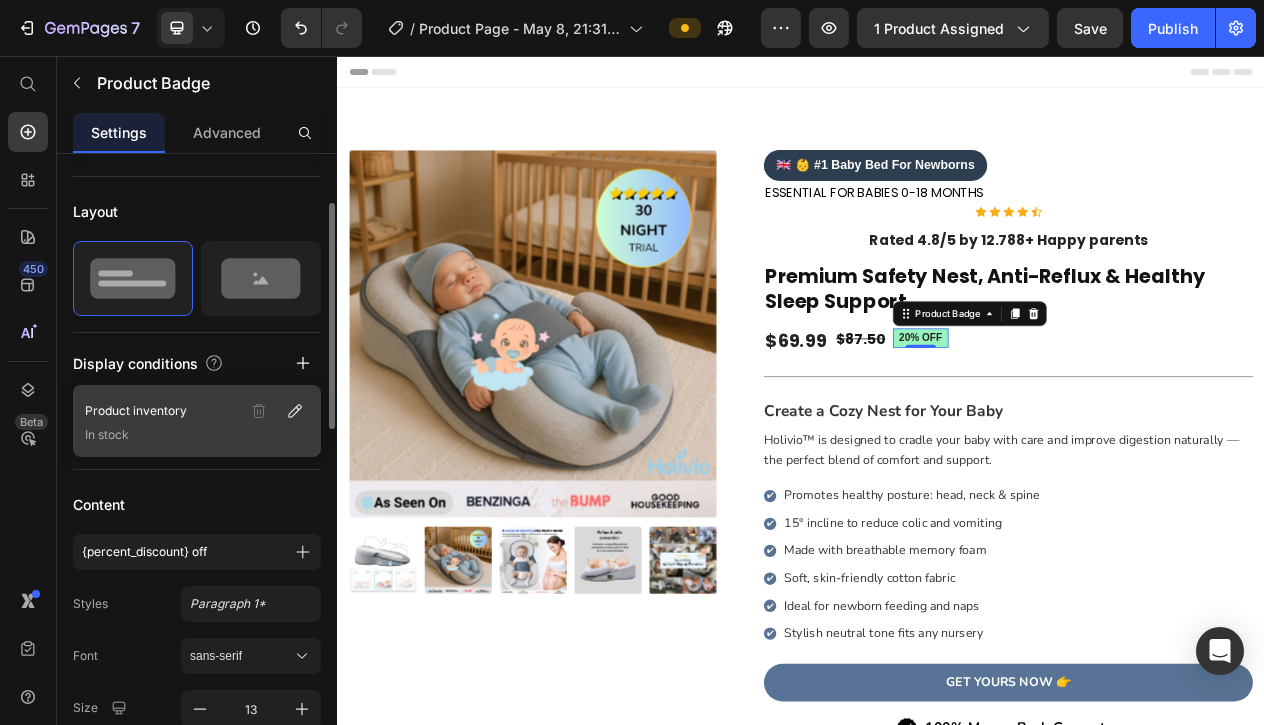 click on "Product inventory" at bounding box center (197, 411) 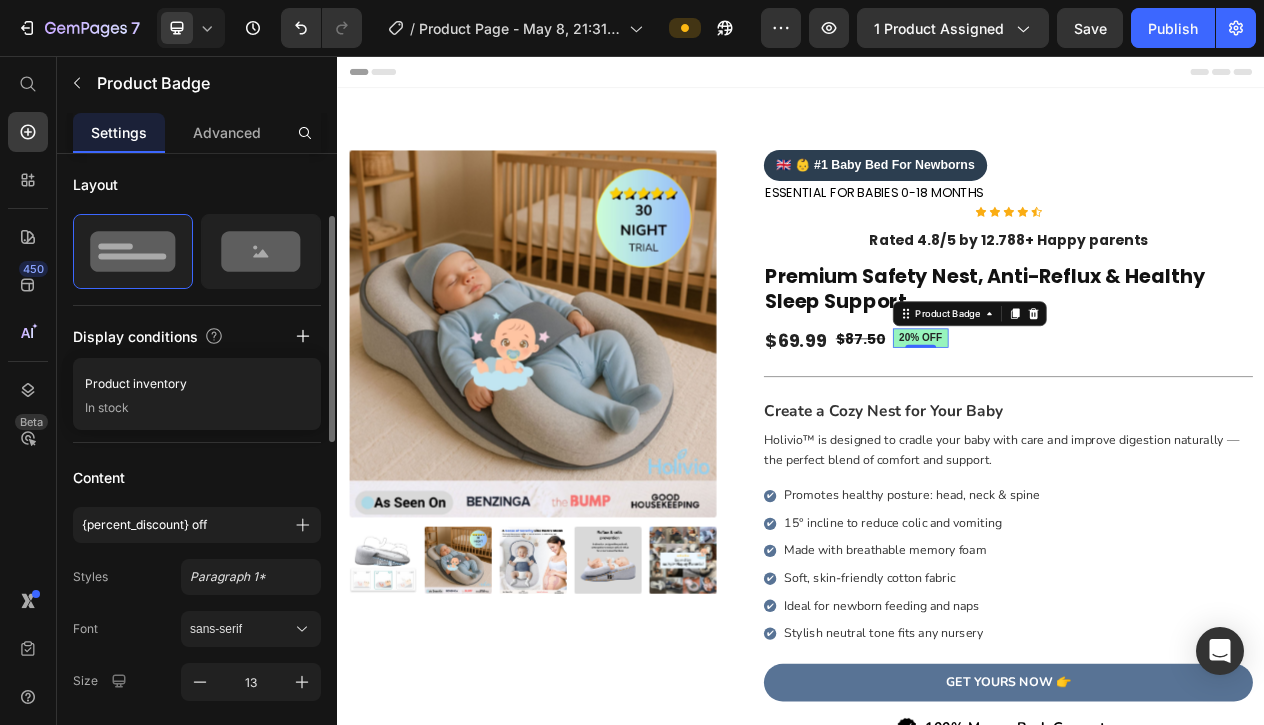 scroll, scrollTop: 170, scrollLeft: 0, axis: vertical 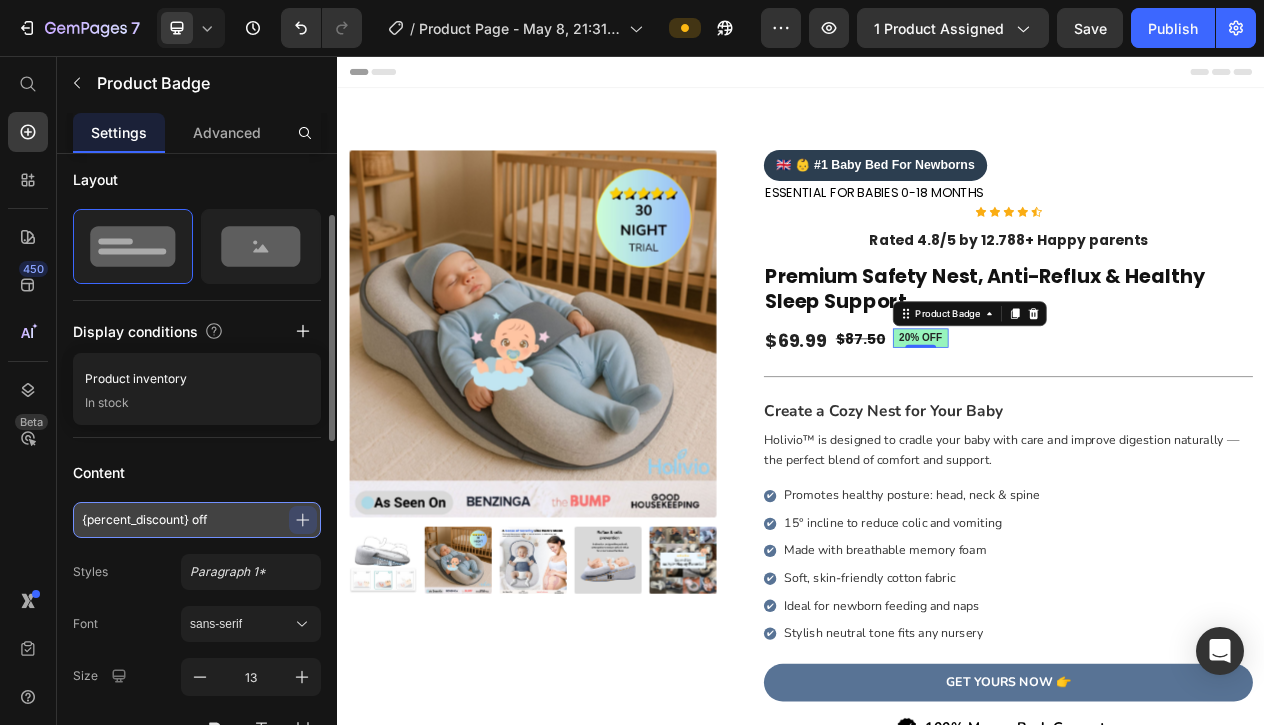 click on "{percent_discount} off" at bounding box center [197, 520] 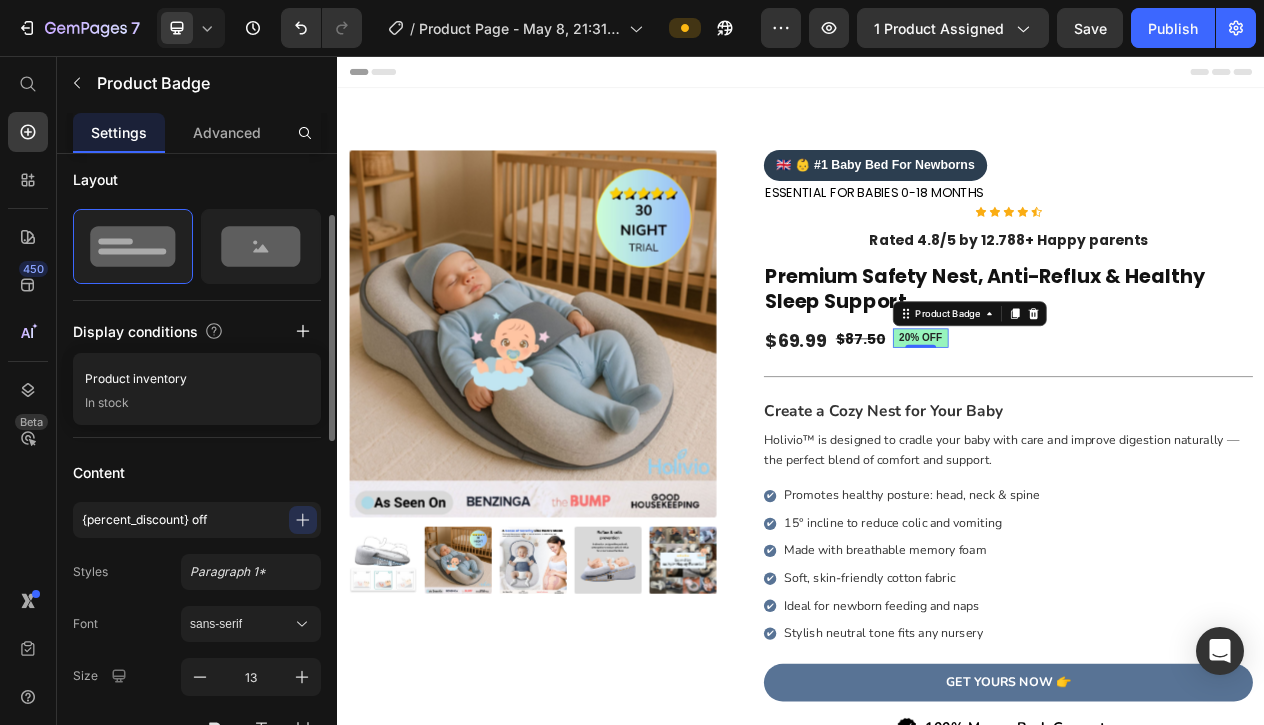 click 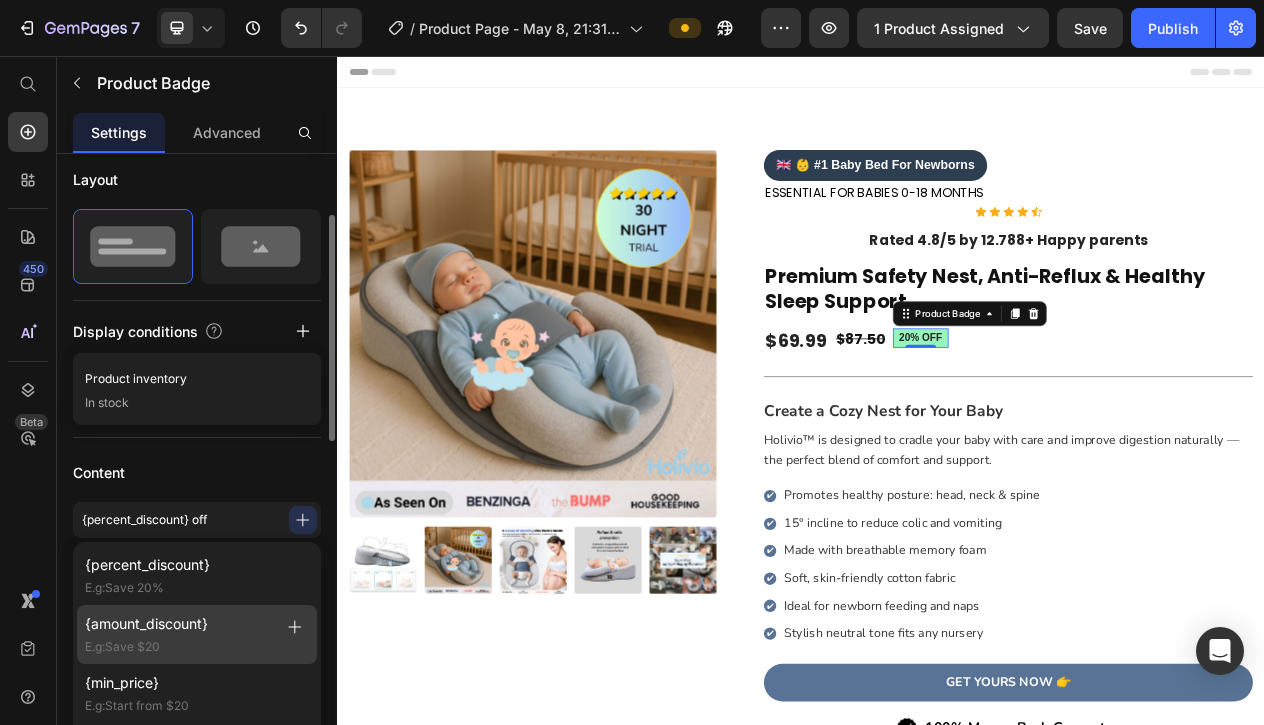 click on "{amount_discount}  E.g:  Save $20" at bounding box center [146, 634] 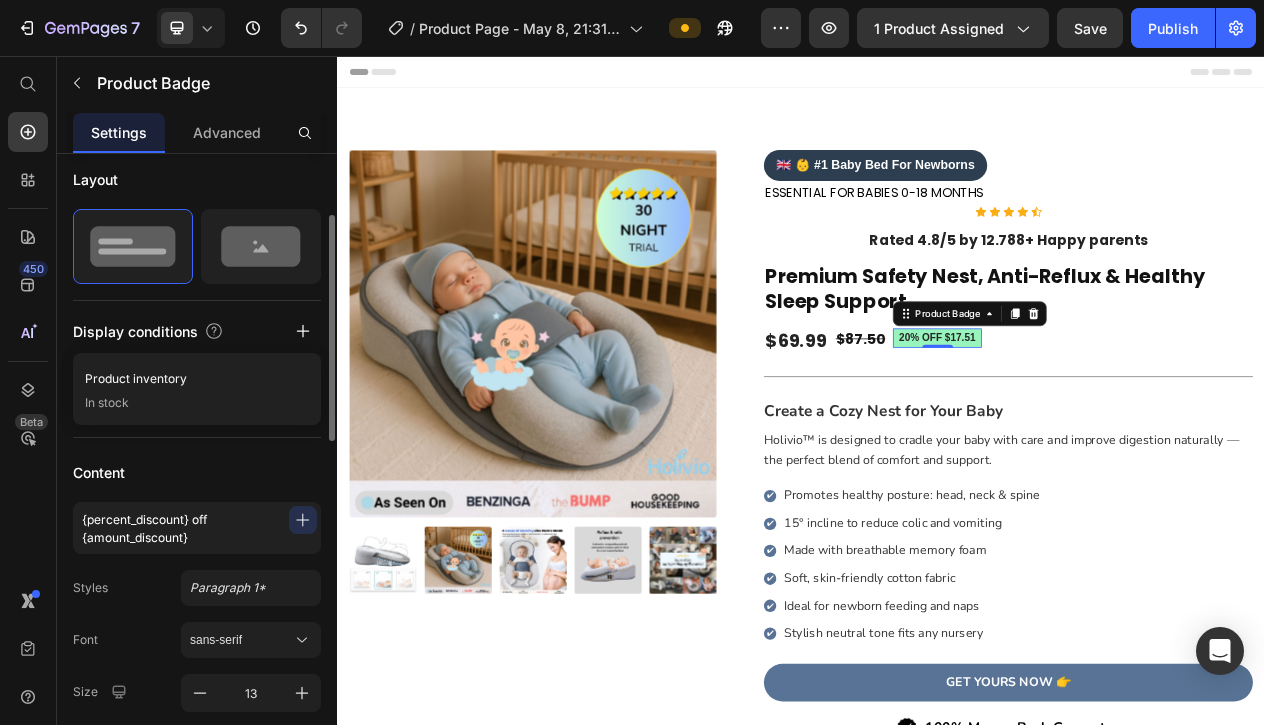 click 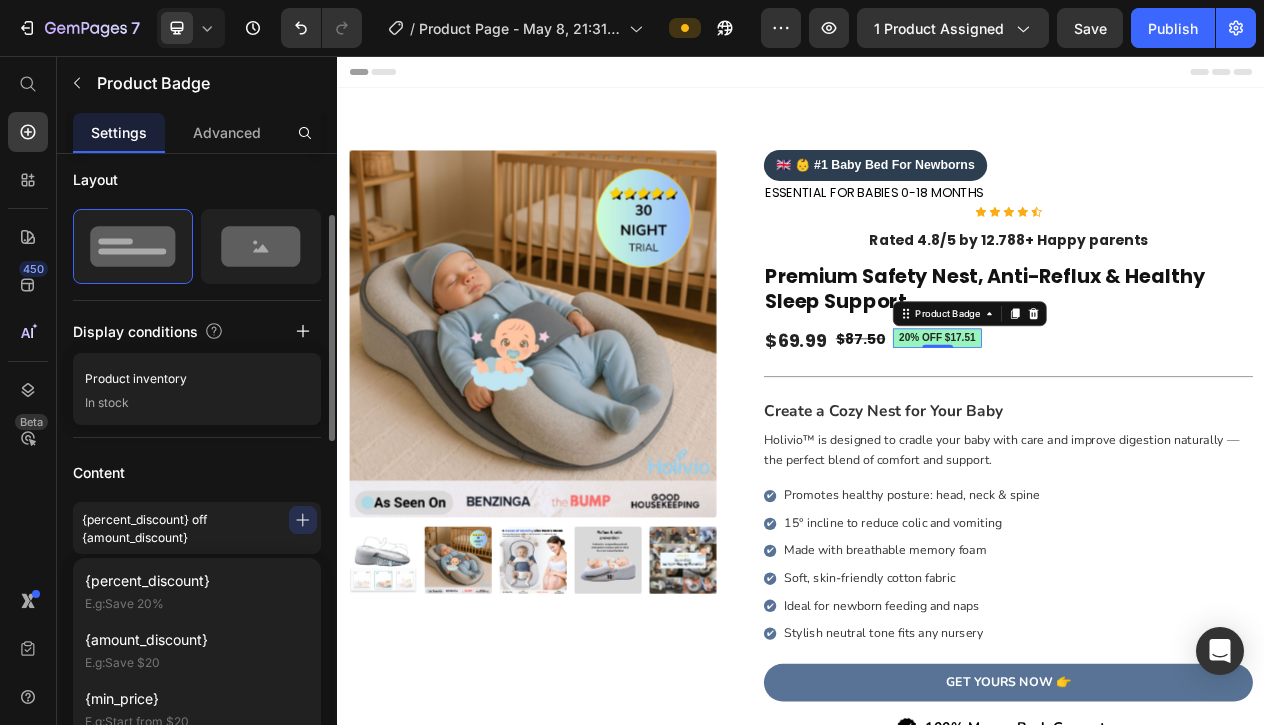 click 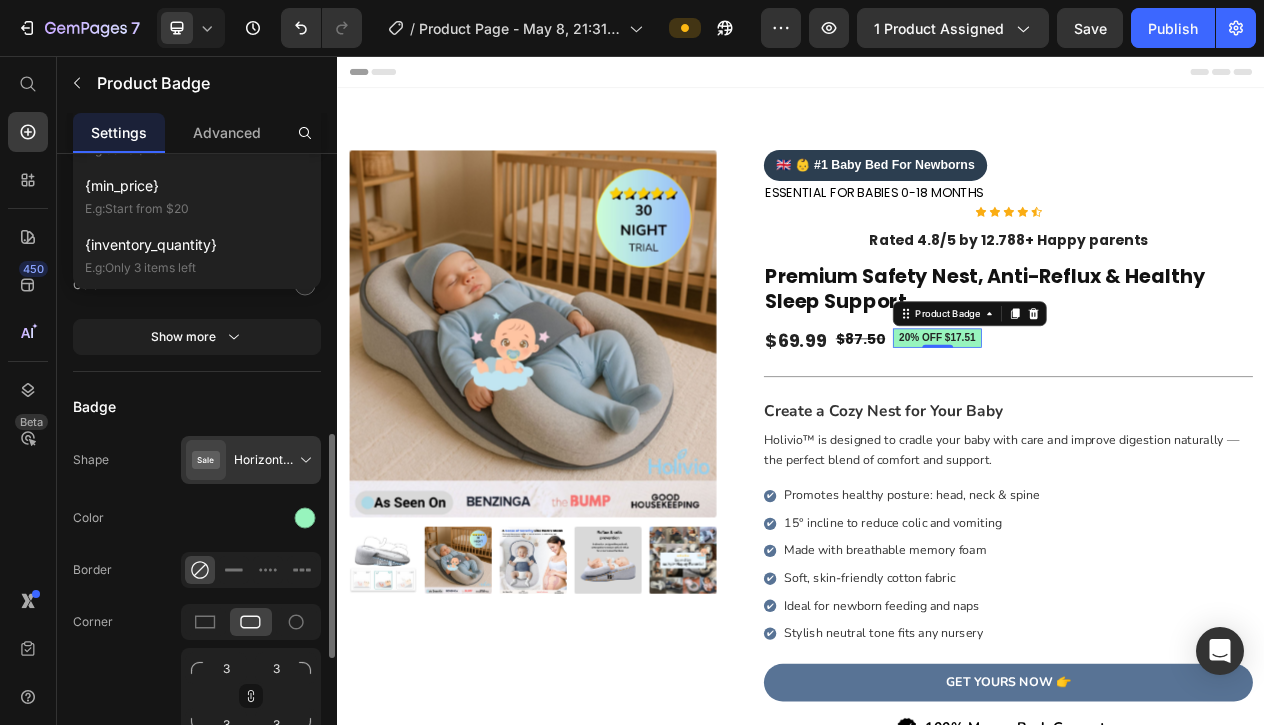 scroll, scrollTop: 714, scrollLeft: 0, axis: vertical 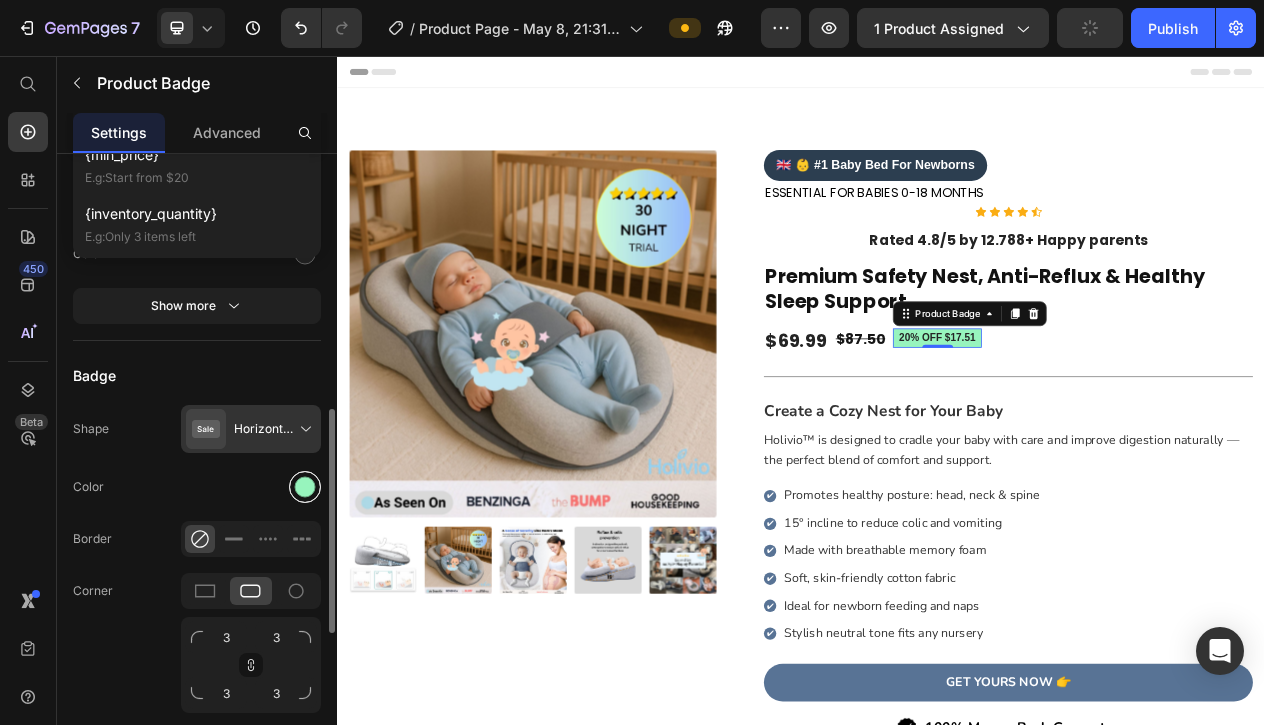 click at bounding box center (305, 487) 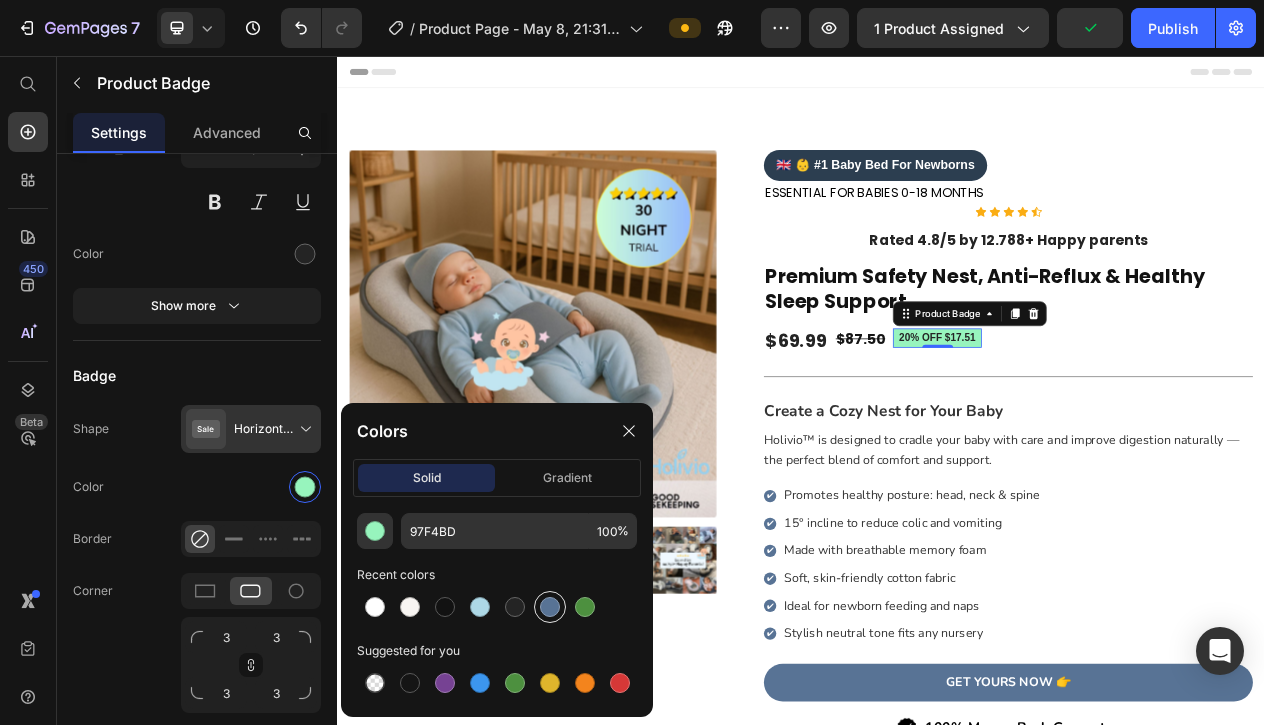 click at bounding box center [550, 607] 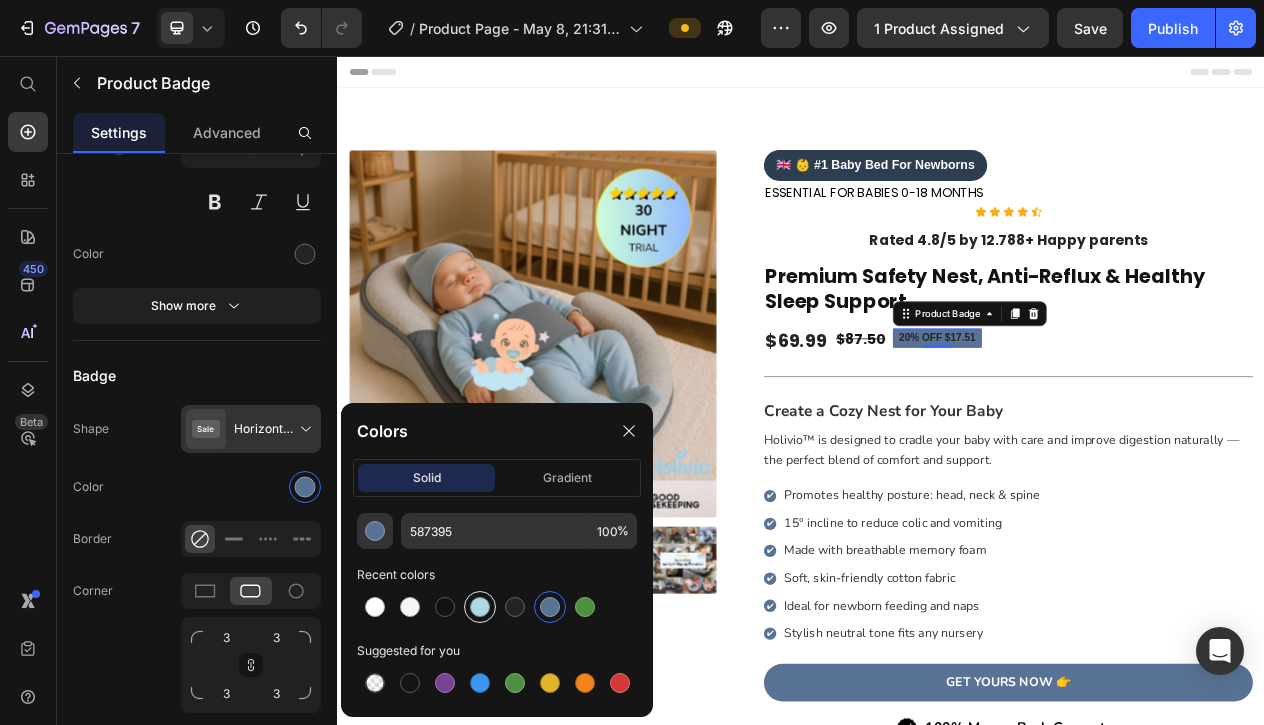 click at bounding box center [480, 607] 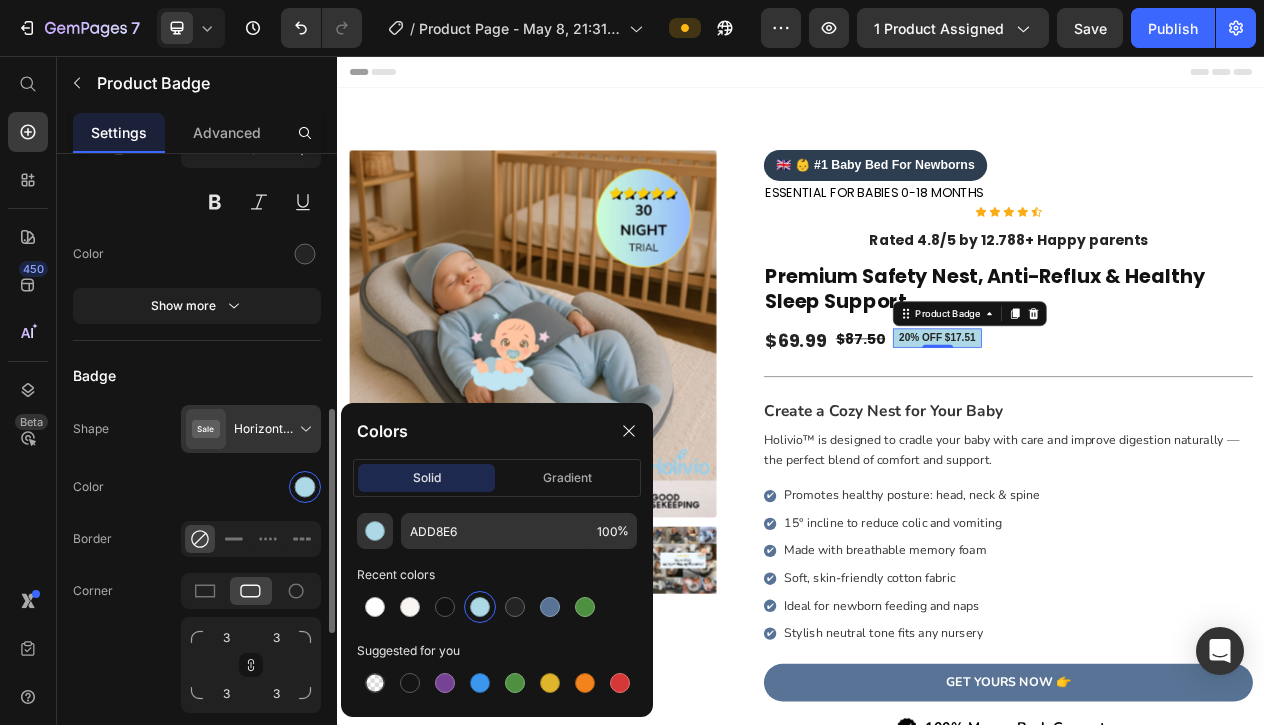 click at bounding box center [251, 487] 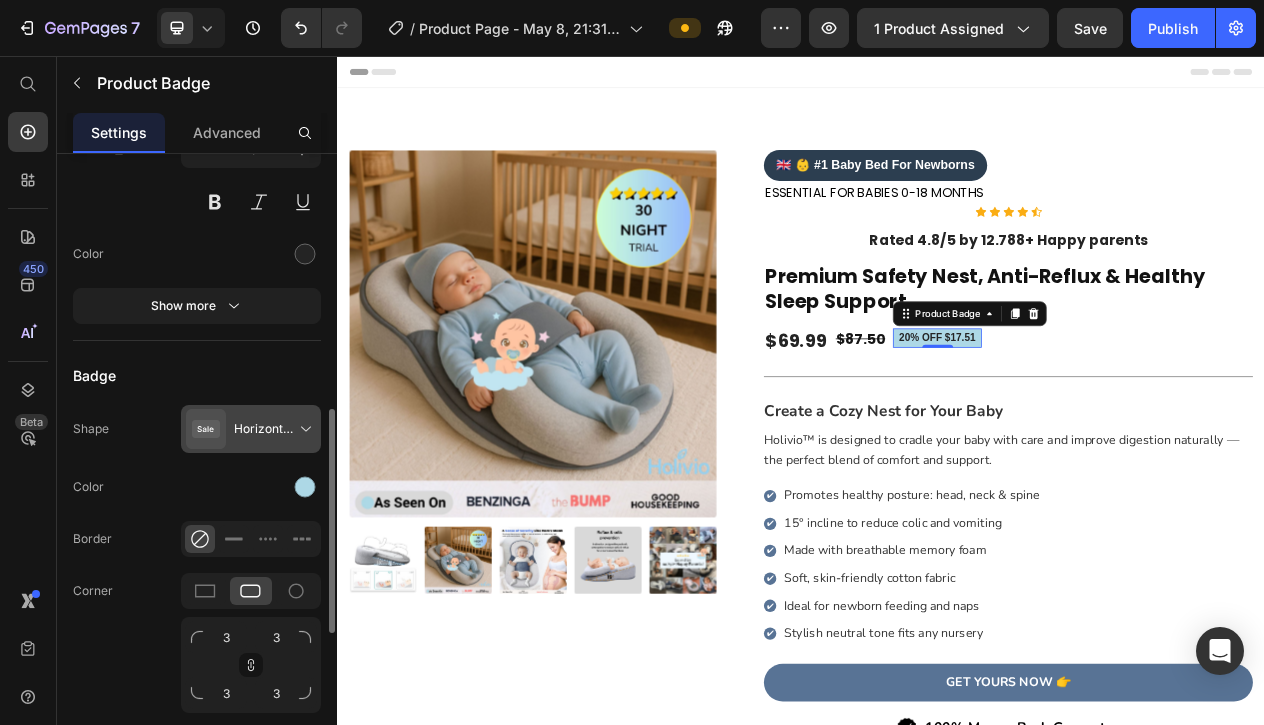 click at bounding box center [255, 429] 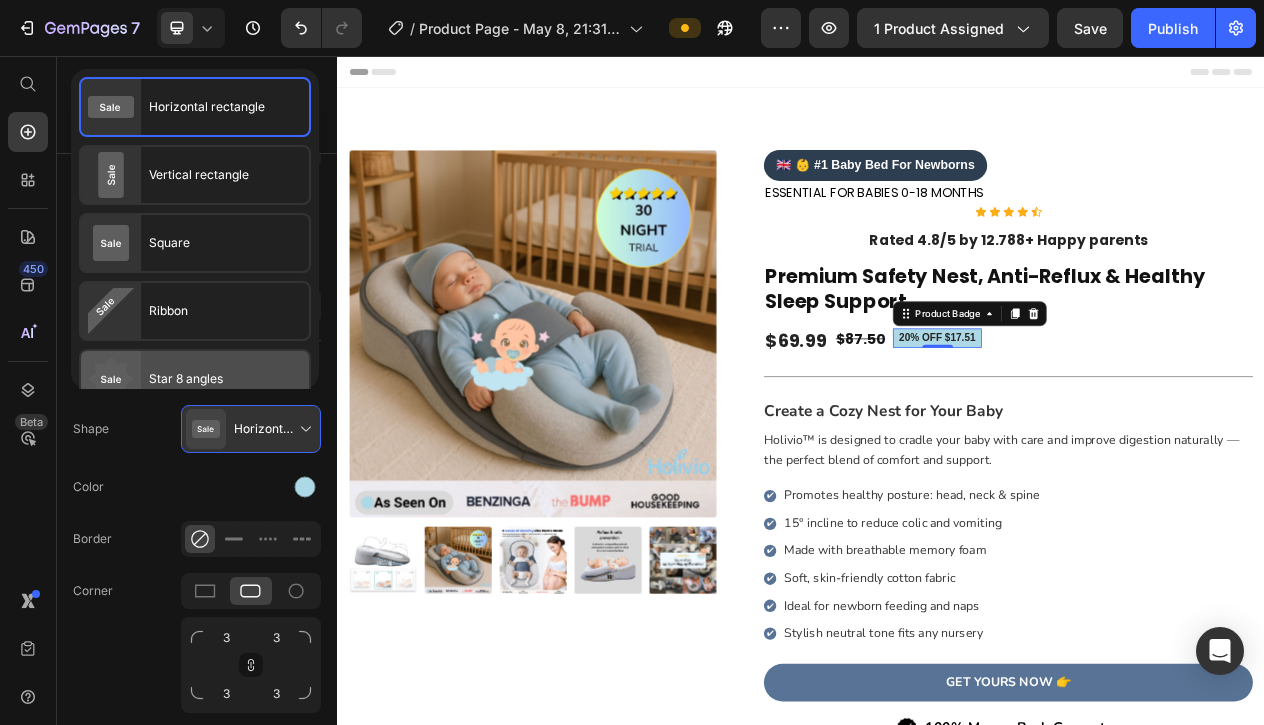 click on "Star 8 angles" at bounding box center [186, 379] 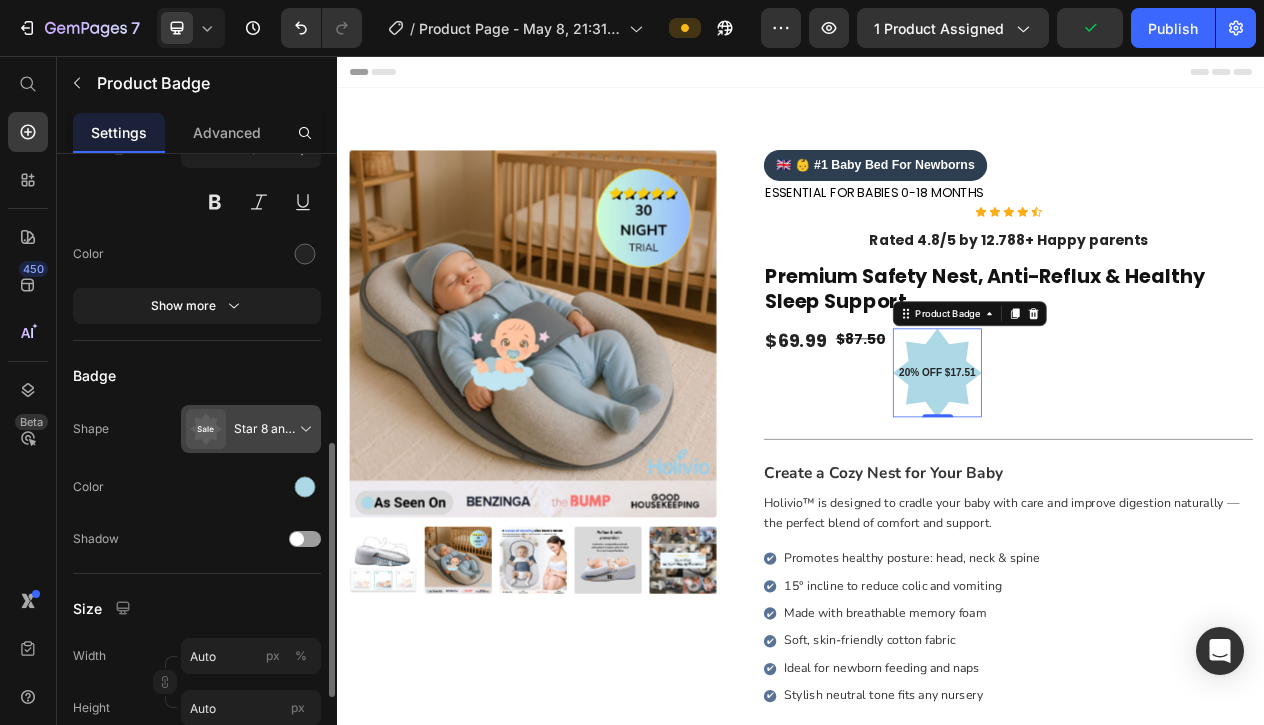 click at bounding box center (255, 429) 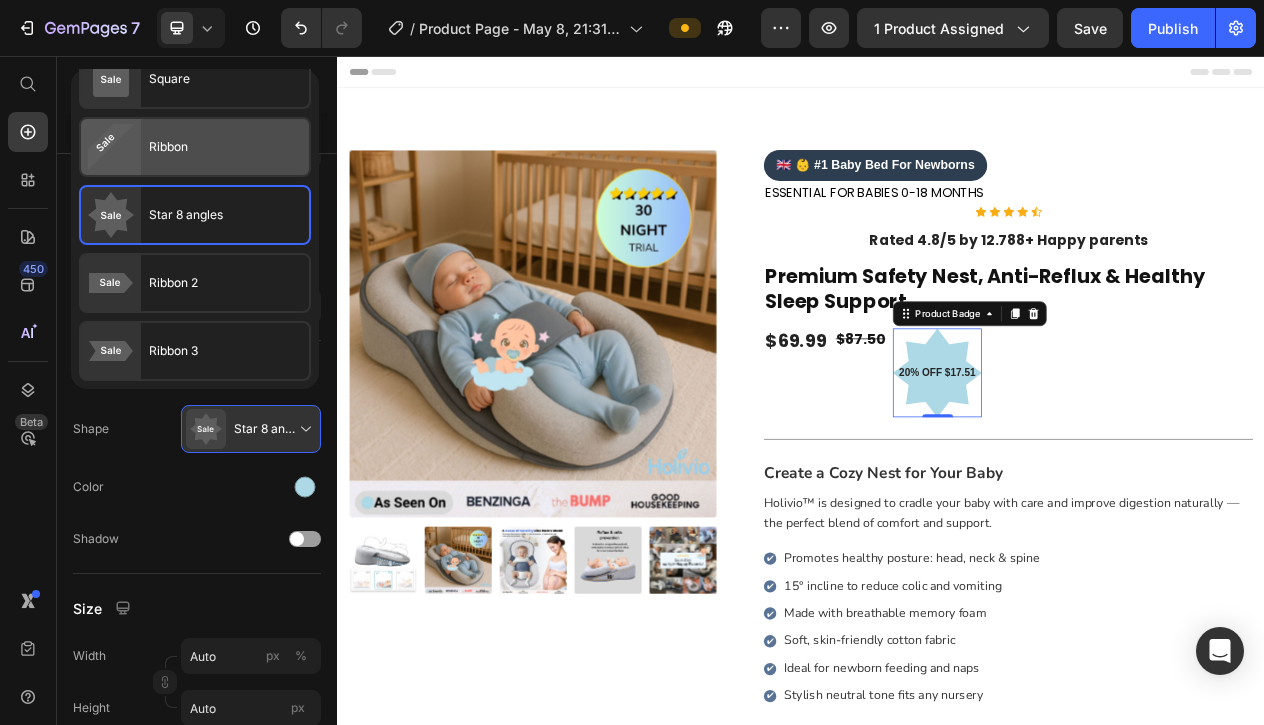 scroll, scrollTop: 164, scrollLeft: 0, axis: vertical 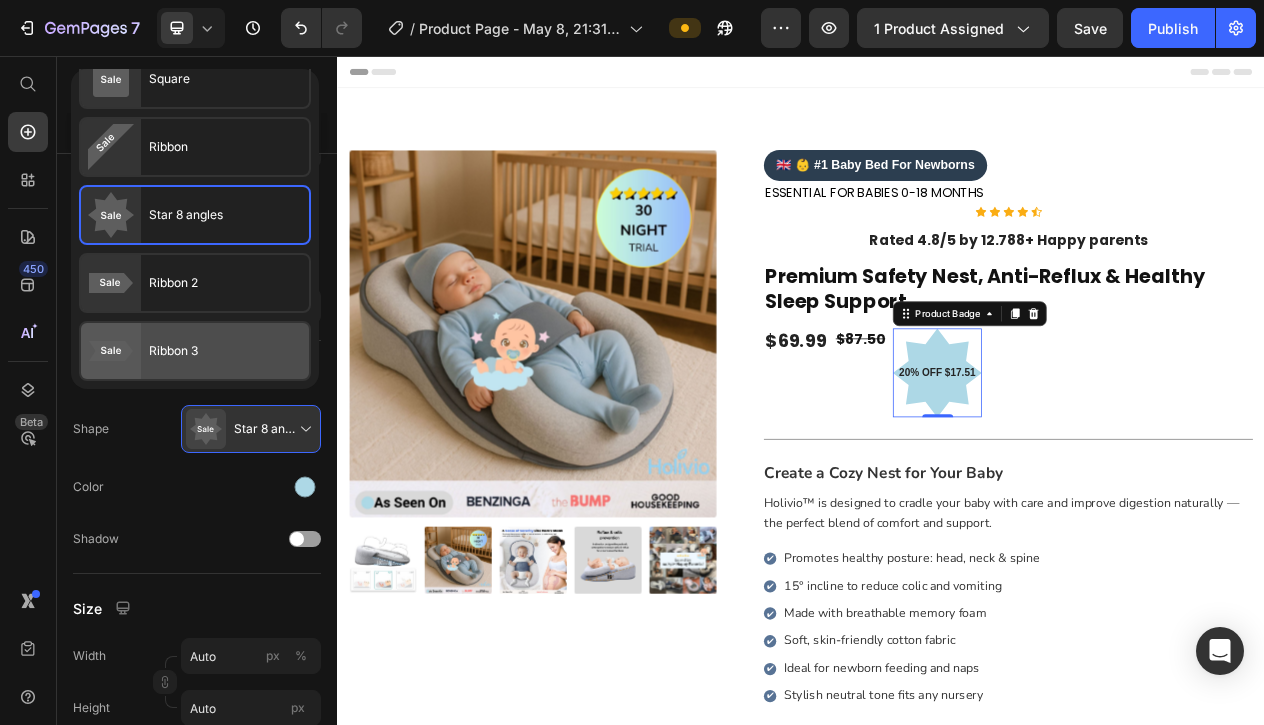 click on "Ribbon 3" 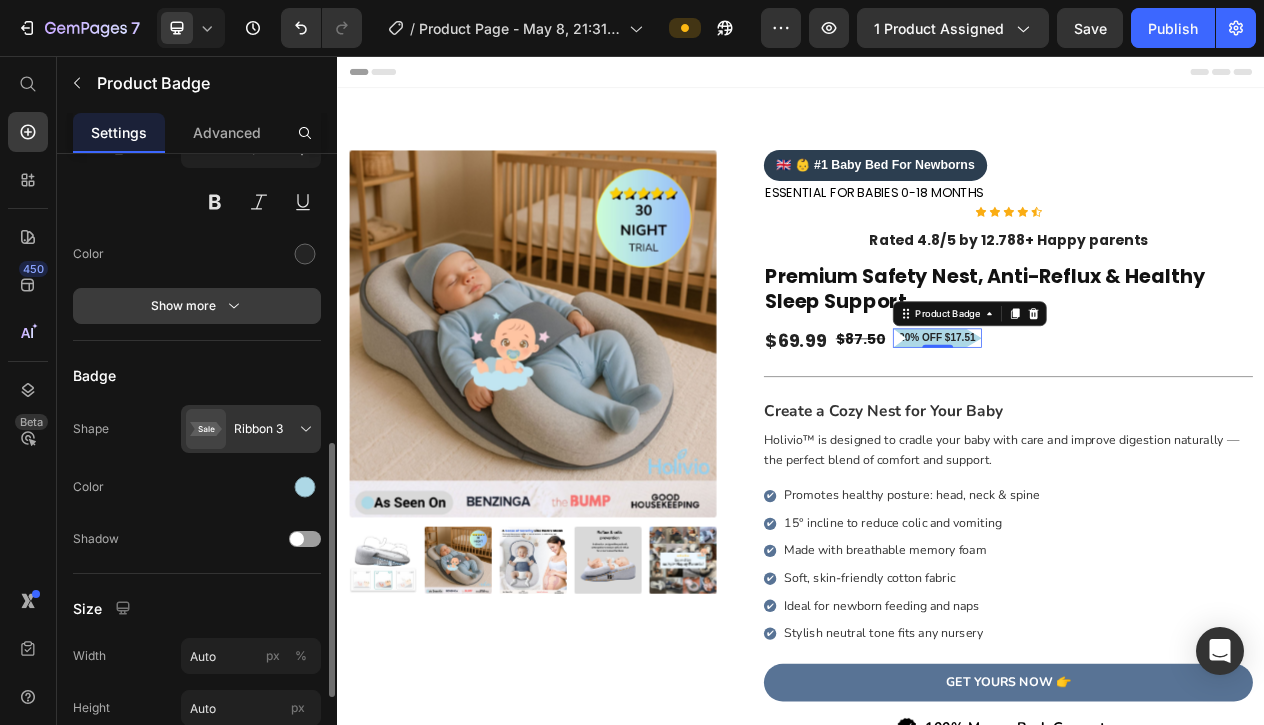 click 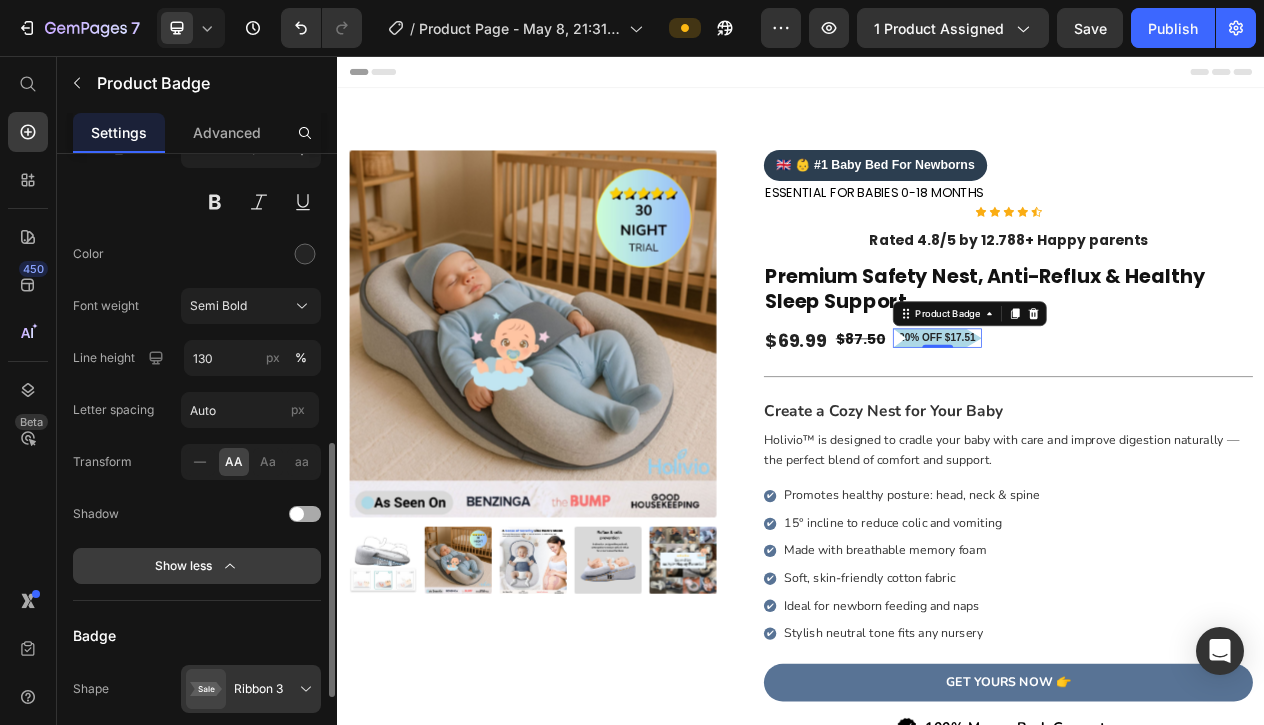 click on "Show less" at bounding box center [197, 566] 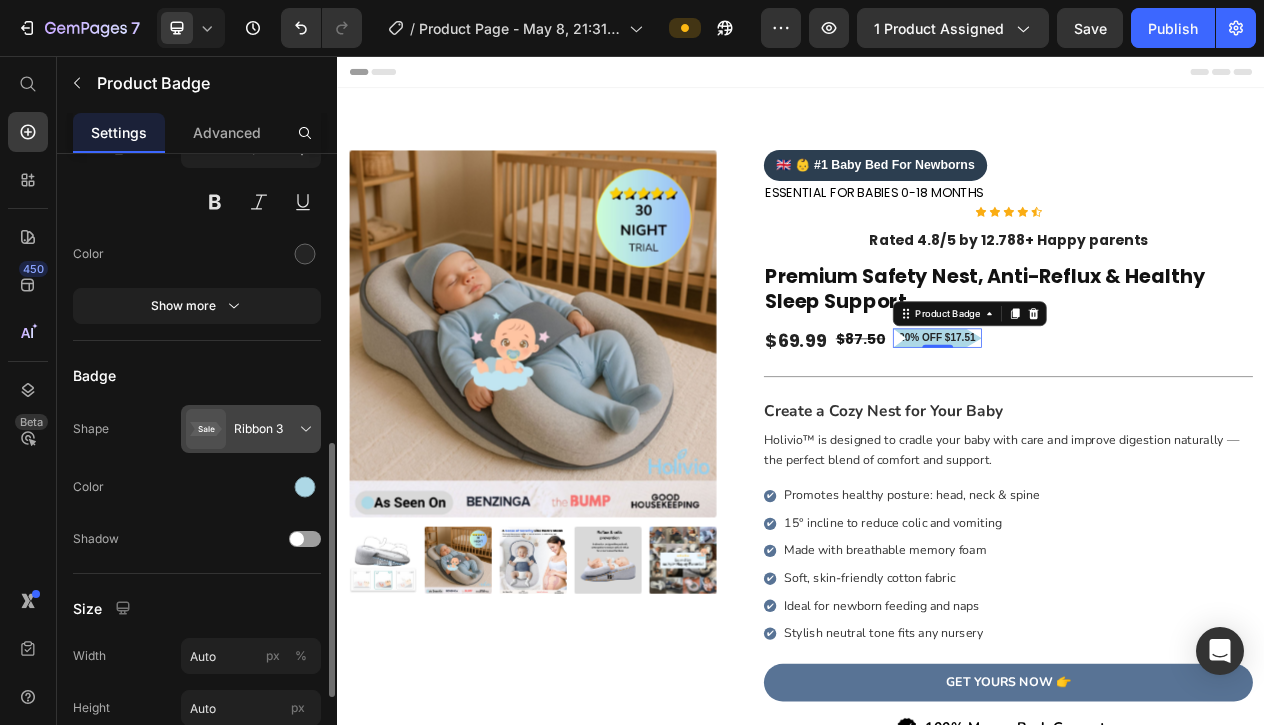 click at bounding box center [255, 429] 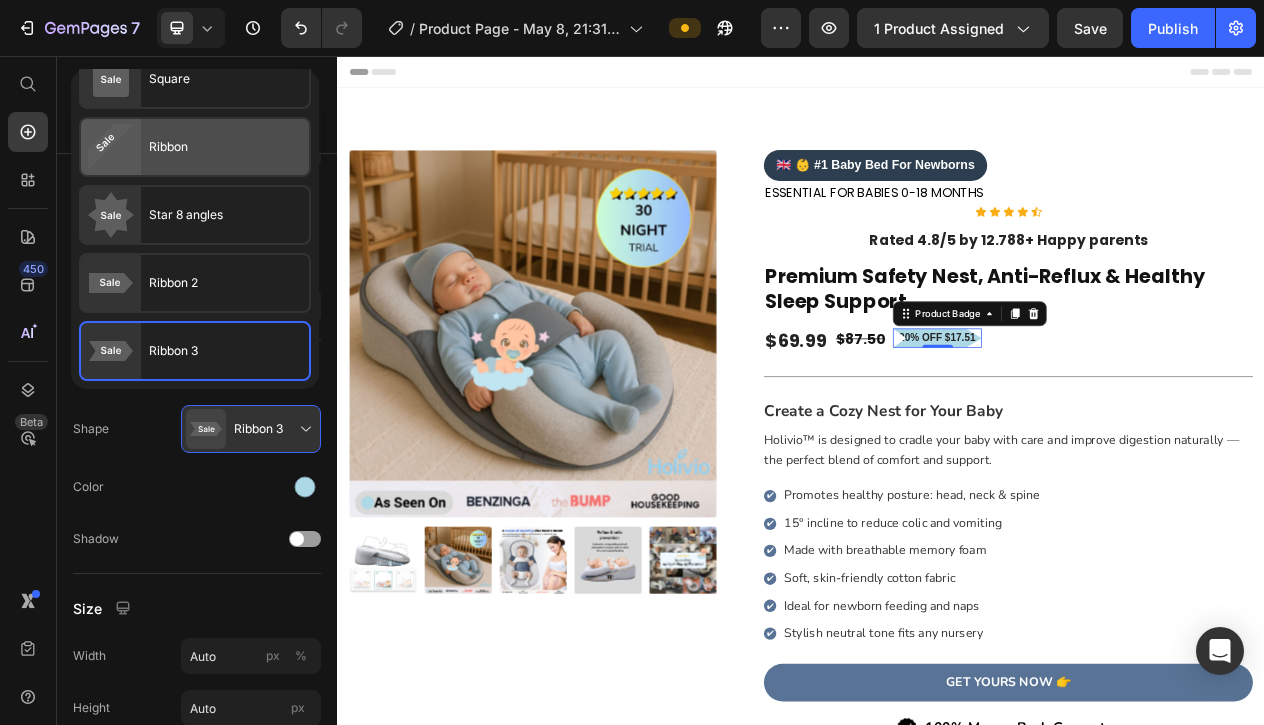 click on "Ribbon" 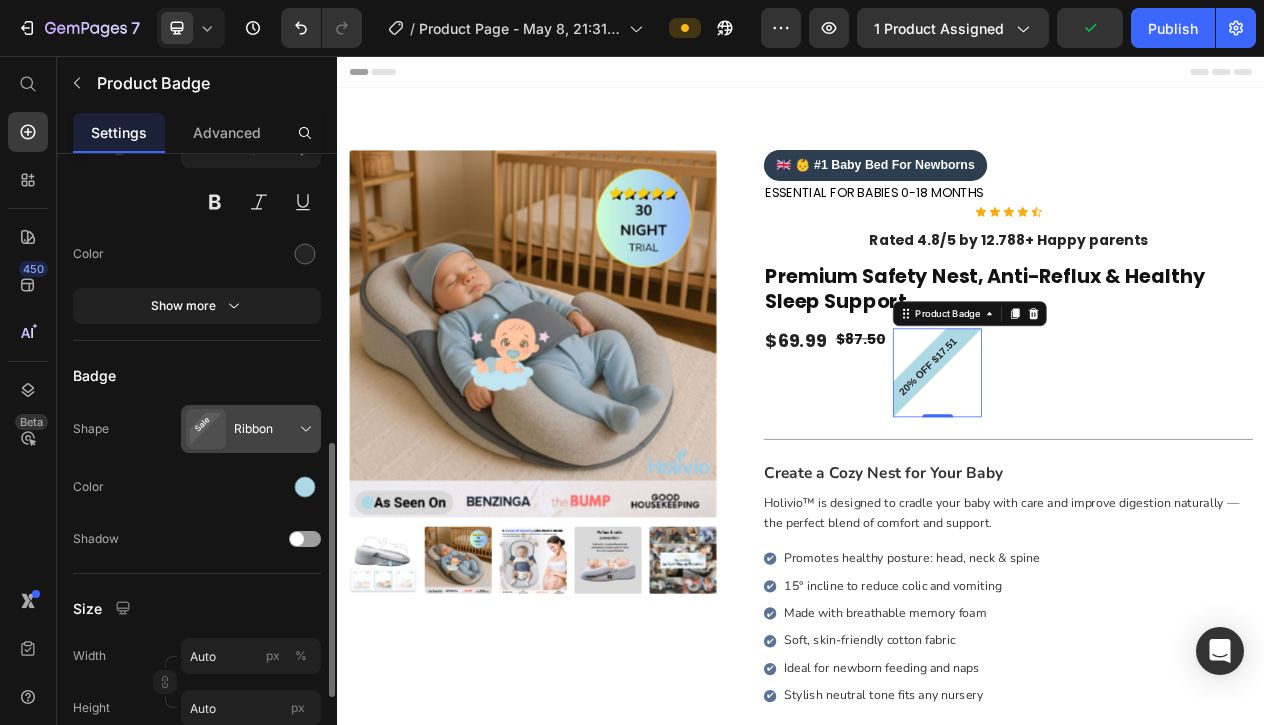 click at bounding box center (255, 429) 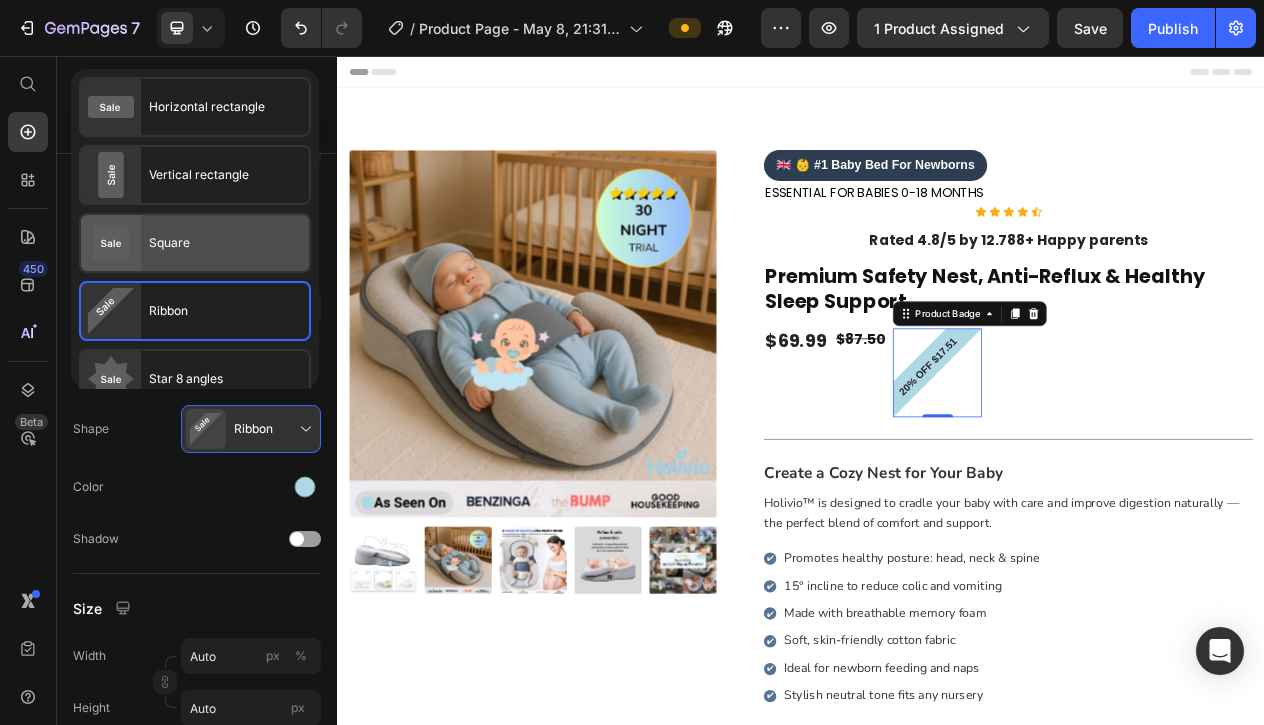 scroll, scrollTop: 0, scrollLeft: 0, axis: both 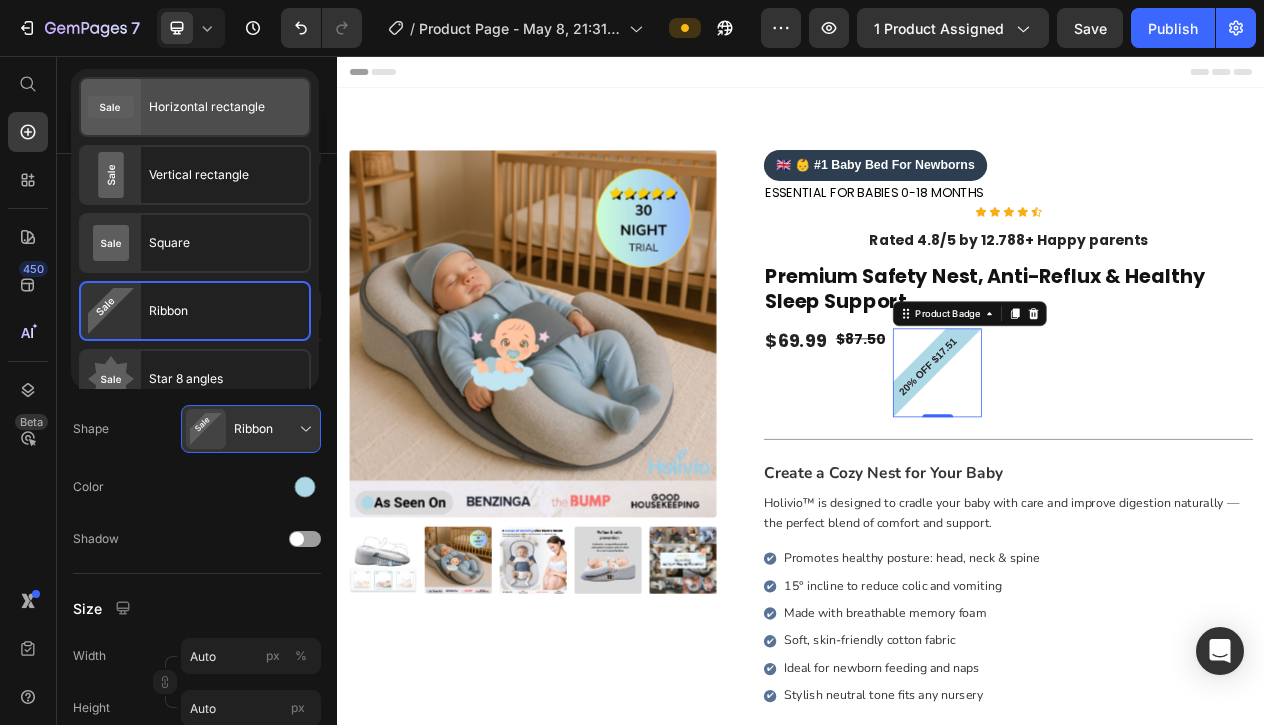 click on "Horizontal rectangle" 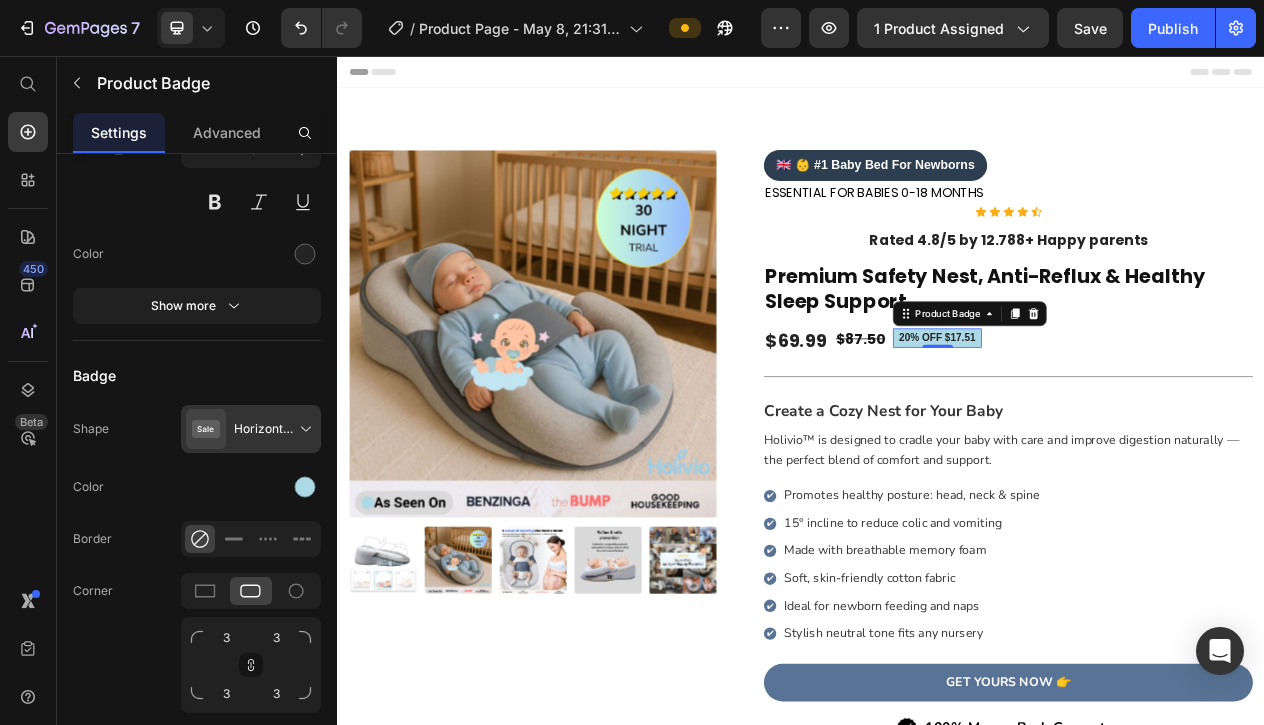 click on "20% off $17.51" at bounding box center (1113, 420) 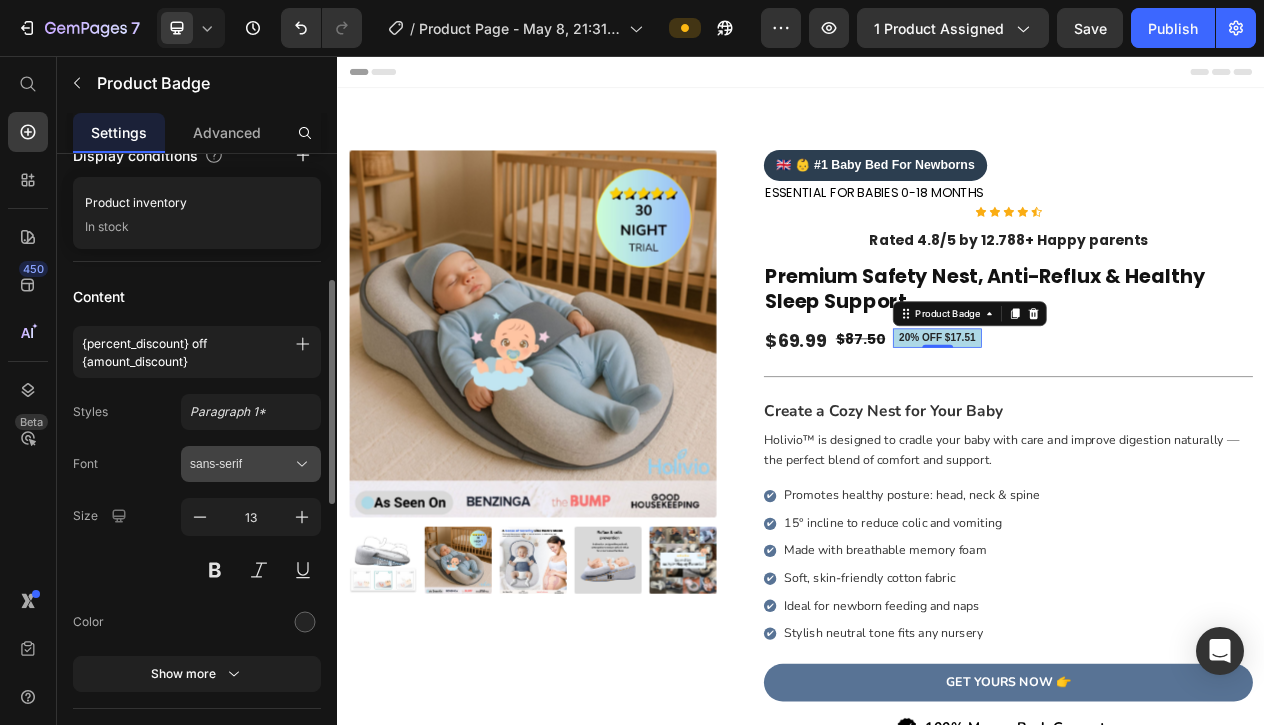 scroll, scrollTop: 348, scrollLeft: 0, axis: vertical 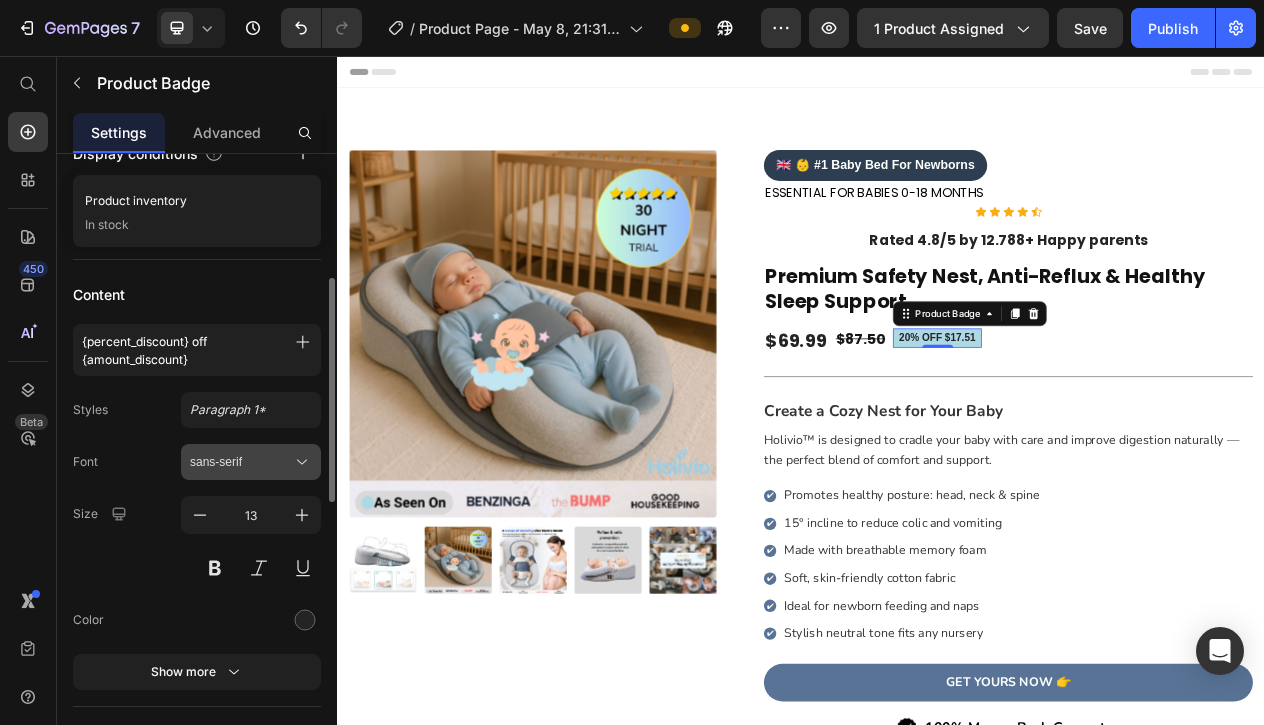 click on "sans-serif" at bounding box center [241, 462] 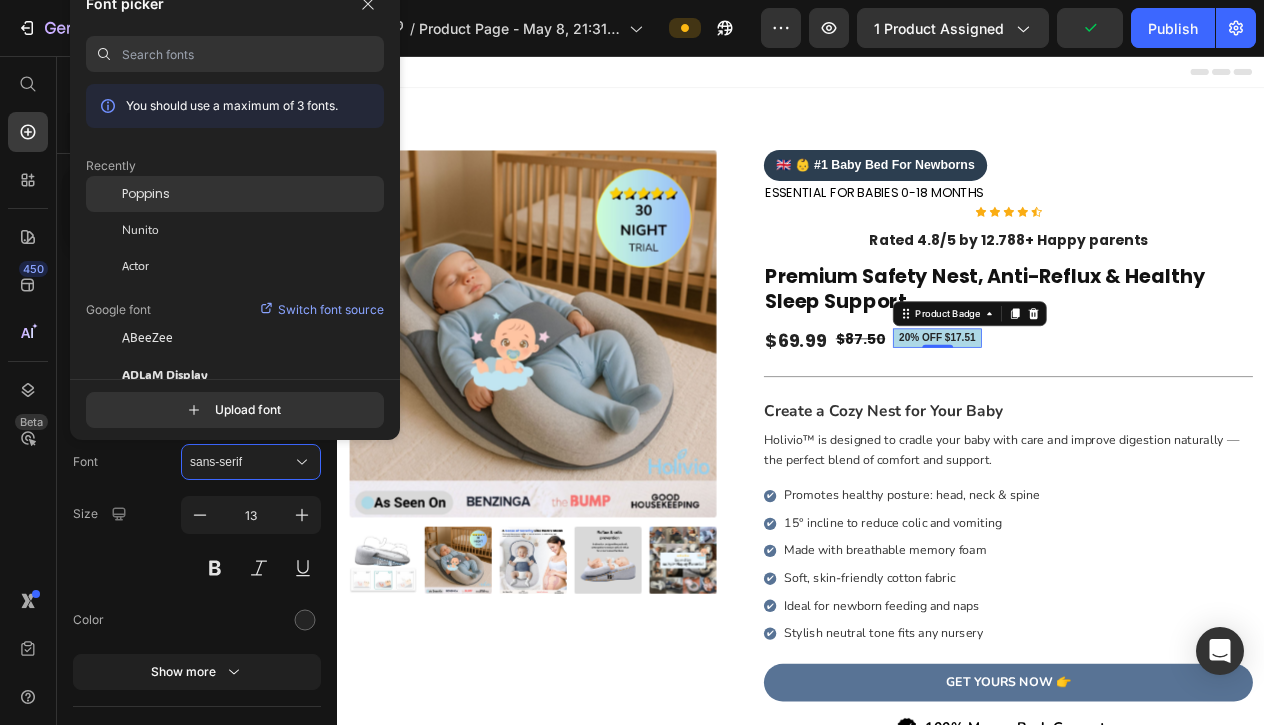 click on "Poppins" 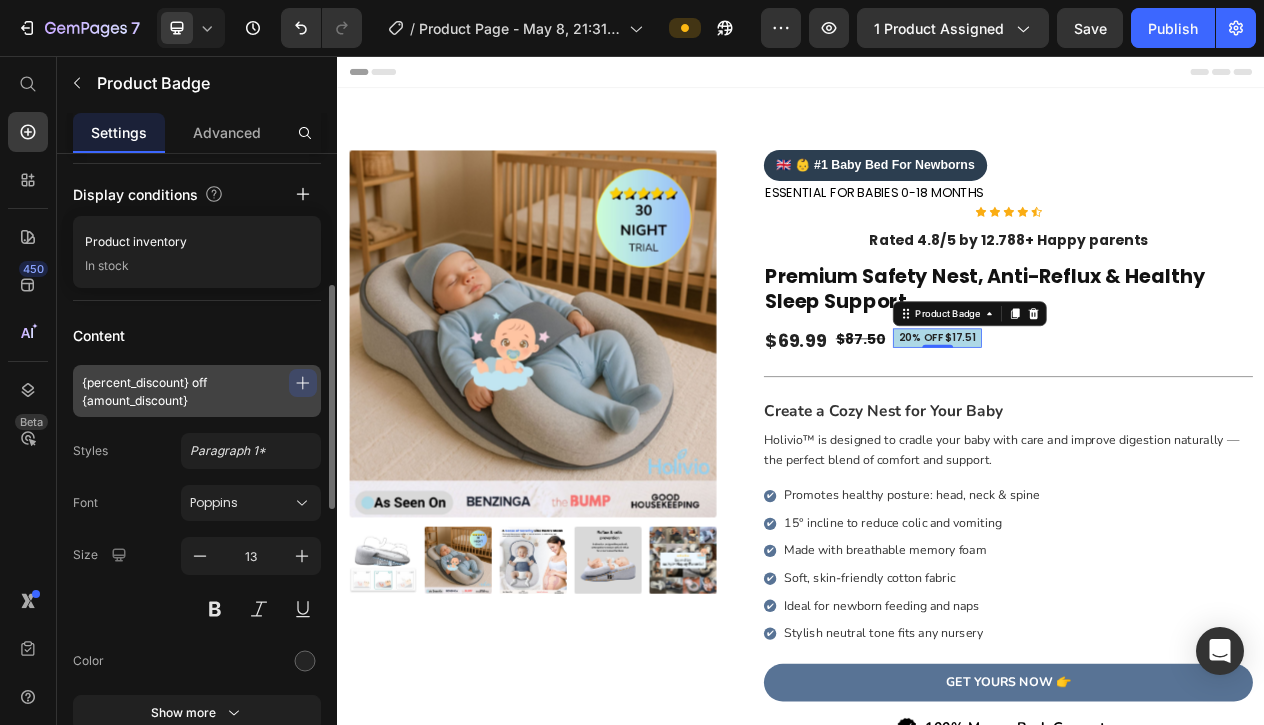 scroll, scrollTop: 298, scrollLeft: 0, axis: vertical 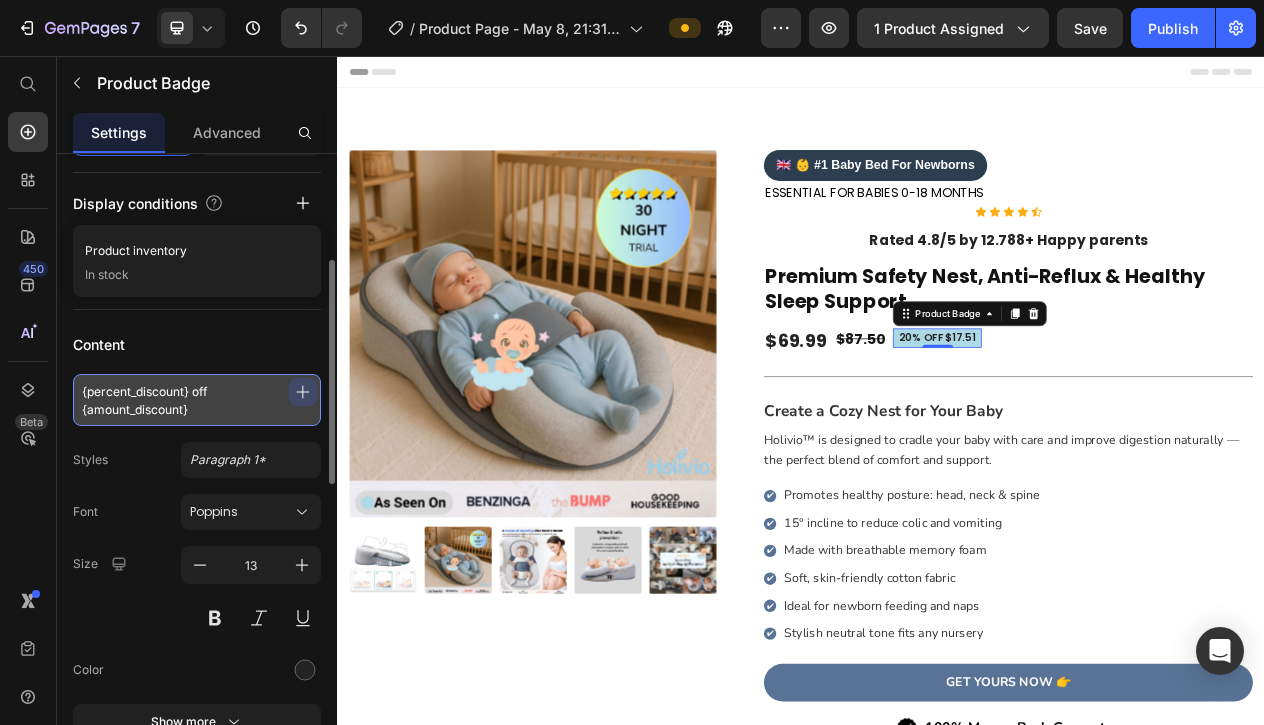 click on "{percent_discount} off {amount_discount}" at bounding box center [197, 400] 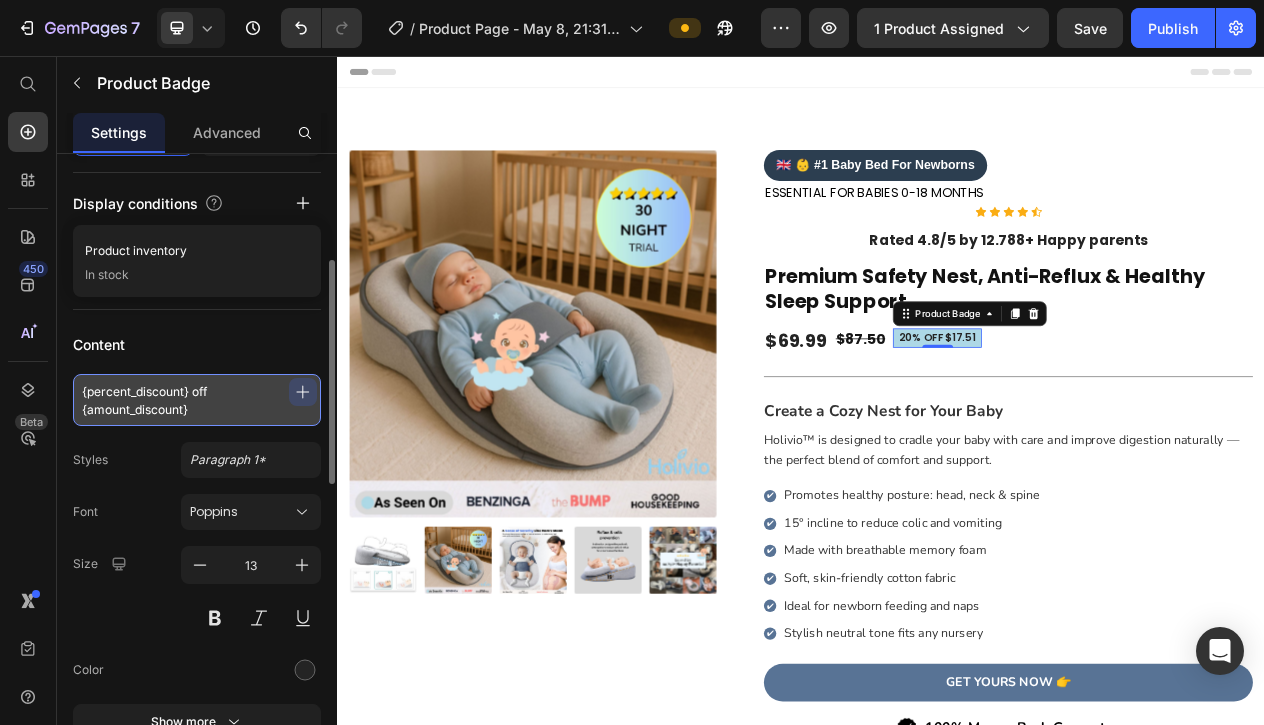 click on "{percent_discount} off {amount_discount}" at bounding box center [197, 400] 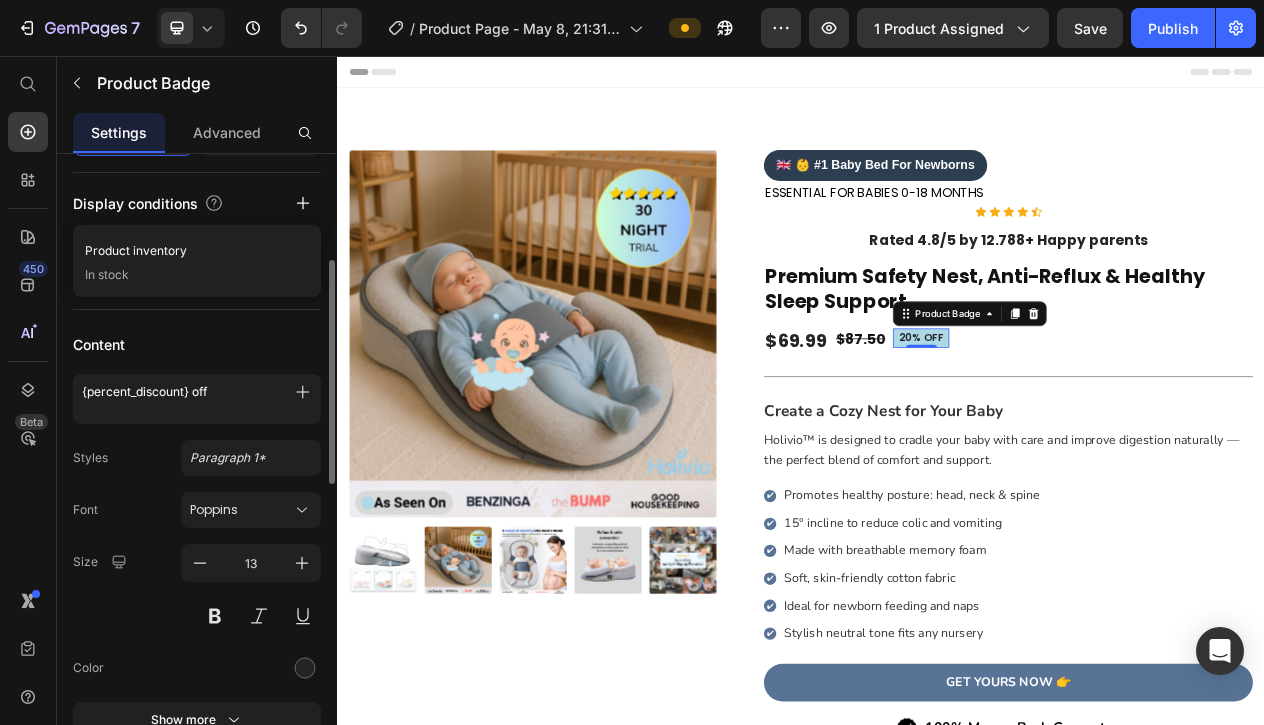 type on "{percent_discount} off" 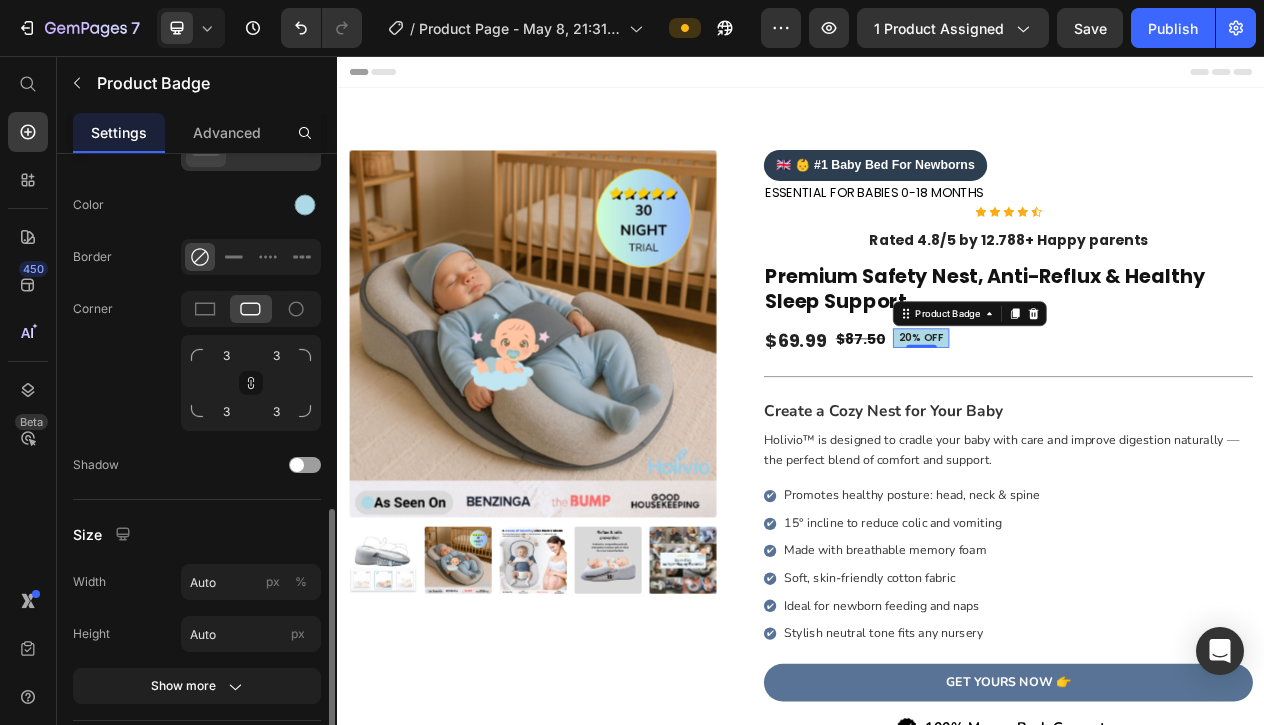 scroll, scrollTop: 1013, scrollLeft: 0, axis: vertical 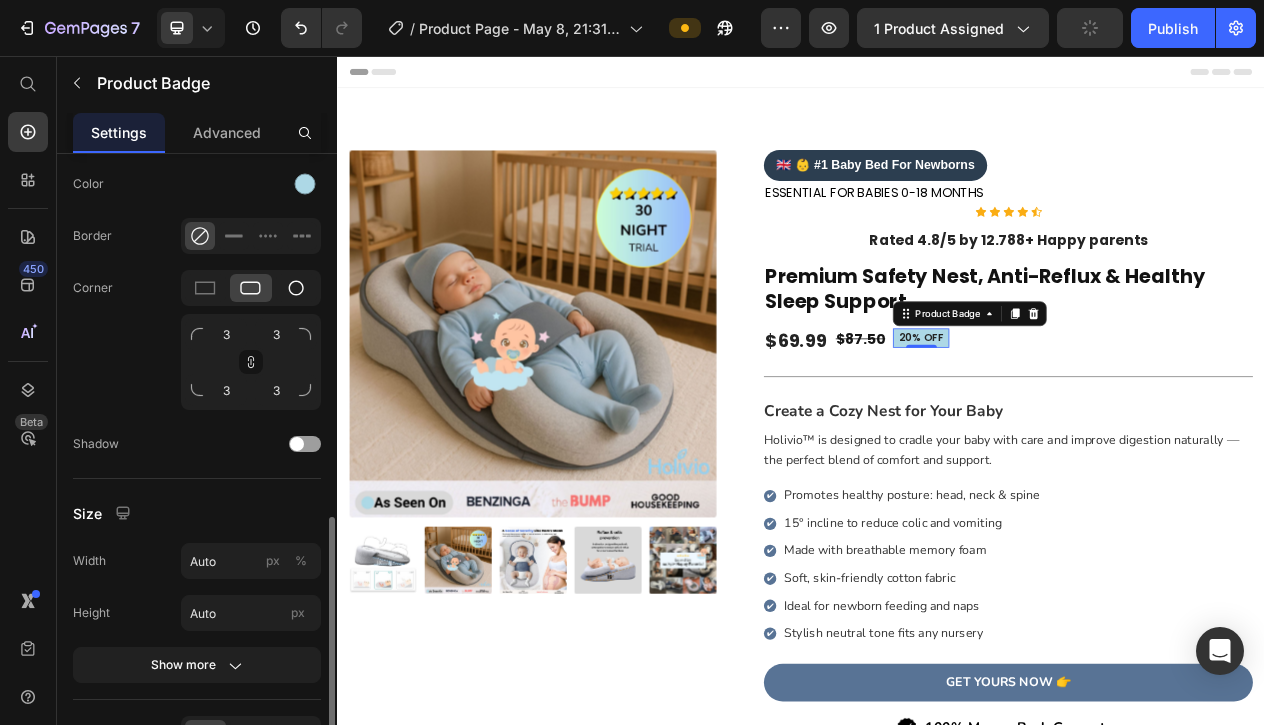 click 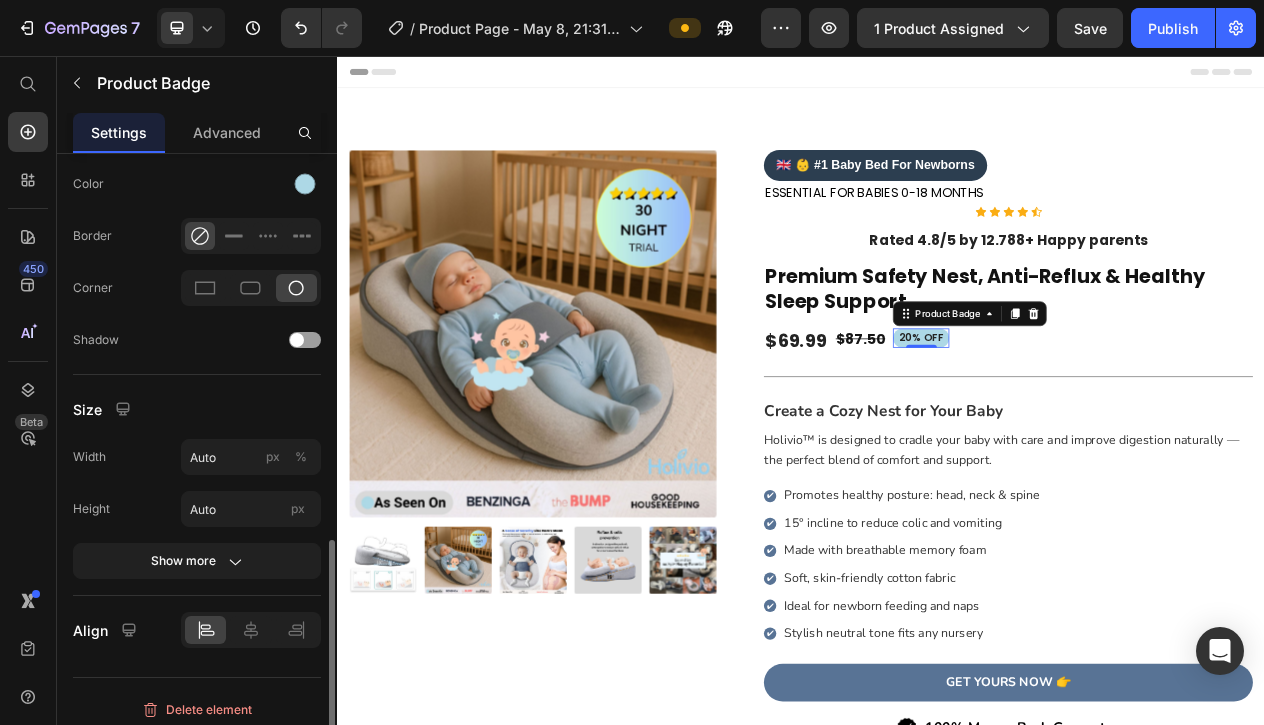 scroll, scrollTop: 1023, scrollLeft: 0, axis: vertical 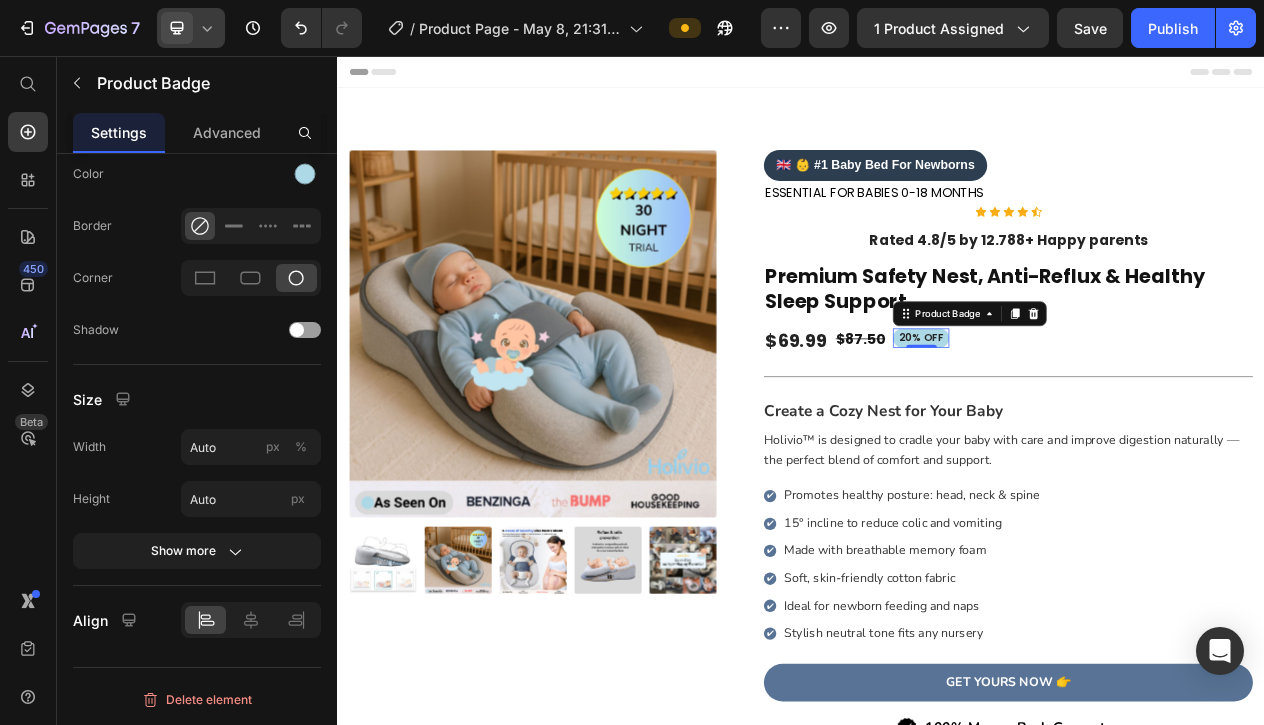 click 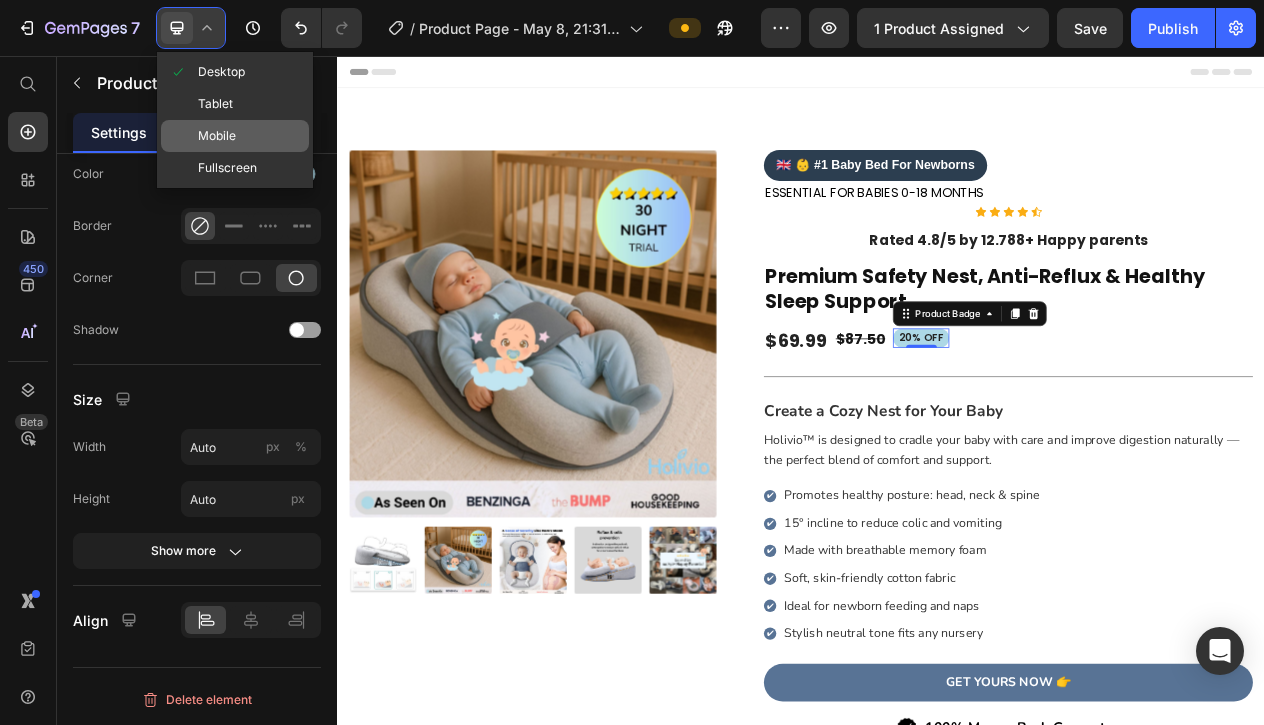 click on "Mobile" at bounding box center (217, 136) 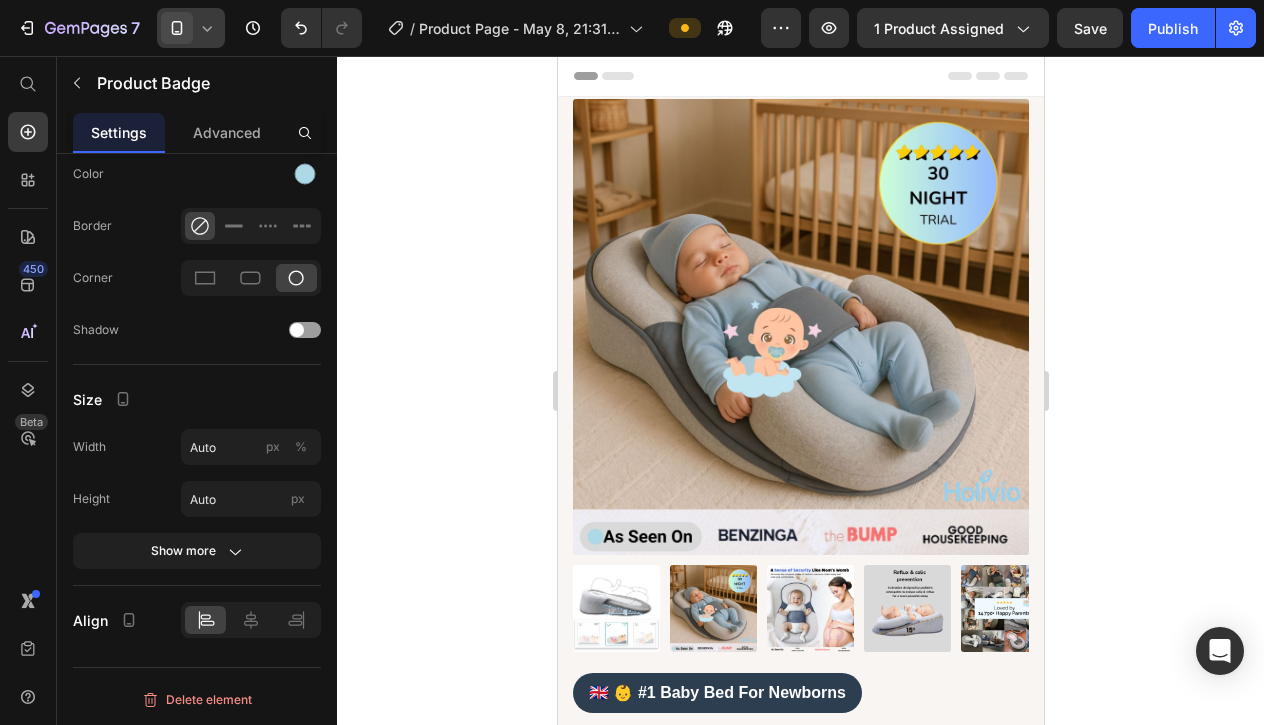 type on "12" 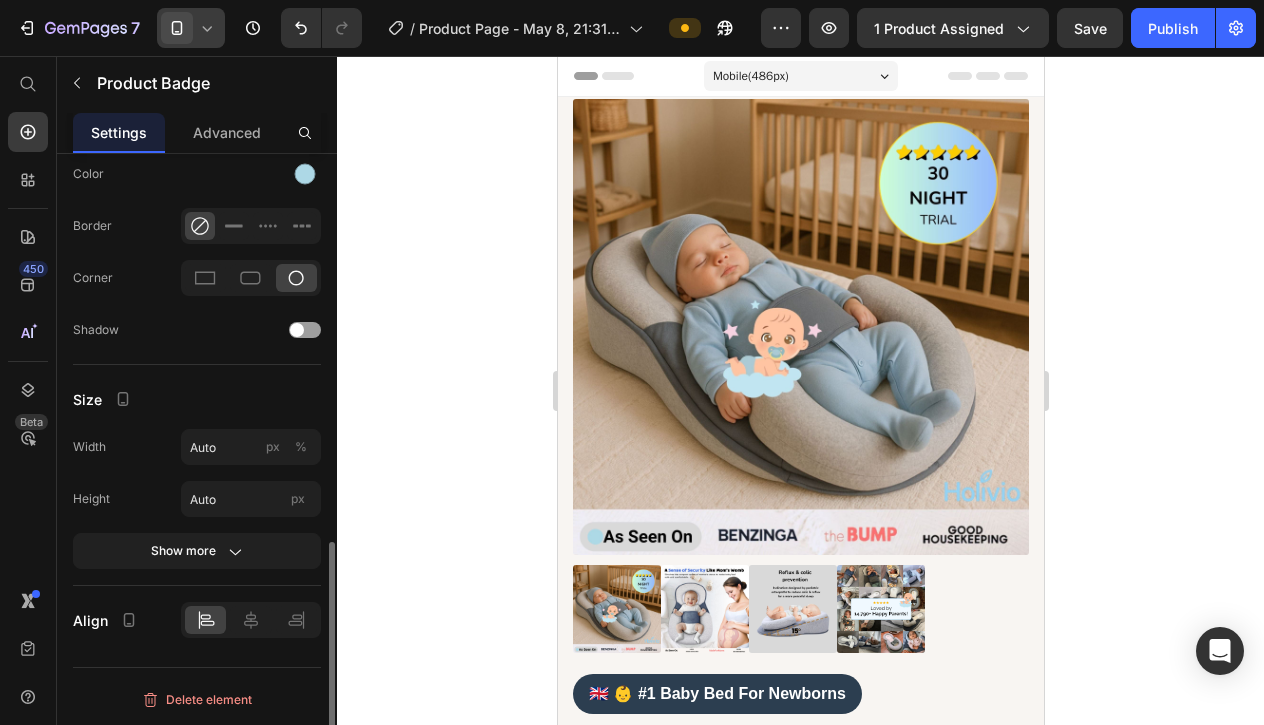 scroll, scrollTop: 1011, scrollLeft: 0, axis: vertical 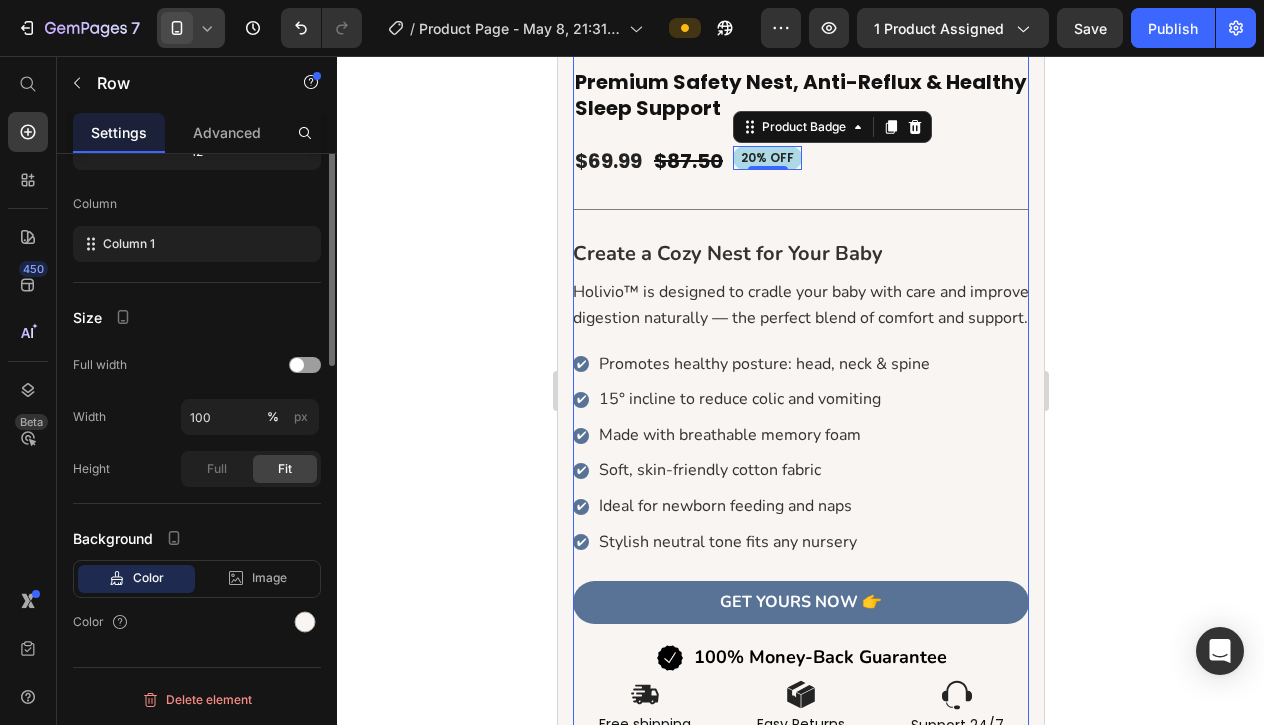 click on "🇬🇧 👶 #1 Baby Bed For Newborns
Custom Code ESSENTIAL FOR BABIES 0-18 MONTHS Text Block                Icon                Icon                Icon                Icon
Icon Icon List Hoz Row Rated 4.8/5 by 12.788+ Happy parents Text Block Premium Safety Nest, Anti-Reflux & Healthy Sleep Support Product Title 20% off Product Badge   0 $87.50 Product Price $69.99 Product Price Row                Title Line
Create a Cozy Nest for Your Baby
Holivio™ is designed to cradle your baby with care and improve digestion naturally — the perfect blend of comfort and support.
✔
Promotes healthy posture: head, neck & spine
✔
15° incline to reduce colic and vomiting
✔
Made with breathable memory foam
✔
Soft, skin-friendly cotton fabric
✔
Ideal for newborn feeding and naps
✔
Custom Code GET YOURS Now 👉" at bounding box center (800, 453) 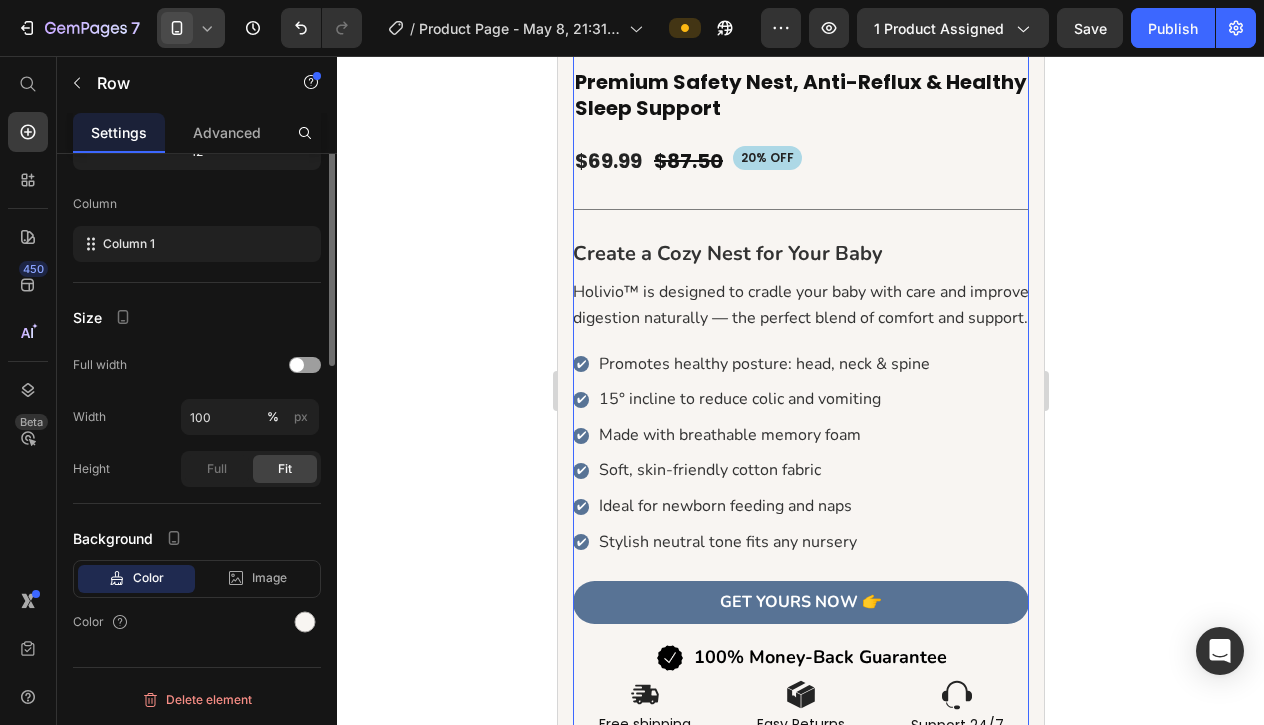 scroll, scrollTop: 0, scrollLeft: 0, axis: both 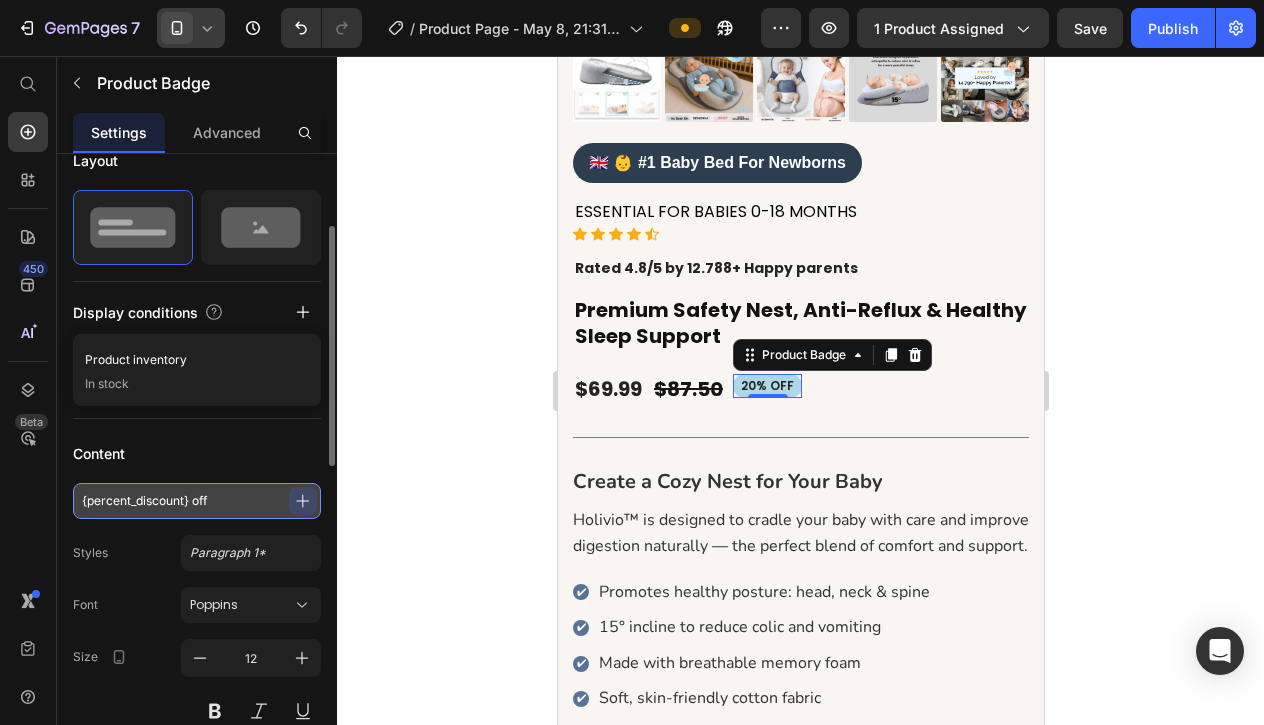 click on "{percent_discount} off" at bounding box center (197, 501) 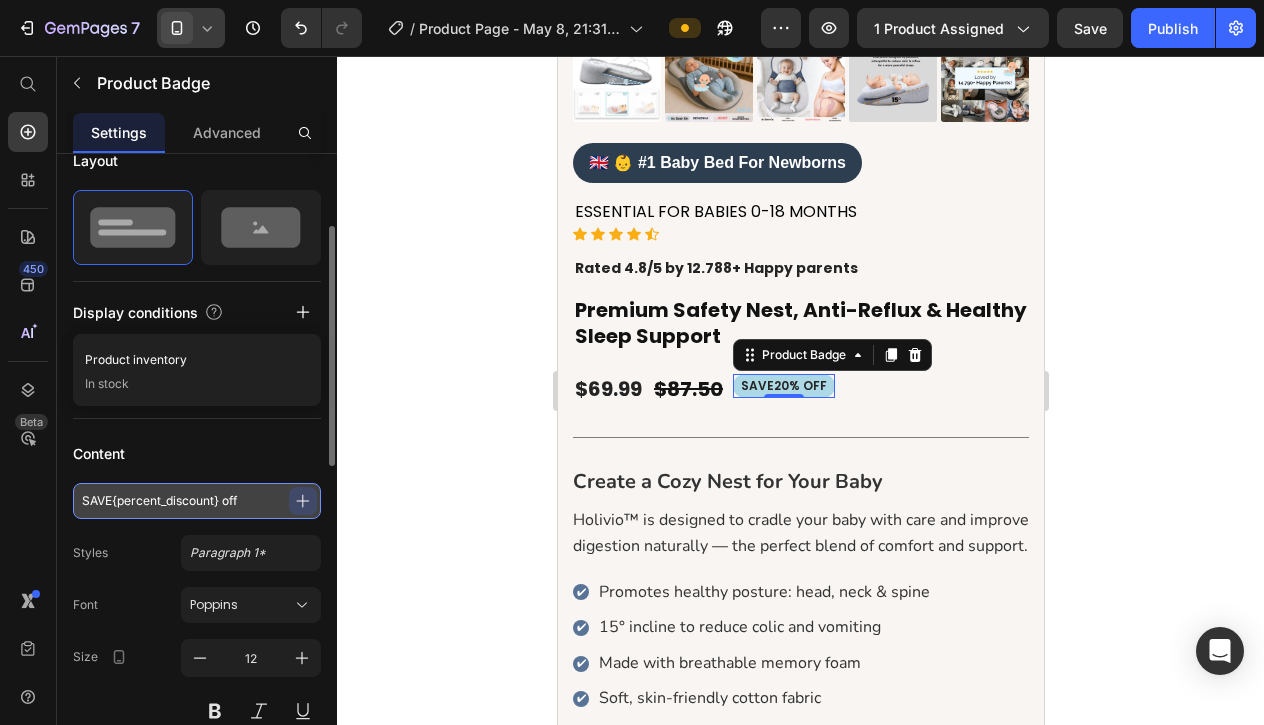 type on "SAVE {percent_discount} off" 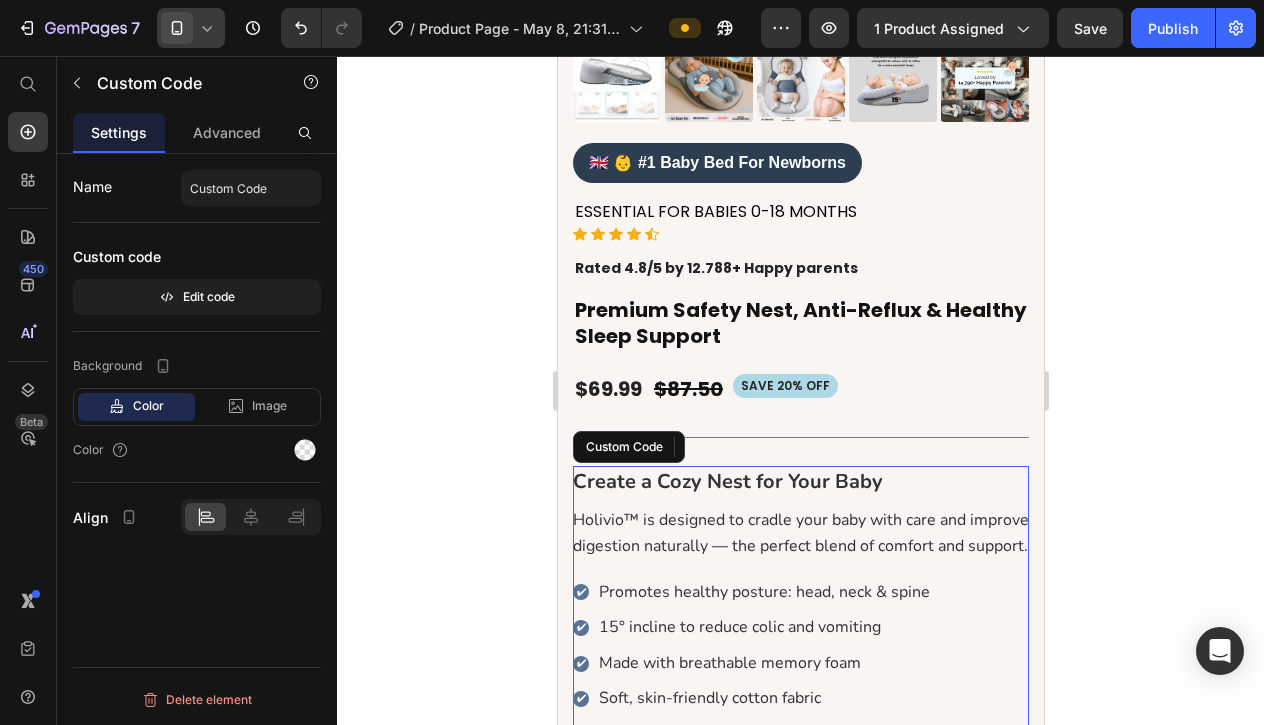 click on "Holivio™ is designed to cradle your baby with care and improve digestion naturally — the perfect blend of comfort and support." at bounding box center (800, 533) 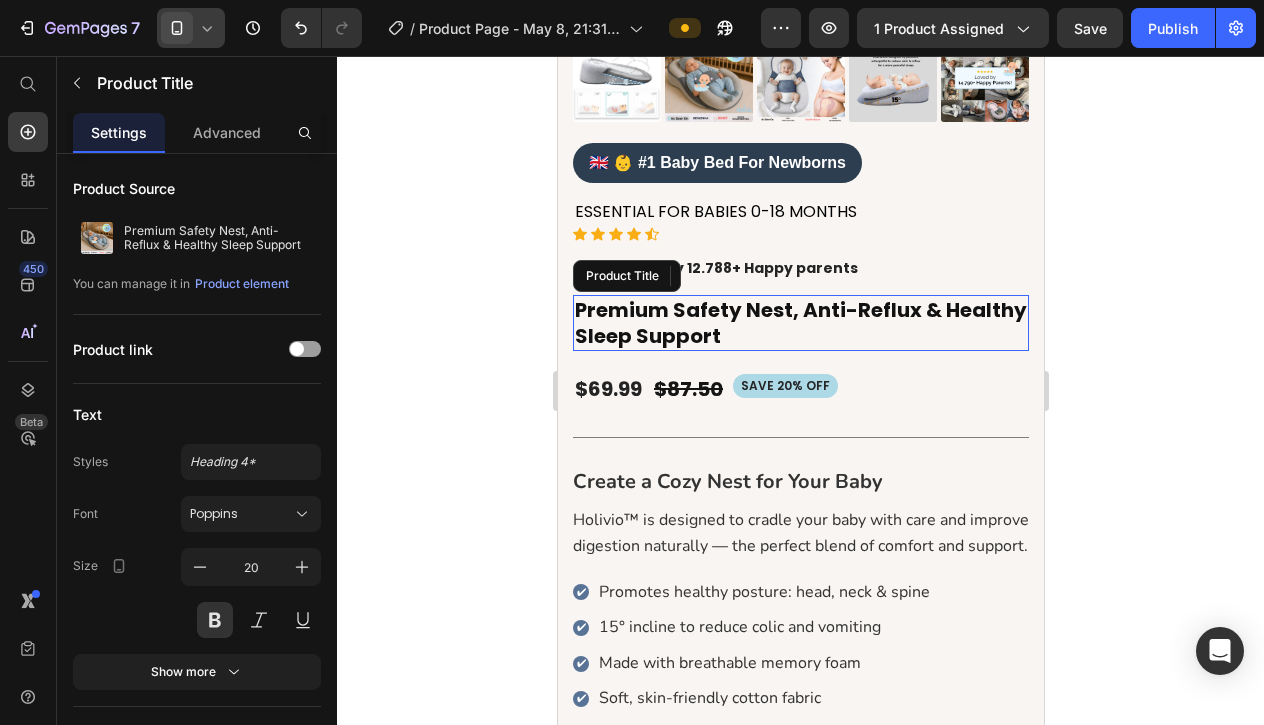 click on "Premium Safety Nest, Anti-Reflux & Healthy Sleep Support" at bounding box center (800, 323) 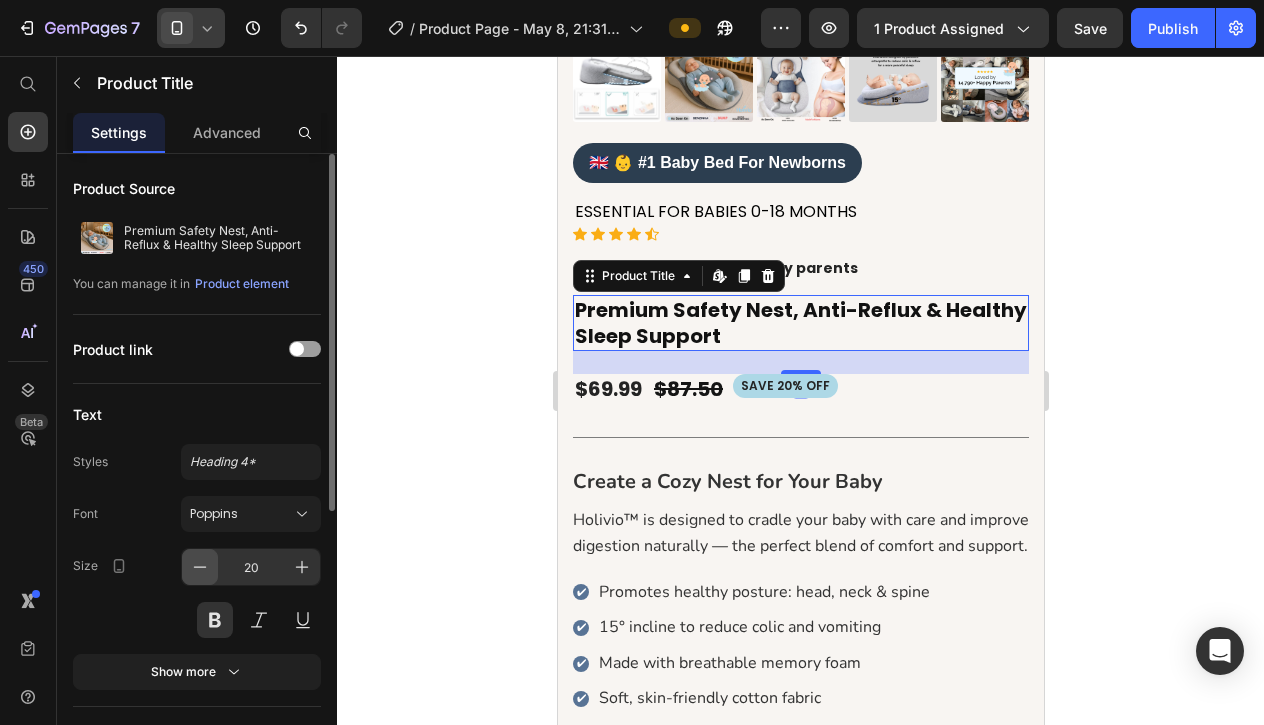 click 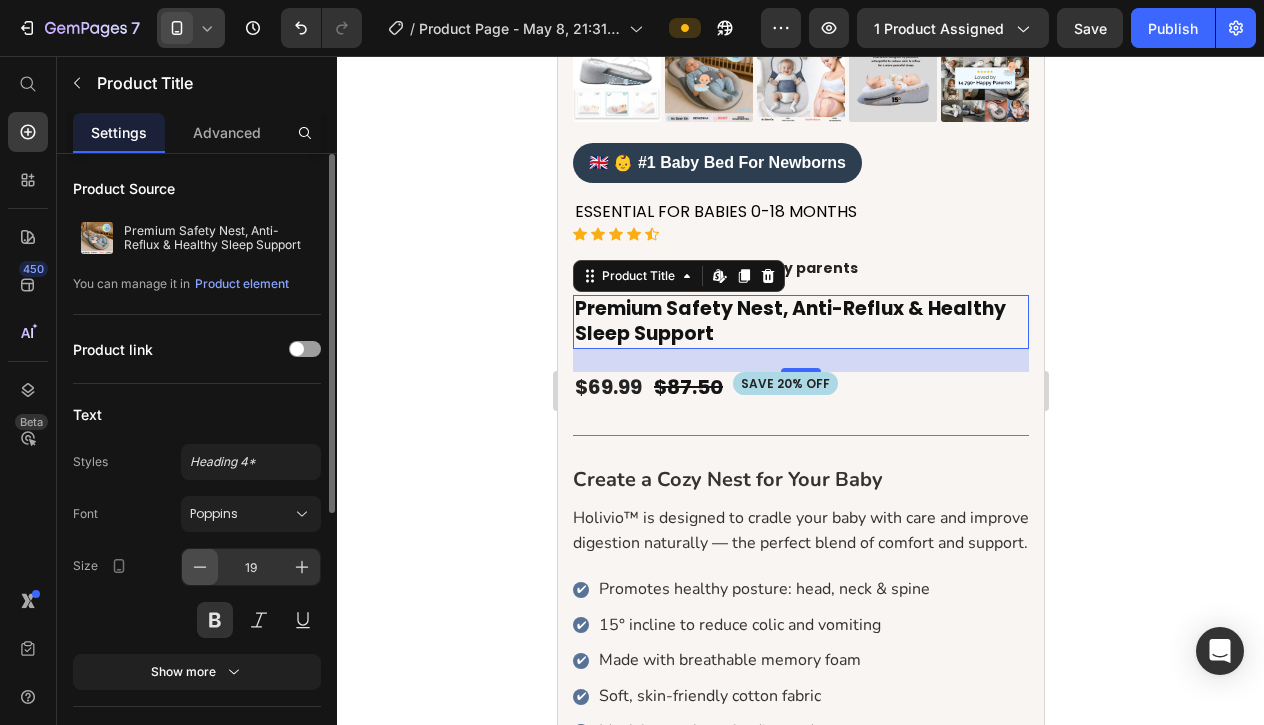 click 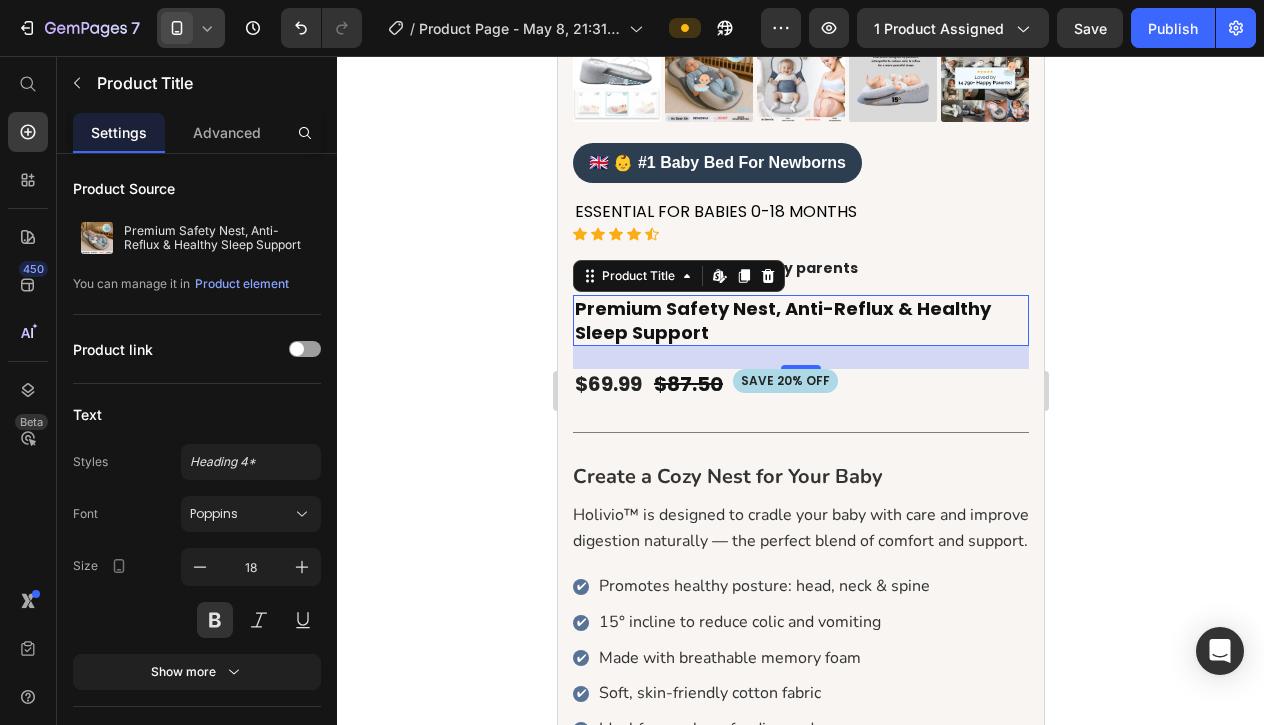 click 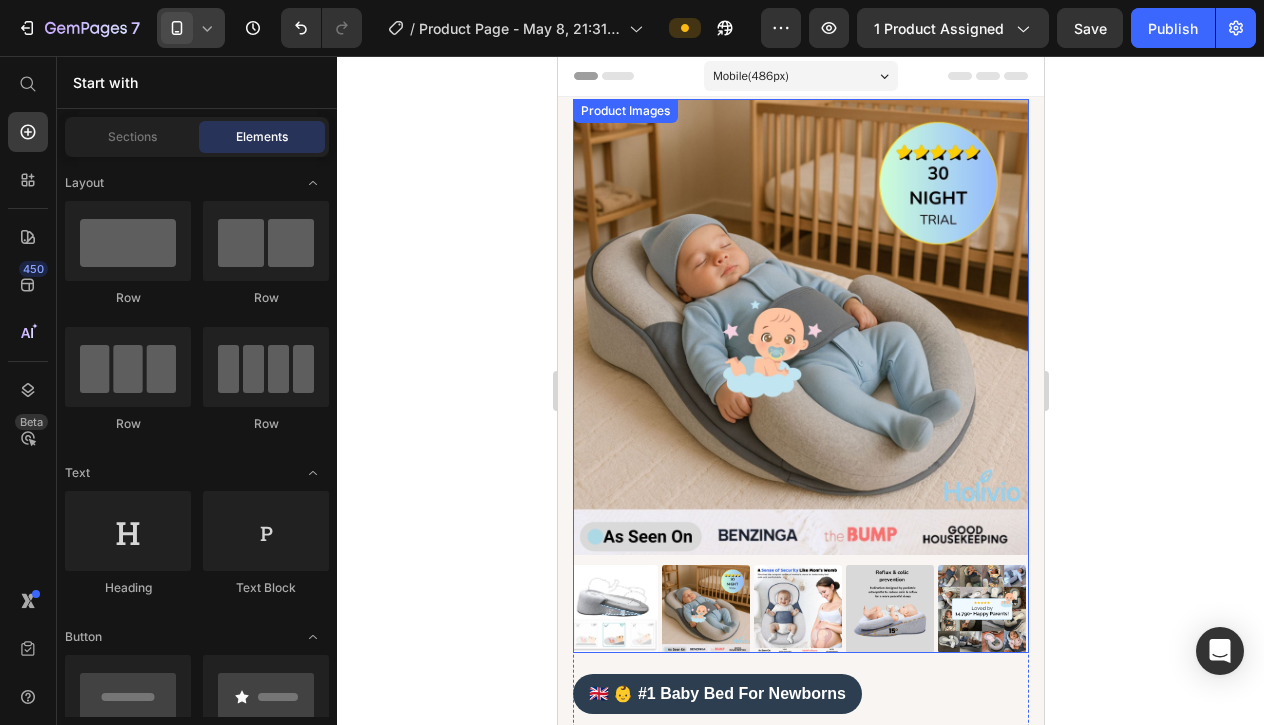scroll, scrollTop: 32, scrollLeft: 0, axis: vertical 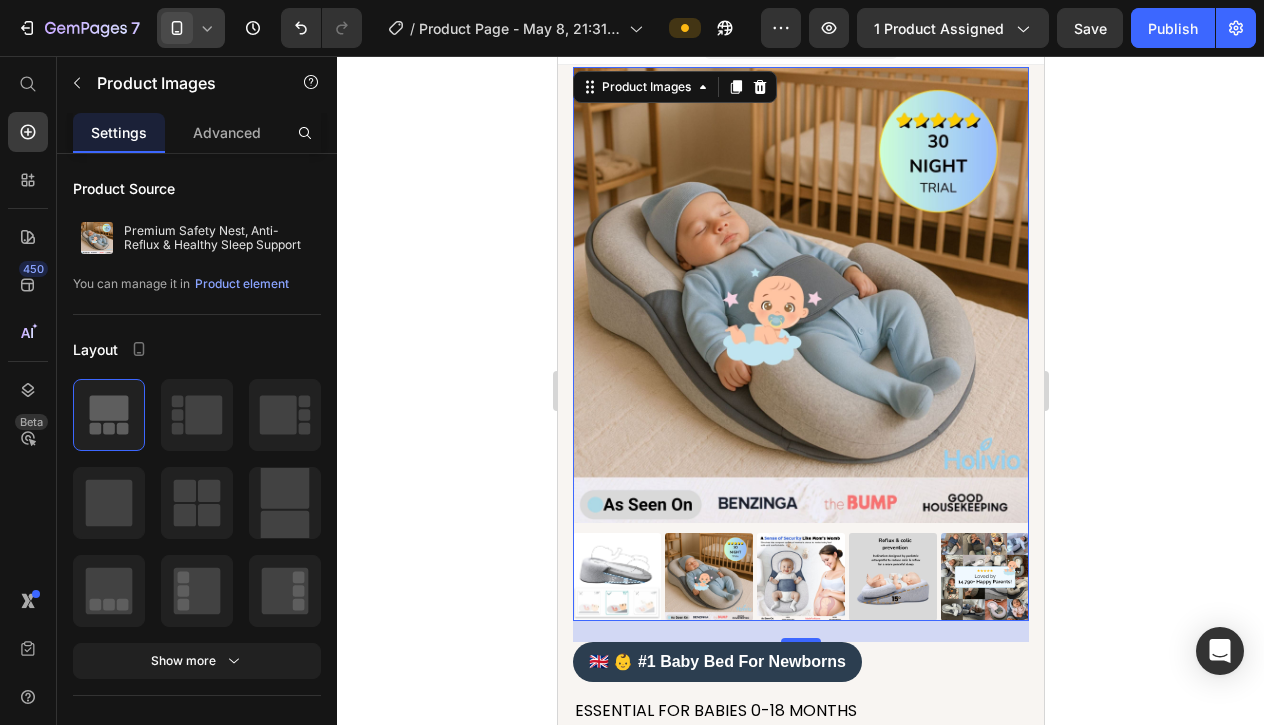click at bounding box center [984, 577] 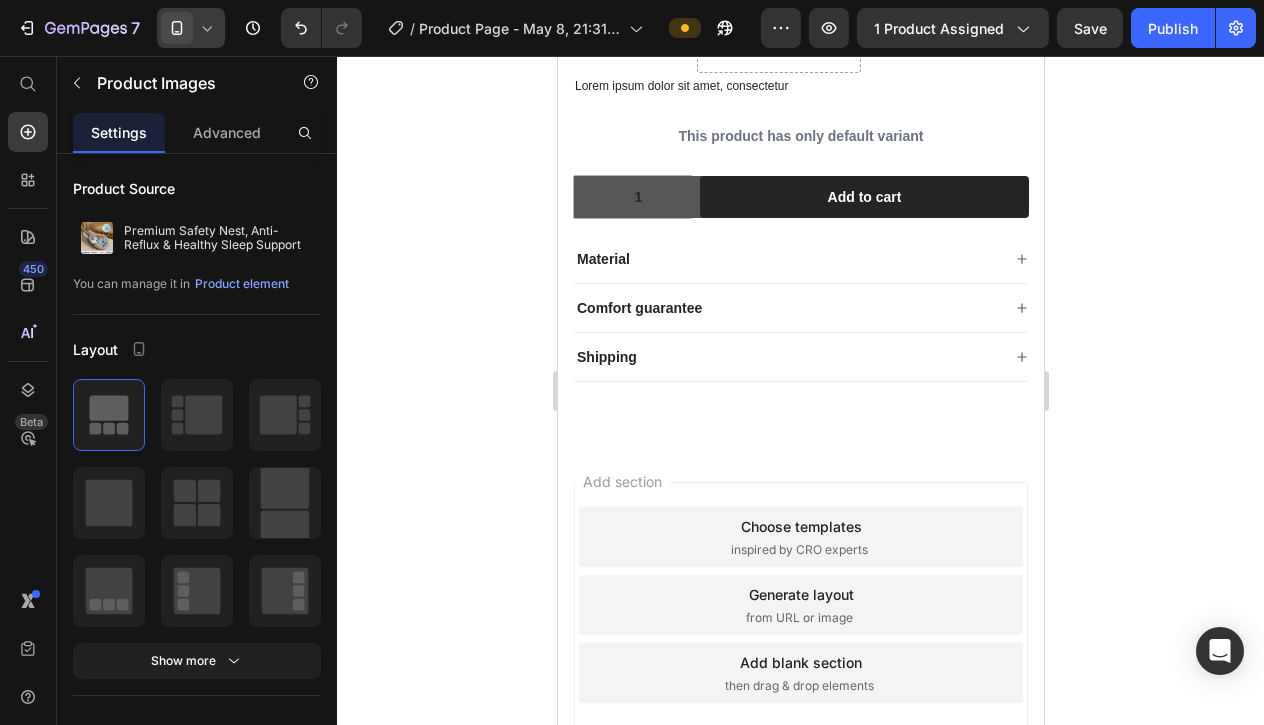 scroll, scrollTop: 8901, scrollLeft: 0, axis: vertical 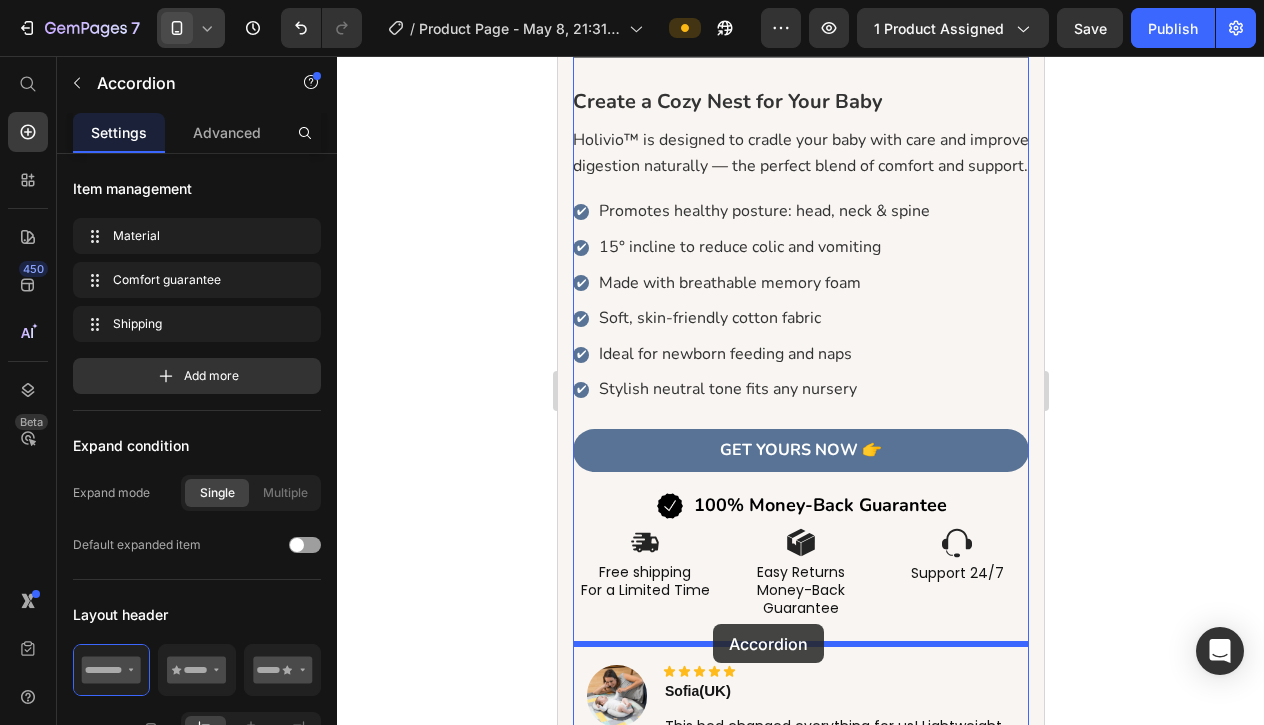 drag, startPoint x: 629, startPoint y: 217, endPoint x: 711, endPoint y: 623, distance: 414.19803 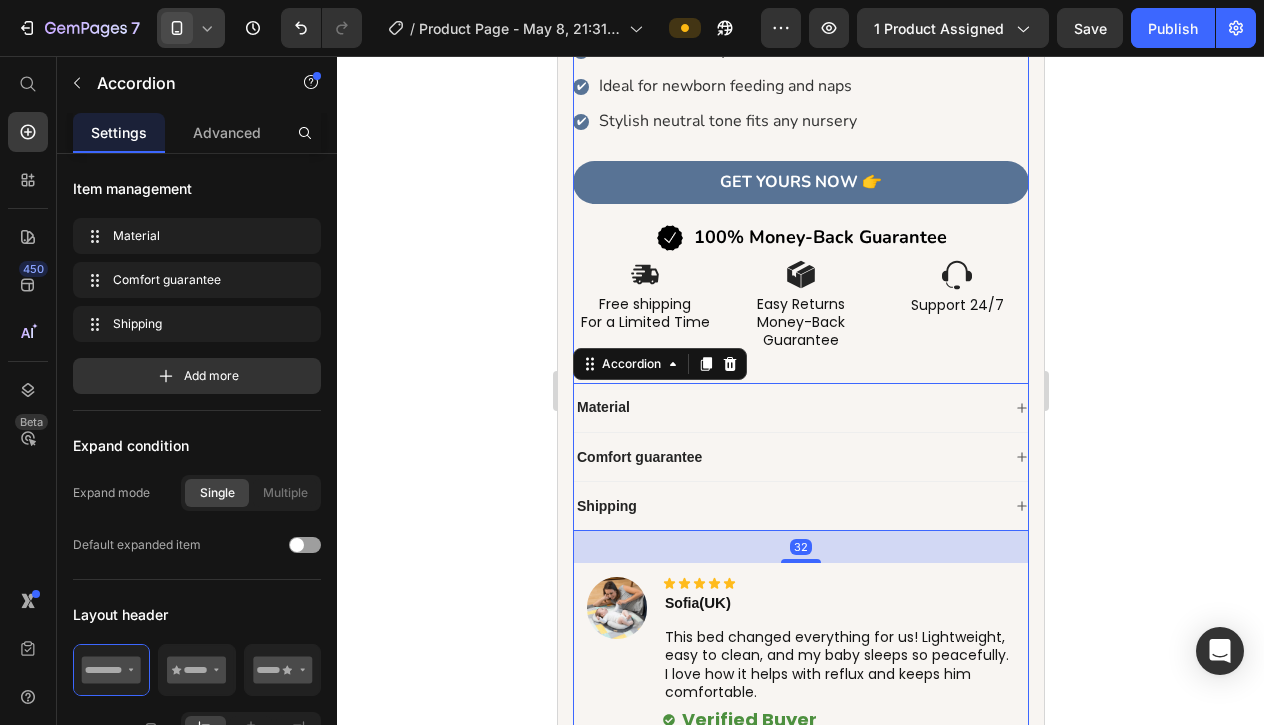 scroll, scrollTop: 1231, scrollLeft: 0, axis: vertical 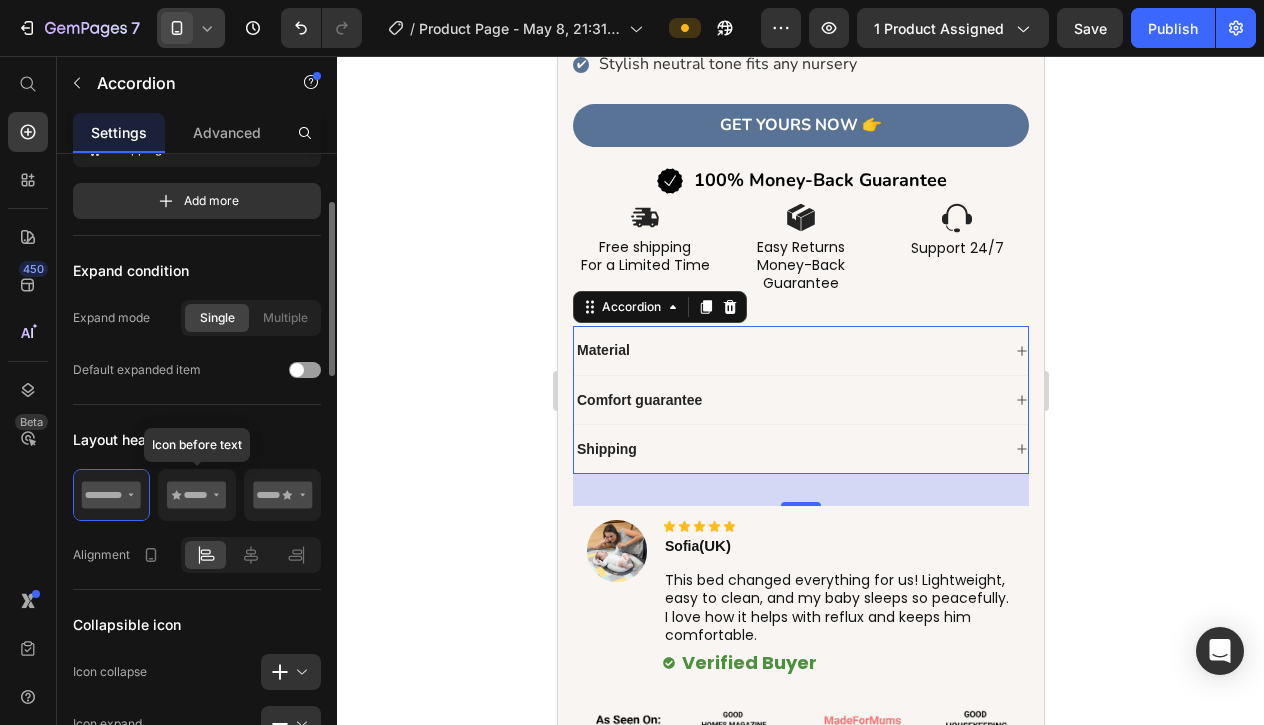 click 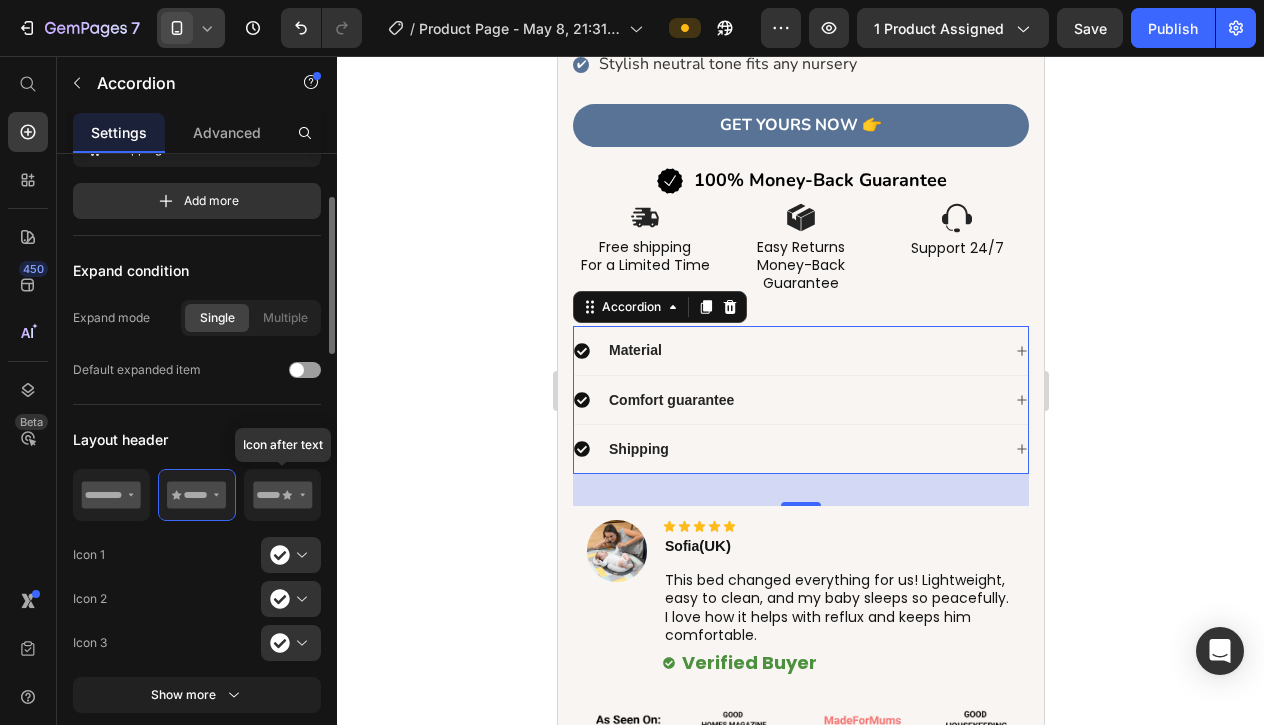 click 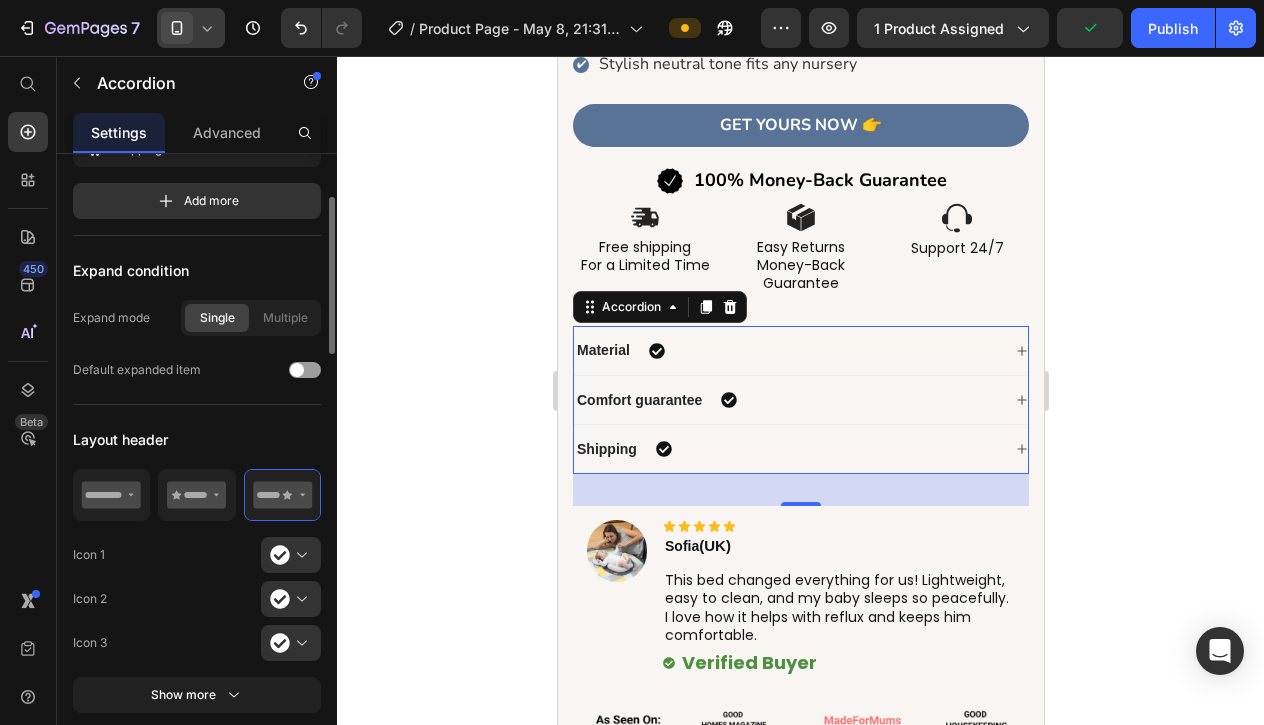 click 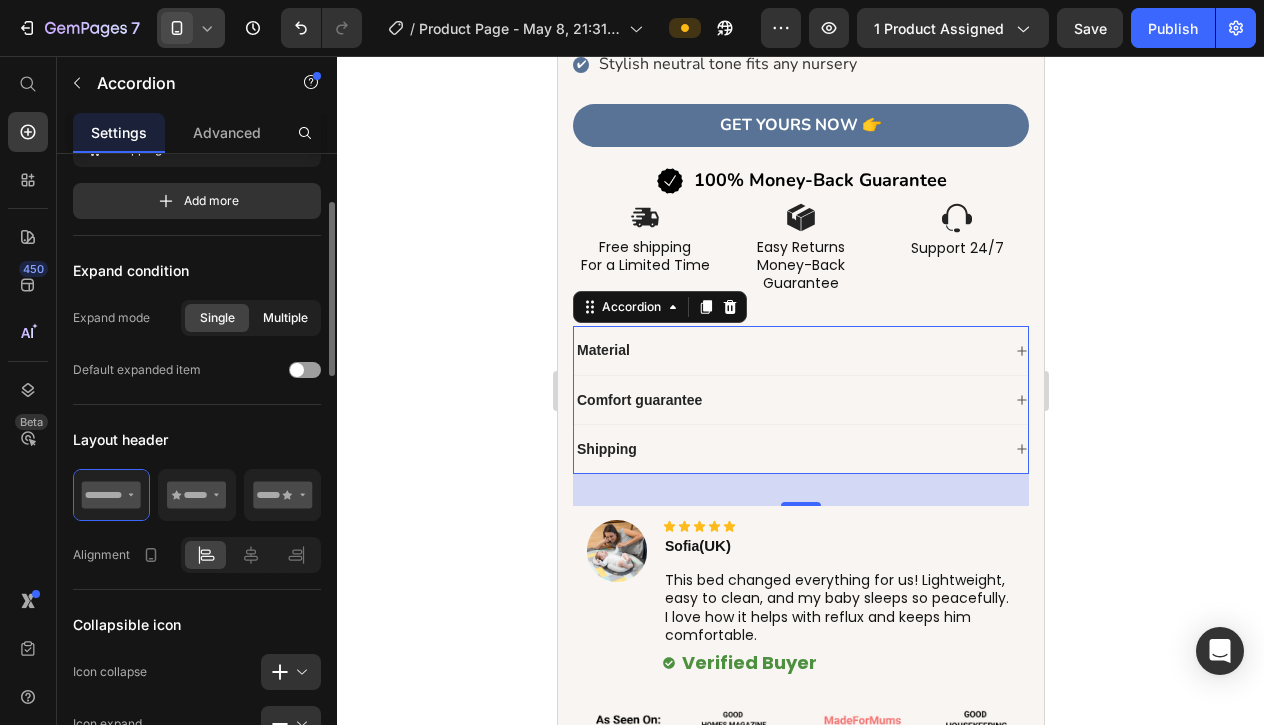 click on "Multiple" 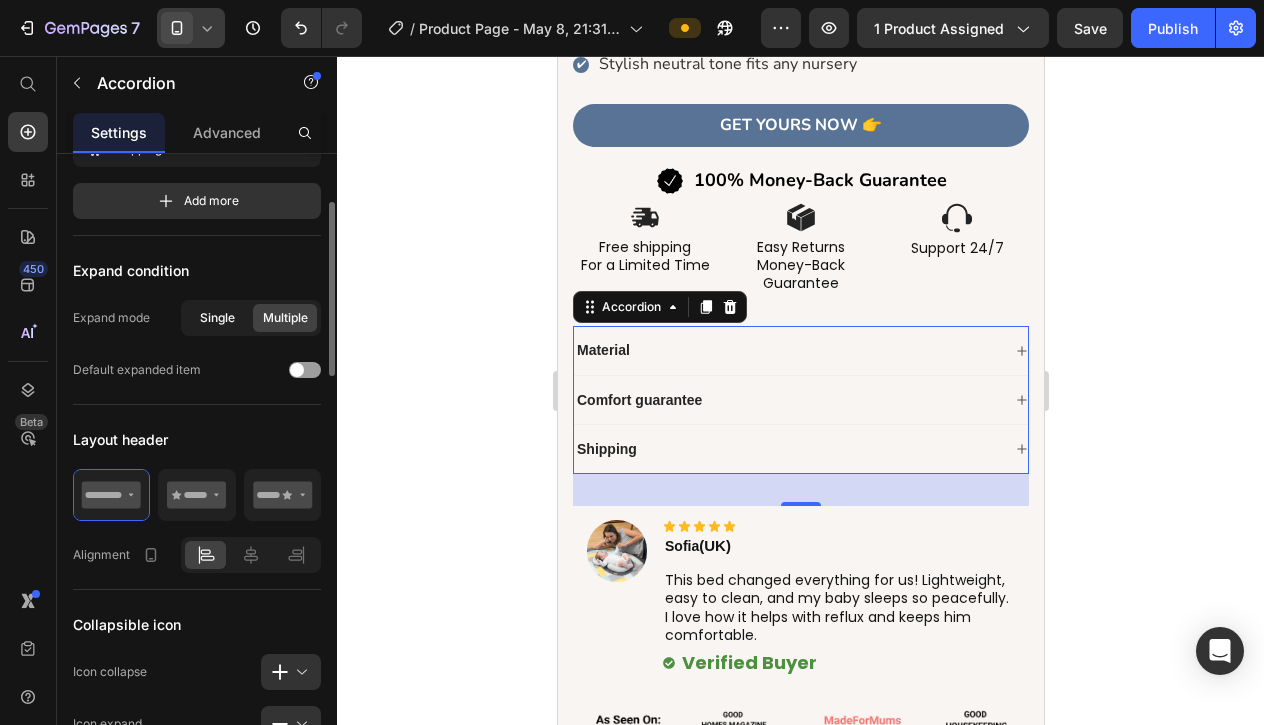 click on "Single" 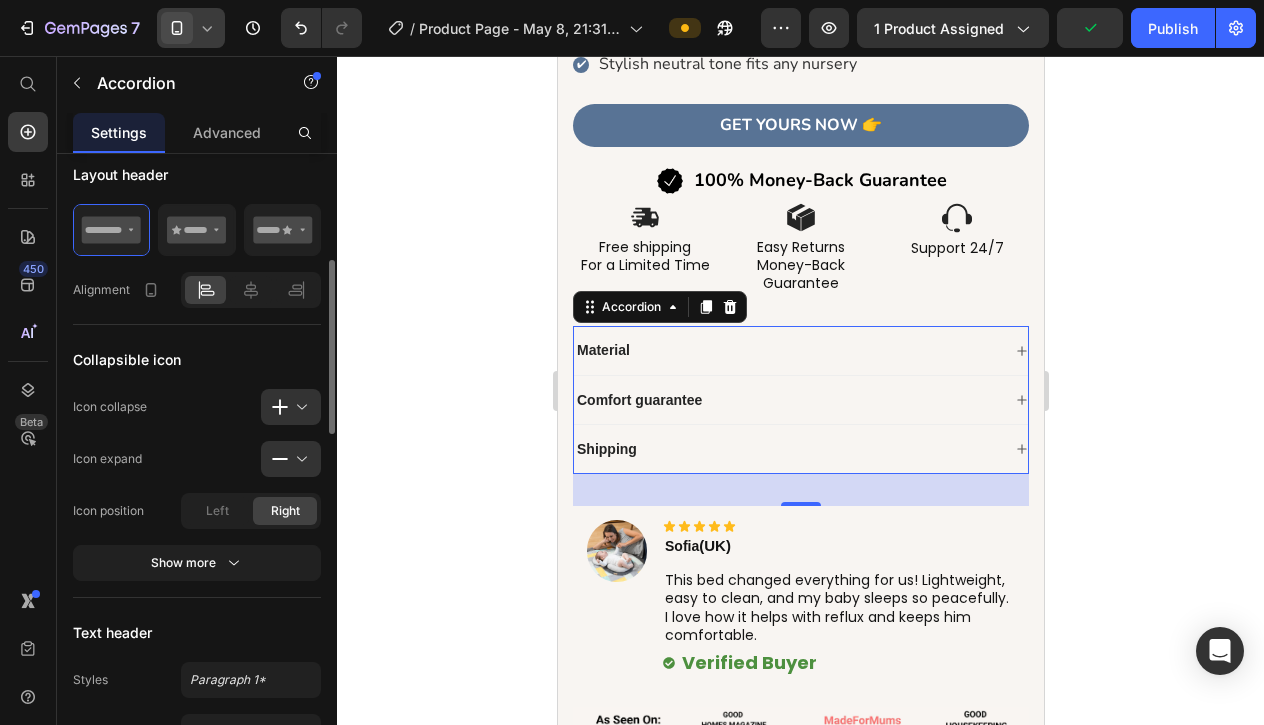 scroll, scrollTop: 450, scrollLeft: 0, axis: vertical 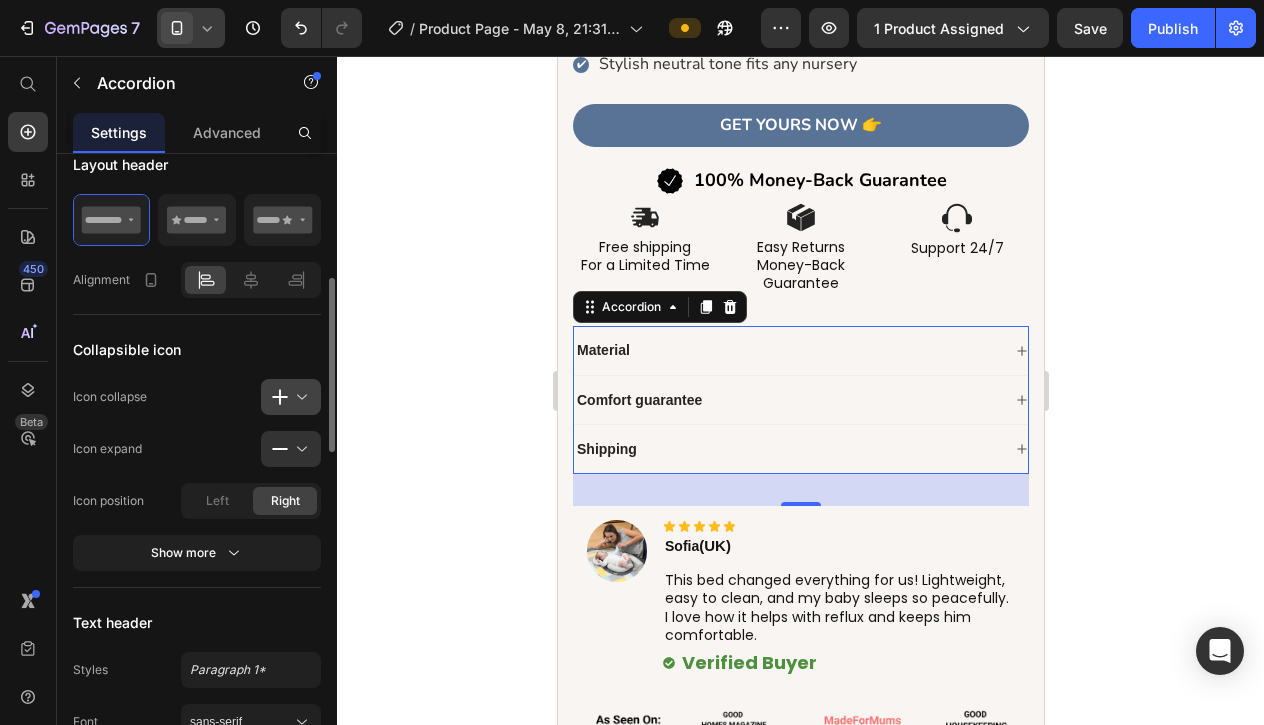 click at bounding box center [299, 397] 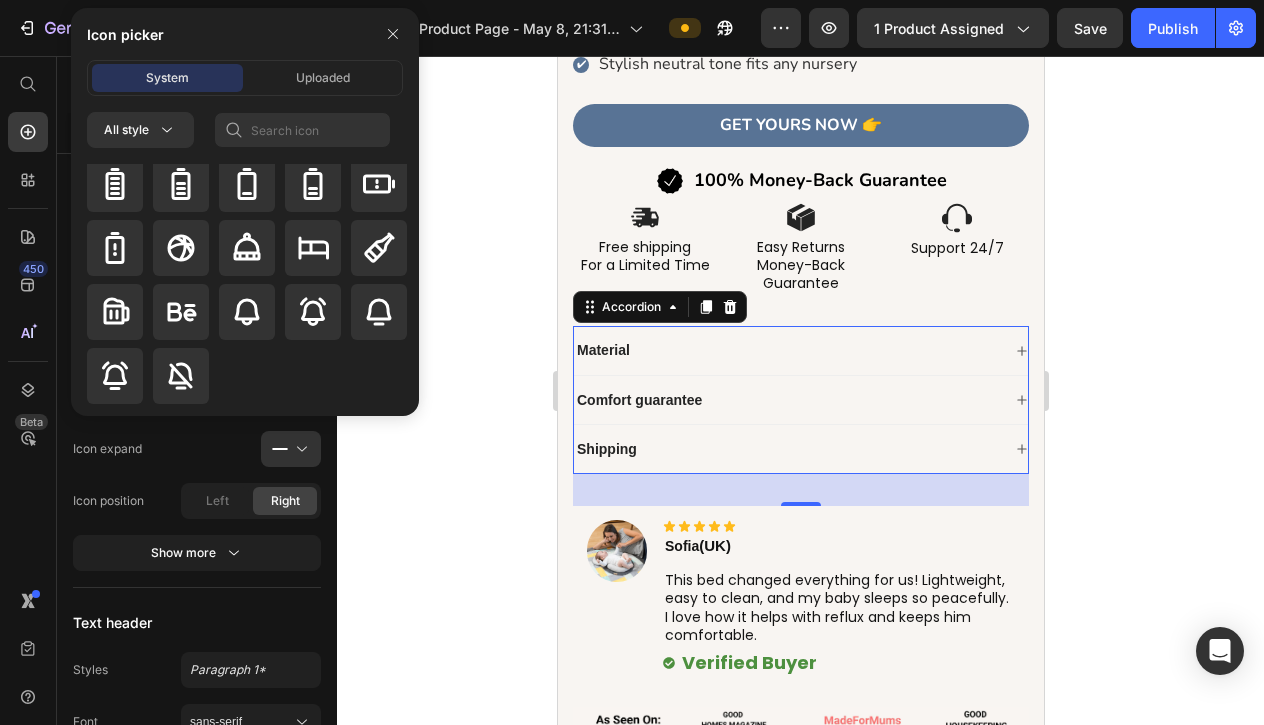 scroll, scrollTop: 1992, scrollLeft: 0, axis: vertical 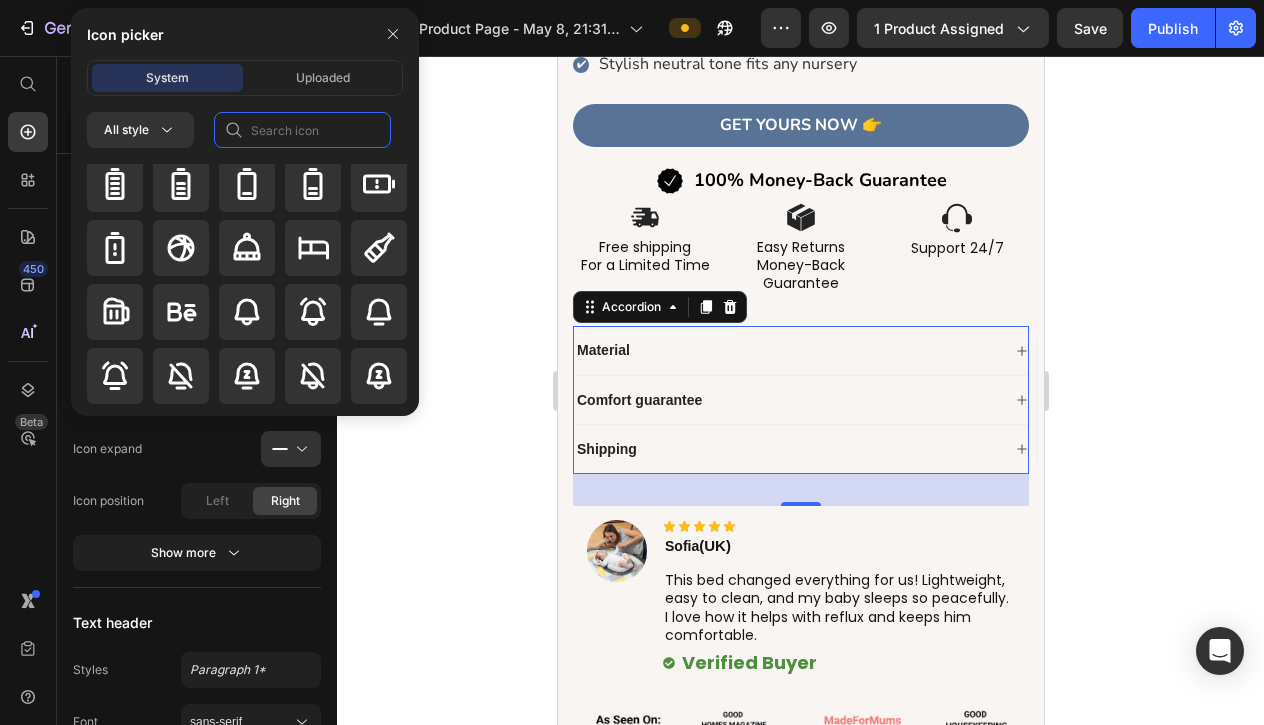 click 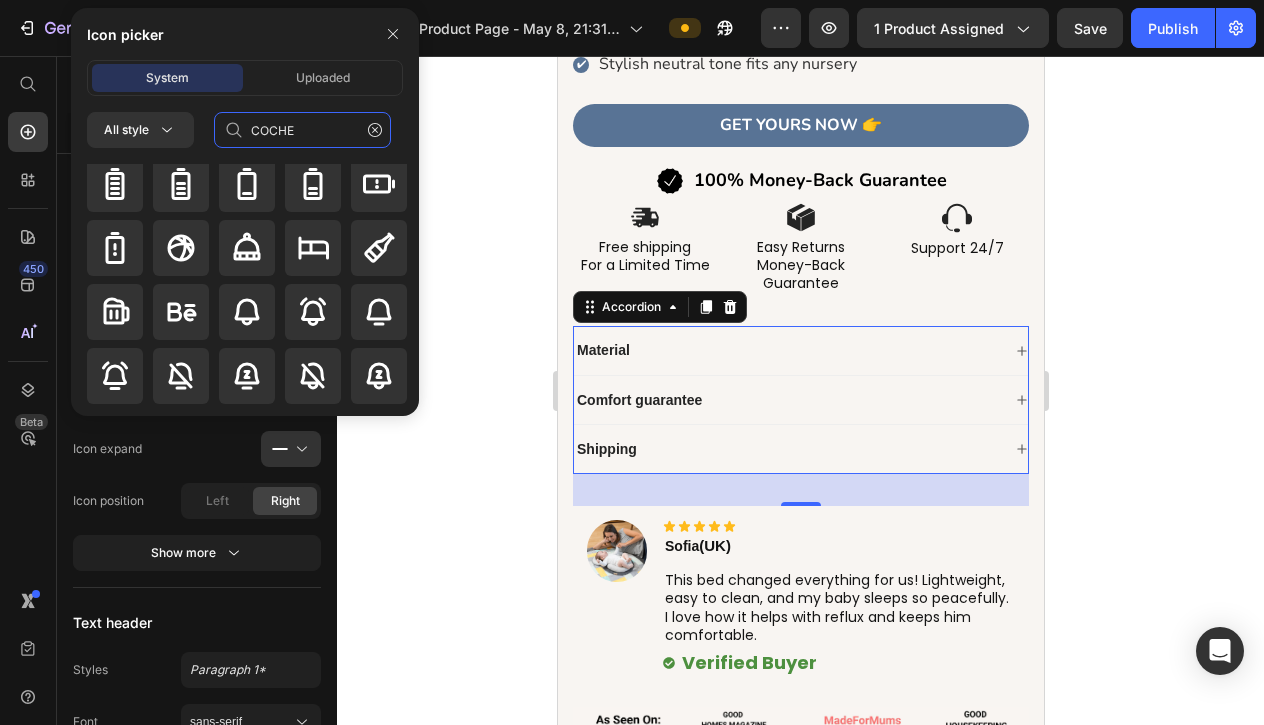 scroll, scrollTop: 0, scrollLeft: 0, axis: both 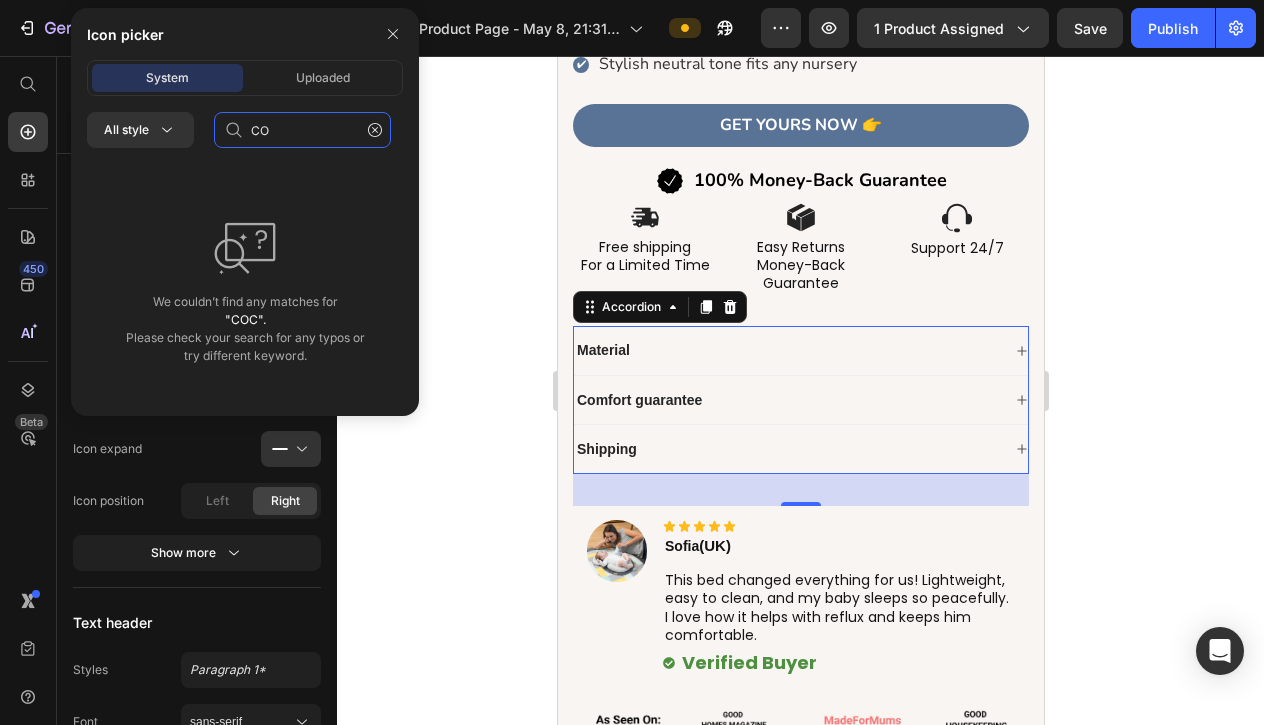 type on "C" 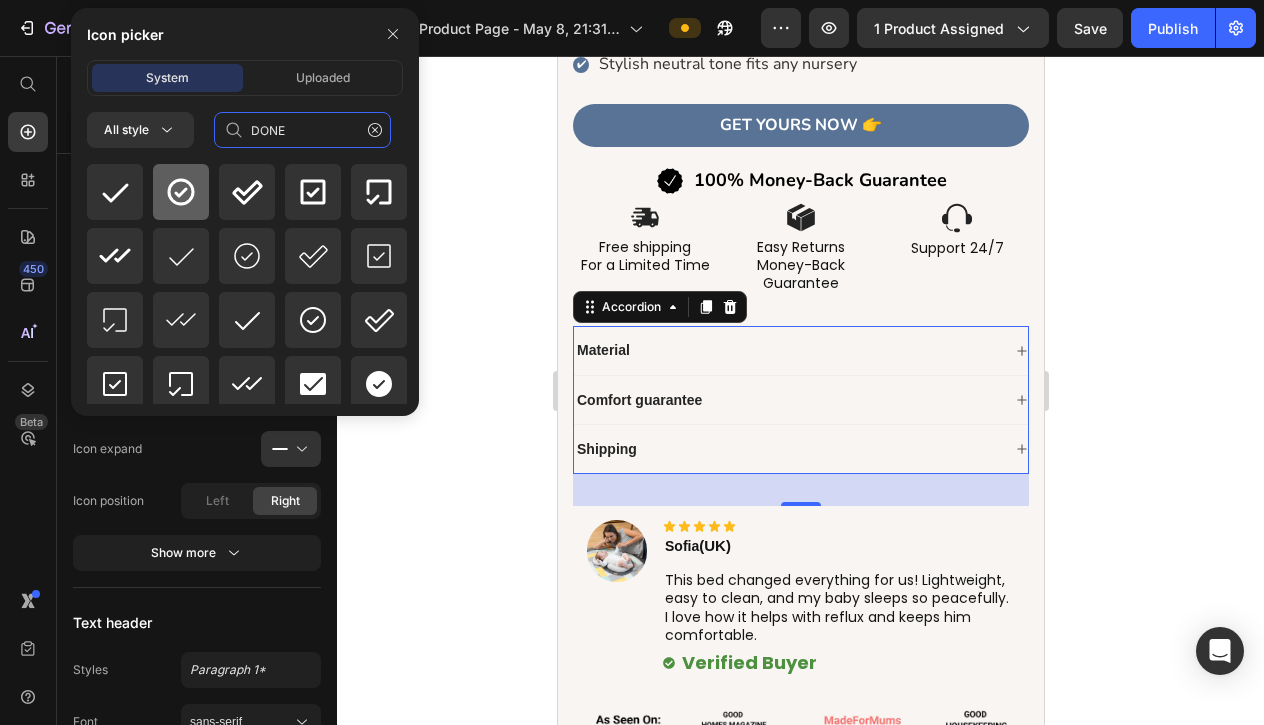 type on "DONE" 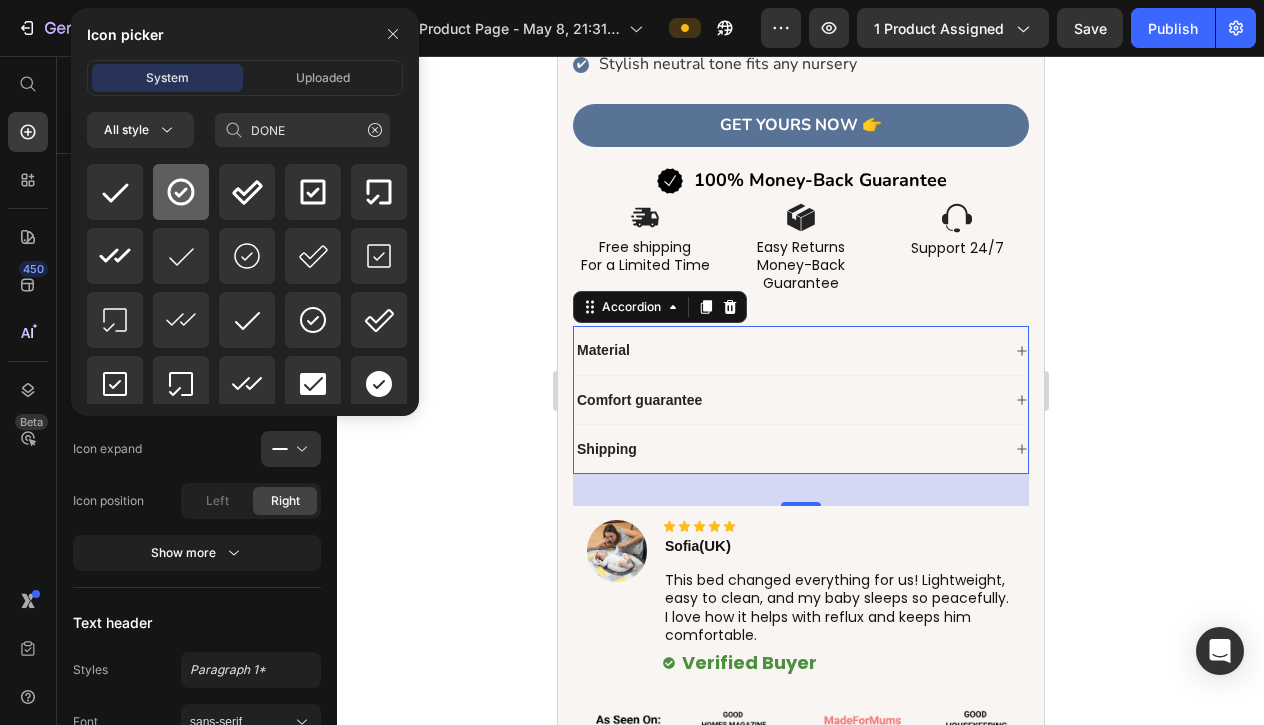 click 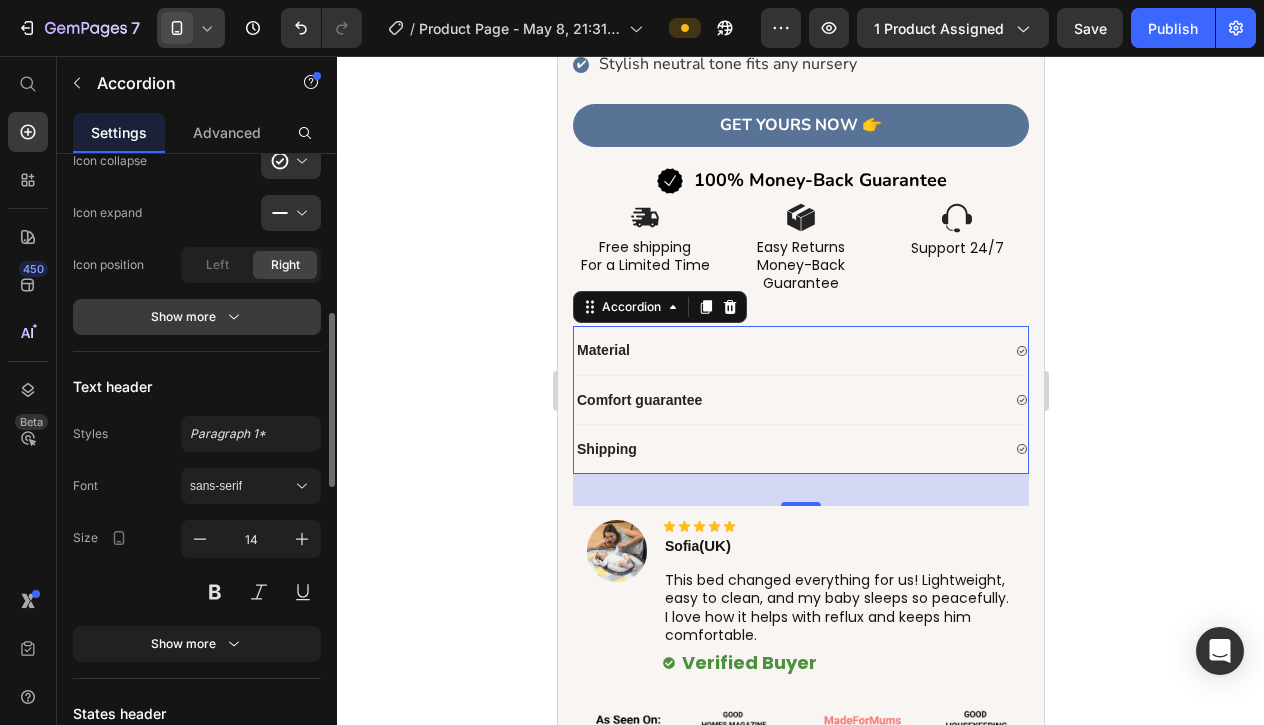 scroll, scrollTop: 687, scrollLeft: 0, axis: vertical 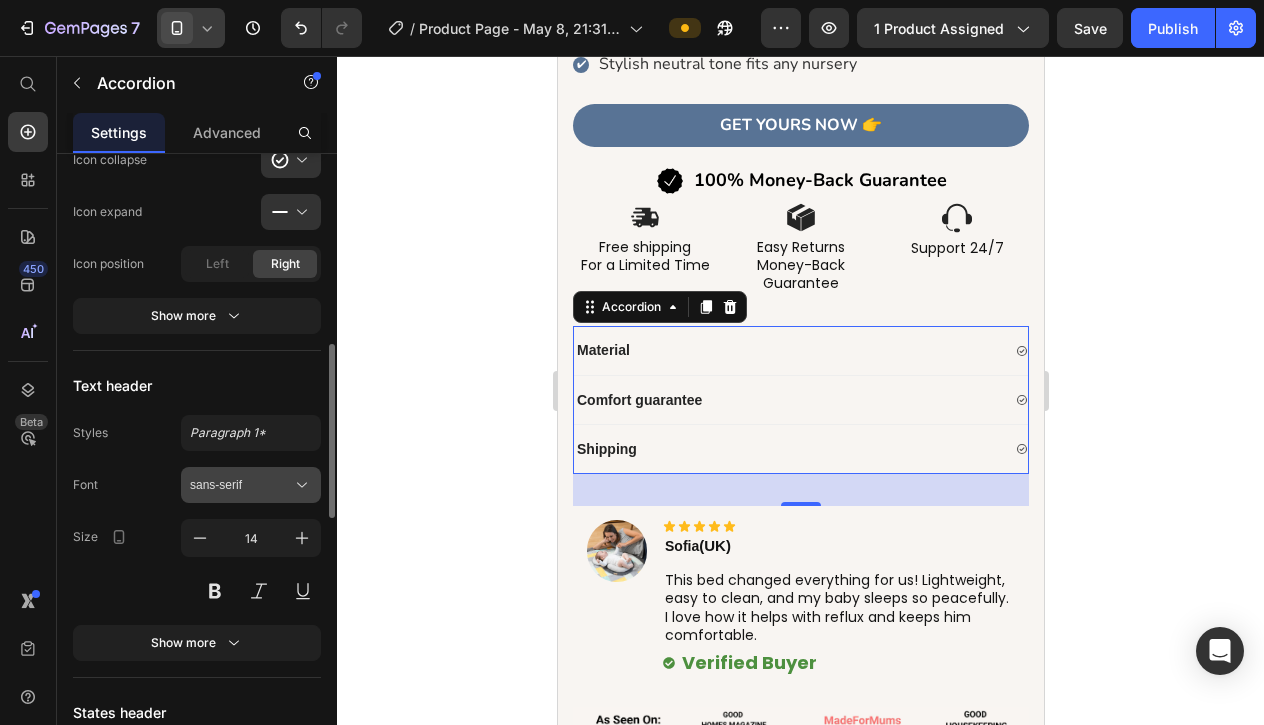 click on "sans-serif" at bounding box center (251, 485) 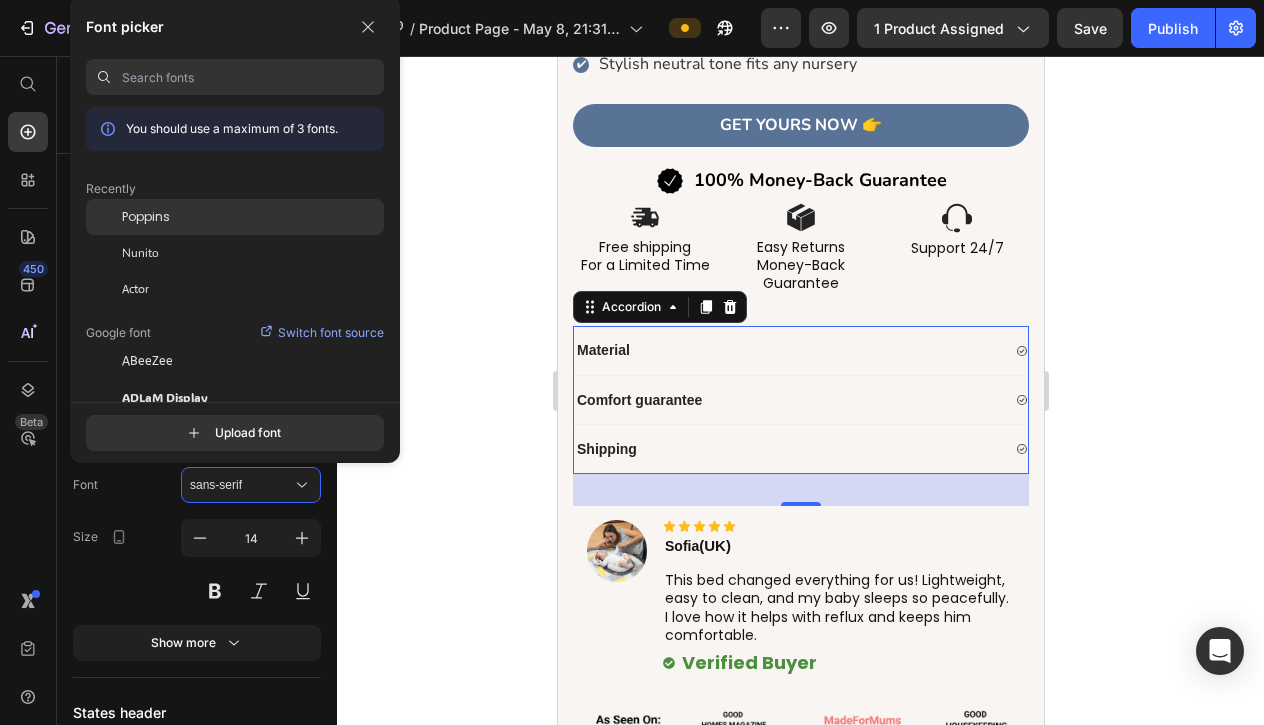 scroll, scrollTop: 0, scrollLeft: 0, axis: both 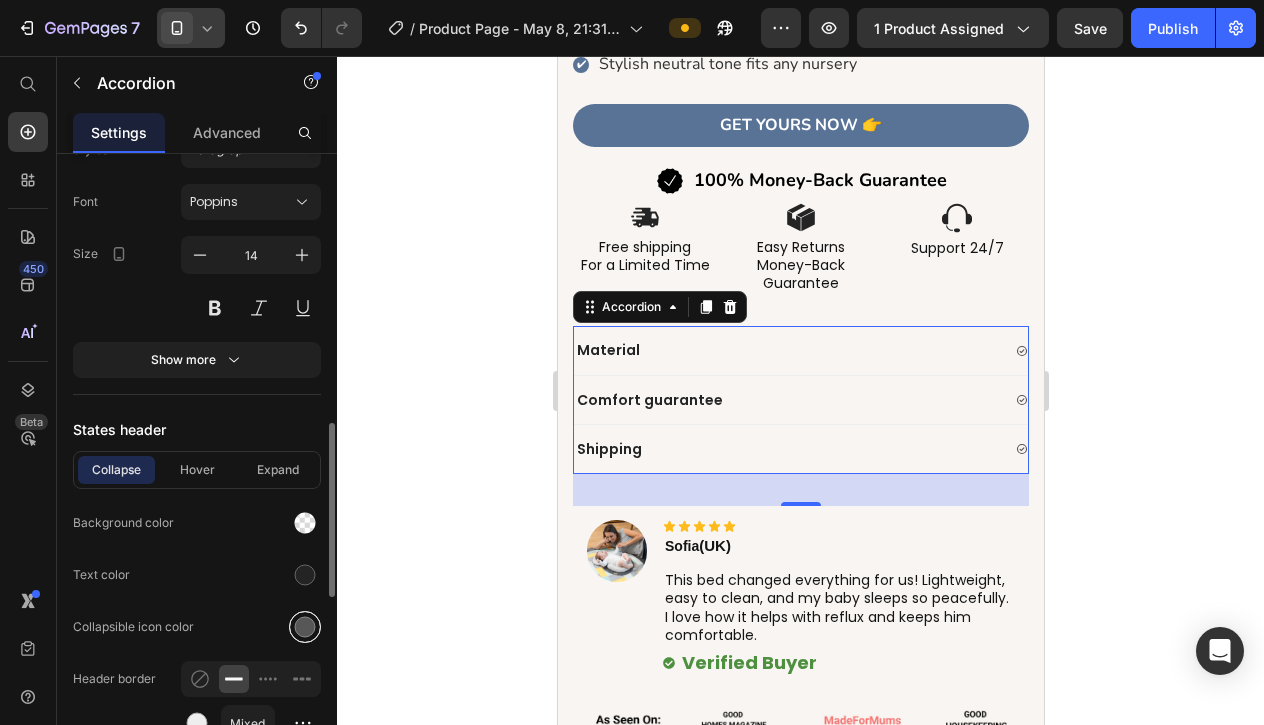 click at bounding box center [305, 627] 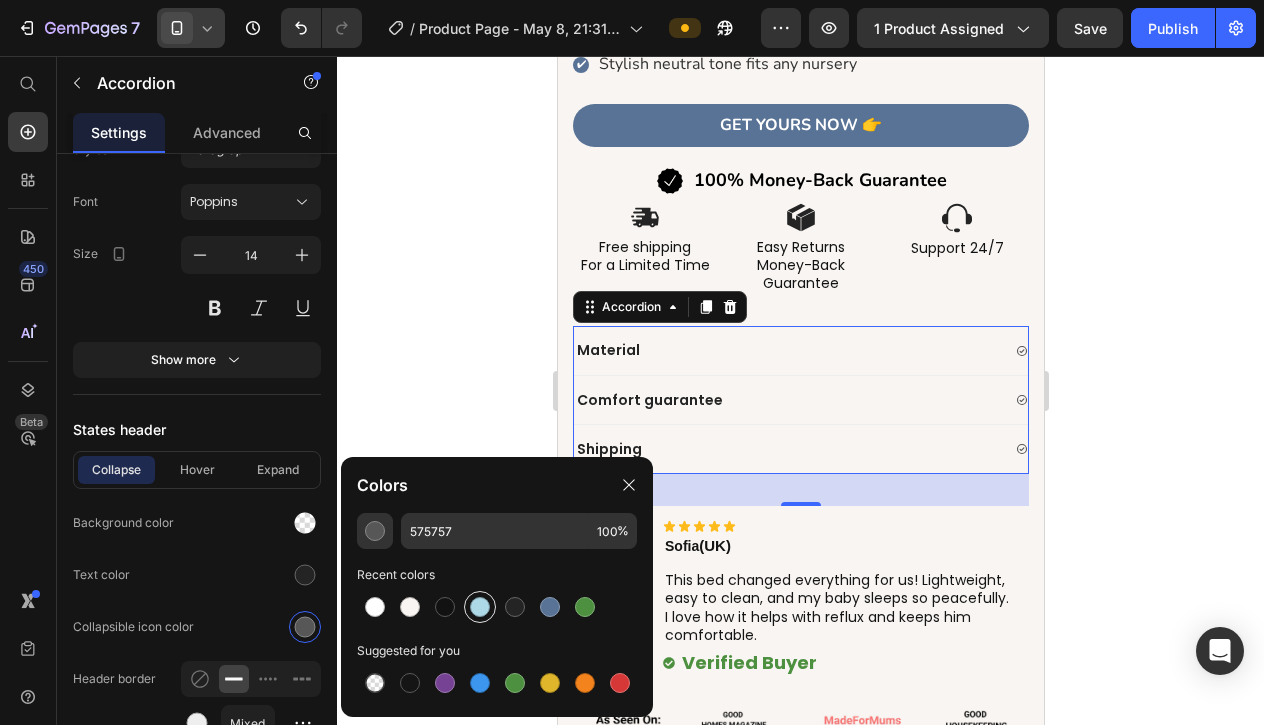 click at bounding box center (480, 607) 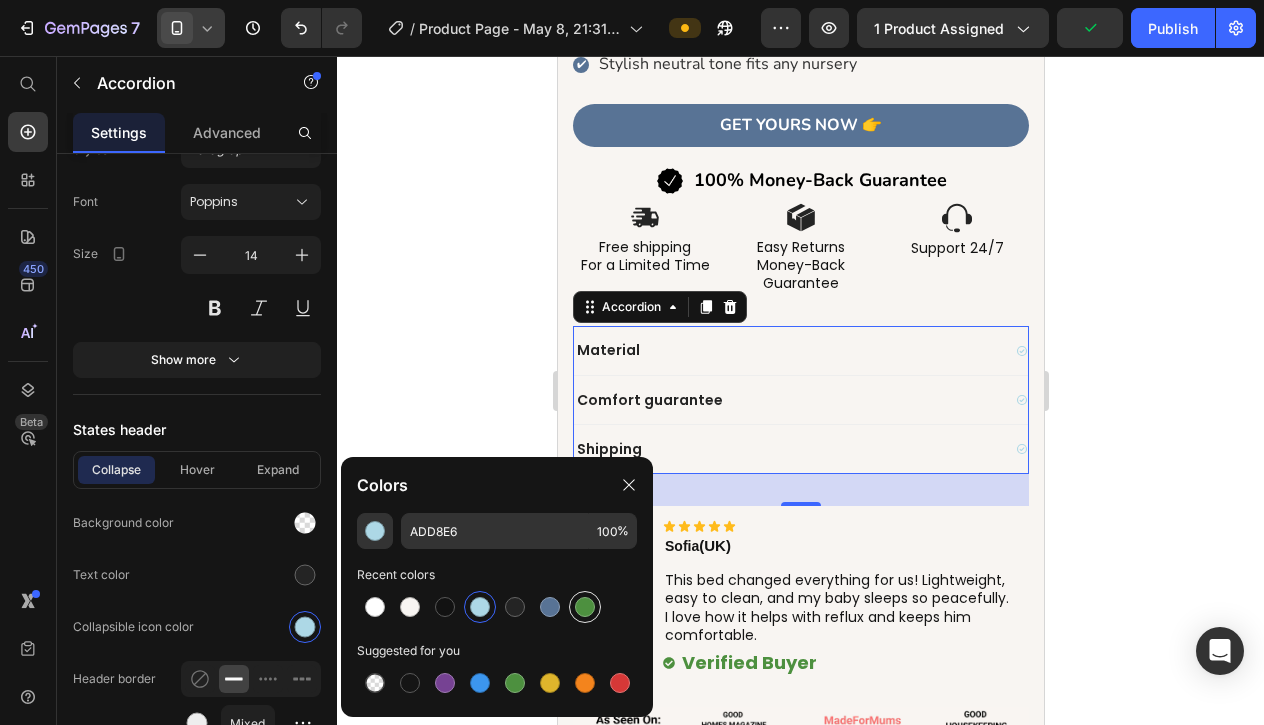 click at bounding box center (585, 607) 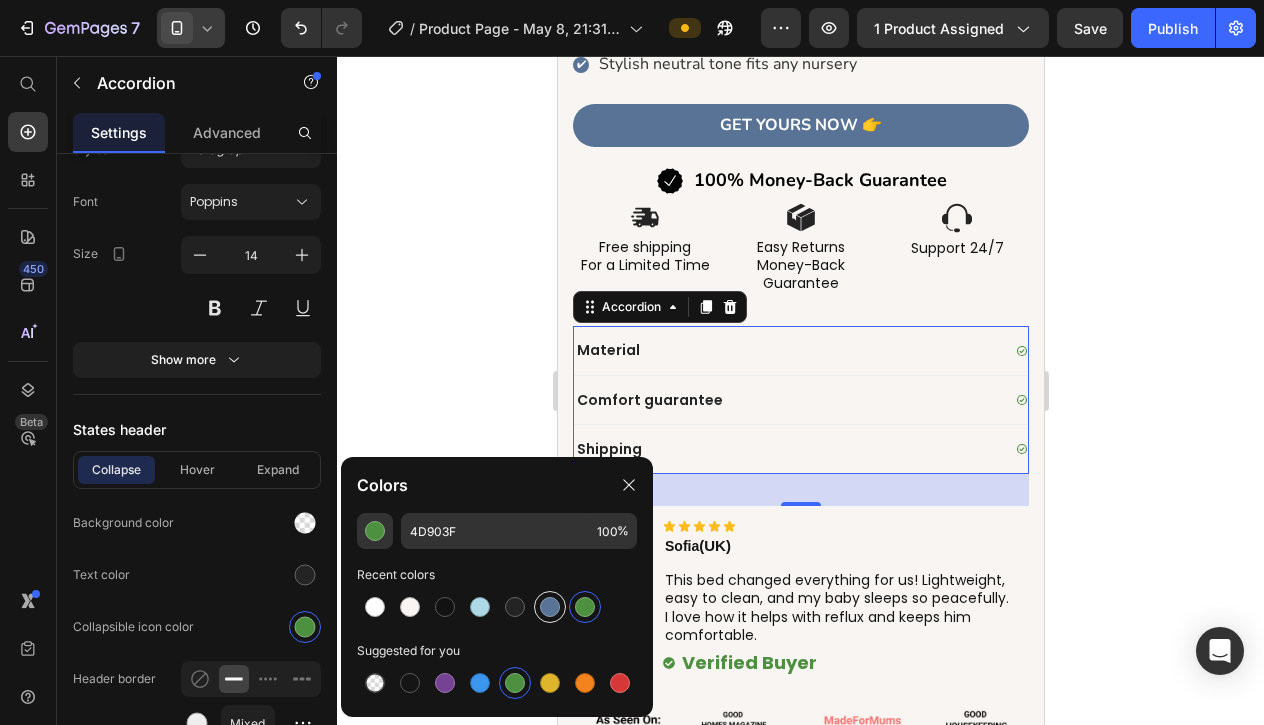 click at bounding box center (550, 607) 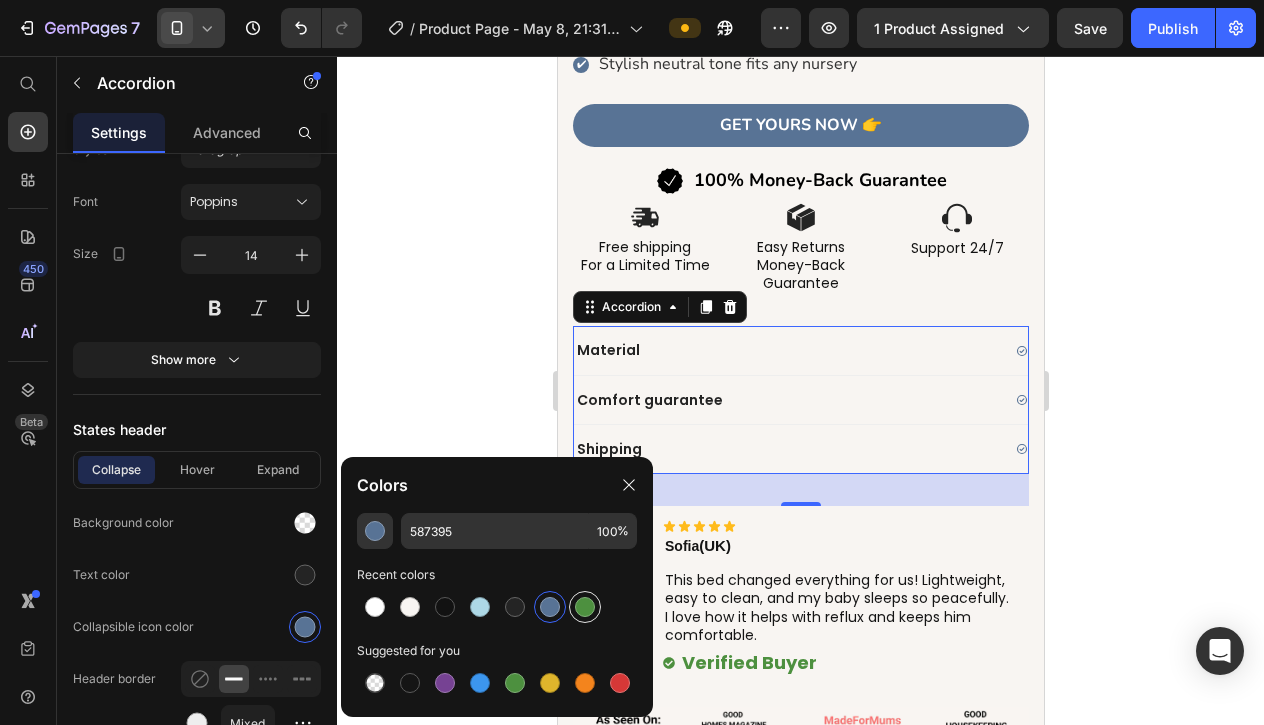 click at bounding box center [585, 607] 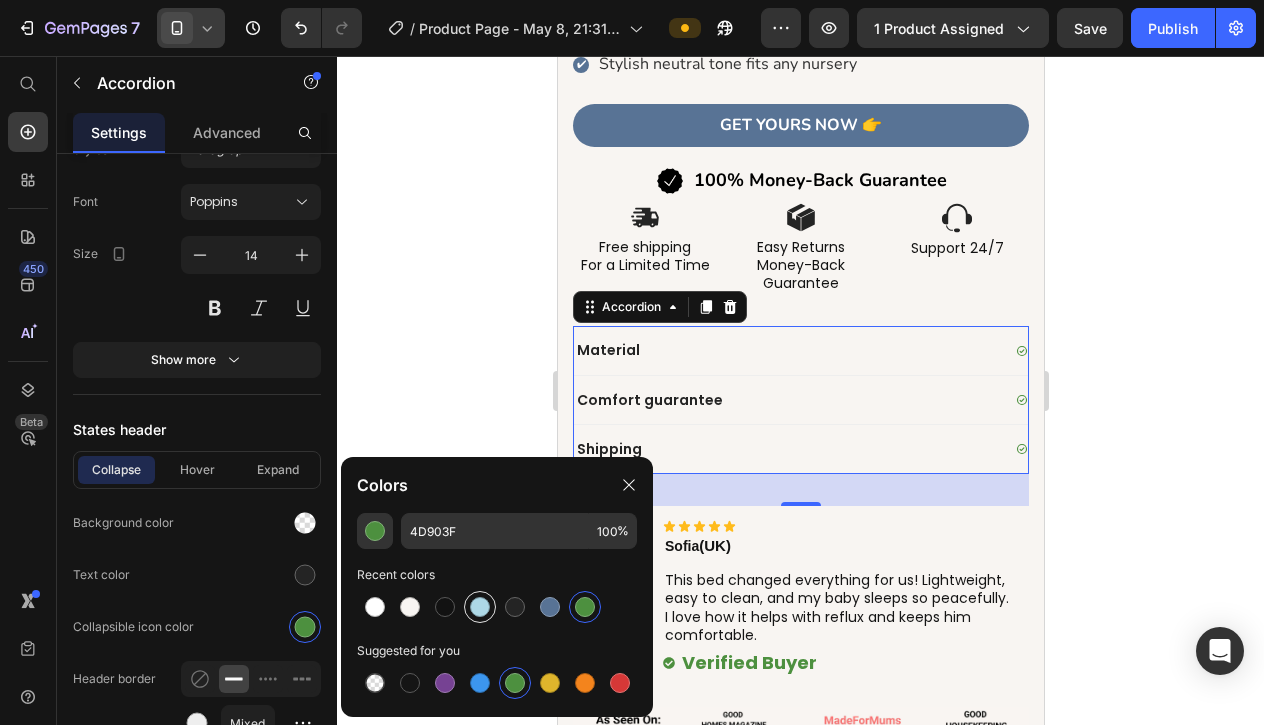 click at bounding box center [480, 607] 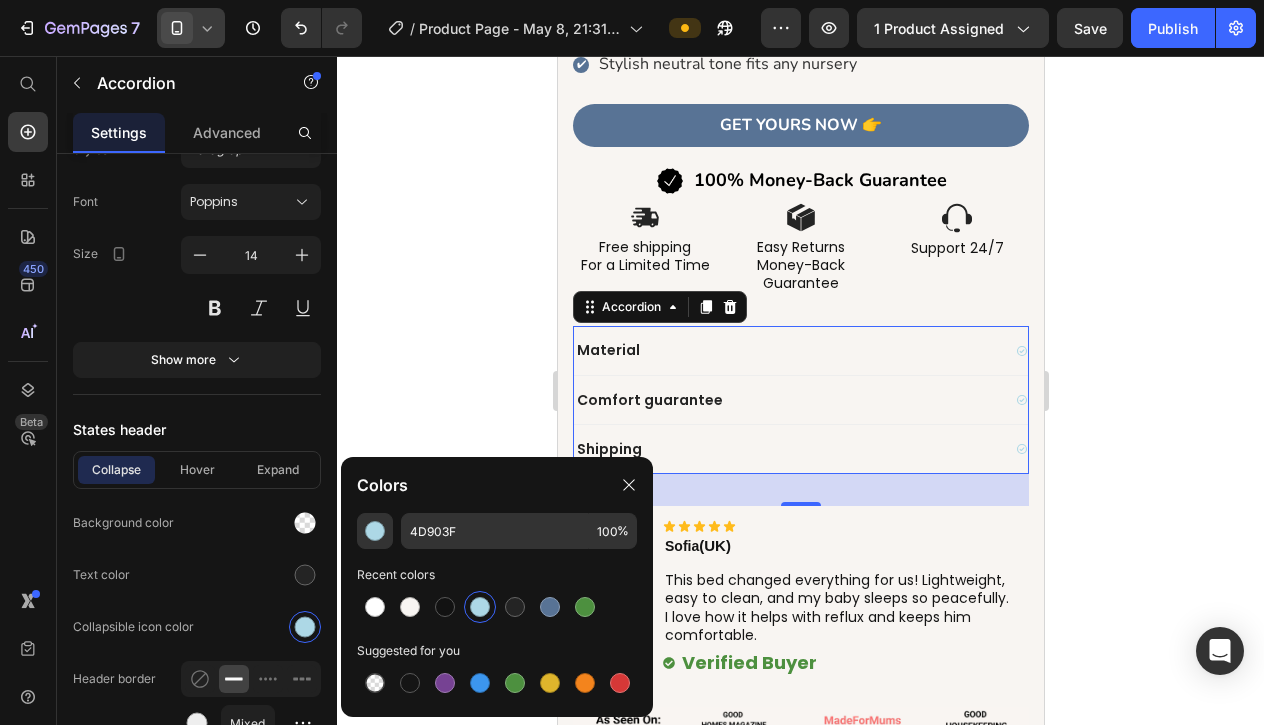 type on "ADD8E6" 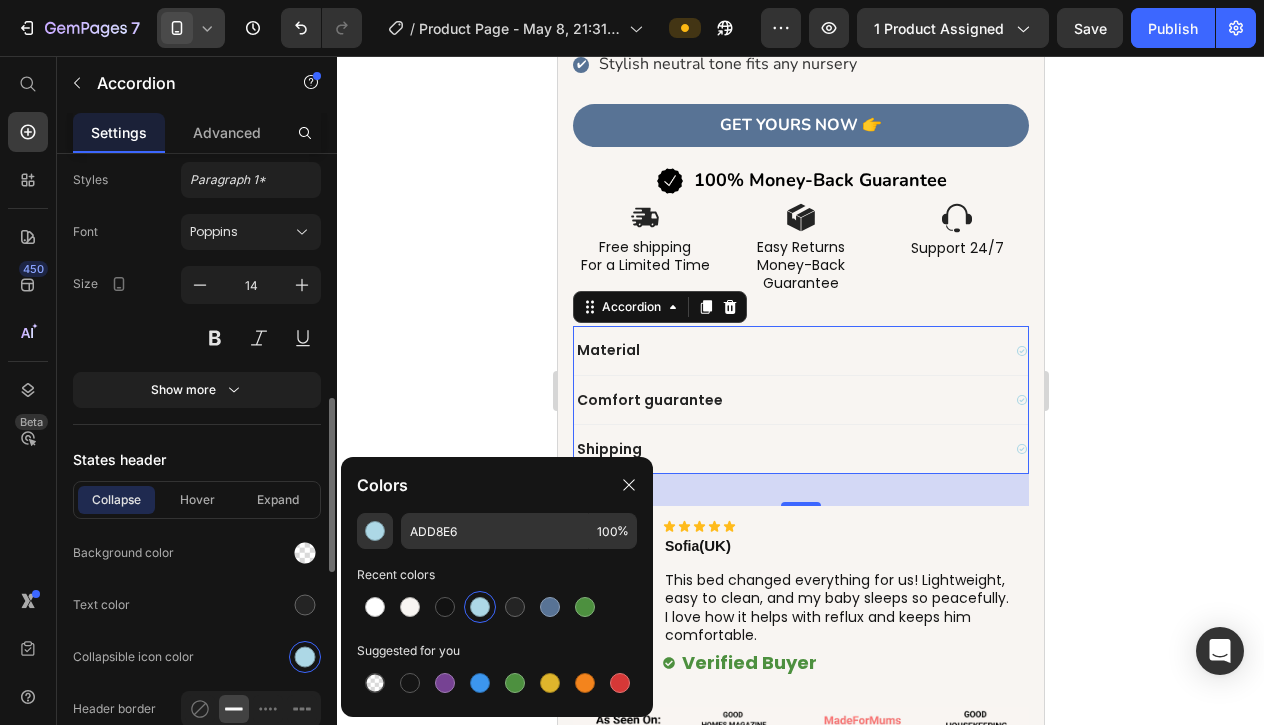 scroll, scrollTop: 916, scrollLeft: 0, axis: vertical 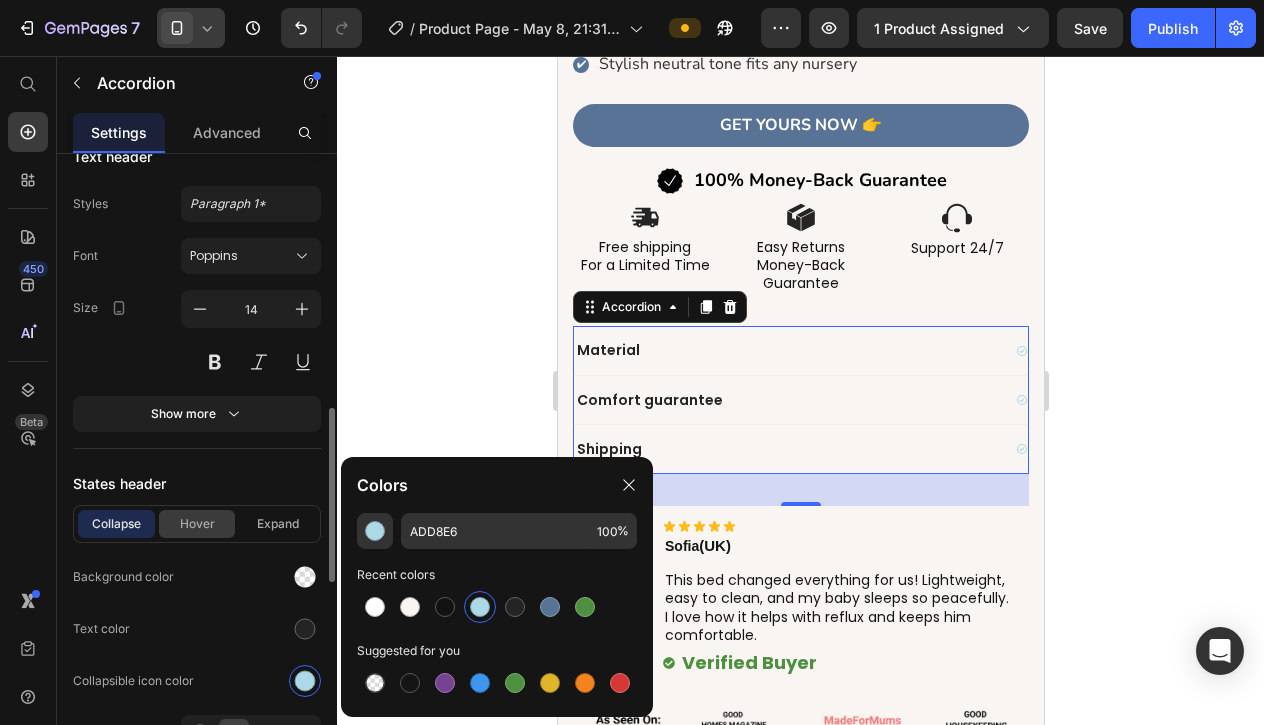 click on "Hover" at bounding box center [197, 524] 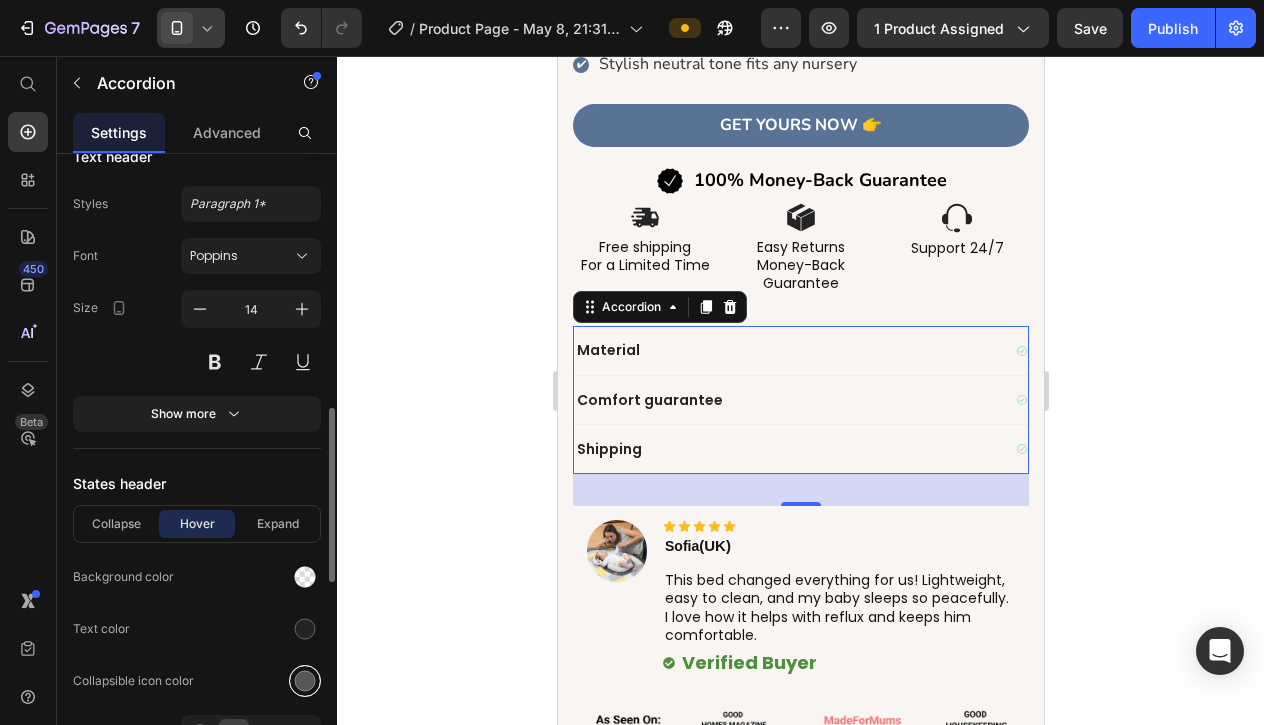 click at bounding box center (305, 681) 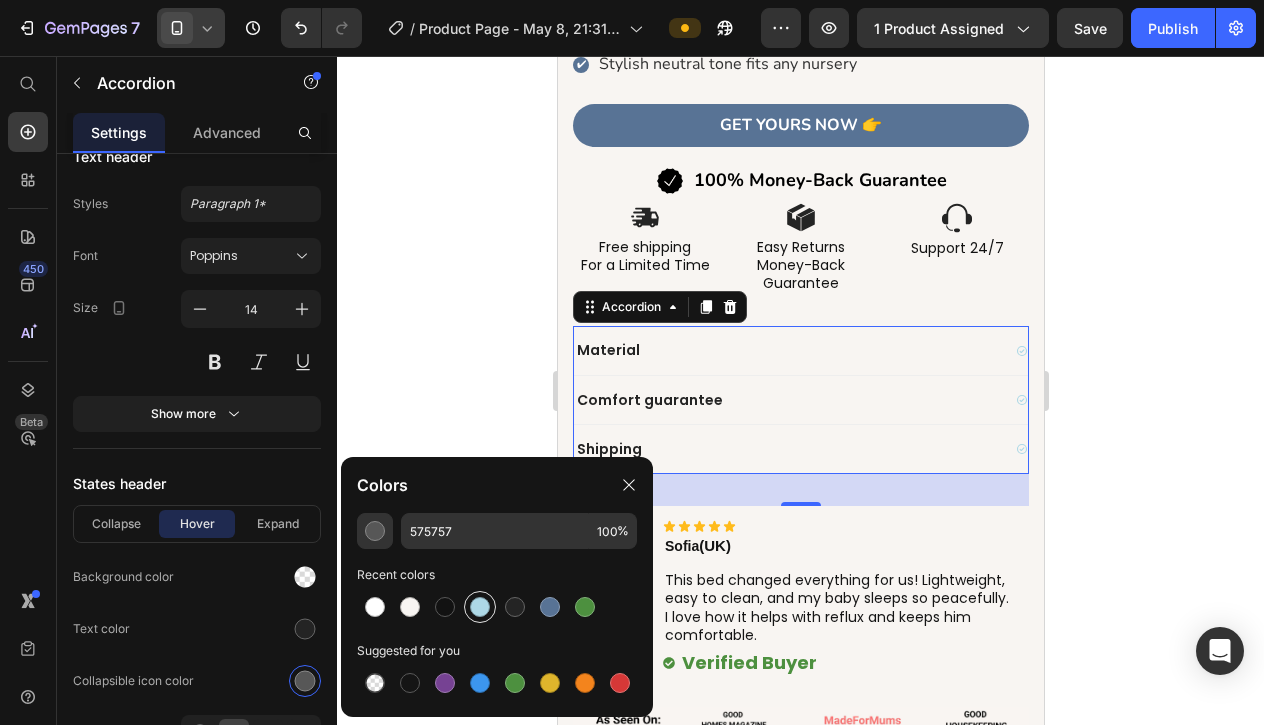 click at bounding box center [480, 607] 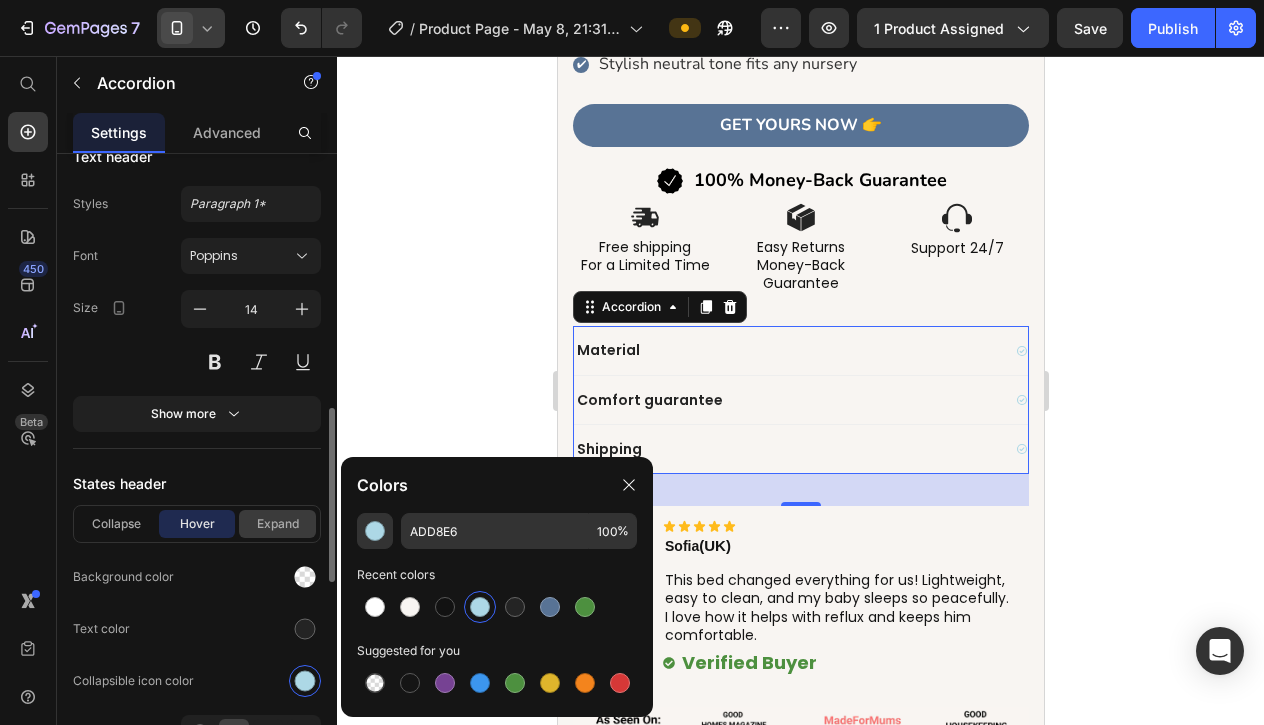 click on "Expand" at bounding box center (277, 524) 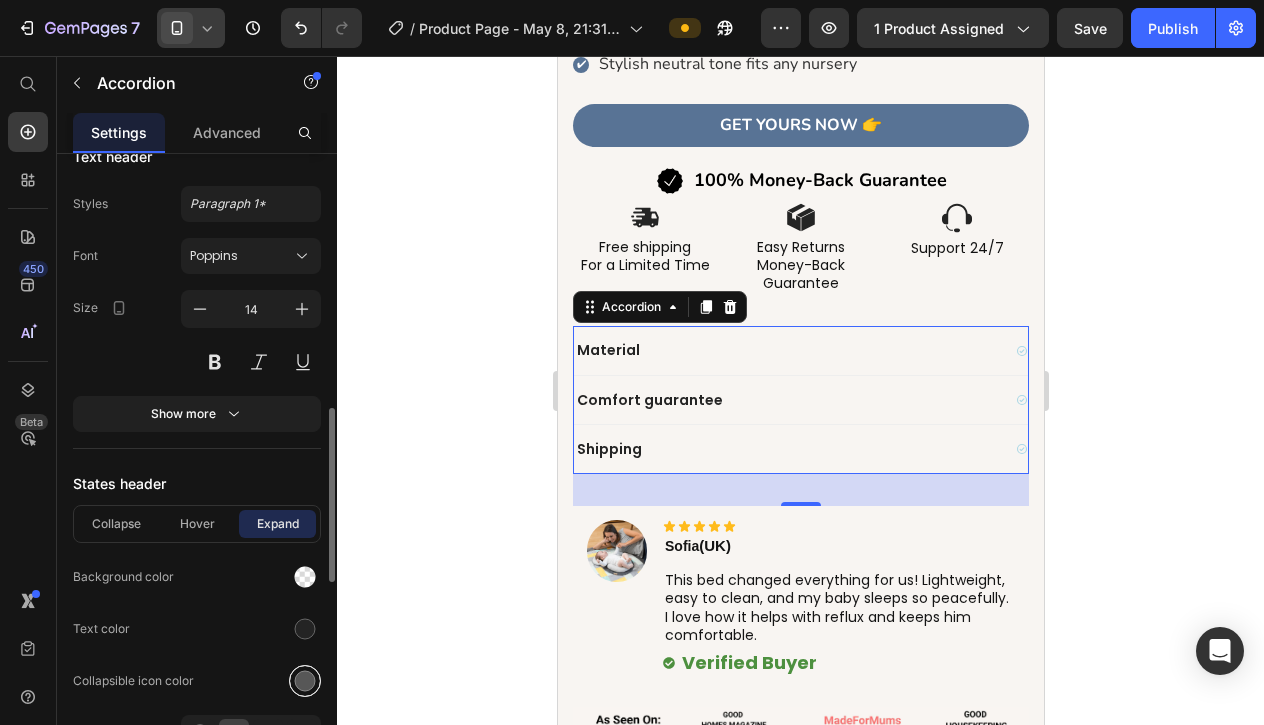 click at bounding box center [305, 681] 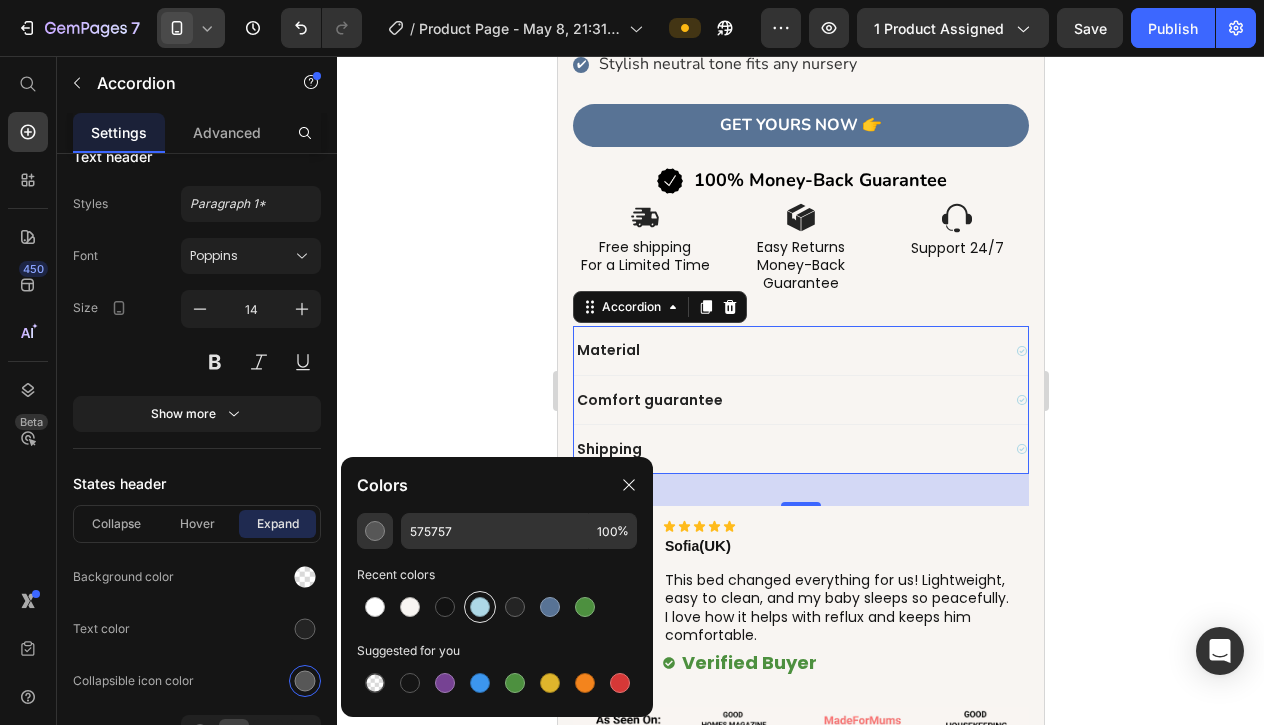click at bounding box center [480, 607] 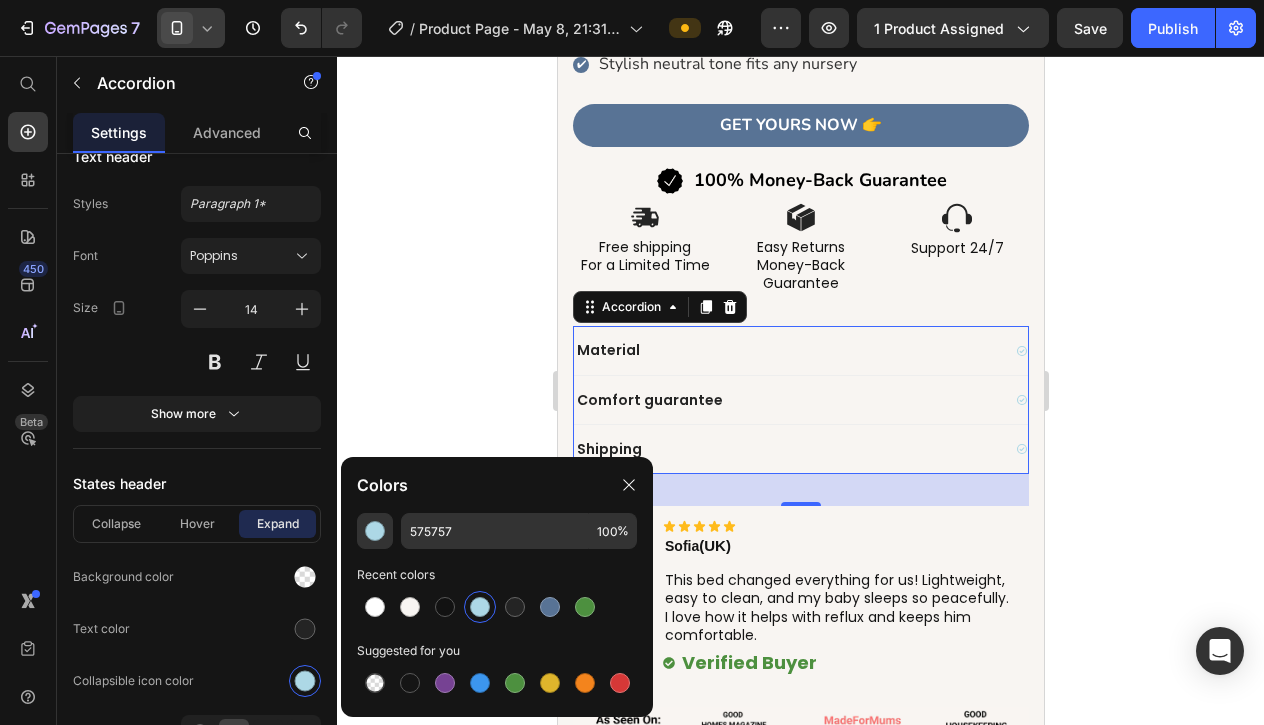 type on "ADD8E6" 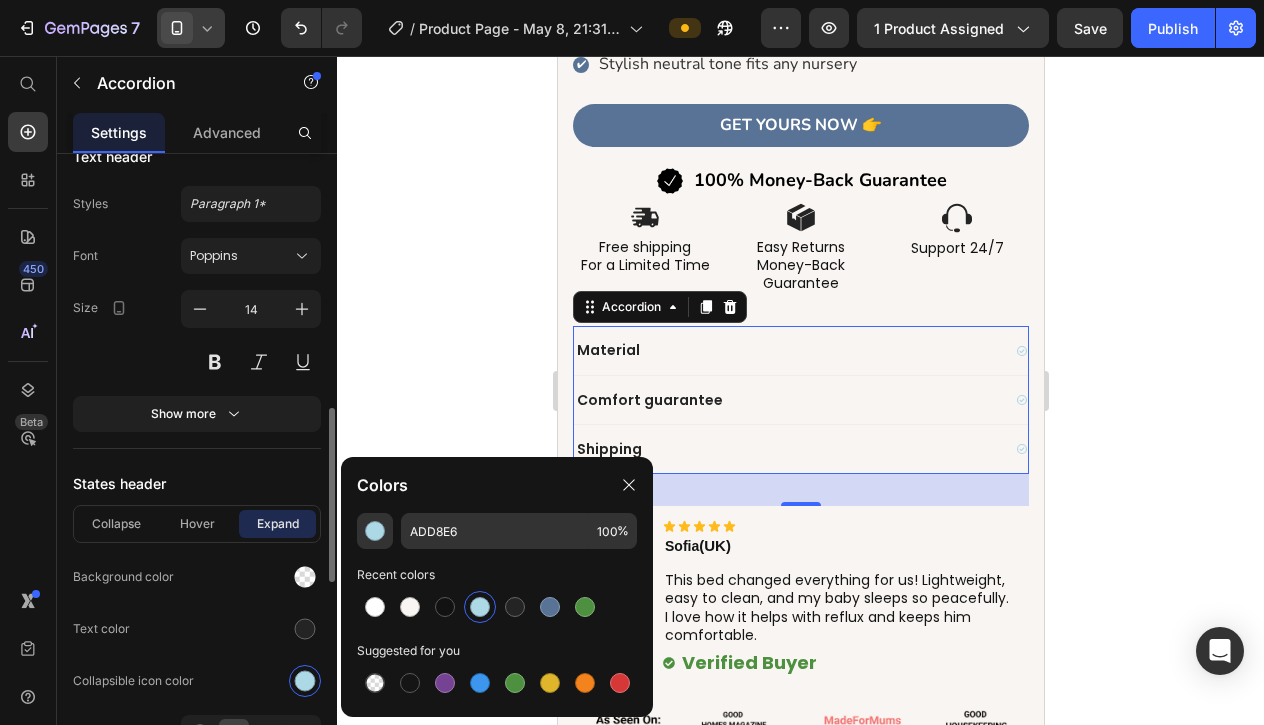 click on "Item management
Material Material
Comfort guarantee  Comfort guarantee
Shipping Shipping Add more Expand condition Expand mode Single Multiple Default expanded item Layout header Alignment Collapsible icon Icon collapse
Icon expand
Icon position Left Right Show more Text header Styles Paragraph 1* Font Poppins Size 14 Show more States header Collapse Hover Expand Background color Text color Collapsible icon color Header border Mixed Size Width 100 px % Header height Auto px Show more Background Color Item shape Border Corner Shadow" at bounding box center [197, 320] 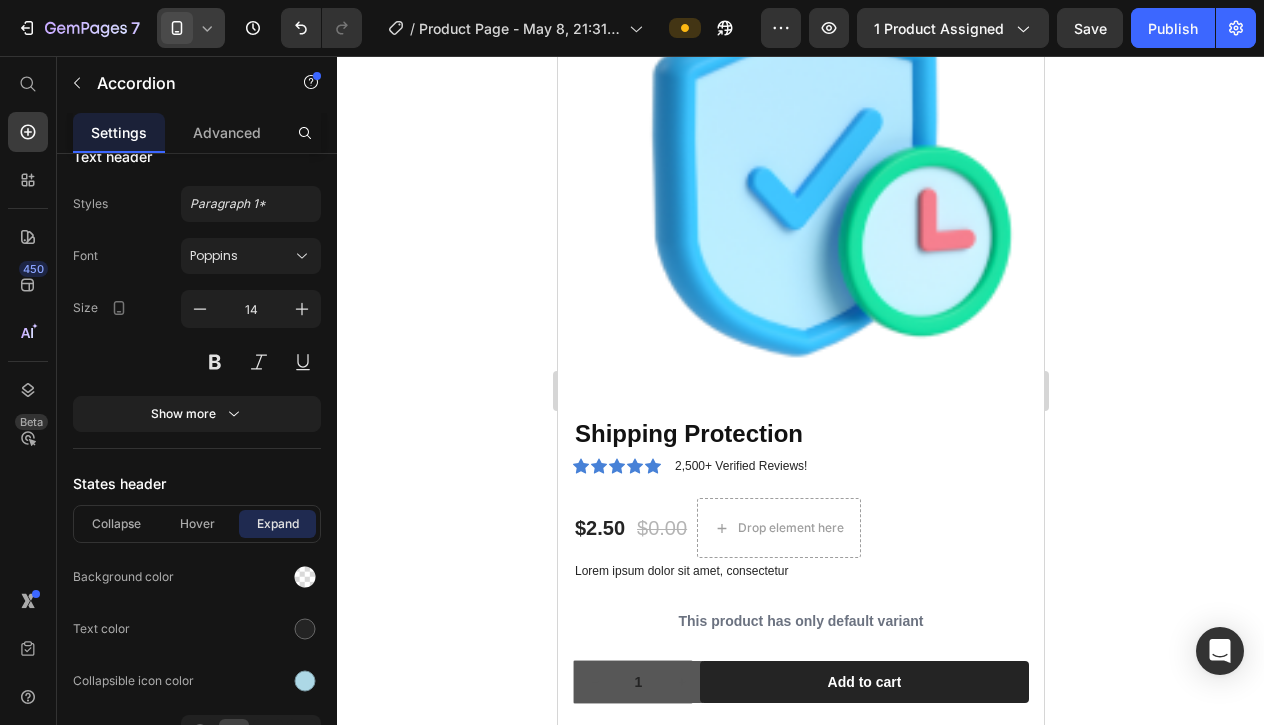 scroll, scrollTop: 8191, scrollLeft: 0, axis: vertical 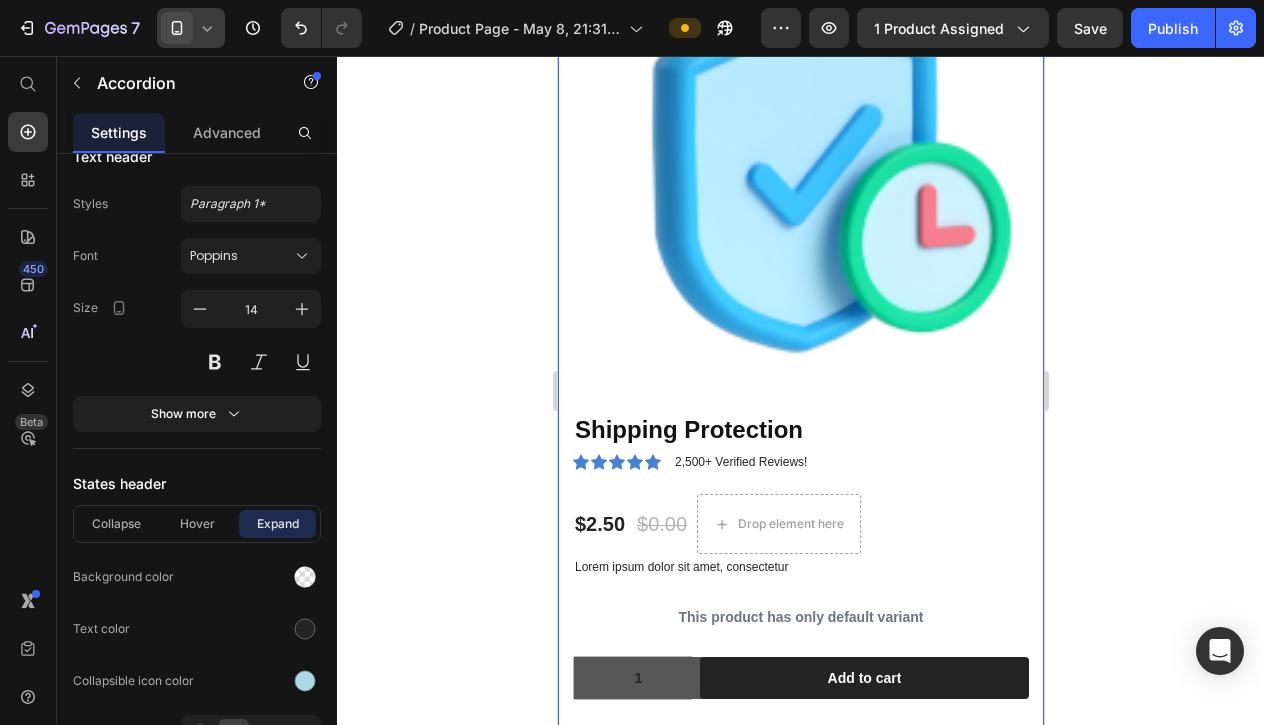 click on "Product Images Shipping Protection Product Title Icon Icon Icon Icon Icon Icon List 2,500+ Verified Reviews! Text Block Row $2.50 Product Price $0.00 Product Price
Drop element here Row Lorem ipsum dolor sit amet, consectetur  Text Block This product has only default variant Product Variants & Swatches 1 Product Quantity Row Add to cart Add to Cart Row Row Product Section 9" at bounding box center (800, 345) 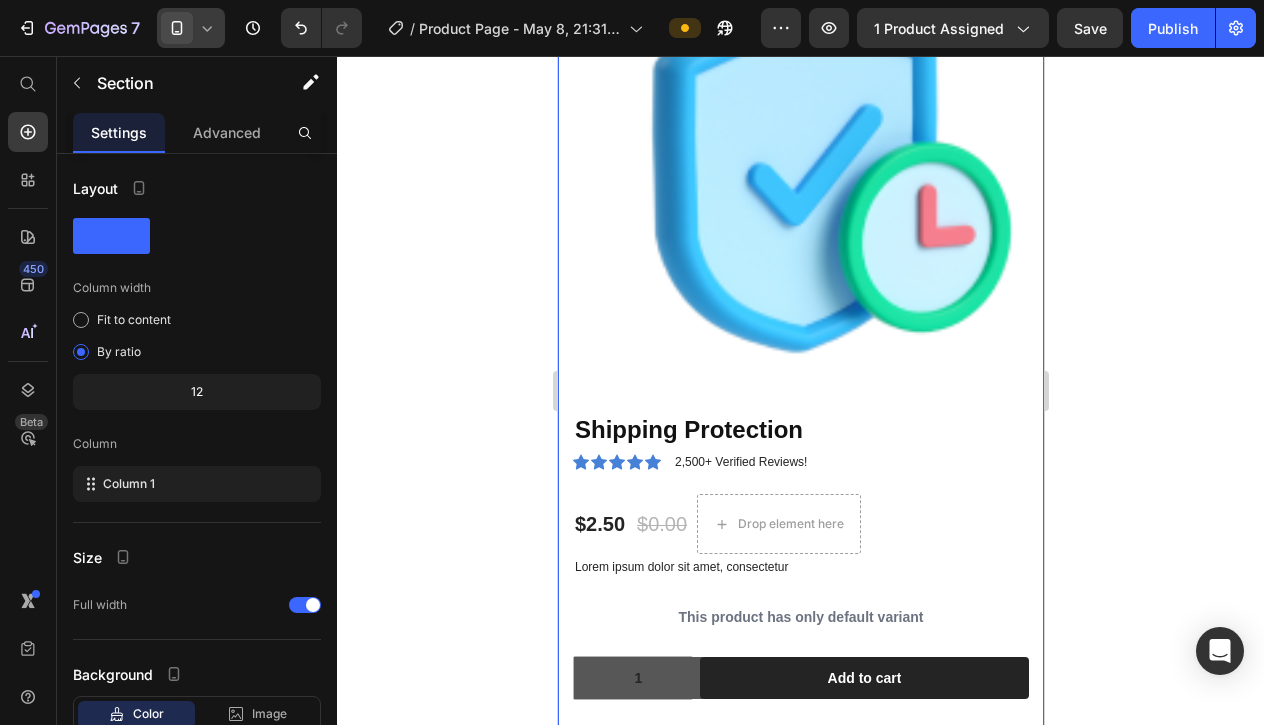 click 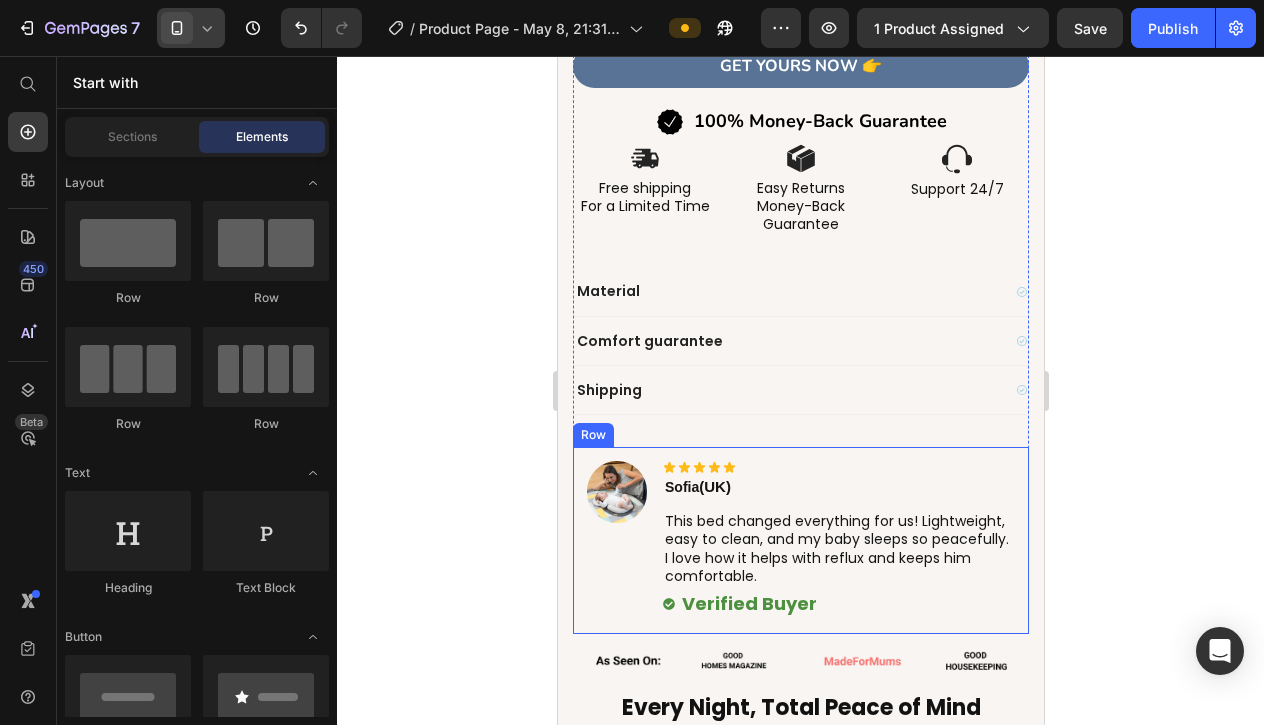 scroll, scrollTop: 1275, scrollLeft: 0, axis: vertical 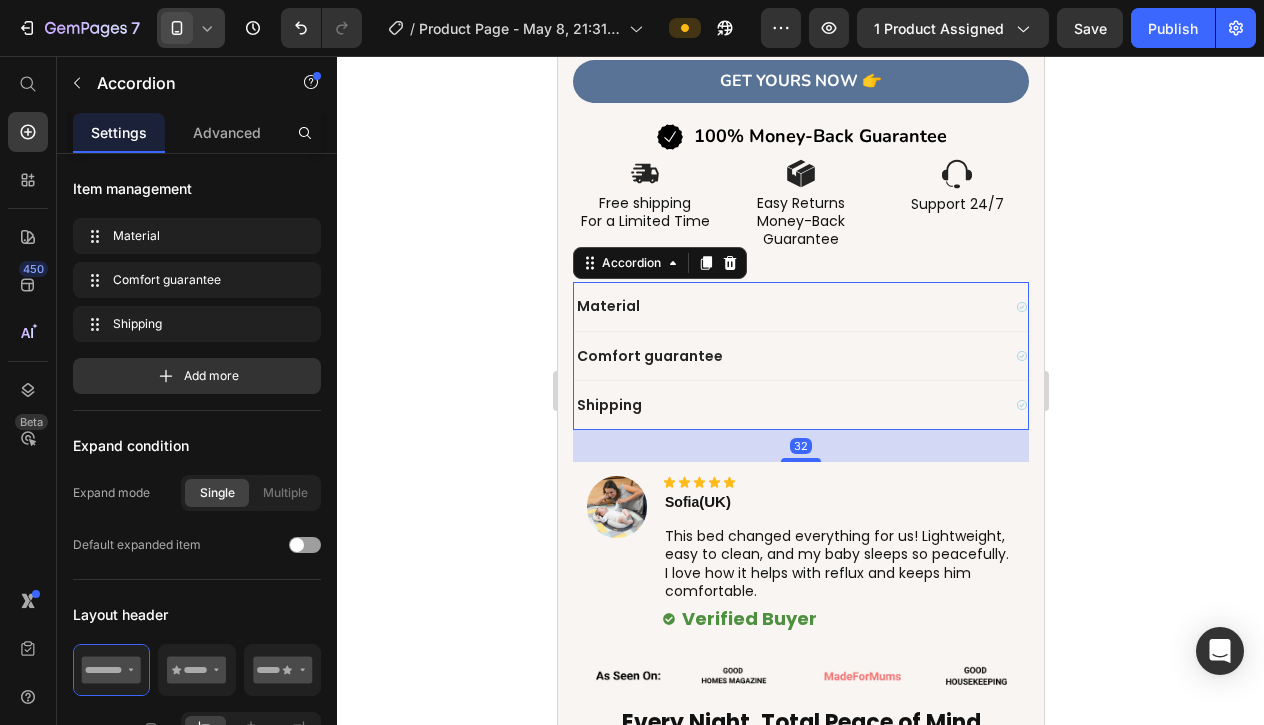 click on "Material" at bounding box center [786, 306] 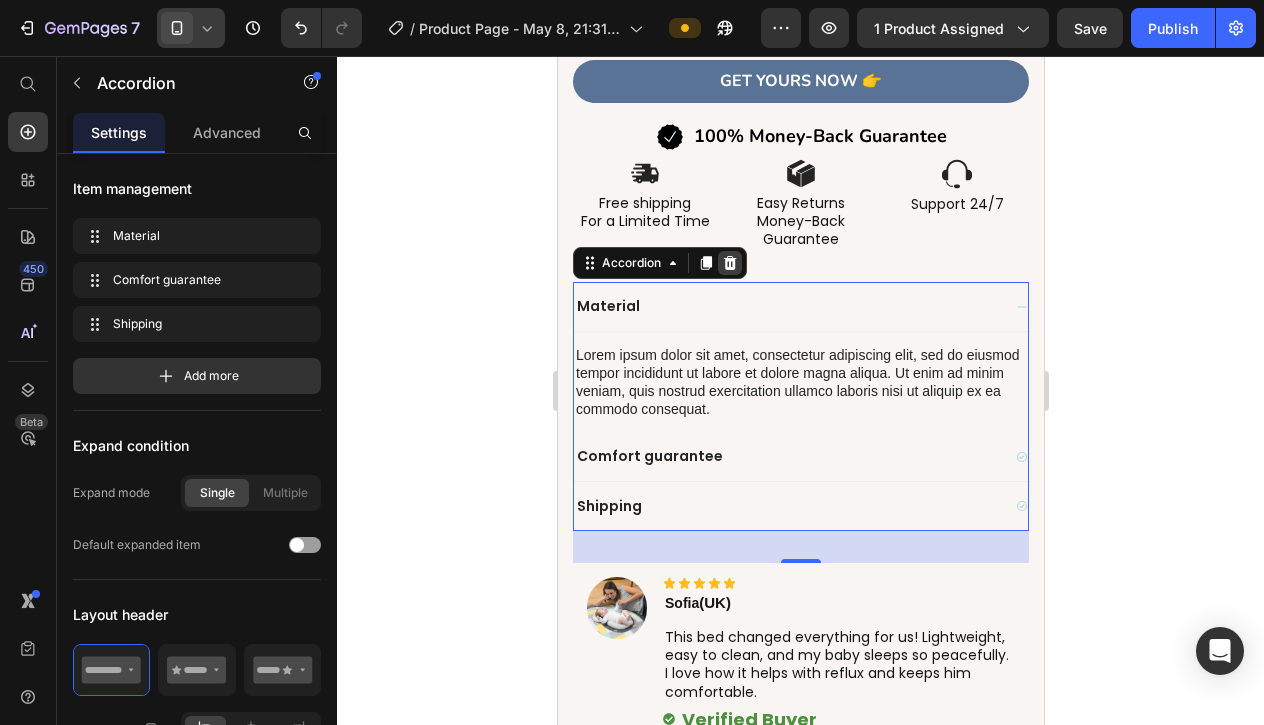 click 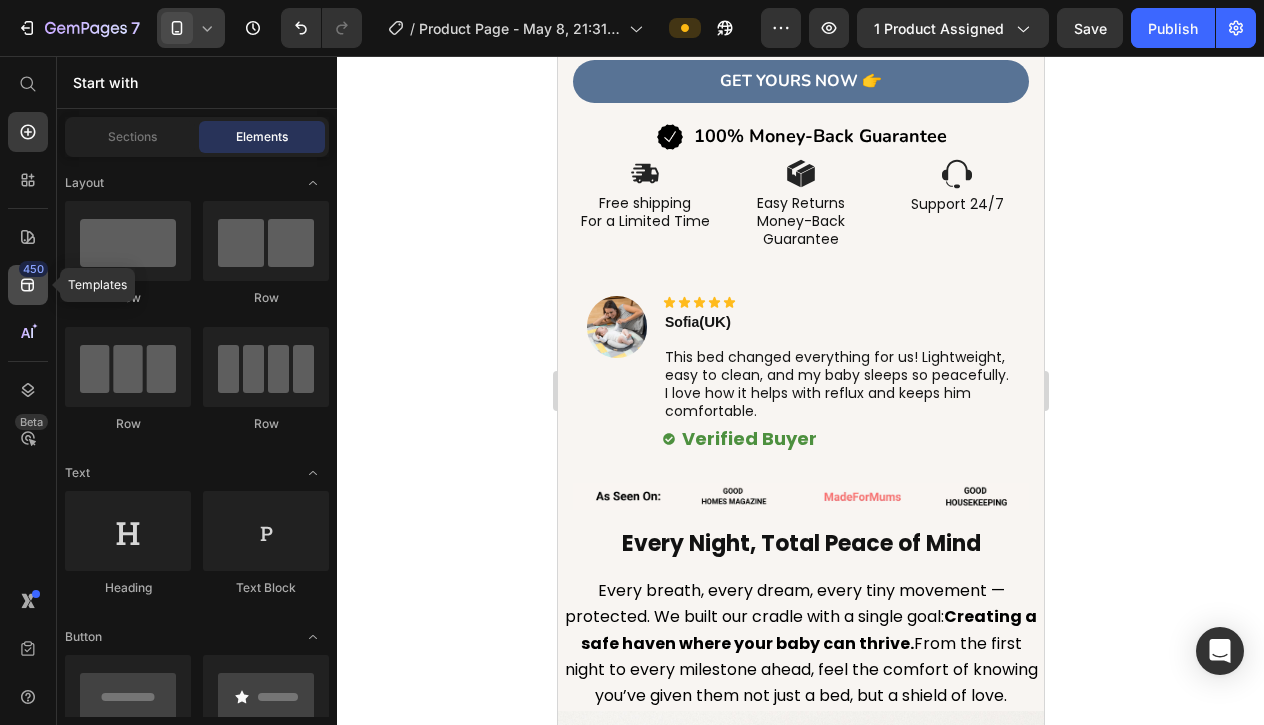 click 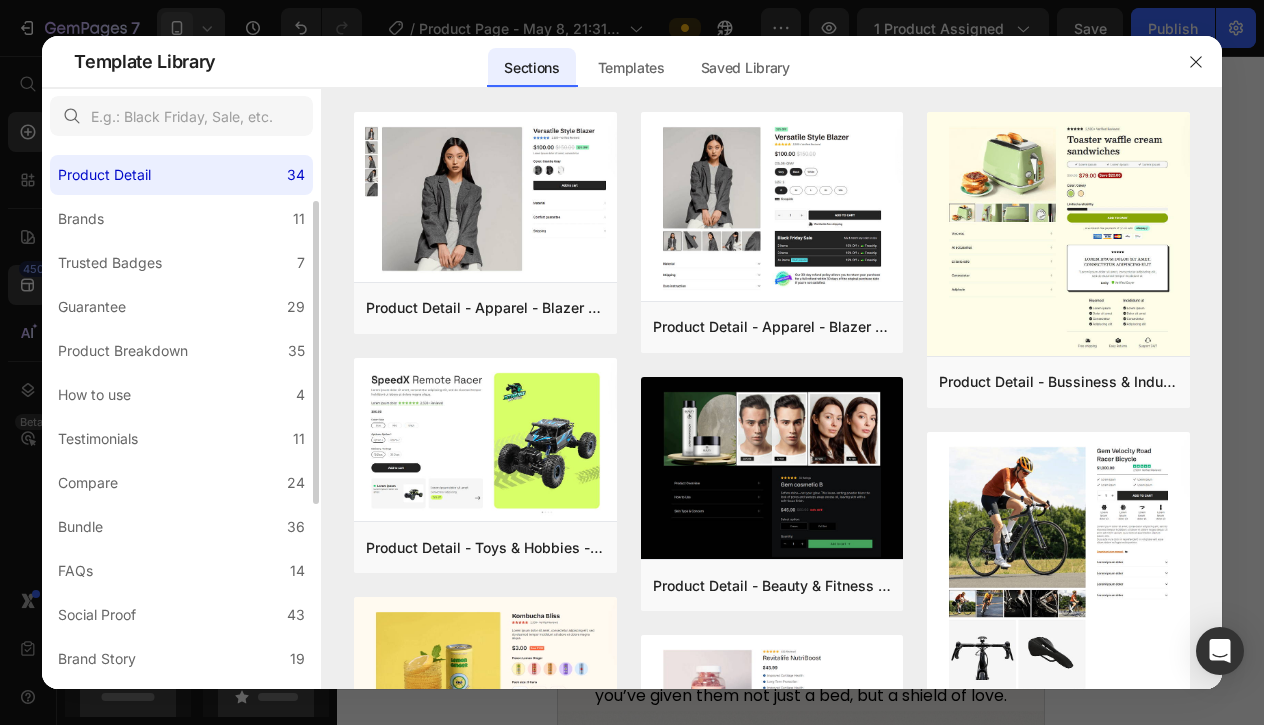 scroll, scrollTop: 97, scrollLeft: 0, axis: vertical 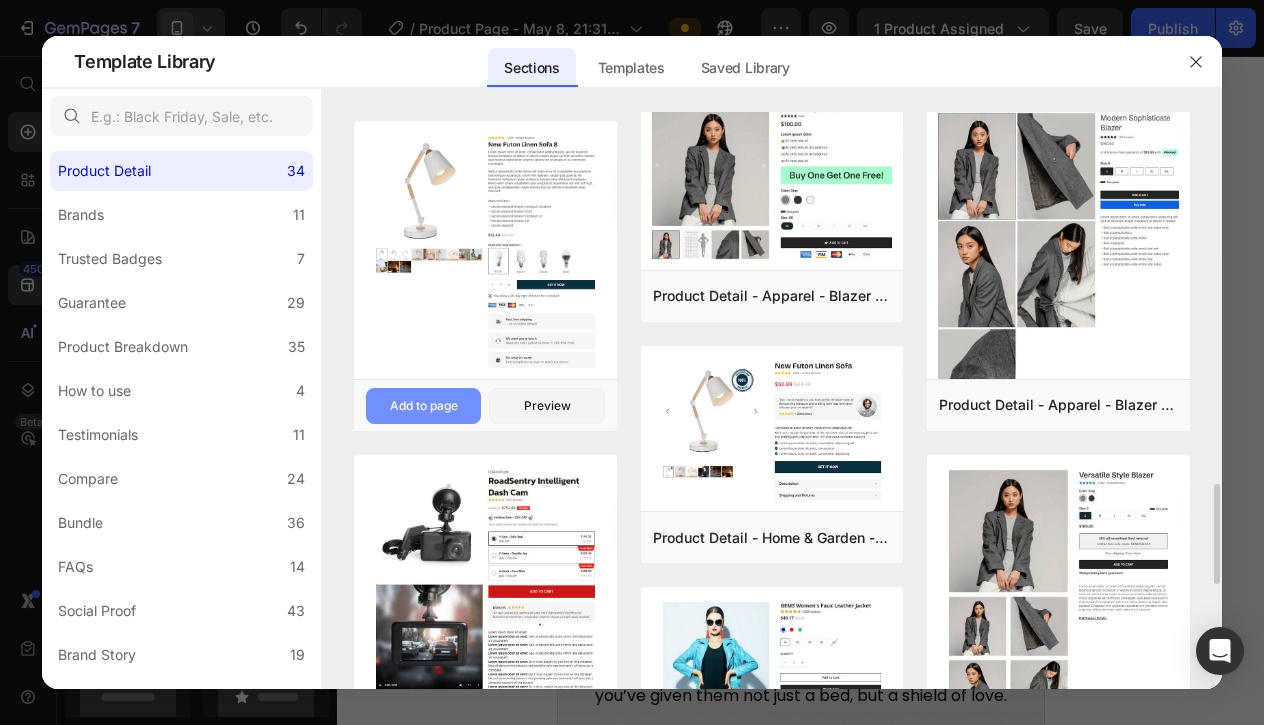 click on "Add to page" at bounding box center (424, 406) 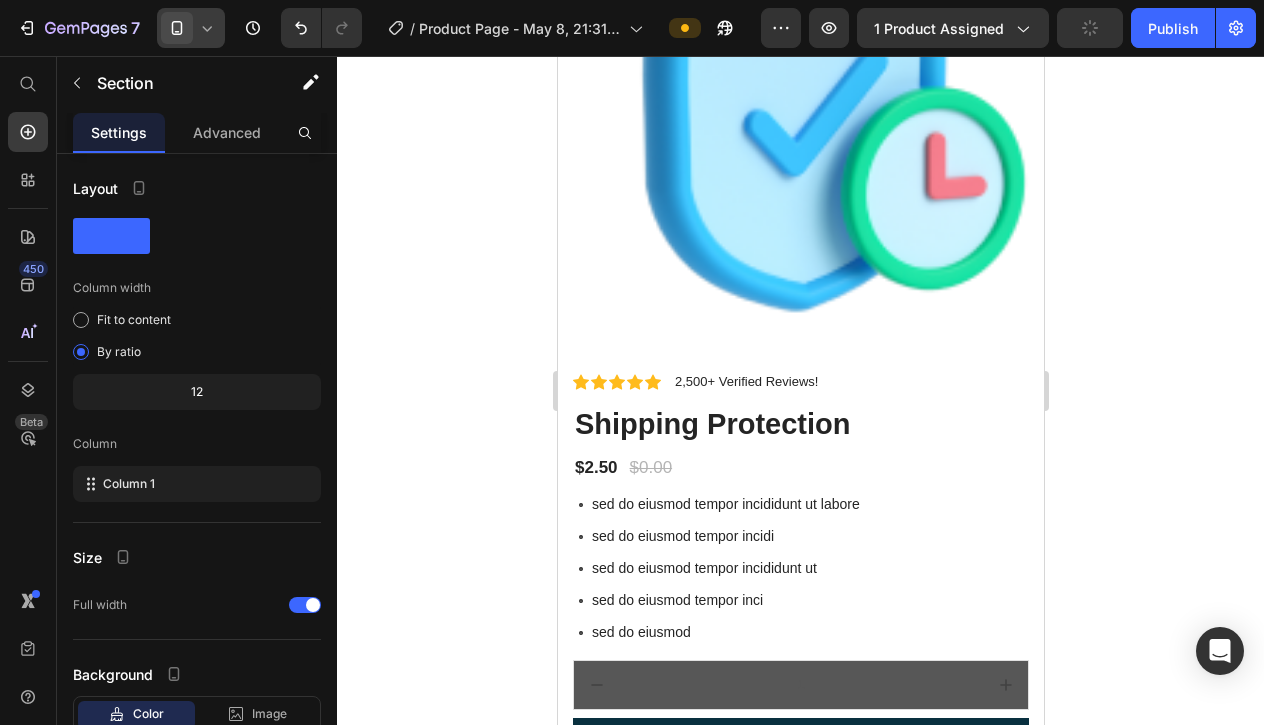 scroll, scrollTop: 7328, scrollLeft: 0, axis: vertical 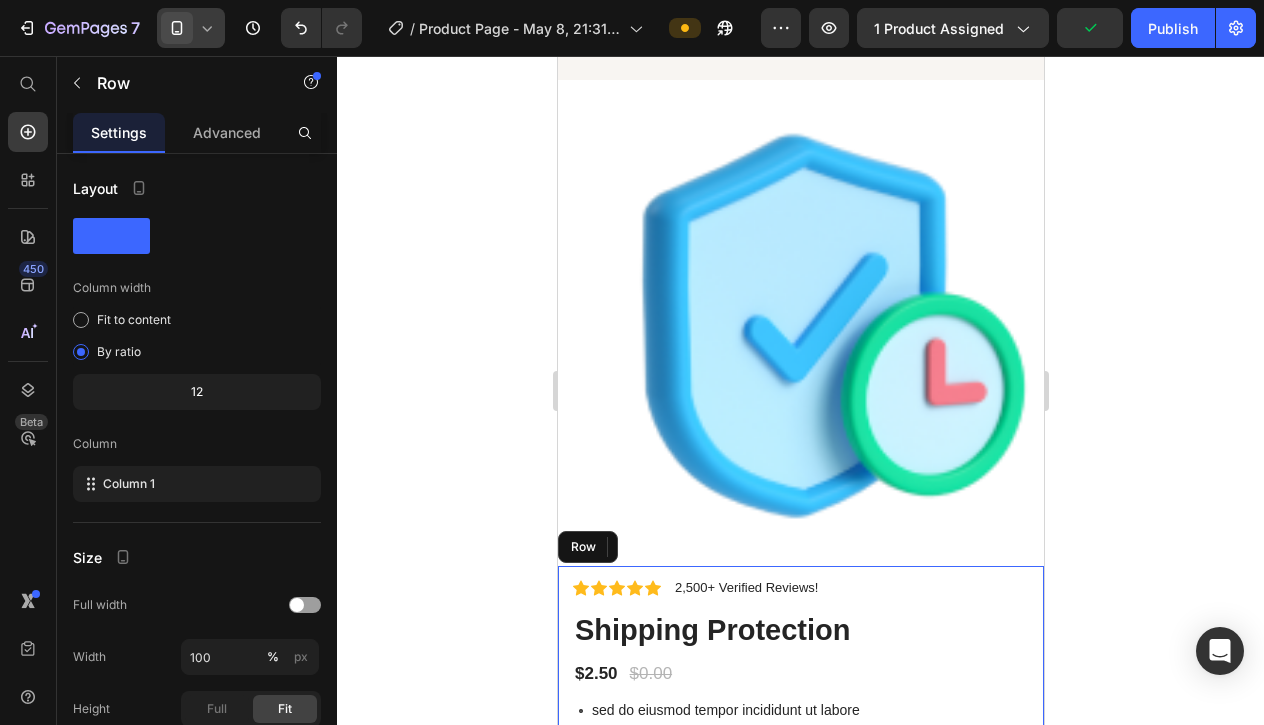 click on "Icon Icon Icon Icon Icon Icon List 2,500+ Verified Reviews! Text Block Row Shipping Protection Product Title Lorem ipsum dolor sit amet, consectetur adipiscing elit, sed do eiusmod tempor incididunt ut labore et dolore magna aliqua. Ut enim ad minim veniam, quis nostrud exercitation ullamco laboris nisi ut aliquip ex ea commodo consequat.  Sed ut perspiciatis unde omnis iste natus error sit voluptatem accusantium doloremque laudantium, totam rem aperiam, eaque ipsa quae ab illo inventore veritatis et quasi architecto beatae vitae dicta sunt explicabo. Nemo enim ipsam voluptatem quia voluptas sit aspernatur aut odit aut fugit, sed quia consequuntur magni dolores eos qui ratione voluptatem sequi nesciunt. Text Block About this item: Text Block
sed do eiusmod tempor incididunt ut labore
sed do eiusmod tempor incidi
sed do eiusmod tempor incididunt ut
sed do eiusmod tempor inci
sed do eiusmod Item List $2.50 Product Price $0.00 Row 1" at bounding box center [800, 796] 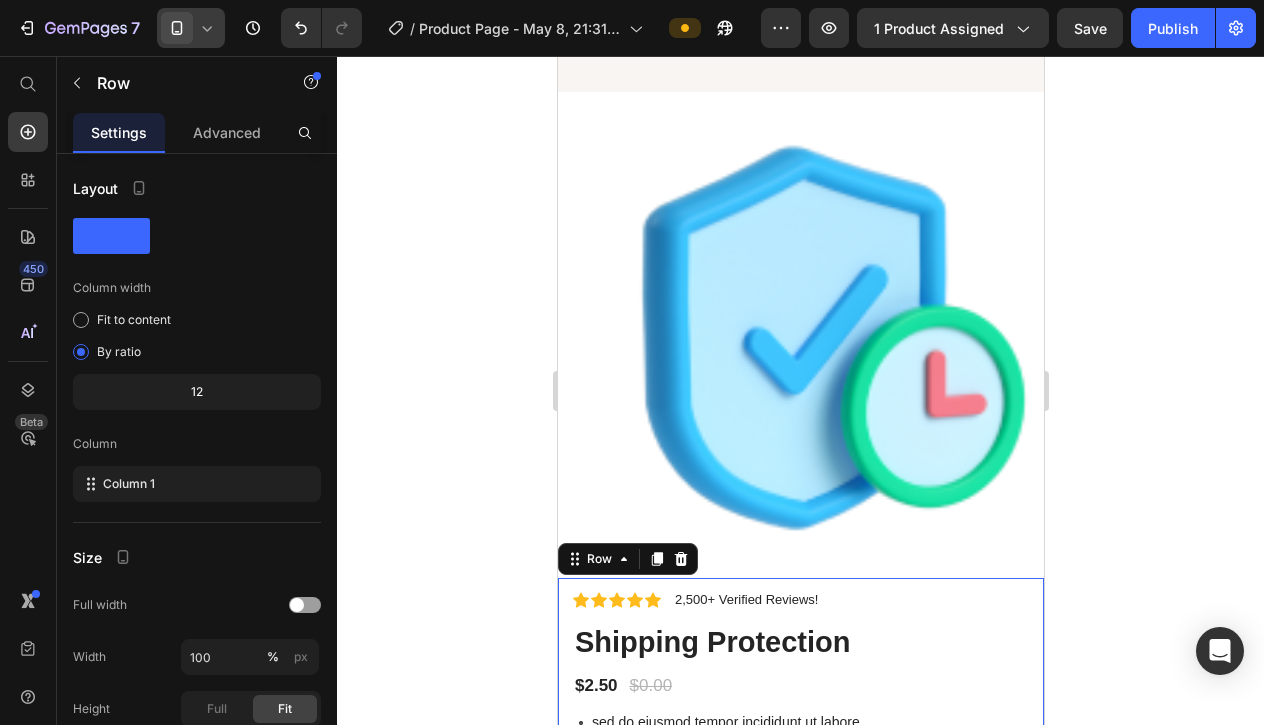 scroll, scrollTop: 7368, scrollLeft: 0, axis: vertical 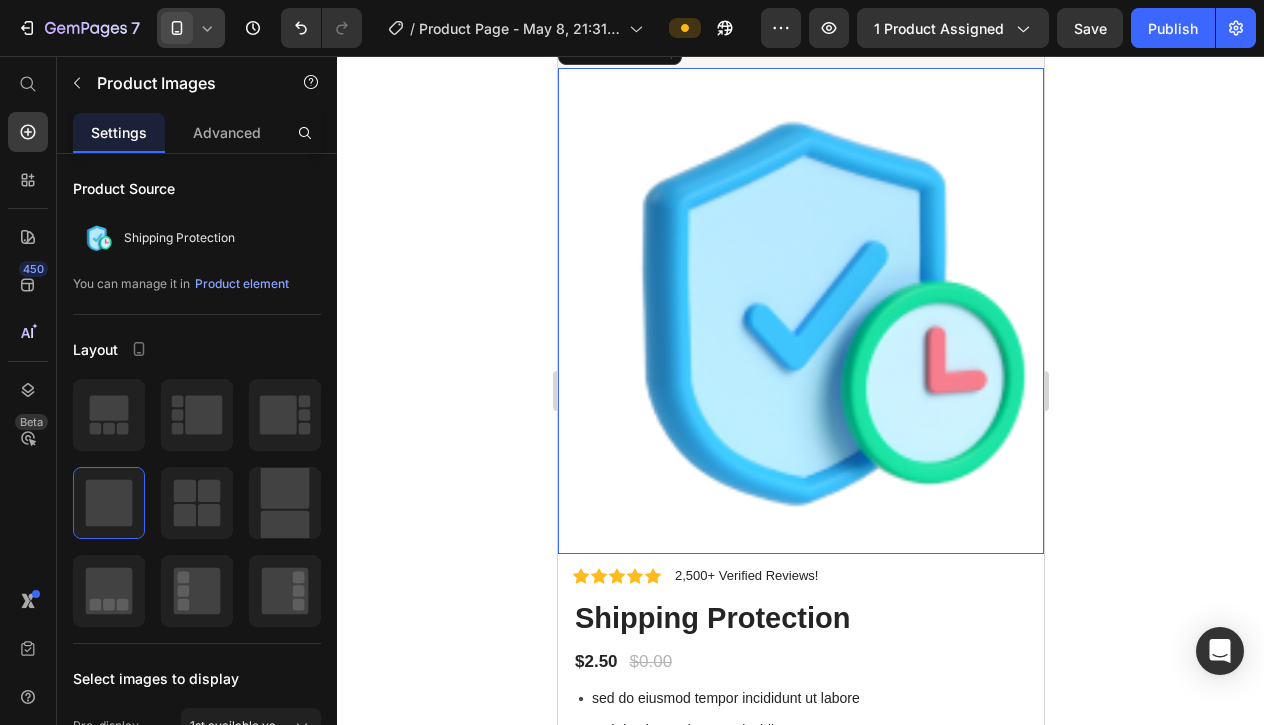 click at bounding box center (800, 311) 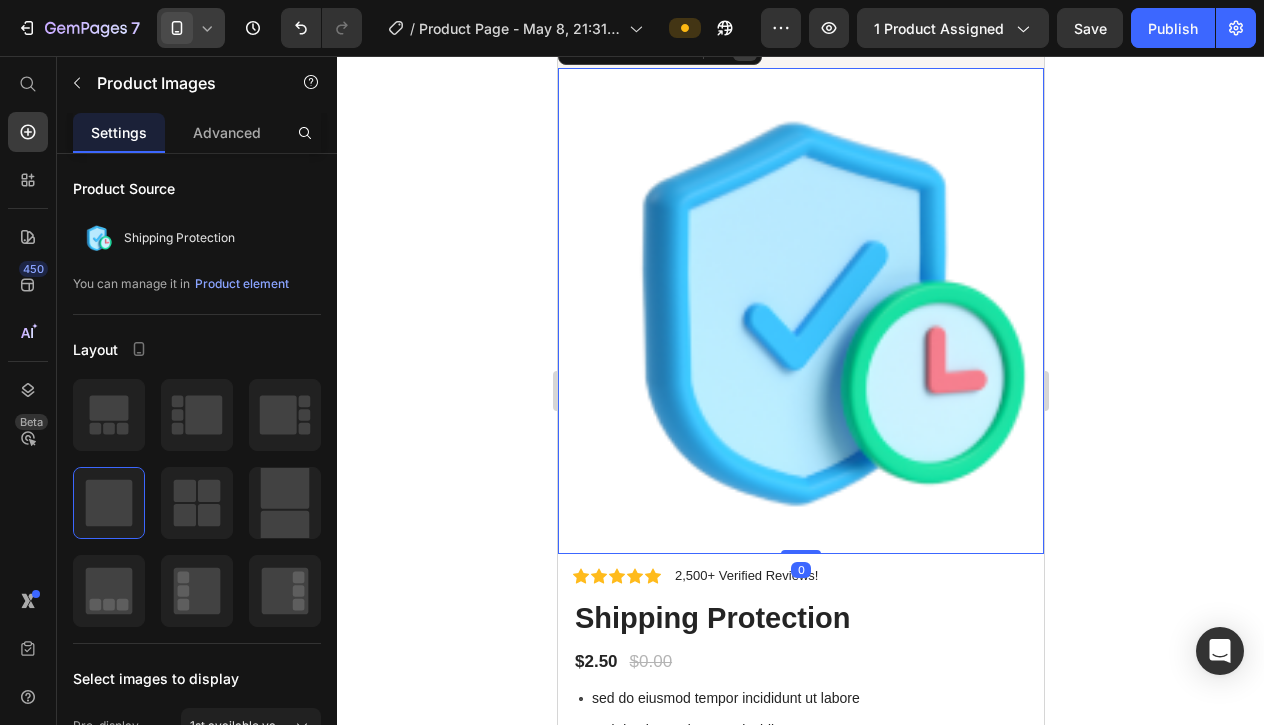 click 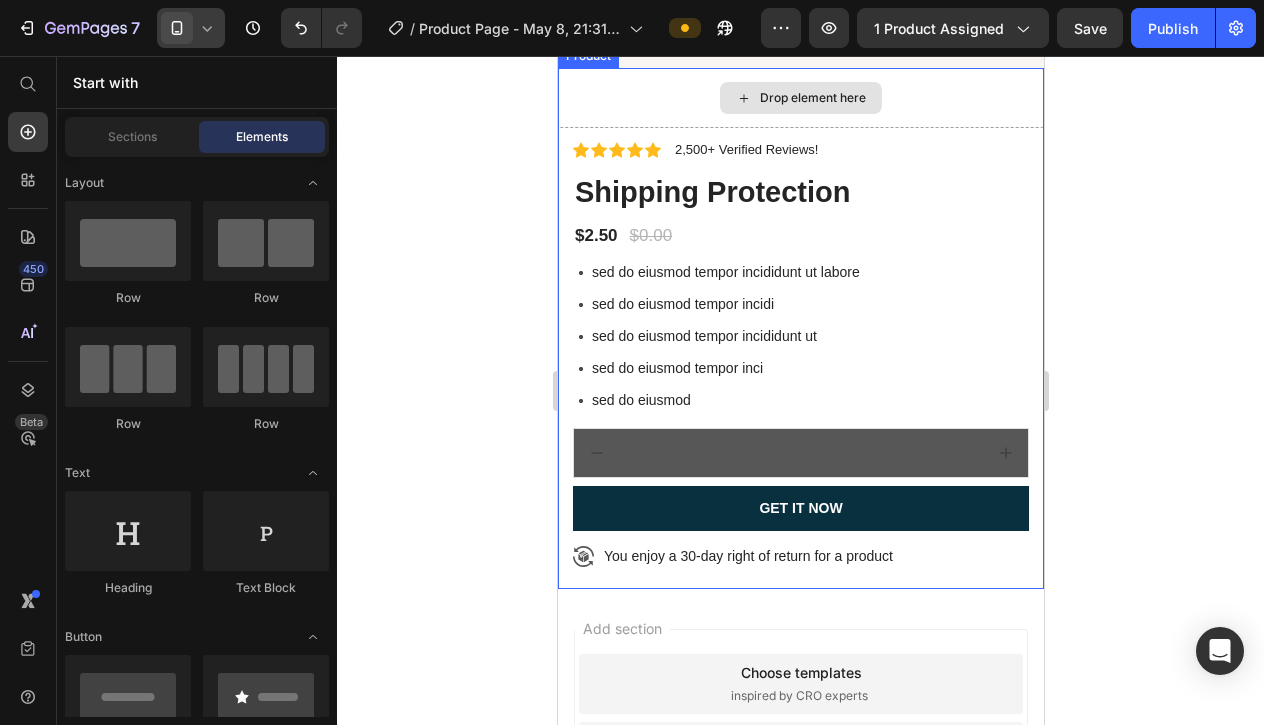 click on "Drop element here" at bounding box center (800, 98) 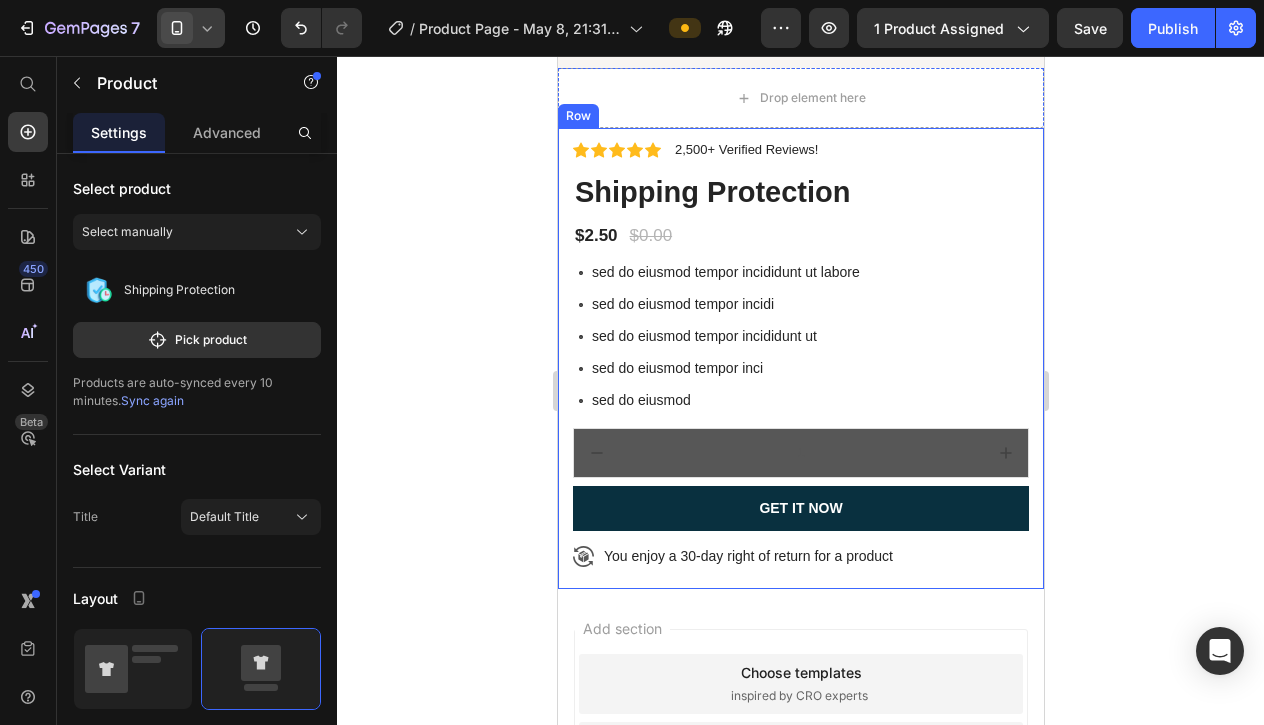click on "Icon Icon Icon Icon Icon Icon List 2,500+ Verified Reviews! Text Block Row Shipping Protection Product Title Lorem ipsum dolor sit amet, consectetur adipiscing elit, sed do eiusmod tempor incididunt ut labore et dolore magna aliqua. Ut enim ad minim veniam, quis nostrud exercitation ullamco laboris nisi ut aliquip ex ea commodo consequat.  Sed ut perspiciatis unde omnis iste natus error sit voluptatem accusantium doloremque laudantium, totam rem aperiam, eaque ipsa quae ab illo inventore veritatis et quasi architecto beatae vitae dicta sunt explicabo. Nemo enim ipsam voluptatem quia voluptas sit aspernatur aut odit aut fugit, sed quia consequuntur magni dolores eos qui ratione voluptatem sequi nesciunt. Text Block About this item: Text Block
sed do eiusmod tempor incididunt ut labore
sed do eiusmod tempor incidi
sed do eiusmod tempor incididunt ut
sed do eiusmod tempor inci
sed do eiusmod Item List $2.50 Product Price $0.00 Row 1" at bounding box center (800, 358) 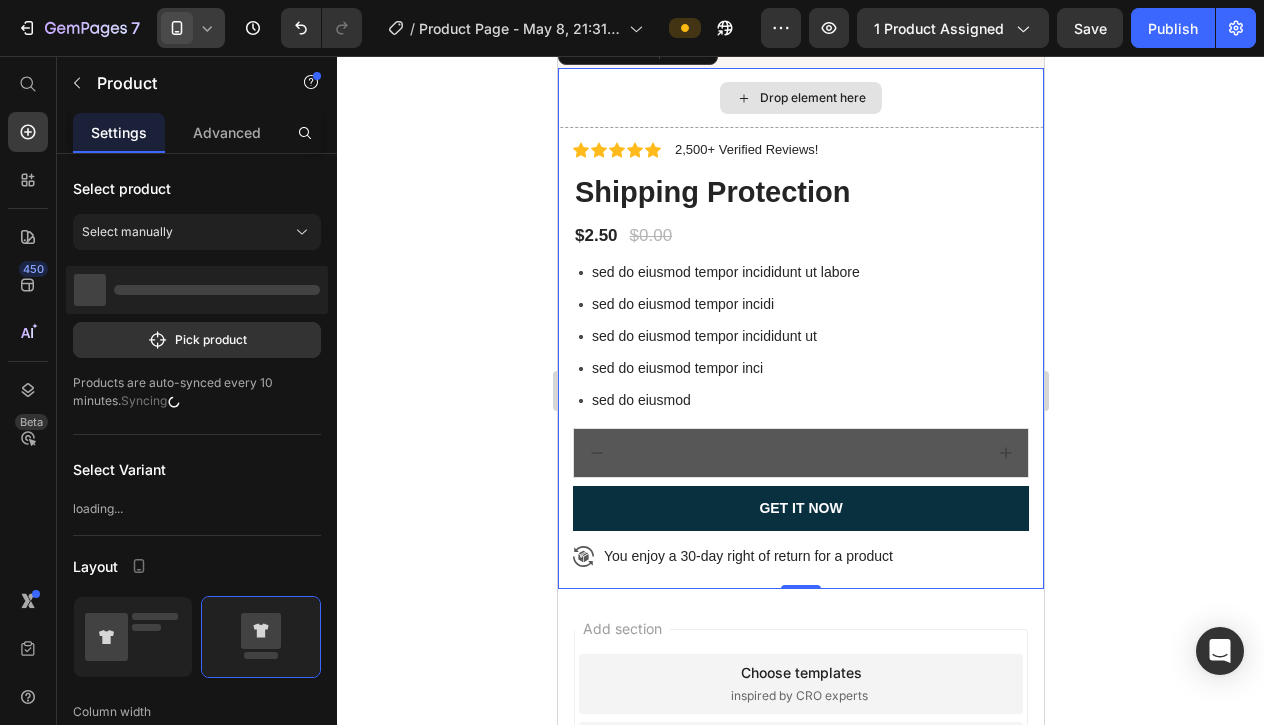 click on "Drop element here" at bounding box center (800, 98) 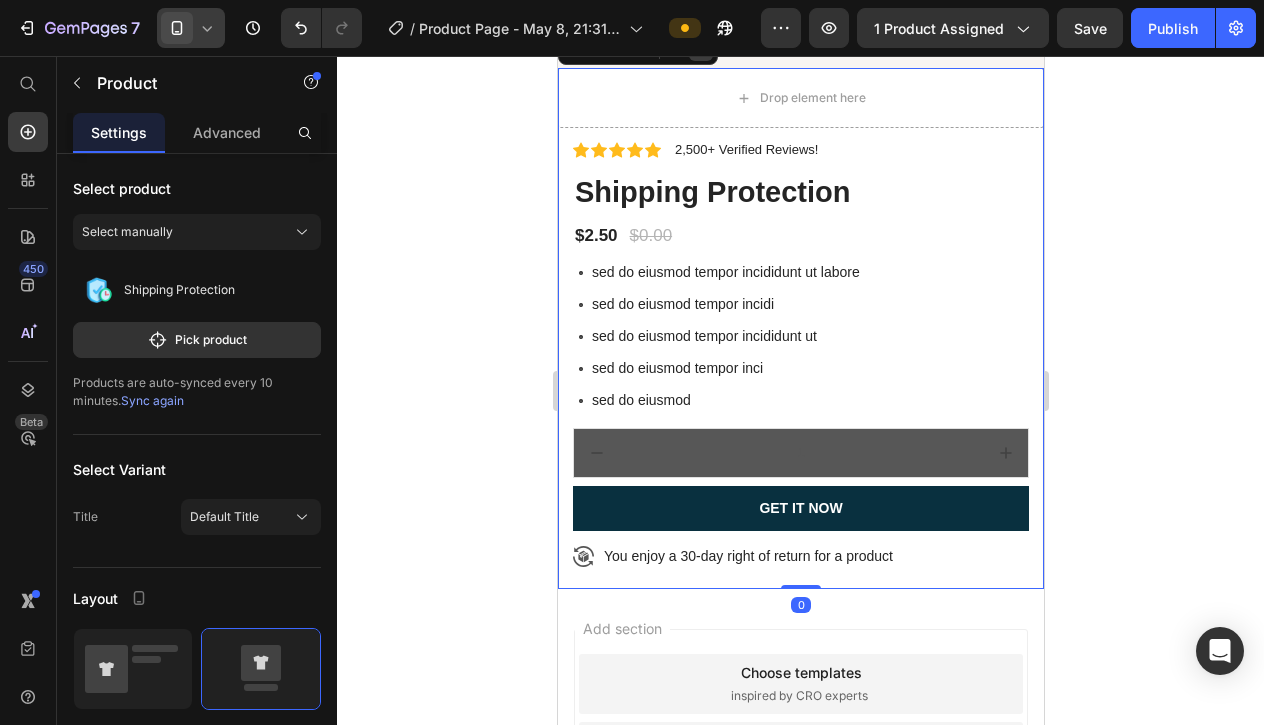 click 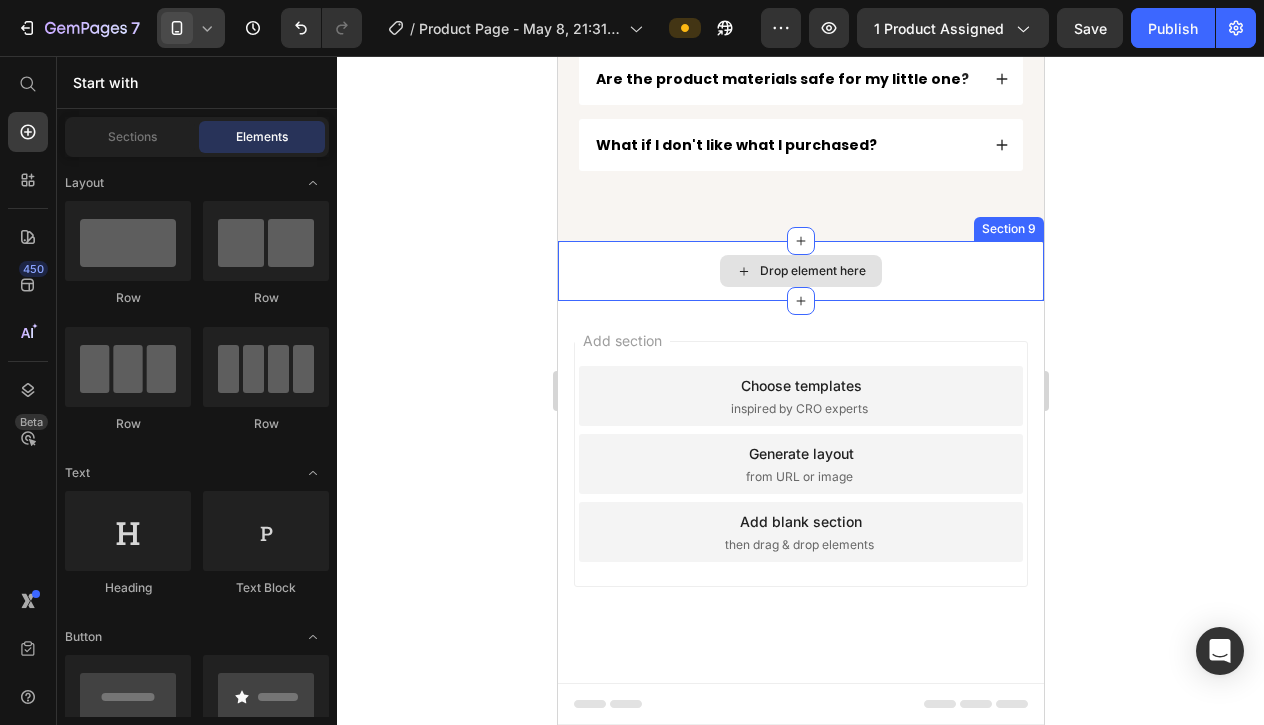 click on "Drop element here" at bounding box center (800, 271) 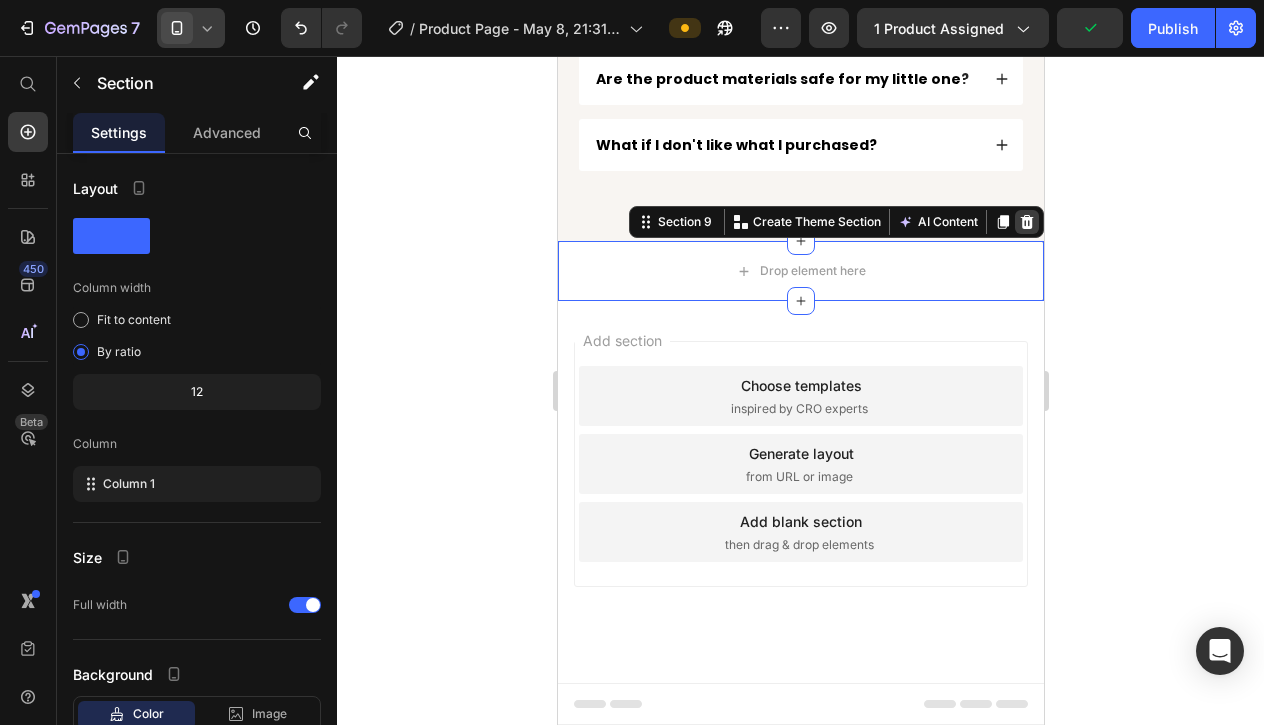 click 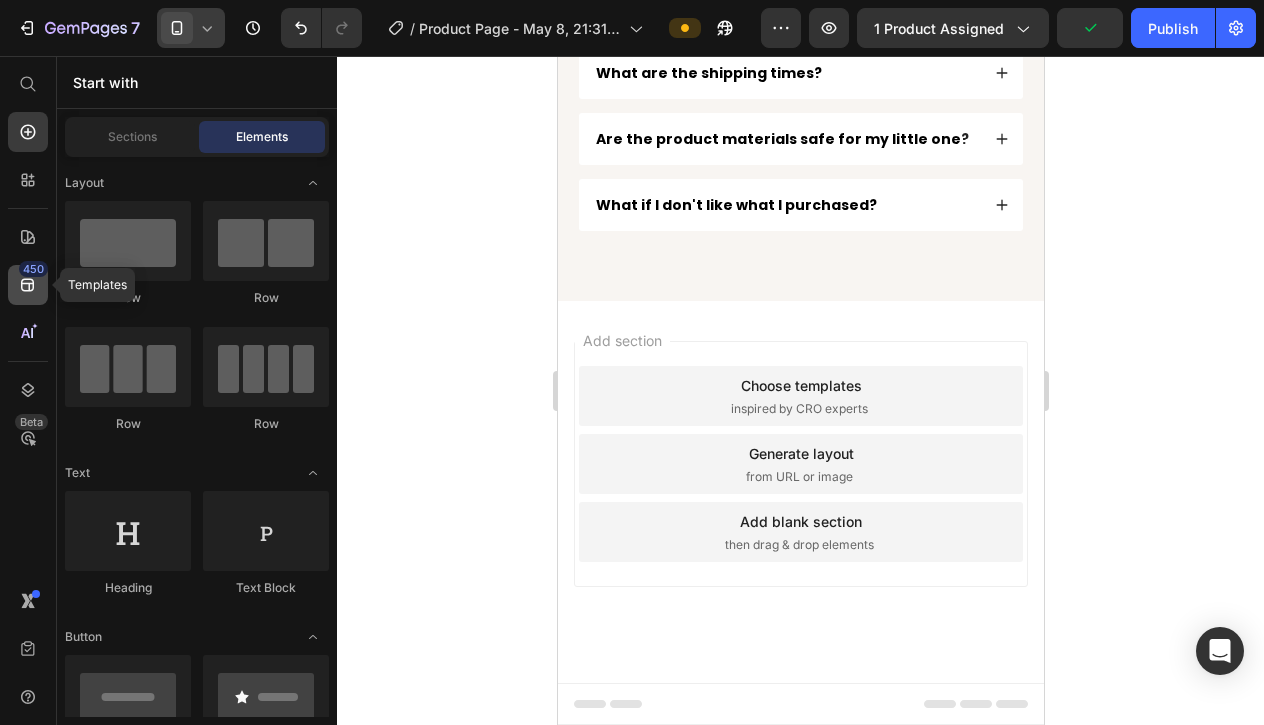 click on "450" 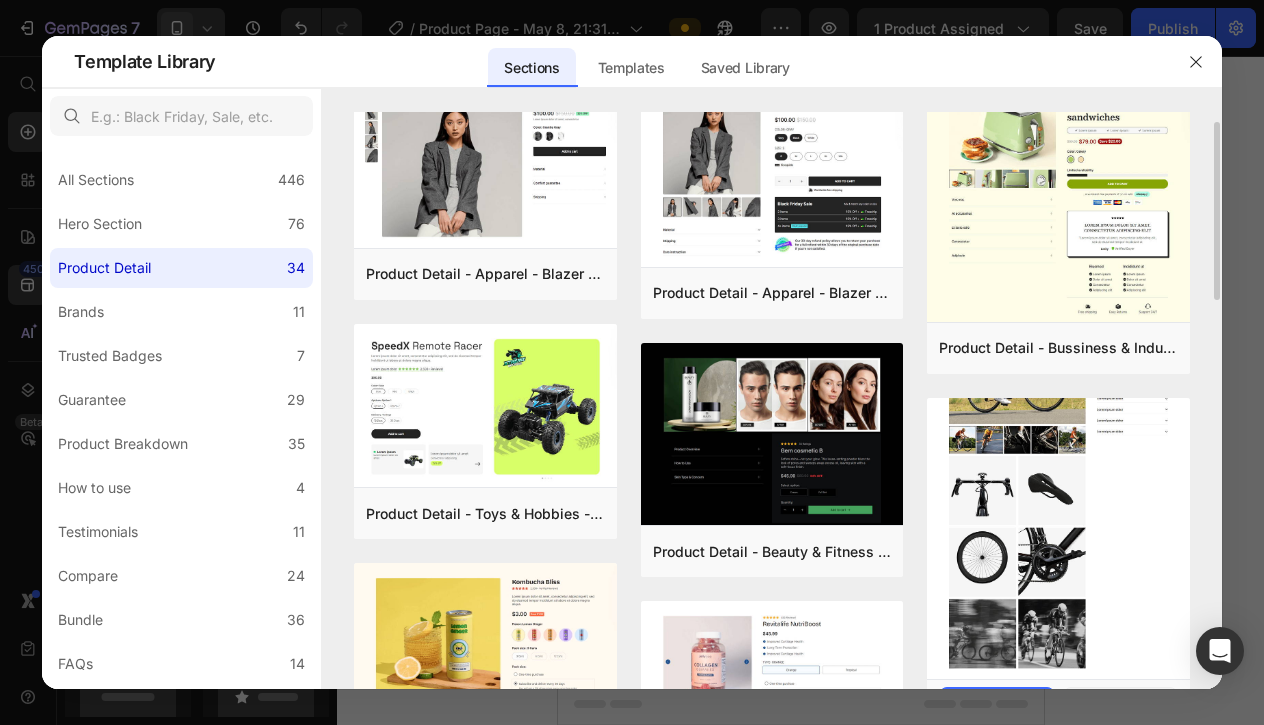 scroll, scrollTop: 0, scrollLeft: 0, axis: both 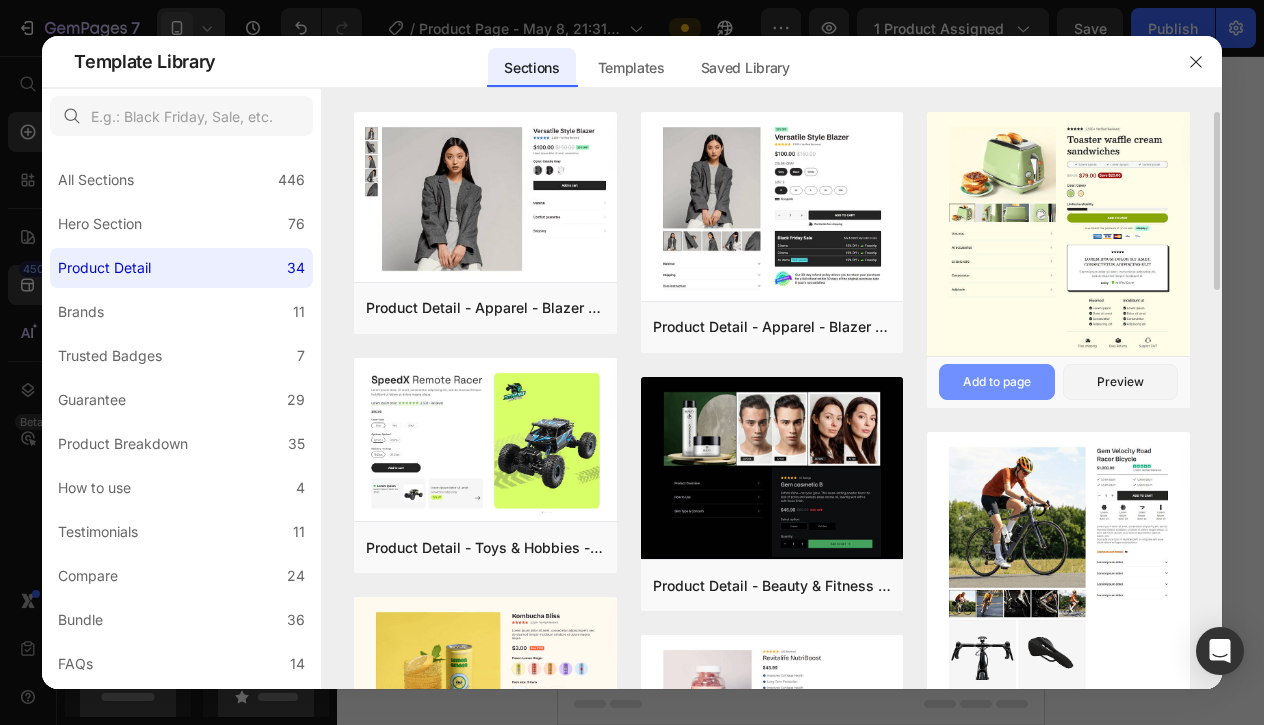 click on "Add to page" at bounding box center [997, 382] 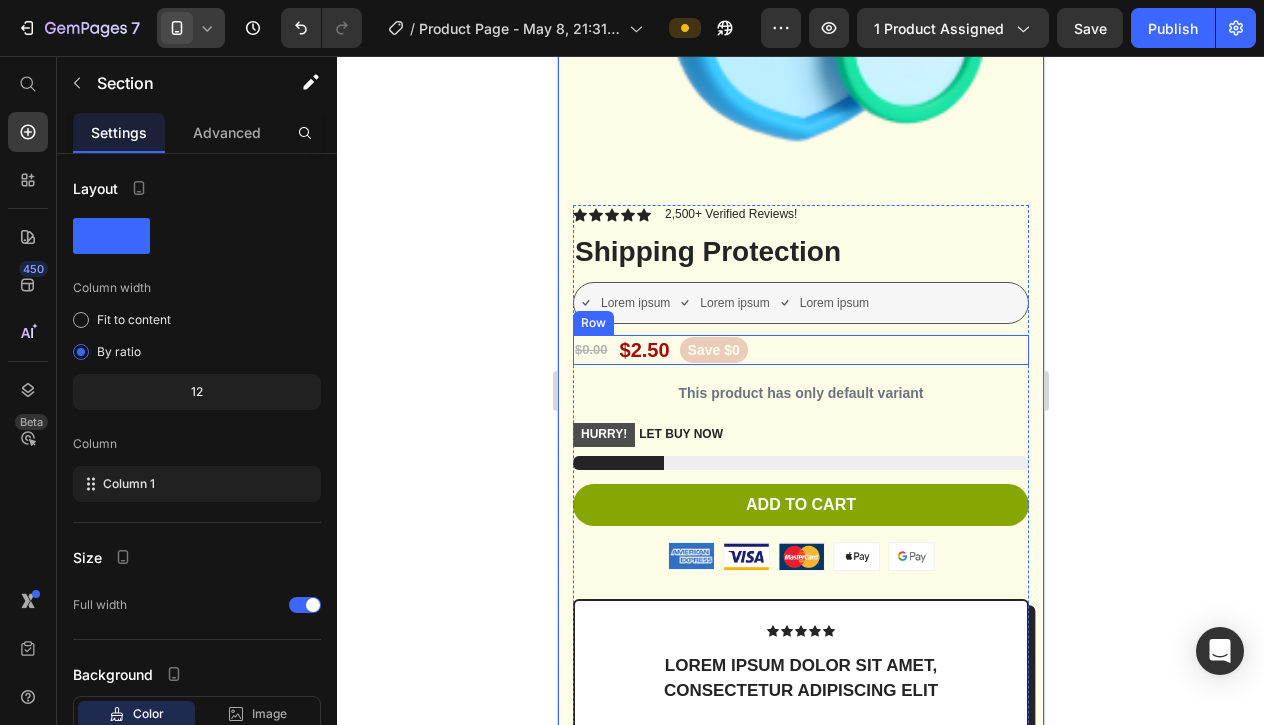 scroll, scrollTop: 8078, scrollLeft: 0, axis: vertical 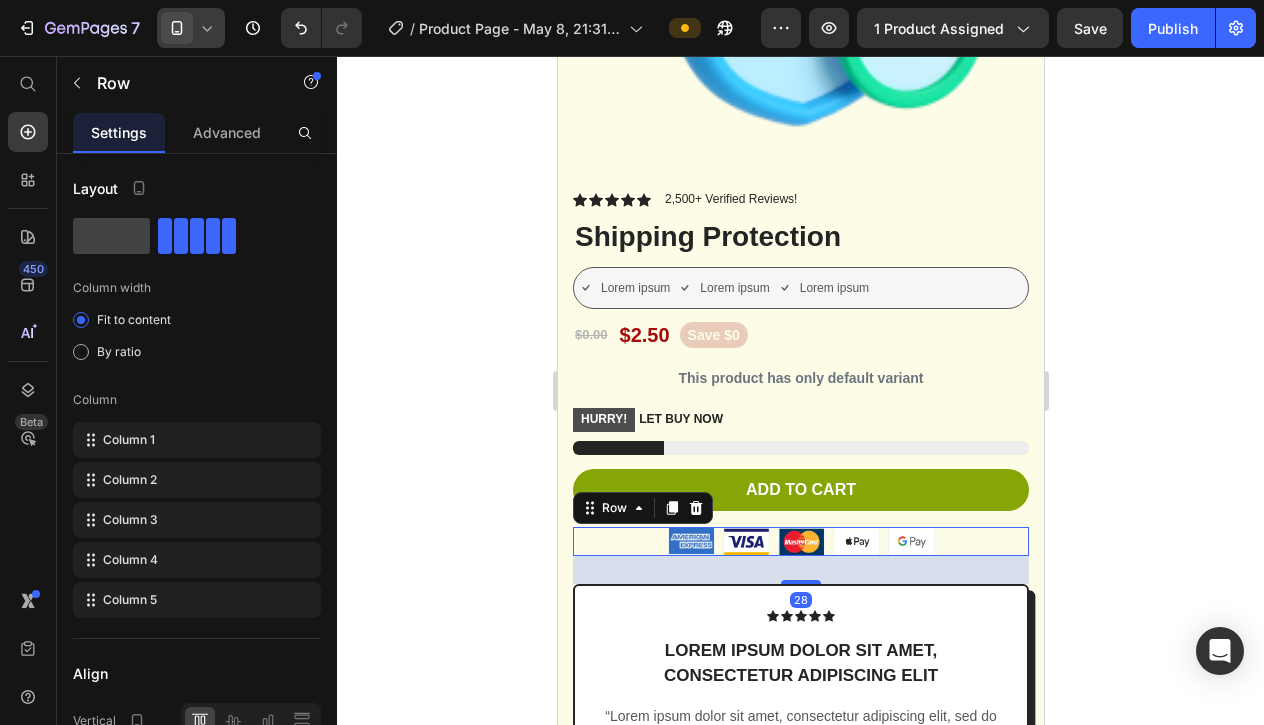 click on "Image Image Image Image Image Row   28" at bounding box center (800, 541) 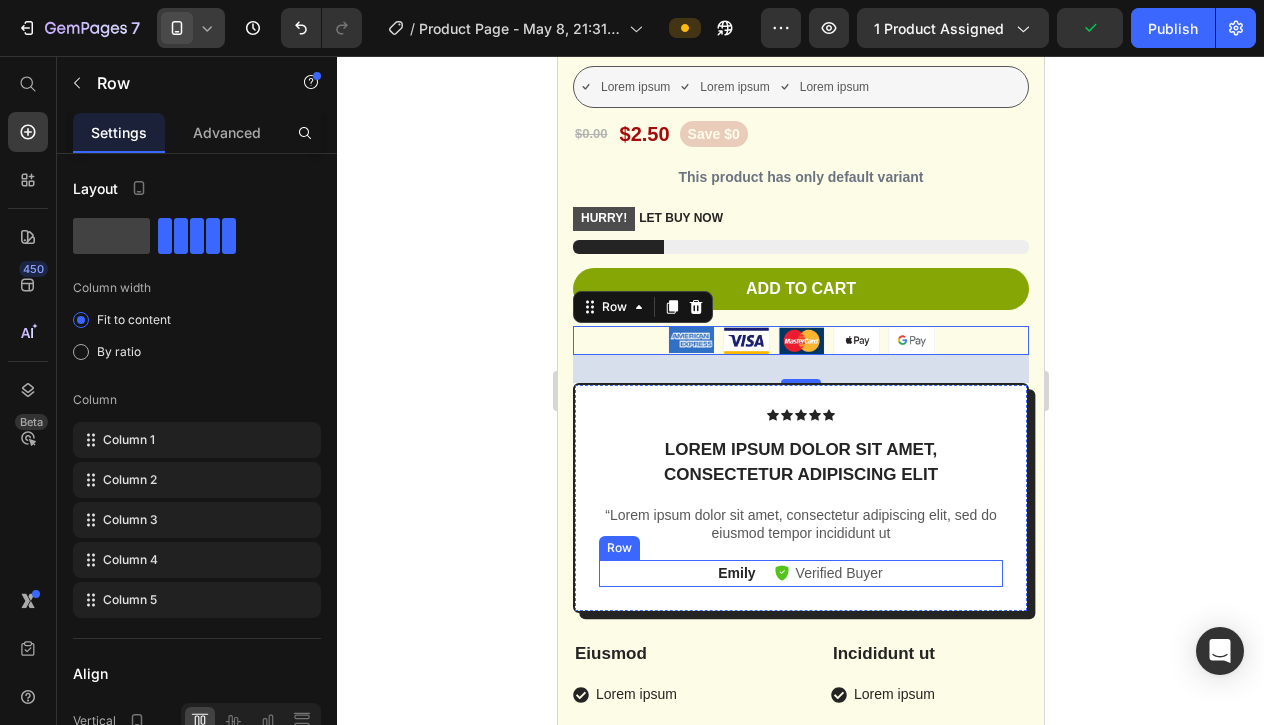 scroll, scrollTop: 8267, scrollLeft: 0, axis: vertical 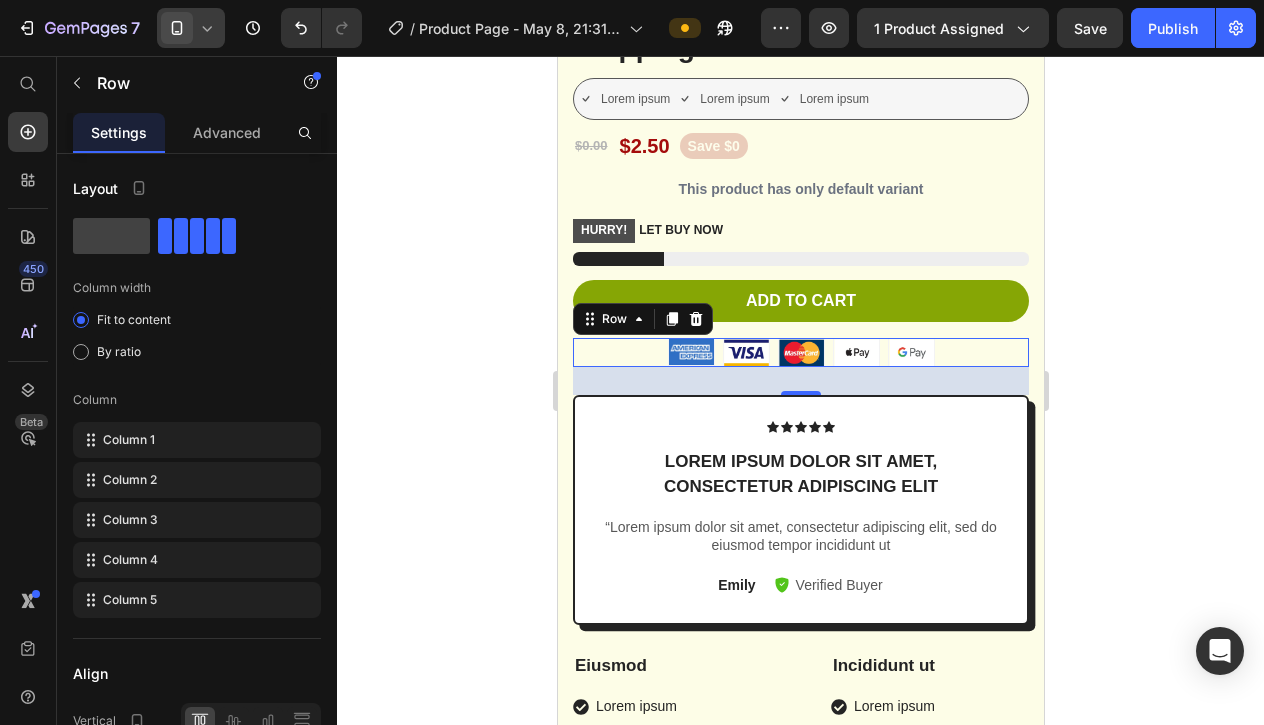click on "Image Image Image Image Image Row   28" at bounding box center [800, 352] 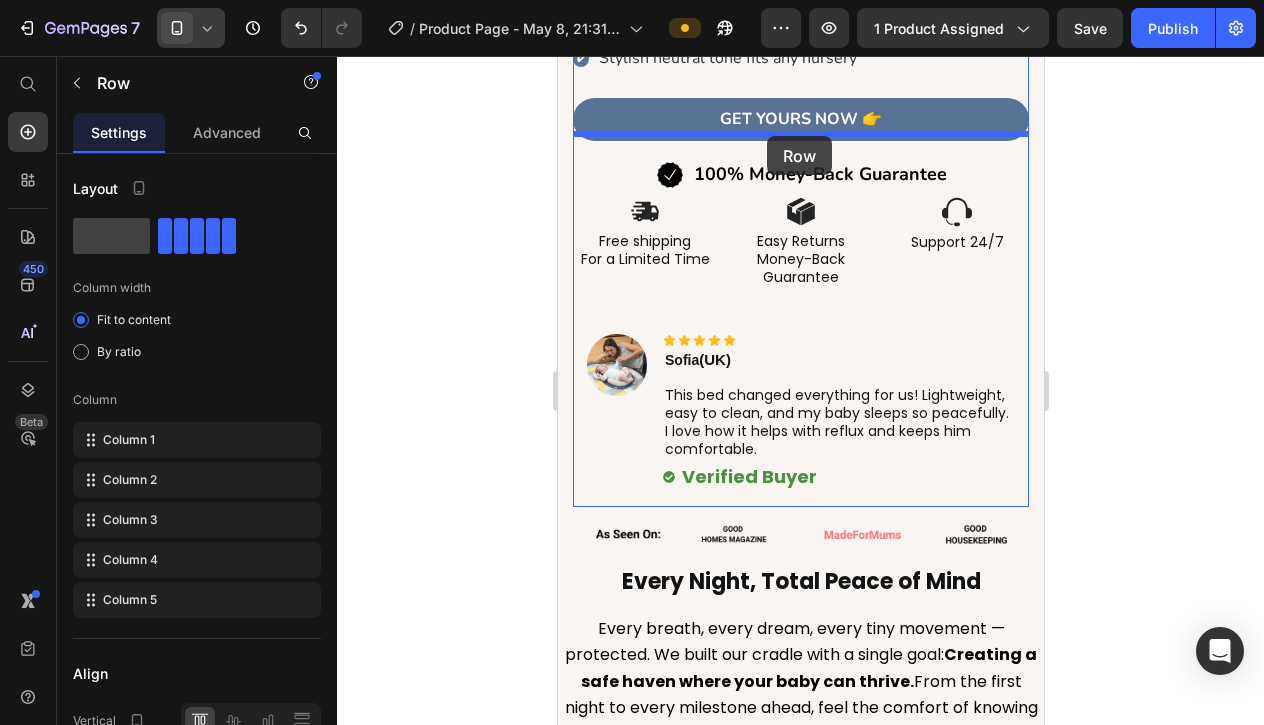 scroll, scrollTop: 1209, scrollLeft: 0, axis: vertical 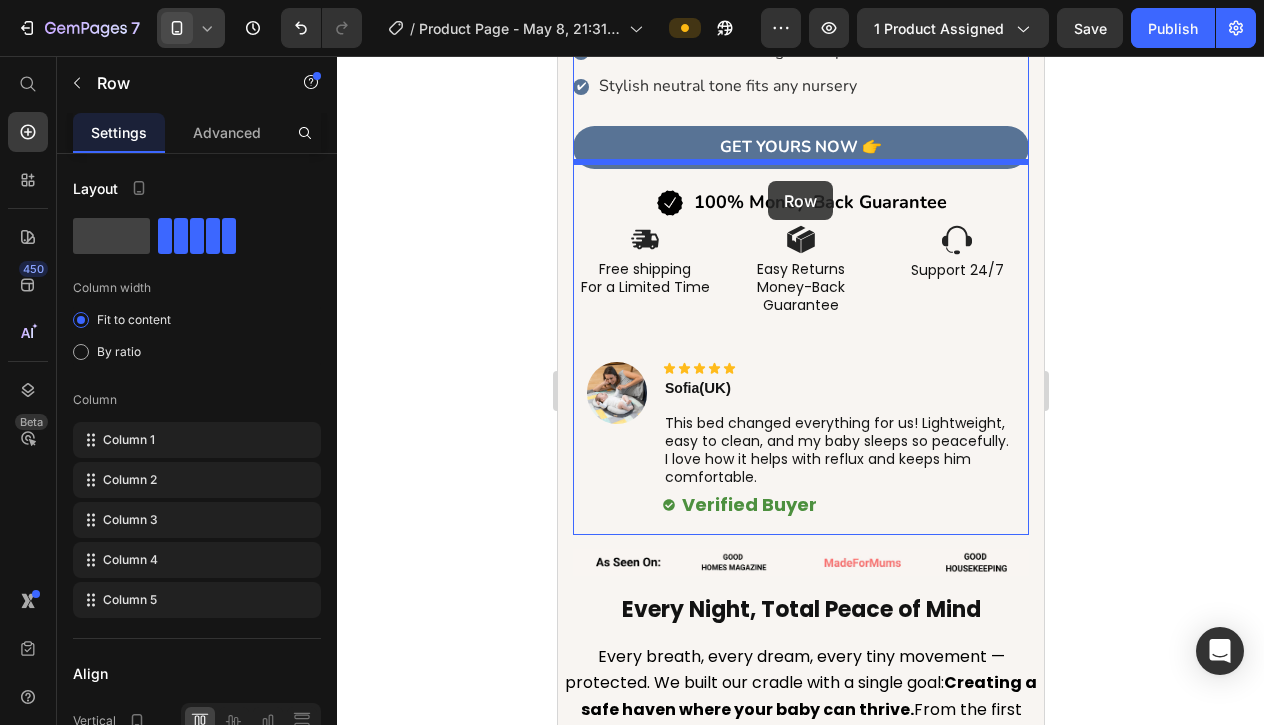 drag, startPoint x: 619, startPoint y: 317, endPoint x: 767, endPoint y: 181, distance: 200.99751 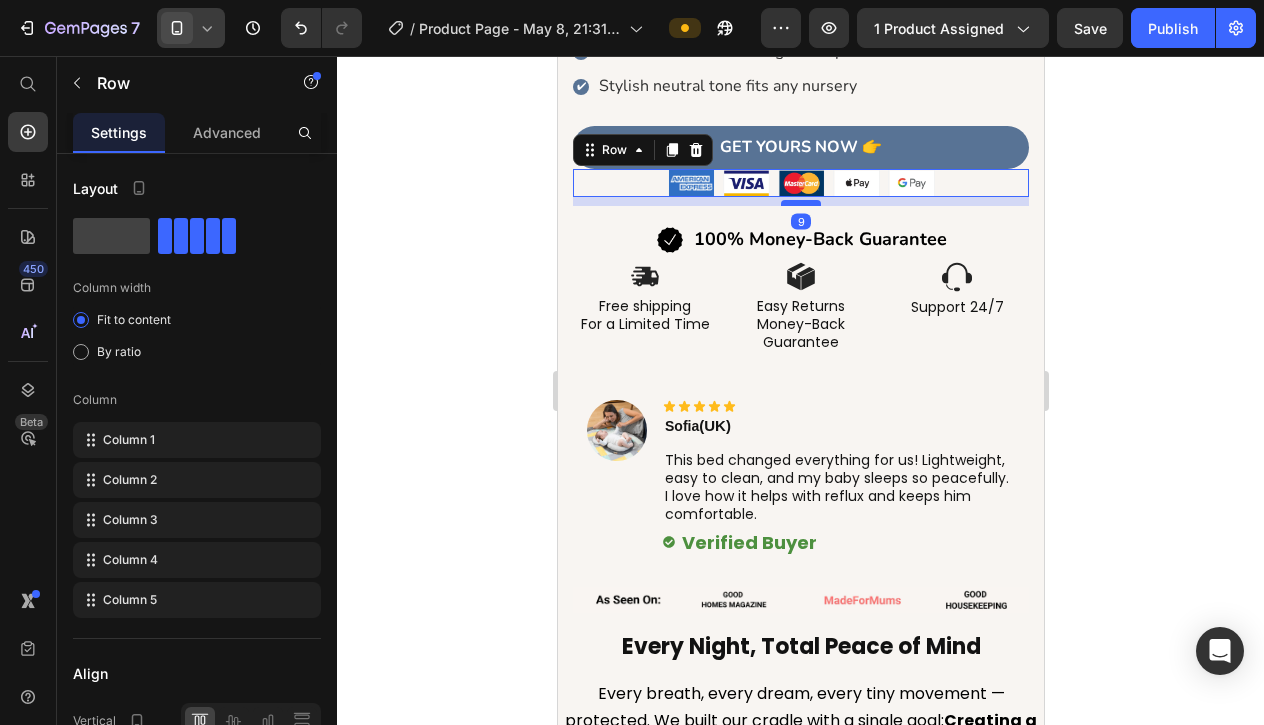 drag, startPoint x: 797, startPoint y: 215, endPoint x: 798, endPoint y: 196, distance: 19.026299 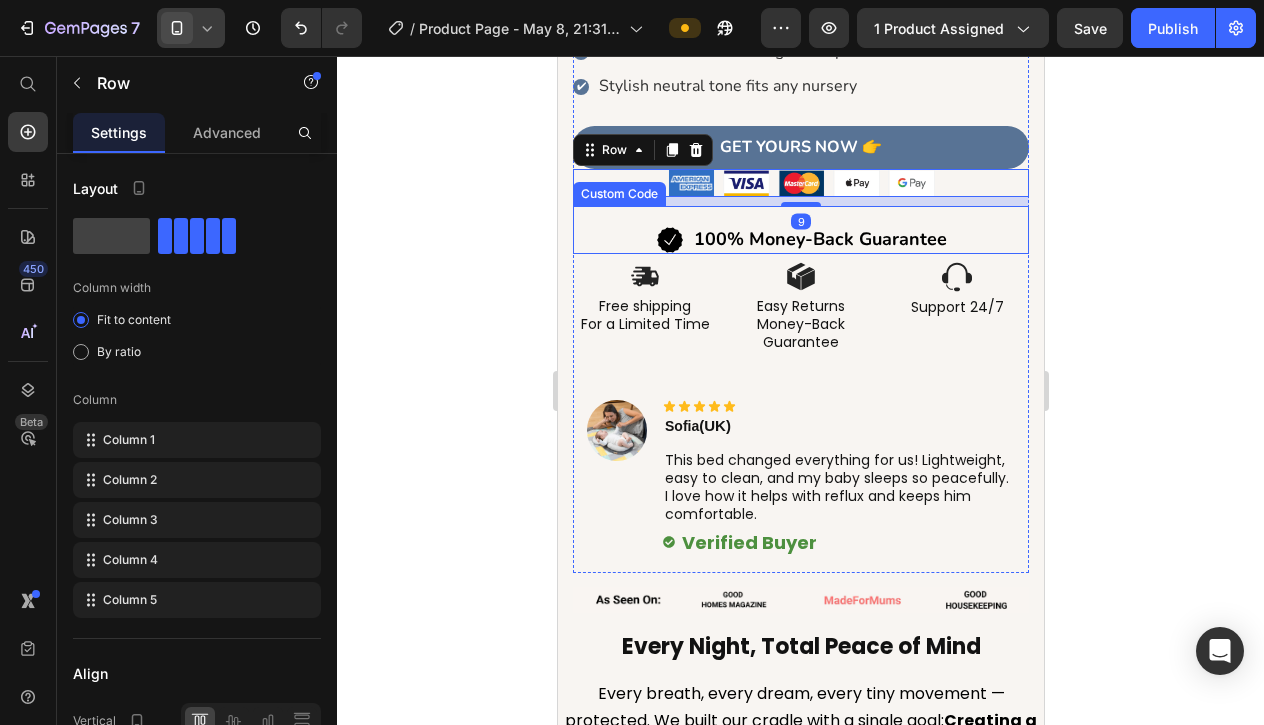 click on "100% Money-Back Guarantee" at bounding box center [800, 240] 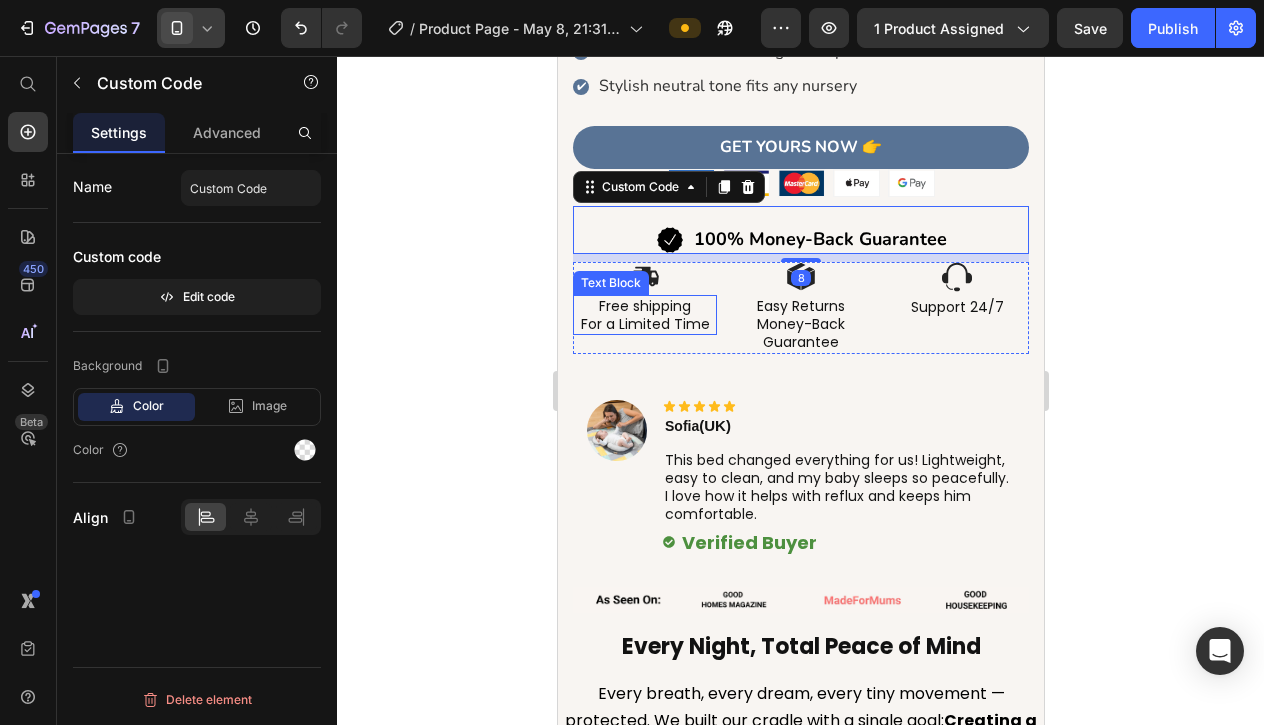 click on "Free shipping" at bounding box center [644, 306] 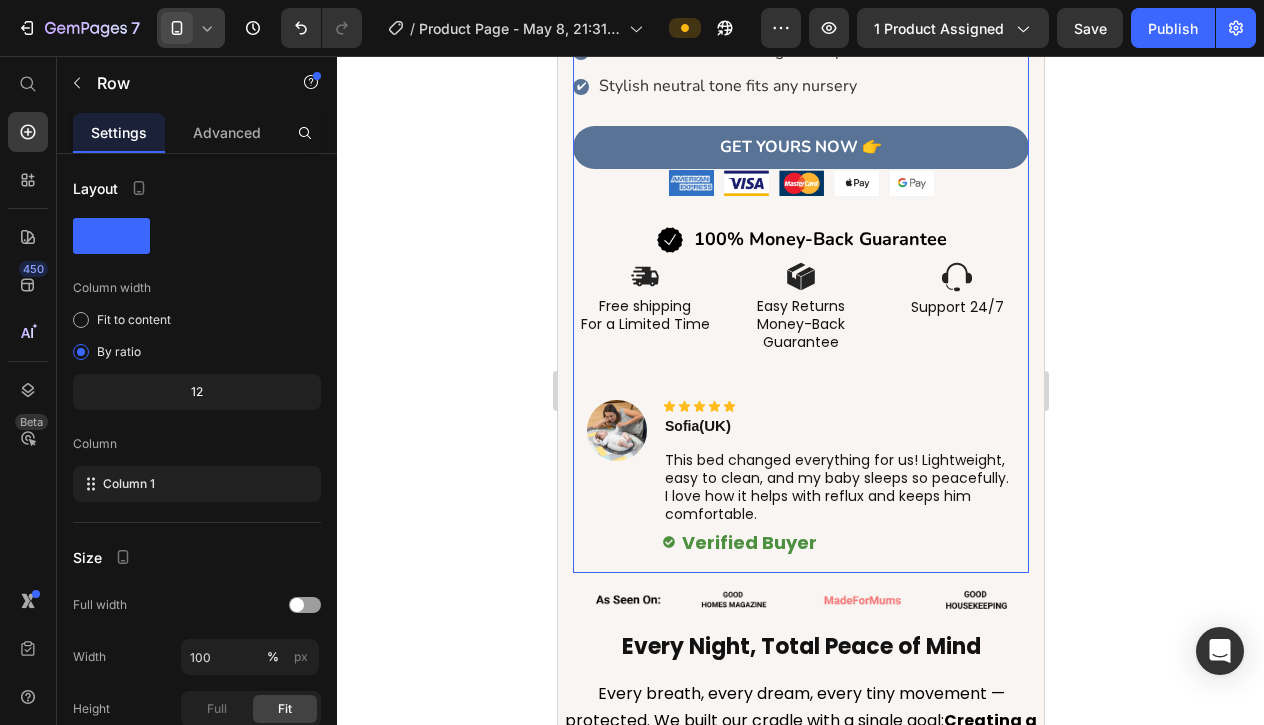 click on "🇬🇧 👶 #1 Baby Bed For Newborns
Custom Code ESSENTIAL FOR BABIES 0-18 MONTHS Text Block                Icon                Icon                Icon                Icon
Icon Icon List Hoz Row Rated 4.8/5 by 12.788+ Happy parents Text Block Premium Safety Nest, Anti-Reflux & Healthy Sleep Support Product Title SAVE 20% off Product Badge $87.50 Product Price $69.99 Product Price Row                Title Line
Create a Cozy Nest for Your Baby
Holivio™ is designed to cradle your baby with care and improve digestion naturally — the perfect blend of comfort and support.
✔
Promotes healthy posture: head, neck & spine
✔
15° incline to reduce colic and vomiting
✔
Made with breathable memory foam
✔
Soft, skin-friendly cotton fabric
✔
Ideal for newborn feeding and naps
✔
Custom Code GET YOURS Now 👉 Row" at bounding box center [800, 19] 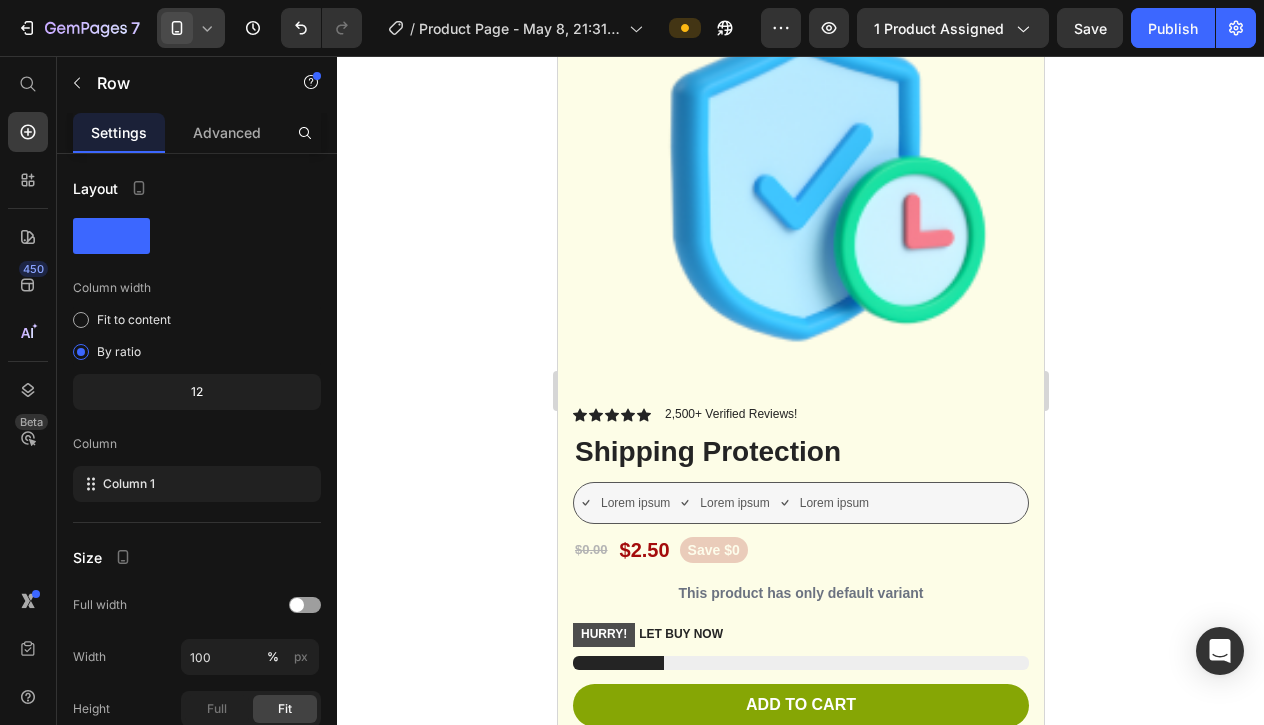 scroll, scrollTop: 7996, scrollLeft: 0, axis: vertical 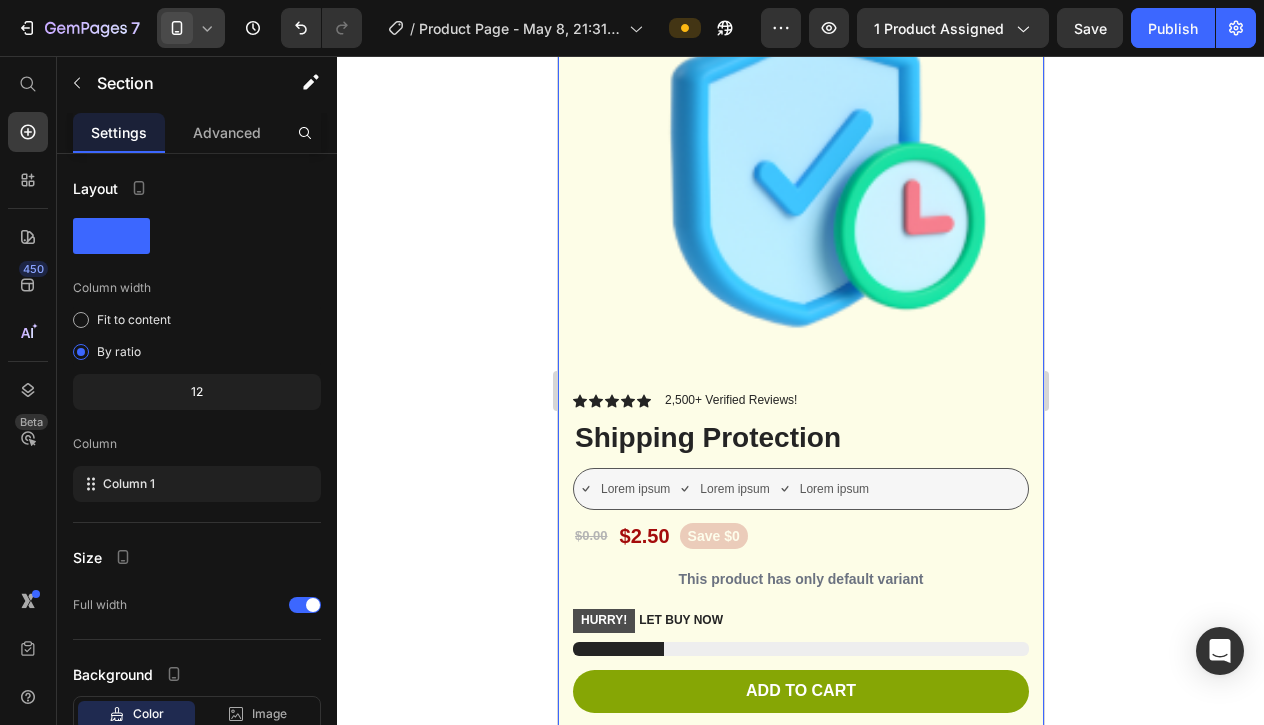 click on "Product Images
Vero eos
At accusamus
Et iusto odio
Consectetur
Adipiscin Accordion Icon Icon Icon Icon Icon Icon List 2,500+ Verified Reviews! Text Block Row Shipping Protection Product Title
Lorem ipsum Item List
Lorem ipsum Item List
Lorem ipsum Item List Row $0.00 Product Price $2.50 Product Price Save $0 Product Badge Row This product has only default variant Product Variants & Swatches
HURRY!  LET BUY NOW Stock Counter Add to cart Add to Cart or 4 interest-free payments of $15.00 with Text Block Image Row Icon Icon Icon Icon Icon Icon List Lorem ipsum dolor sit amet, consectetur adipiscing elit Text Block “Lorem ipsum dolor sit amet, consectetur adipiscing elit, sed do eiusmod tempor incididunt ut  Text Block [FIRST]" at bounding box center (800, 631) 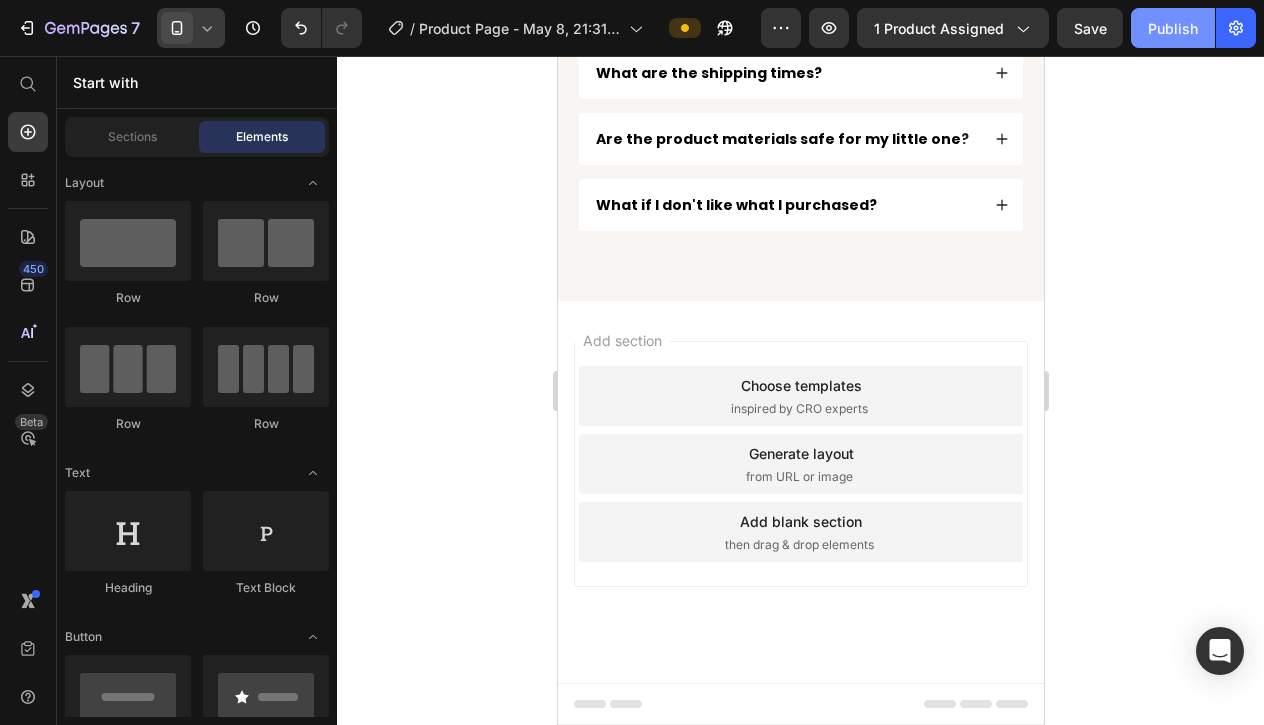 click on "Publish" at bounding box center [1173, 28] 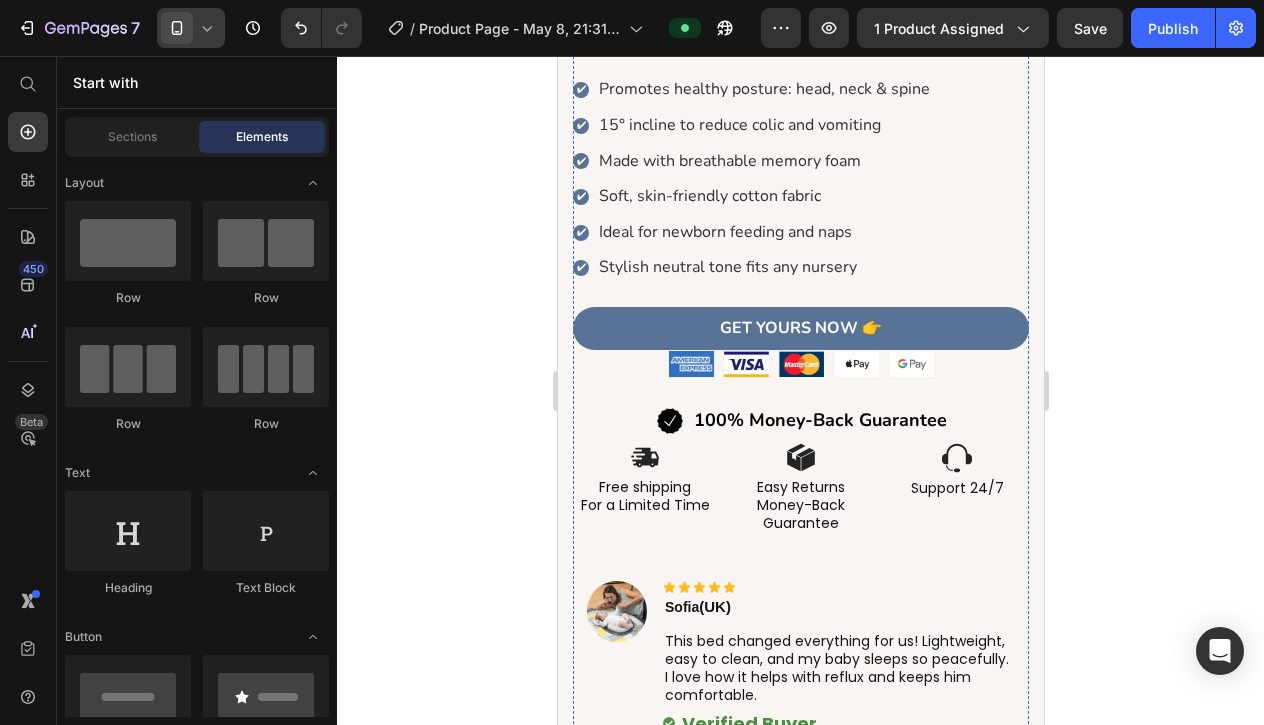 scroll, scrollTop: 1034, scrollLeft: 0, axis: vertical 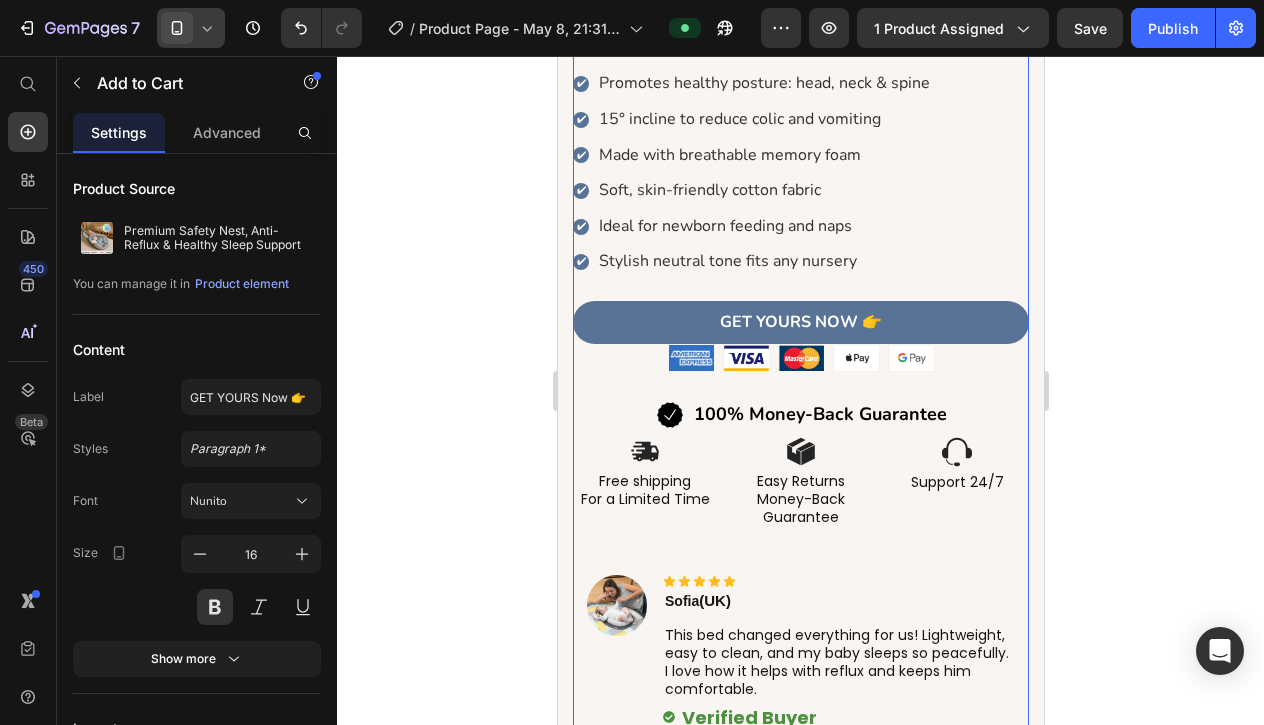 click on "GET YOURS Now 👉" at bounding box center [800, 322] 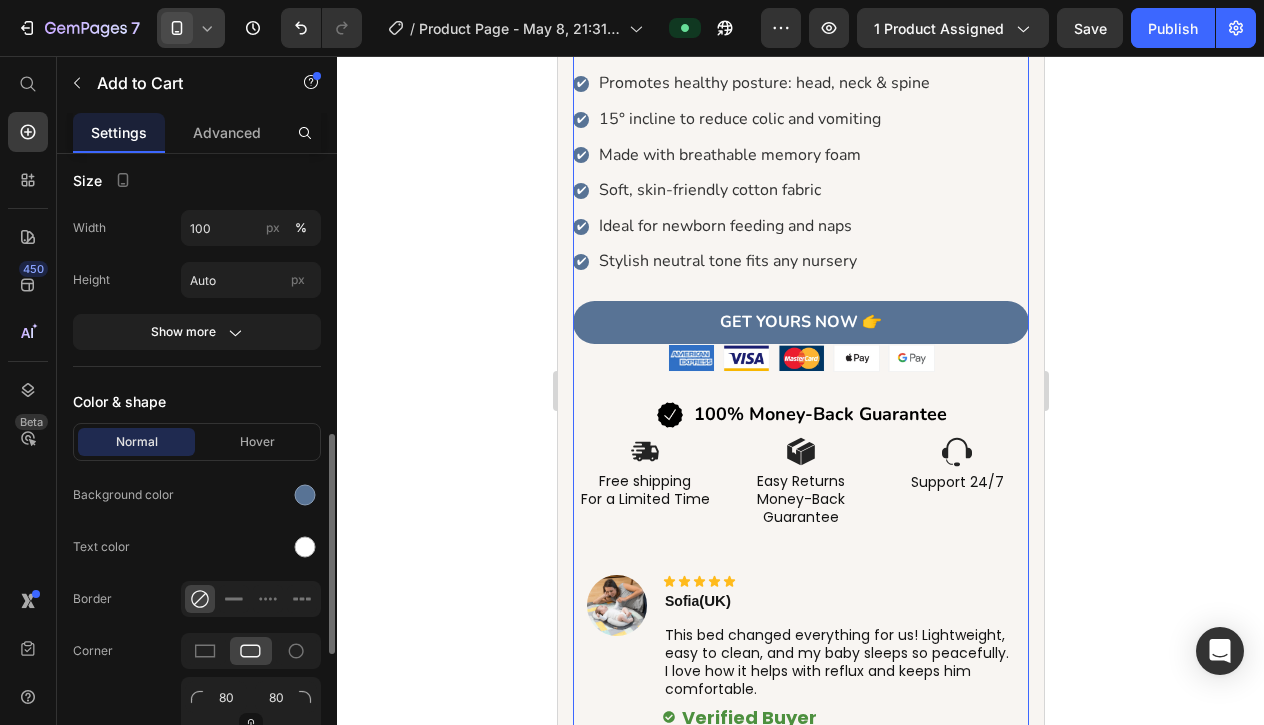 scroll, scrollTop: 804, scrollLeft: 0, axis: vertical 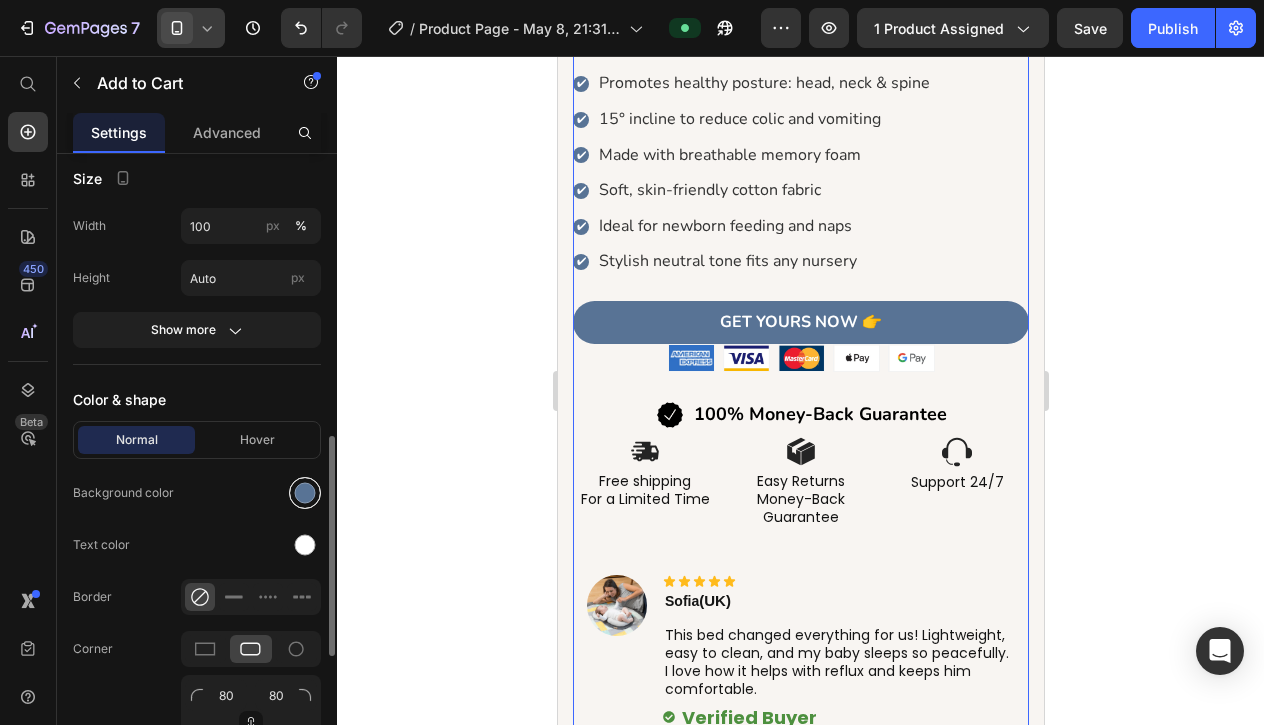 click at bounding box center [305, 493] 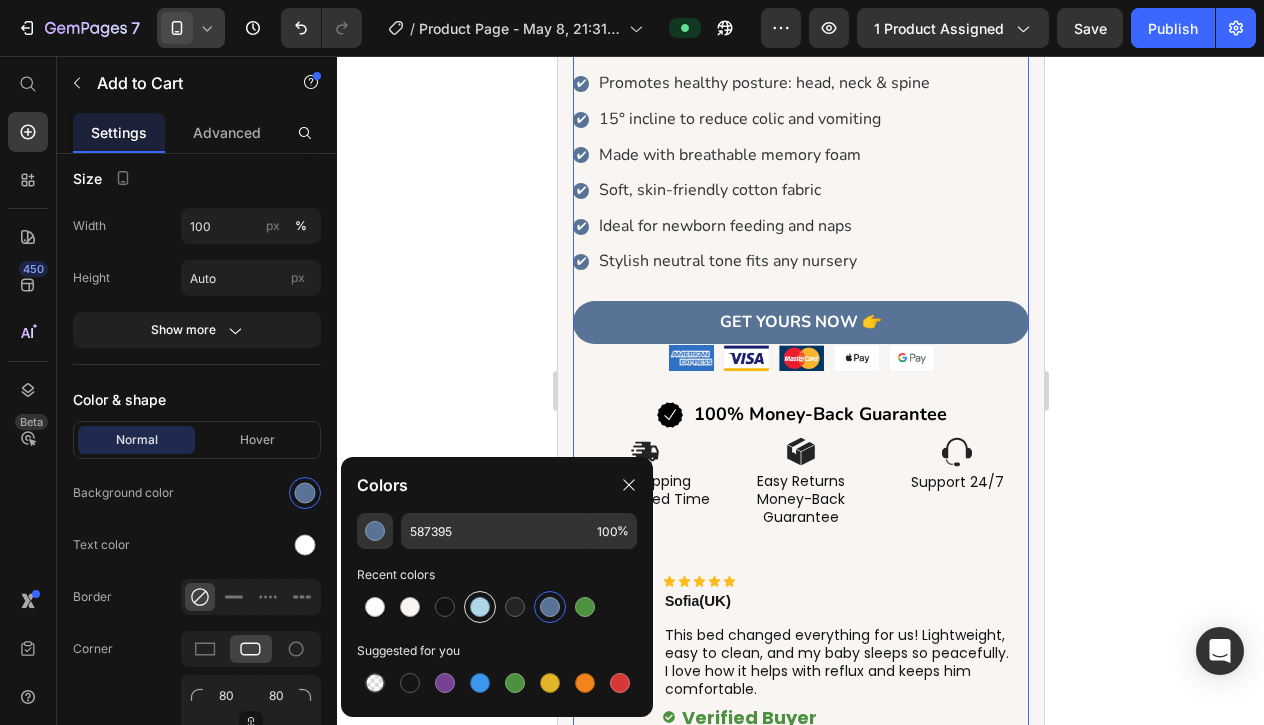 click at bounding box center [480, 607] 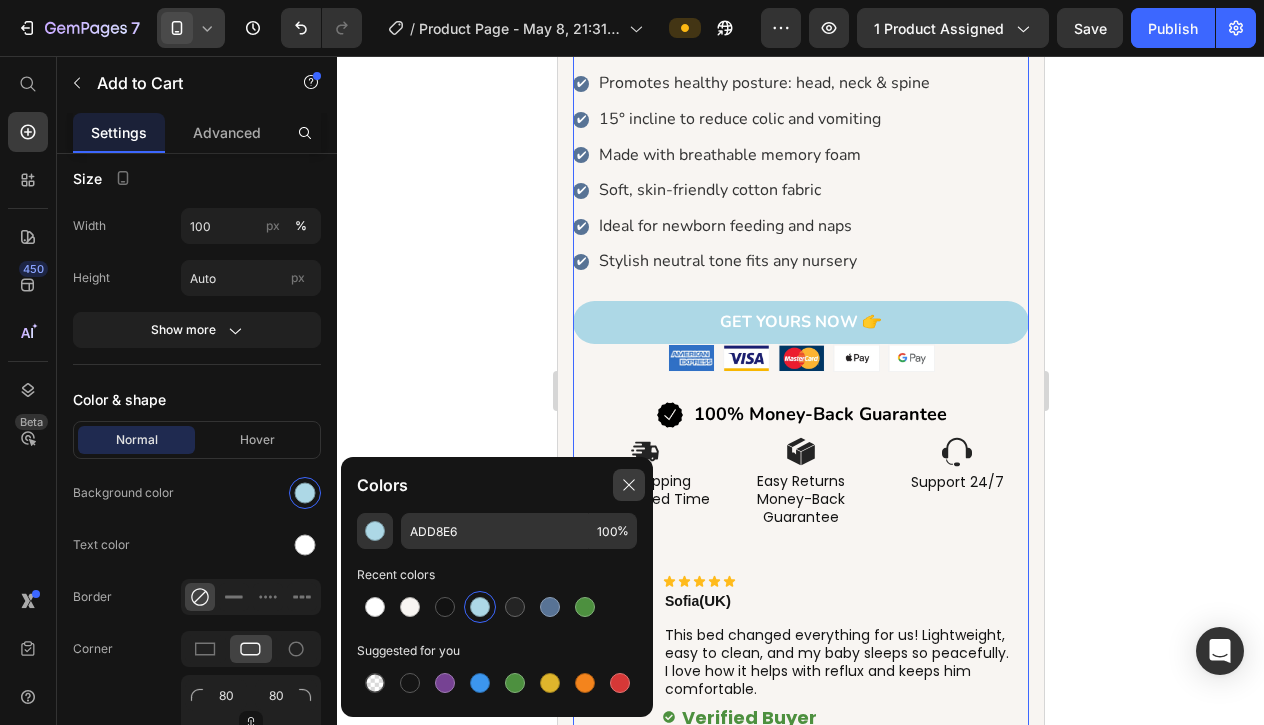click 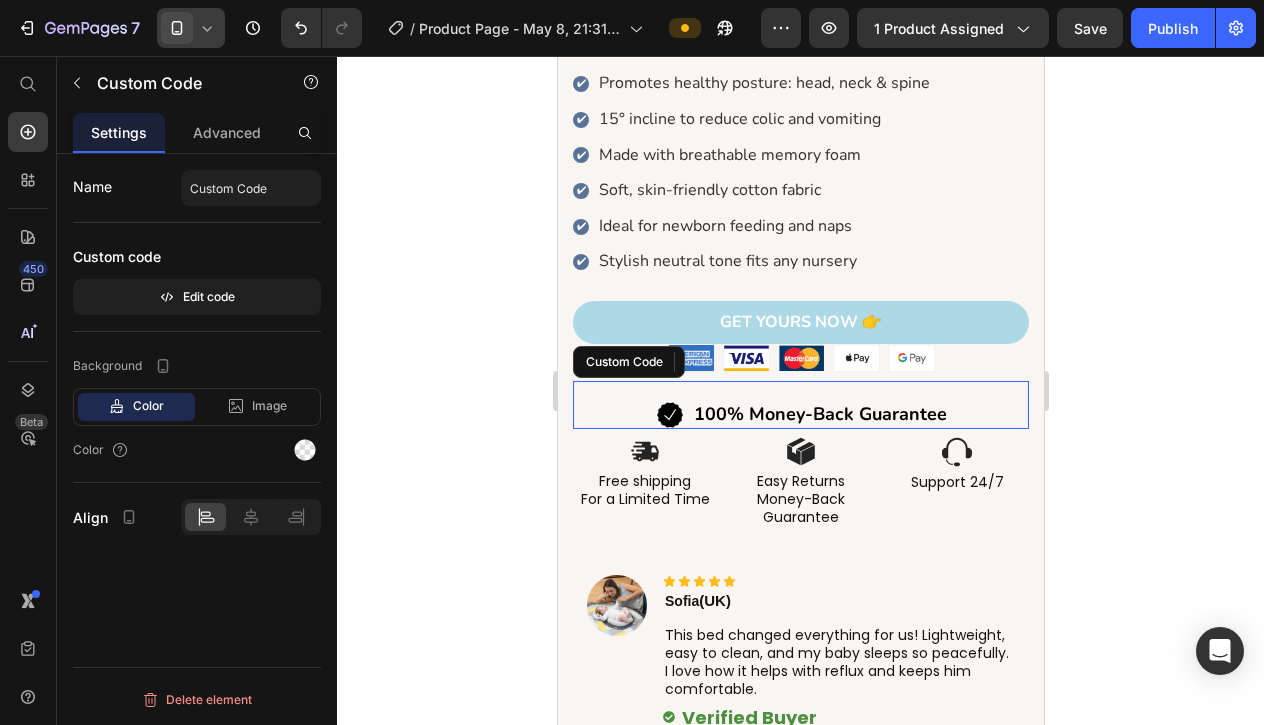 click on "100% Money-Back Guarantee" at bounding box center (819, 414) 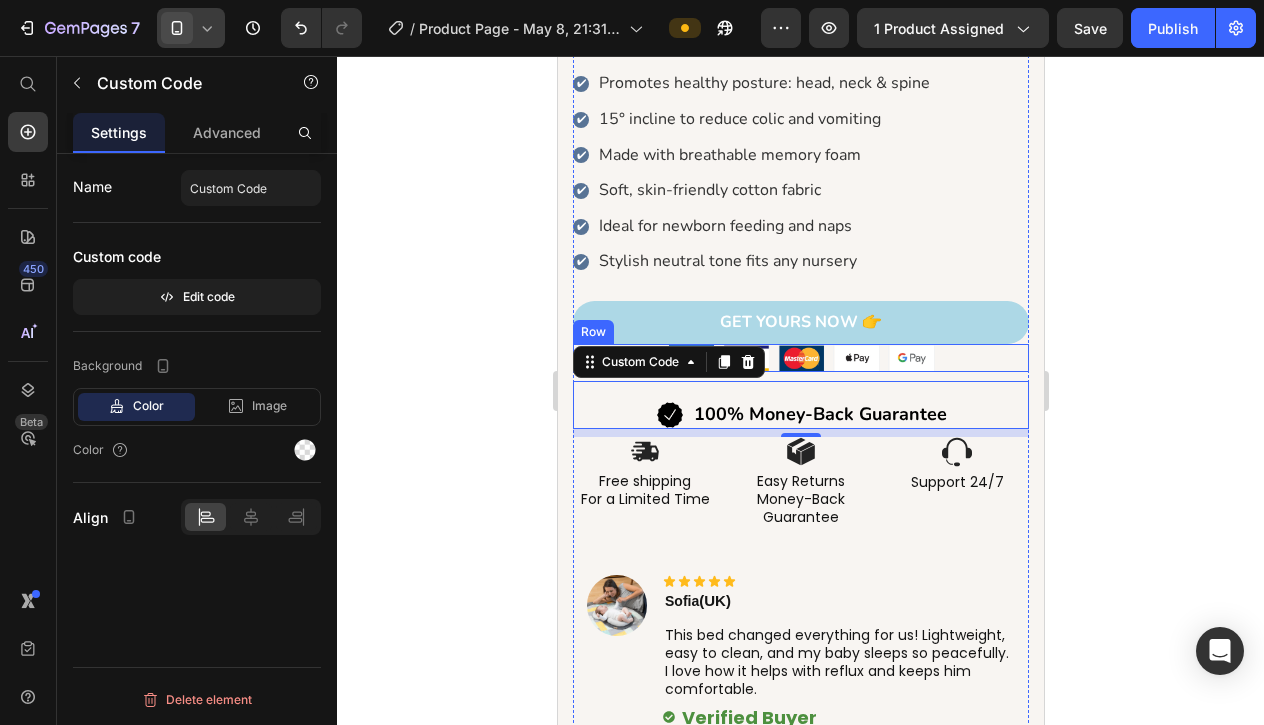 click on "Image Image Image Image Image Row" at bounding box center (800, 358) 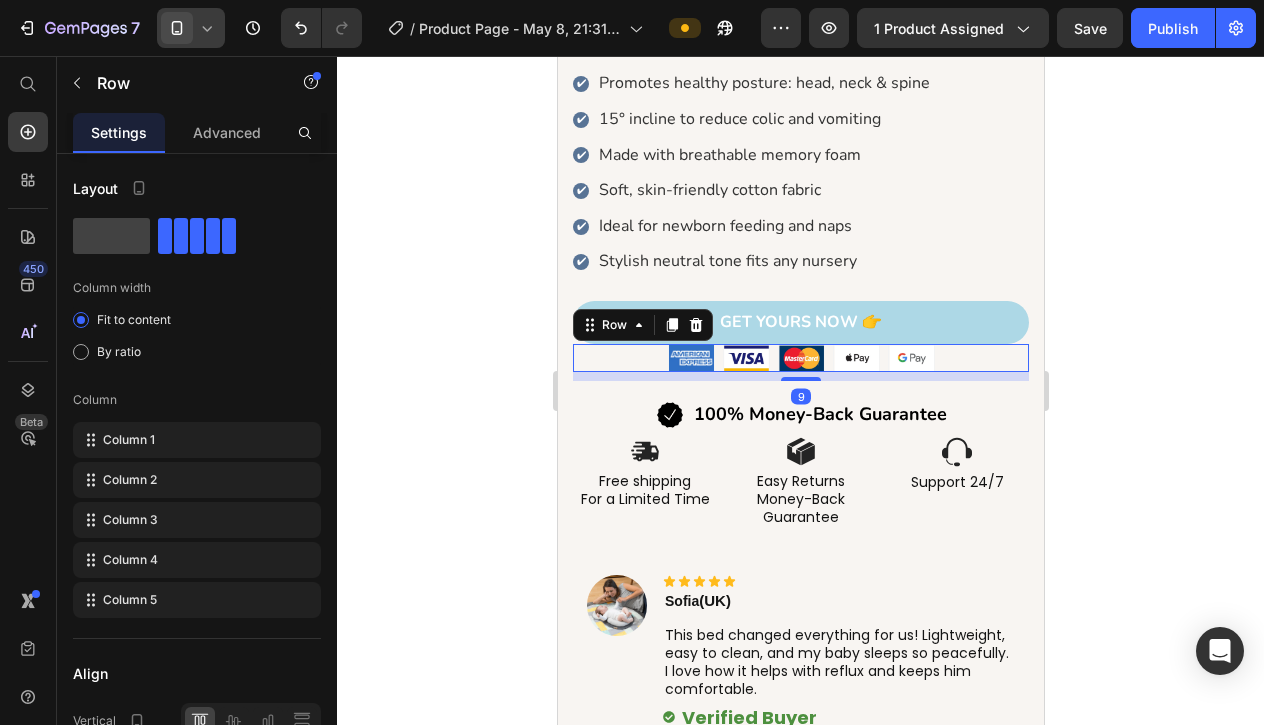 click on "9" at bounding box center [800, 376] 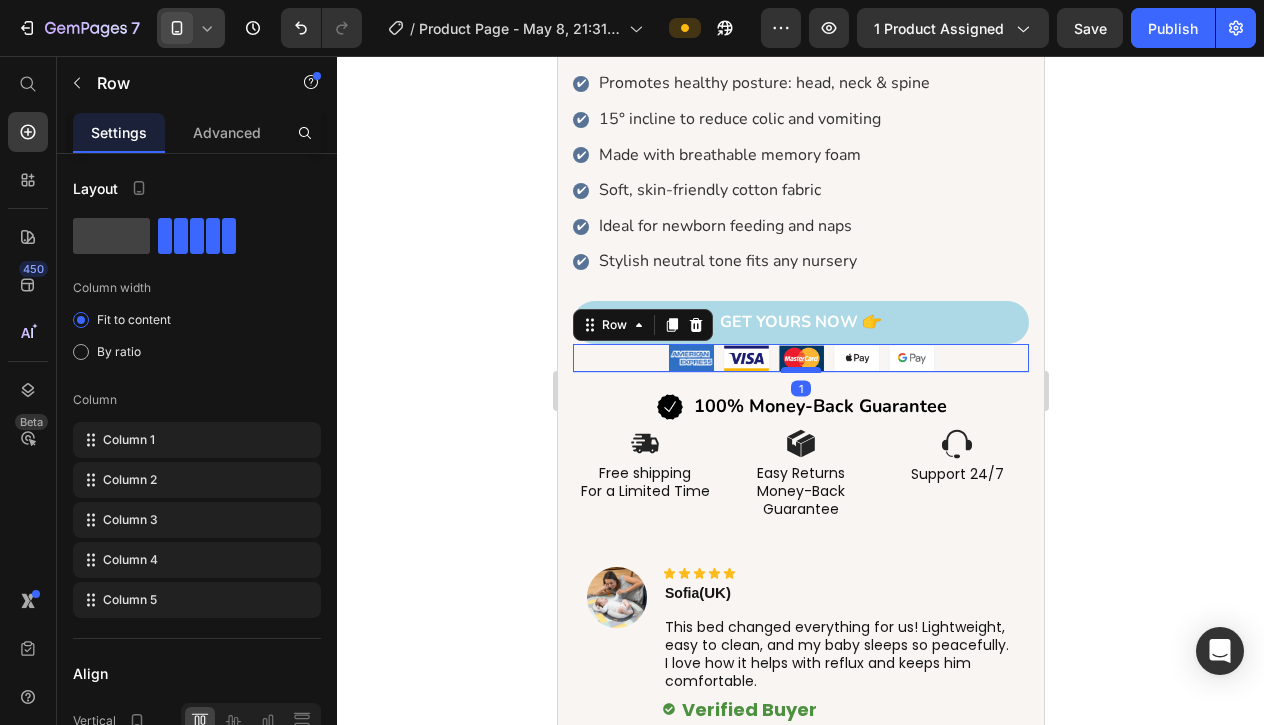 click at bounding box center [800, 370] 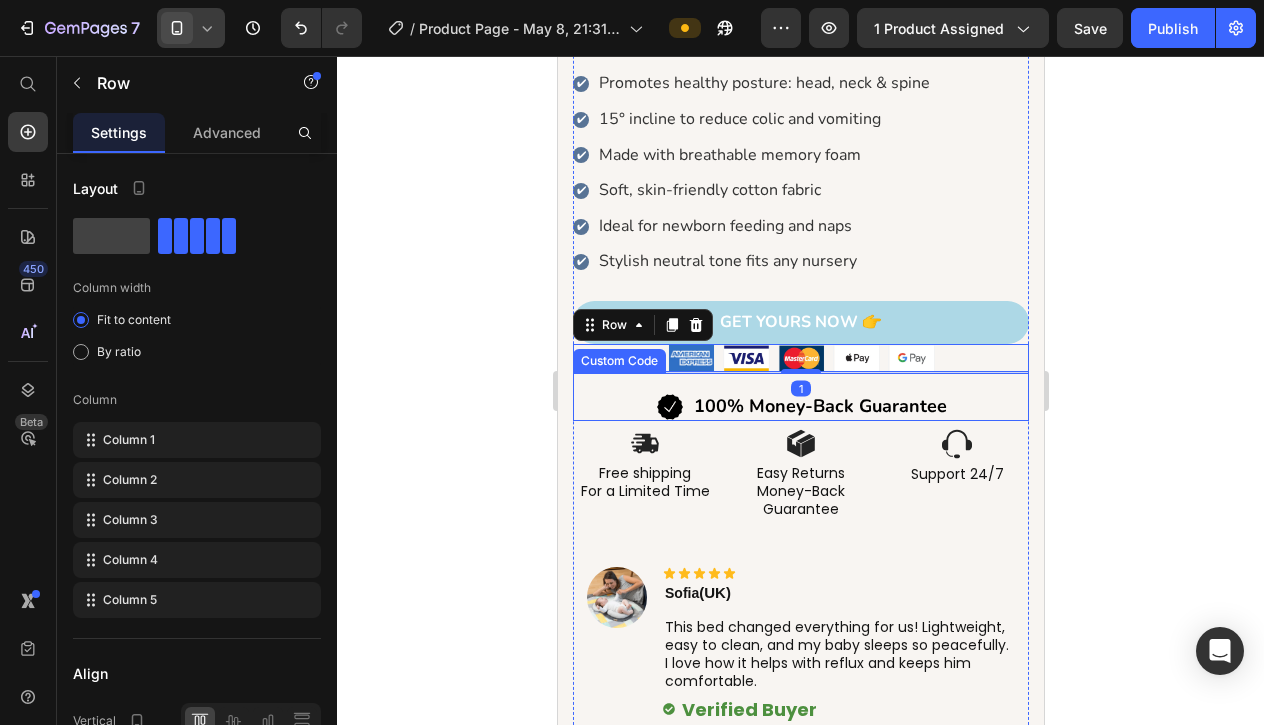click on "100% Money-Back Guarantee" at bounding box center (800, 407) 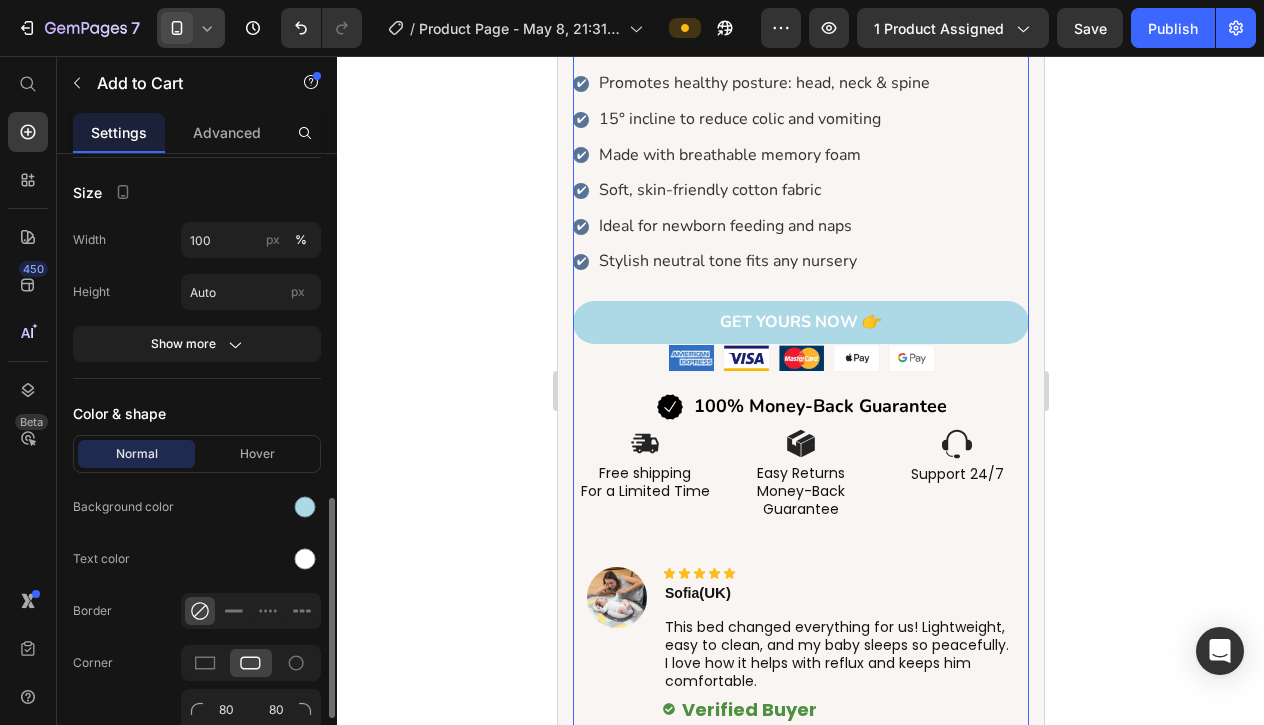 scroll, scrollTop: 0, scrollLeft: 0, axis: both 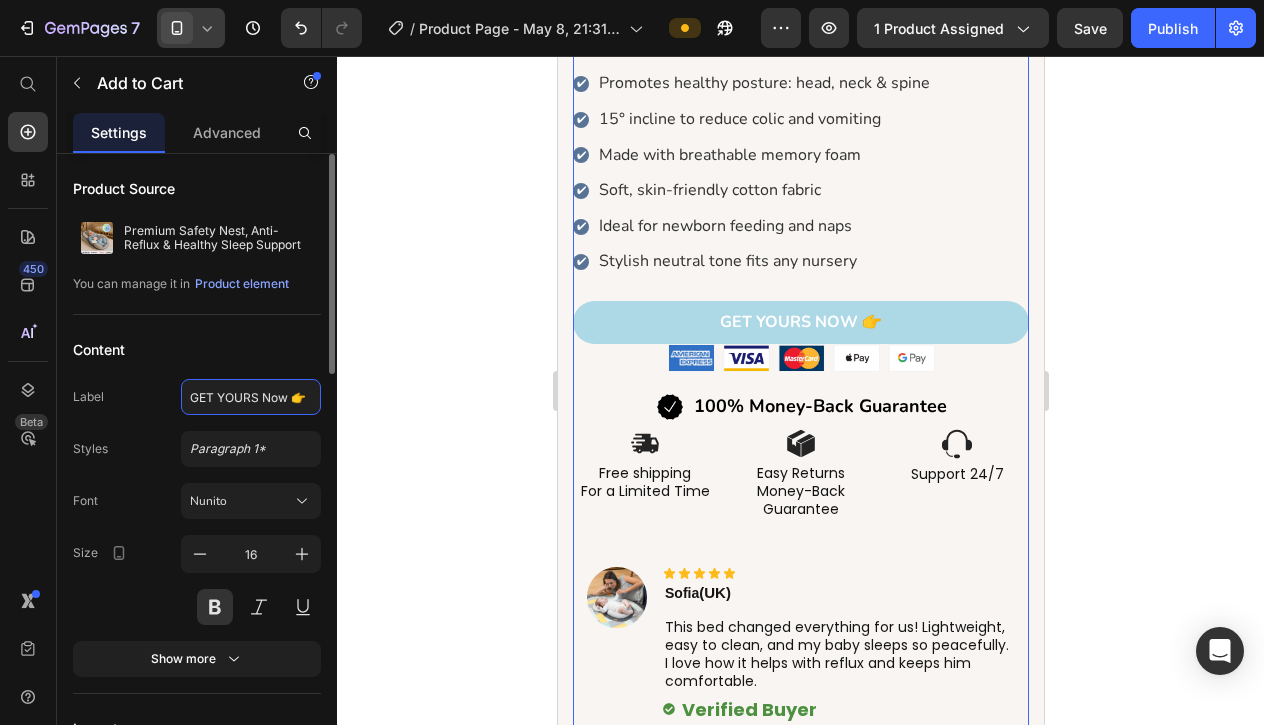 click on "GET YOURS Now 👉" 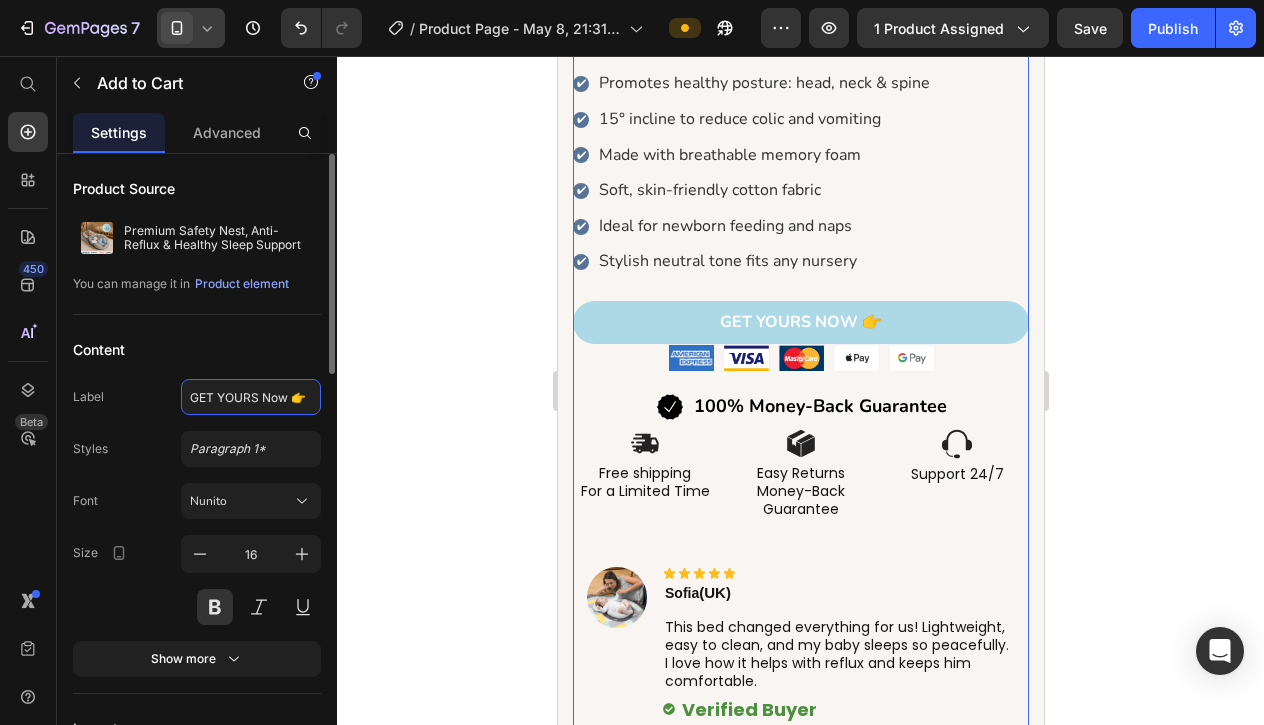 click on "GET YOURS Now 👉" 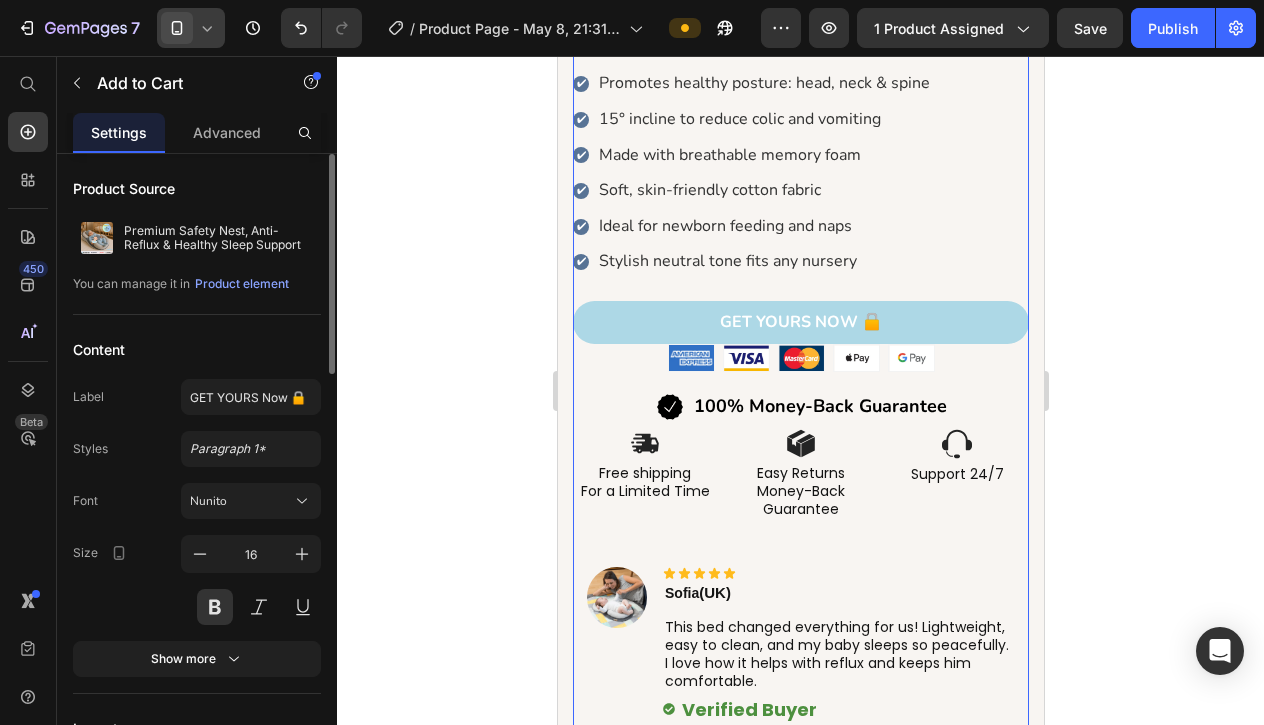 click on "Product Source Premium Safety Nest, Anti-Reflux & Healthy Sleep Support  You can manage it in   Product element  Content Label GET YOURS Now 🔒 Styles Paragraph 1* Font Nunito Size 16 Show more Layout Add to cart Add to cart action After click Open cart Size Width 100 px % Height Auto px Show more Color & shape Normal Hover Background color Text color Border Corner 80 80 80 80 Shadow Out of stock button Message Out of stock Custom style" at bounding box center [197, 999] 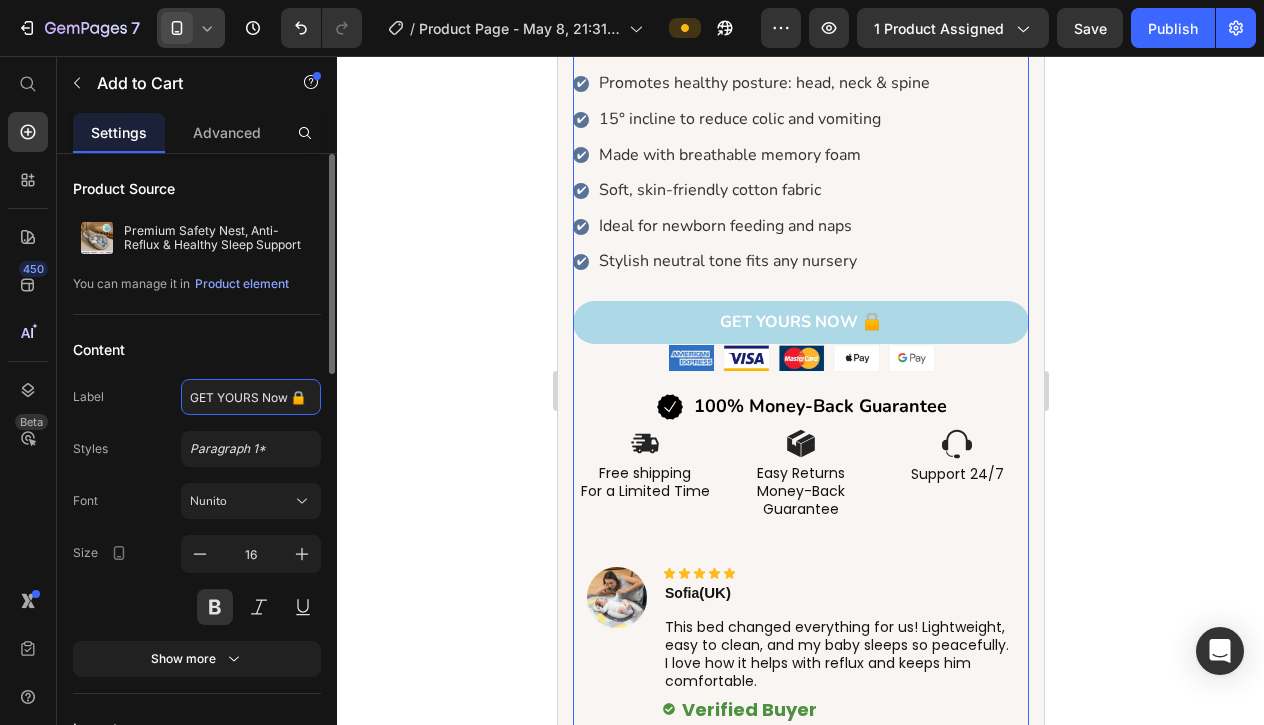 click on "GET YOURS Now 🔒" 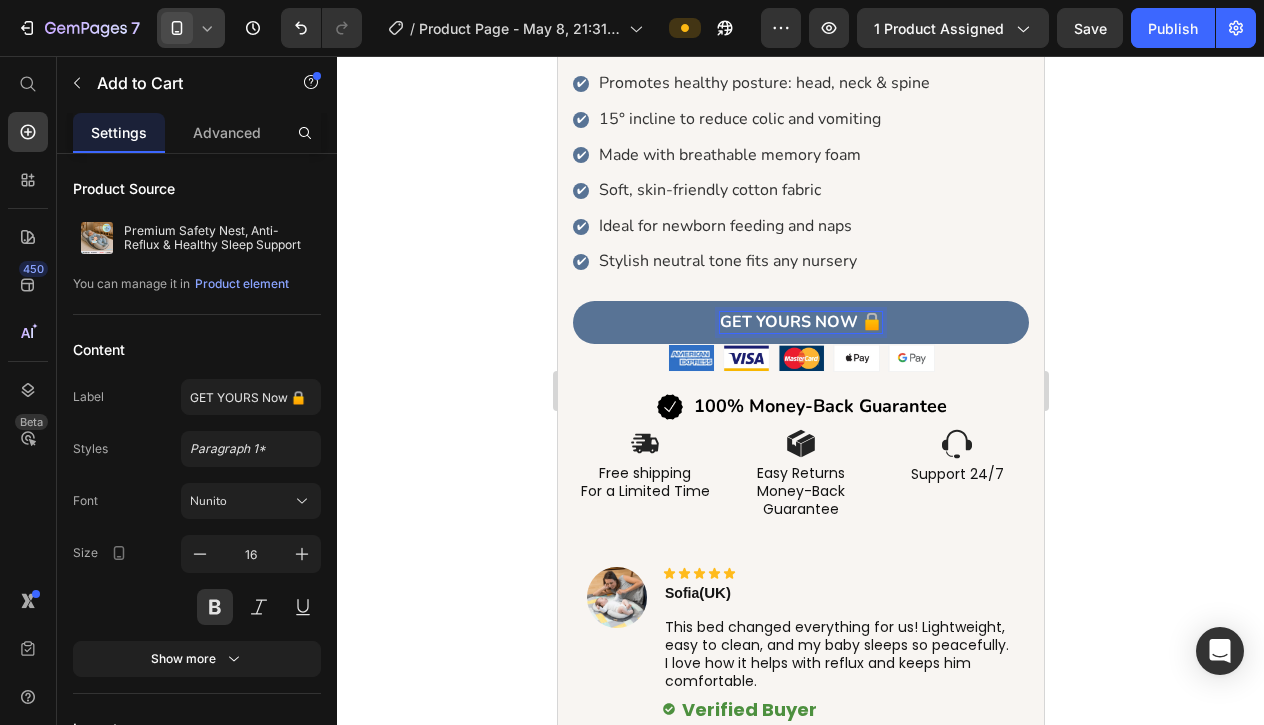 click on "GET YOURS Now 🔒" at bounding box center [800, 322] 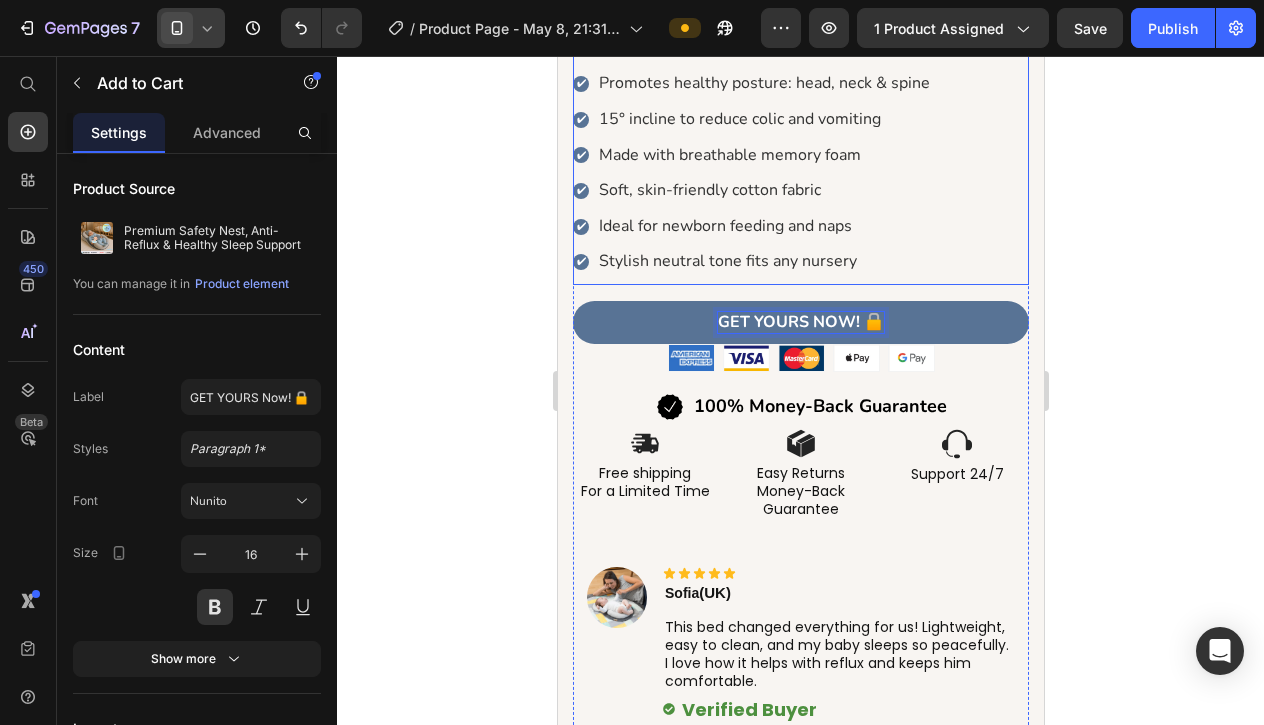 click on "✔
Stylish neutral tone fits any nursery" at bounding box center (800, 262) 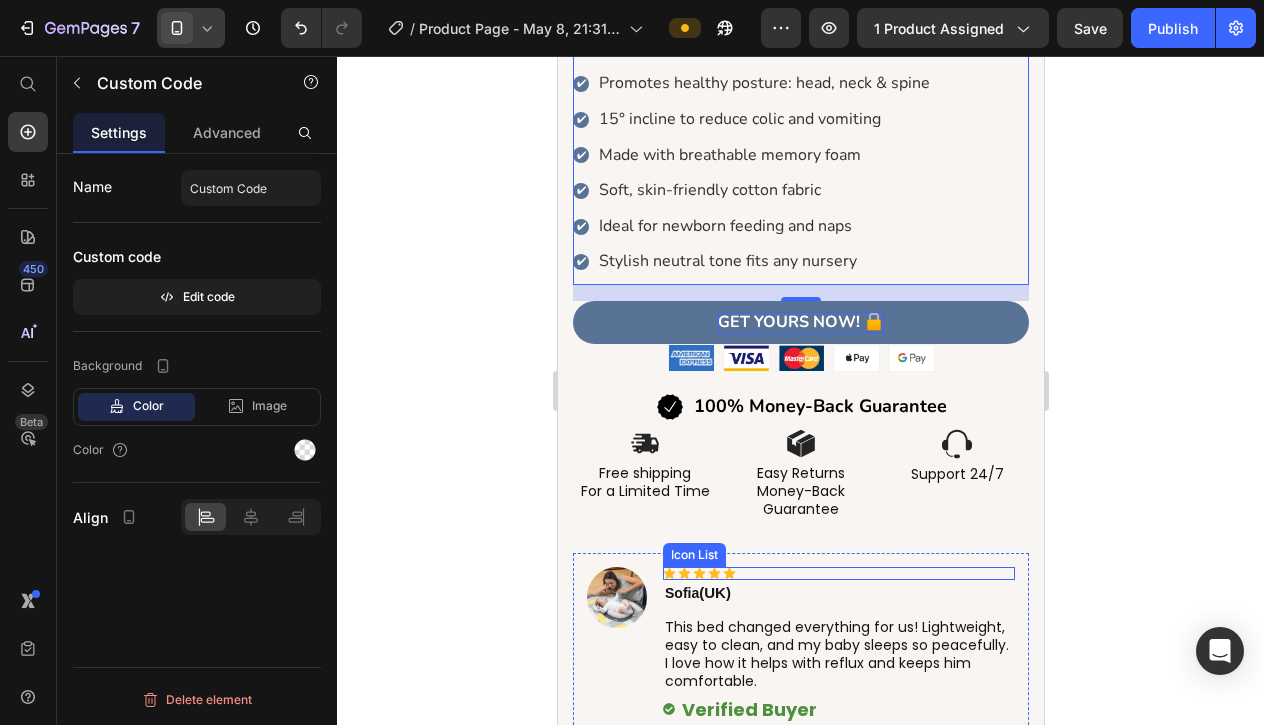 click on "Icon Icon Icon Icon Icon" at bounding box center [838, 573] 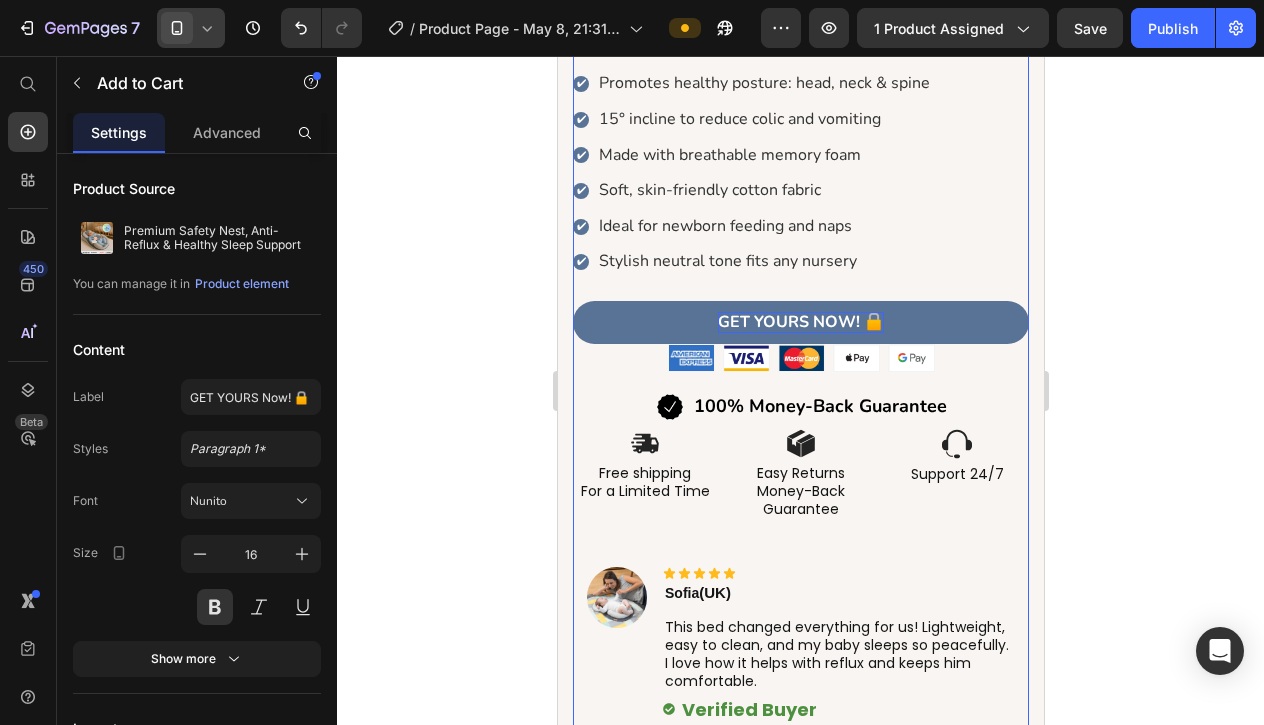 click on "GET YOURS Now! 🔒" at bounding box center (800, 322) 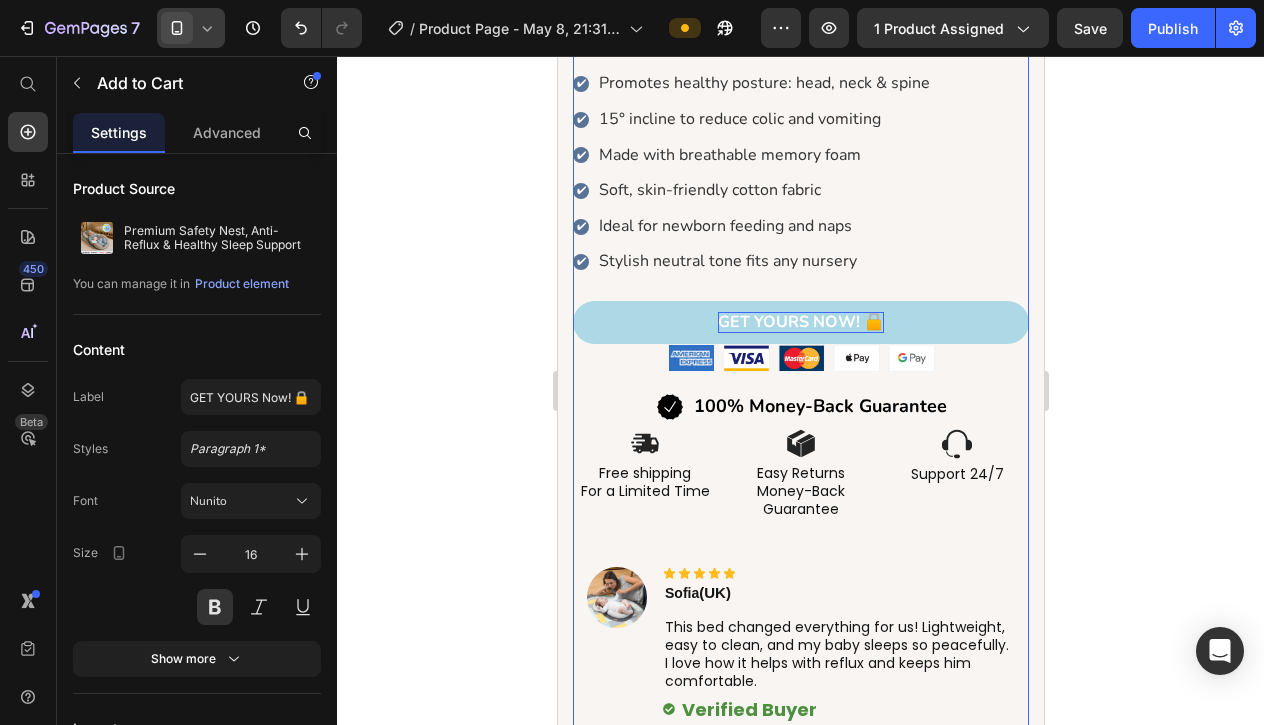 click on "GET YOURS Now! 🔒 Add to Cart   0" at bounding box center (800, 322) 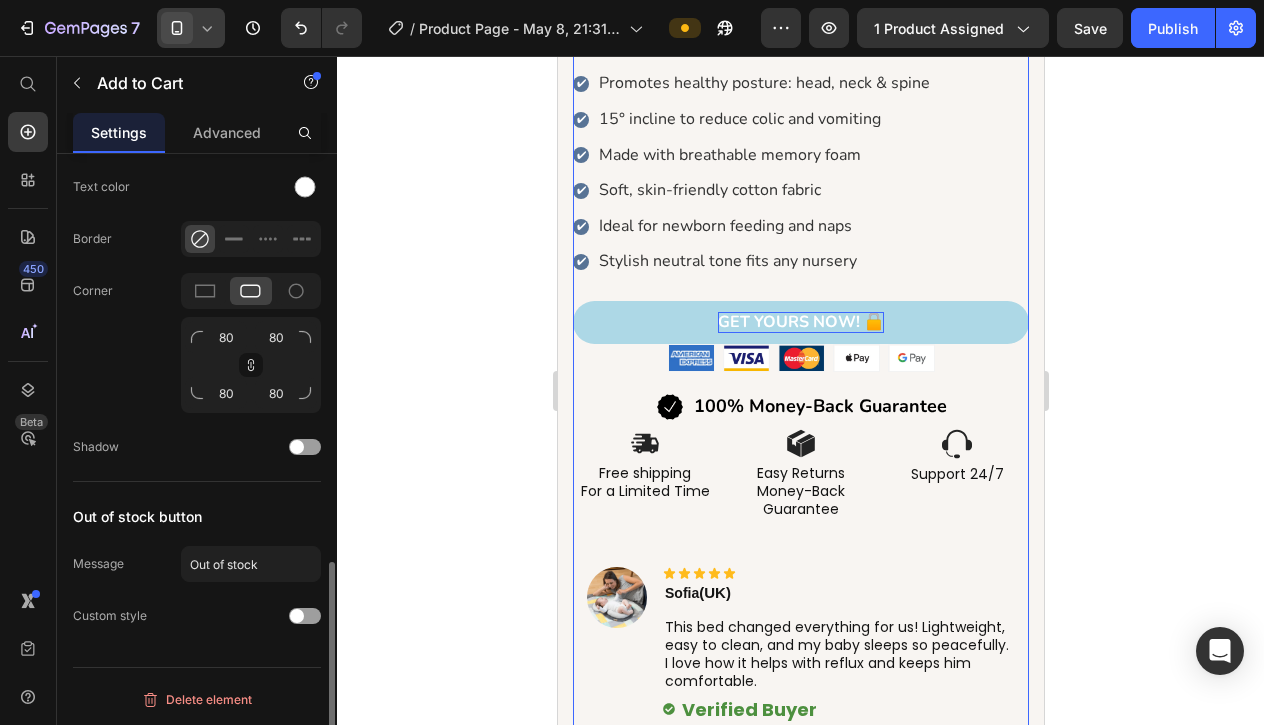 scroll, scrollTop: 1162, scrollLeft: 0, axis: vertical 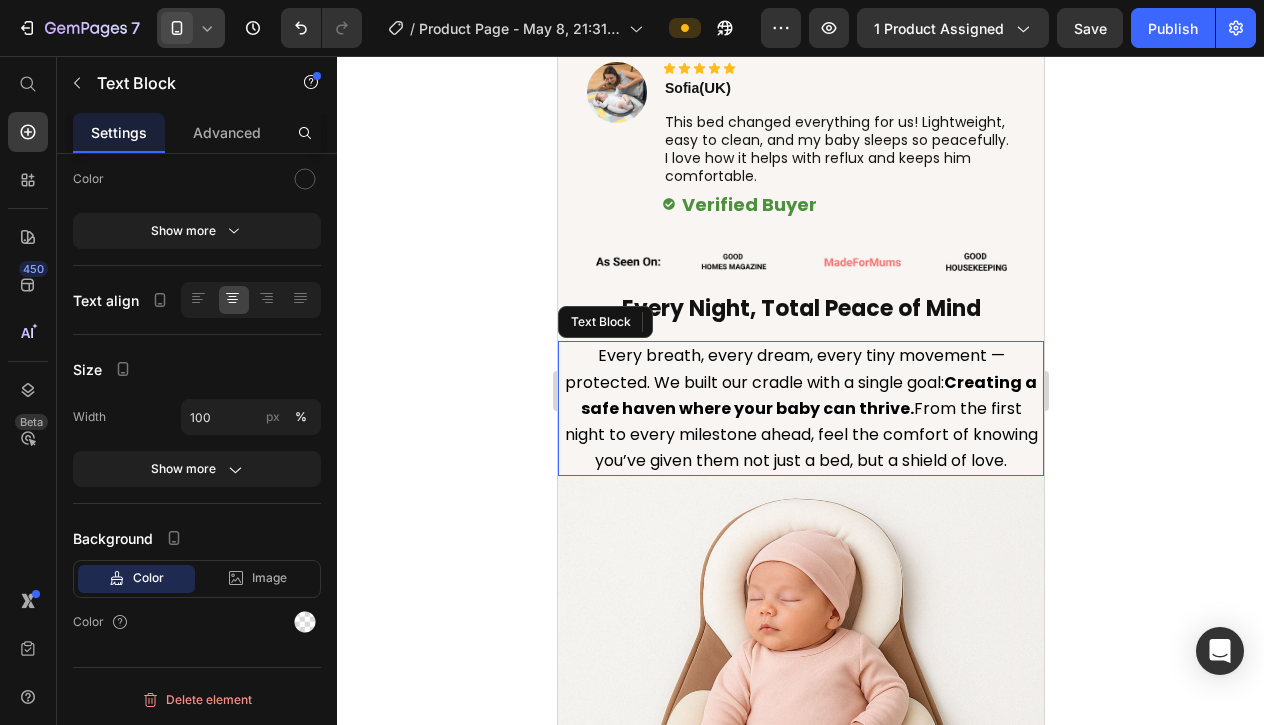click on "Every breath, every dream, every tiny movement — protected. We built our cradle with a single goal:  Creating a safe haven where your baby can thrive.  From the first night to every milestone ahead, feel the comfort of knowing you’ve given them not just a bed, but a shield of love." at bounding box center (800, 408) 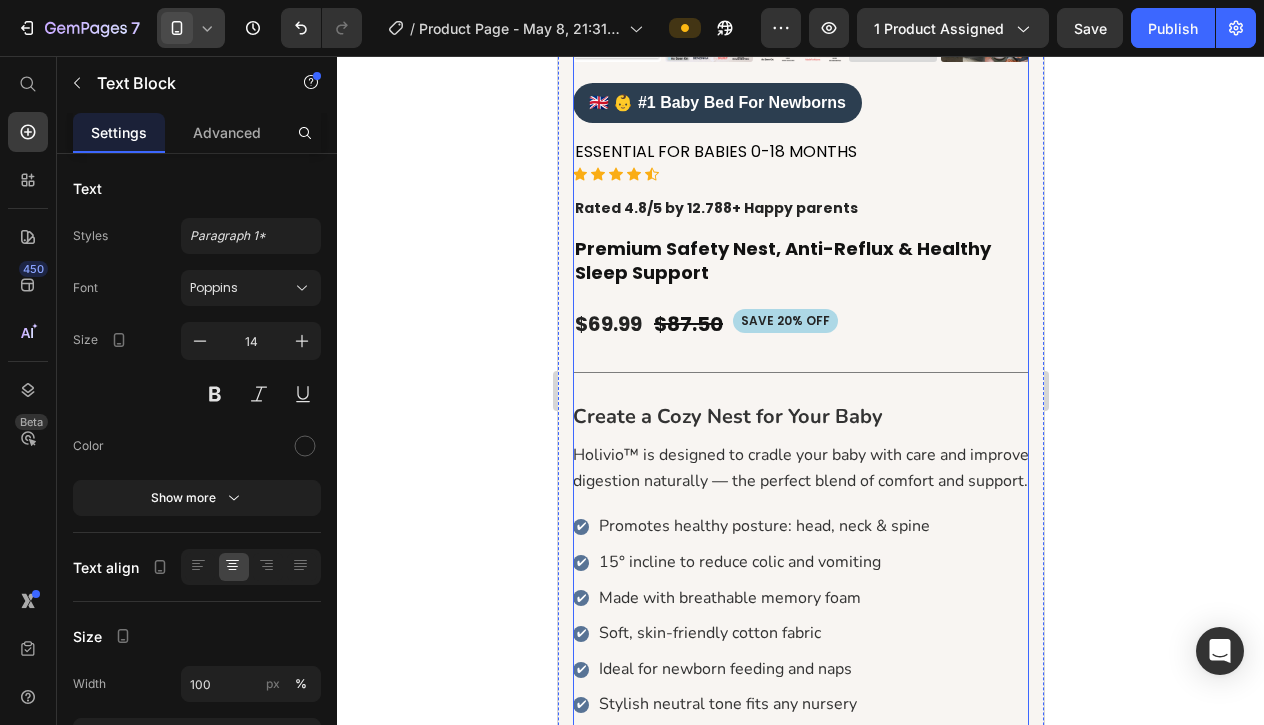 scroll, scrollTop: 596, scrollLeft: 0, axis: vertical 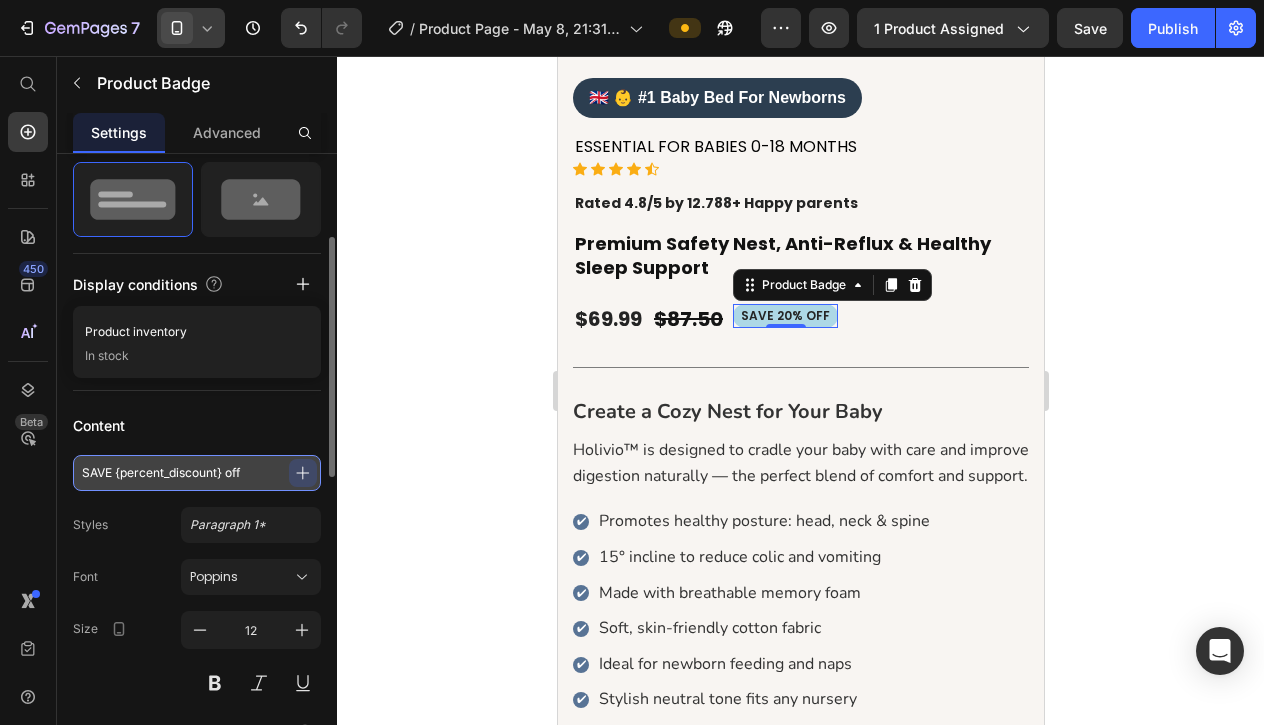 click on "SAVE {percent_discount} off" at bounding box center [197, 473] 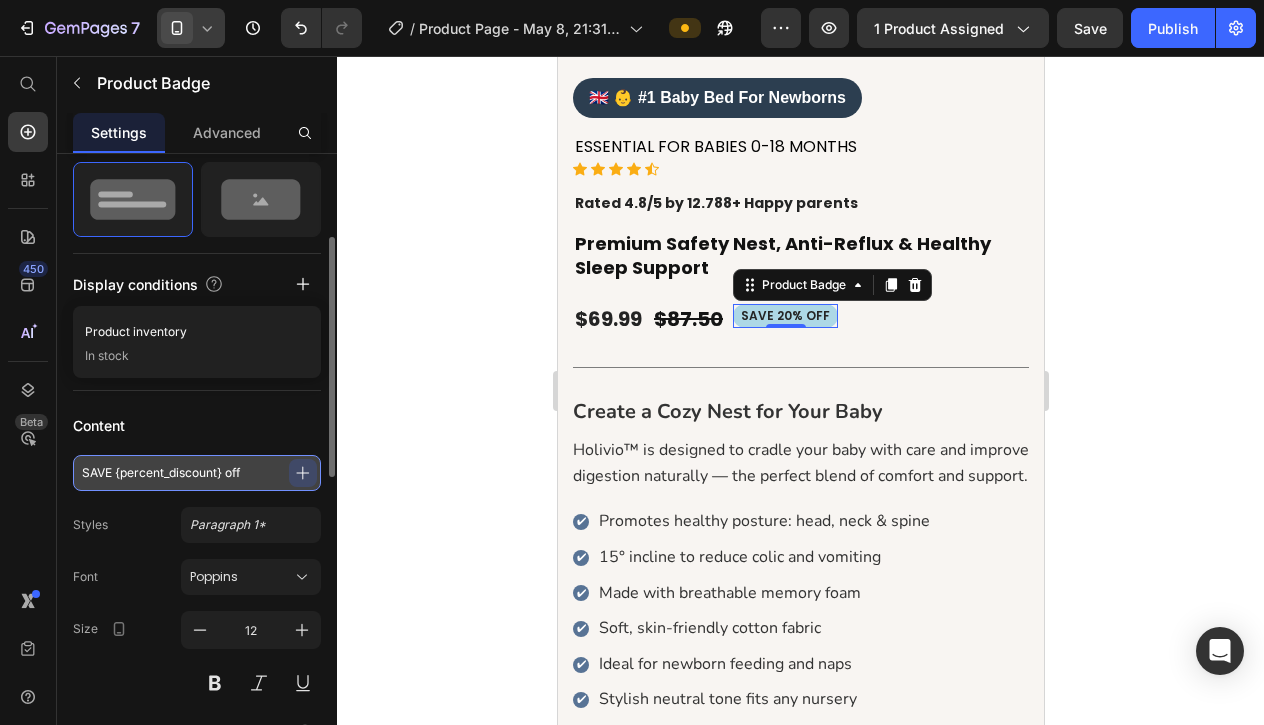 drag, startPoint x: 226, startPoint y: 473, endPoint x: 117, endPoint y: 476, distance: 109.041275 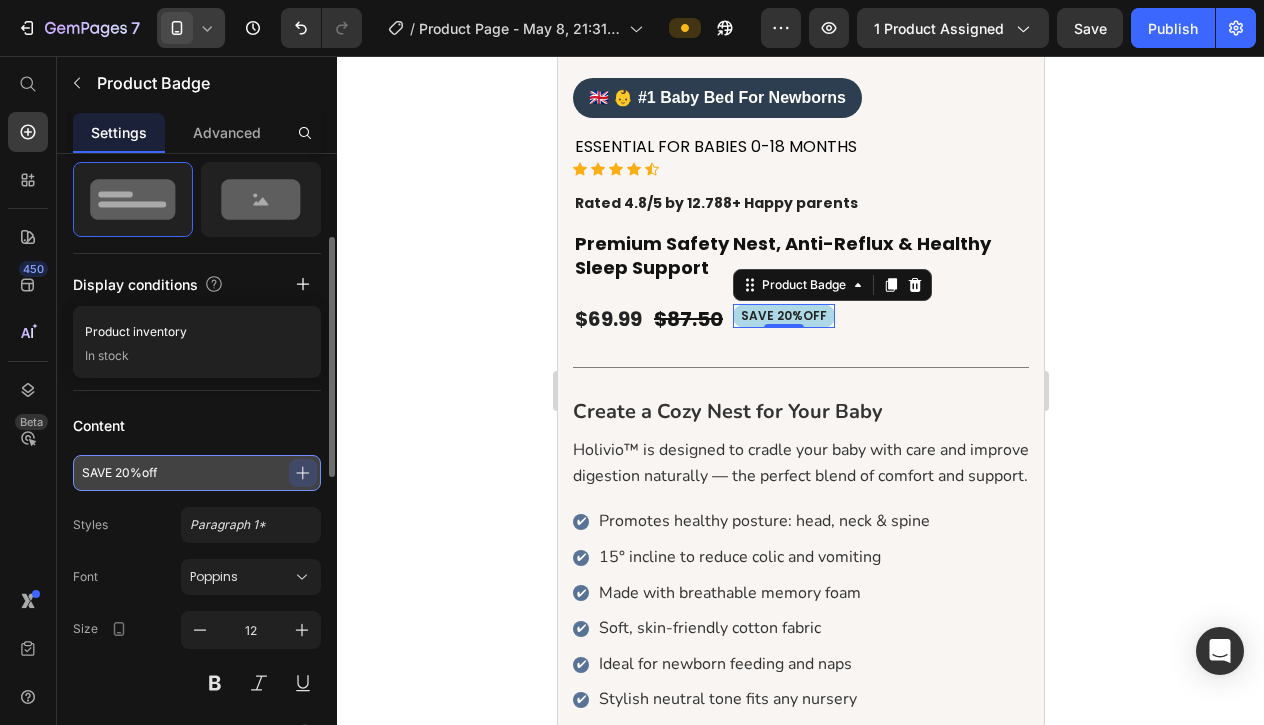 type on "SAVE 20% off" 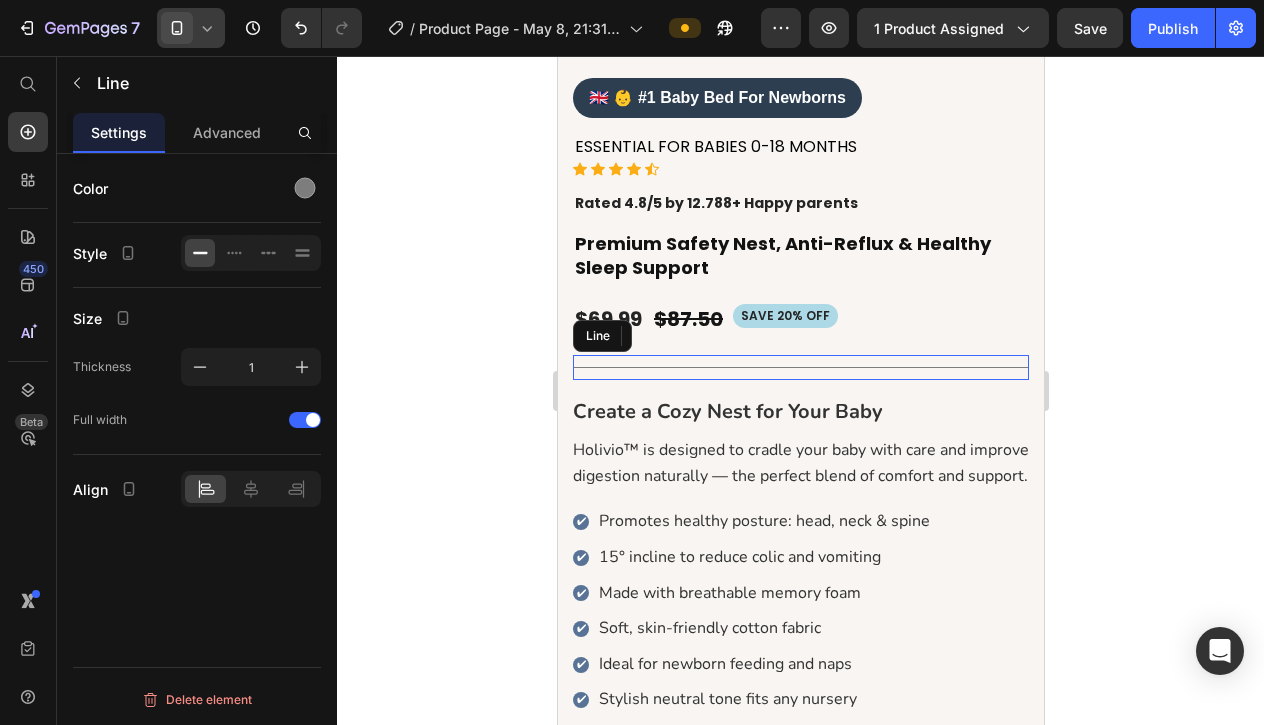 click on "Title Line" at bounding box center [800, 367] 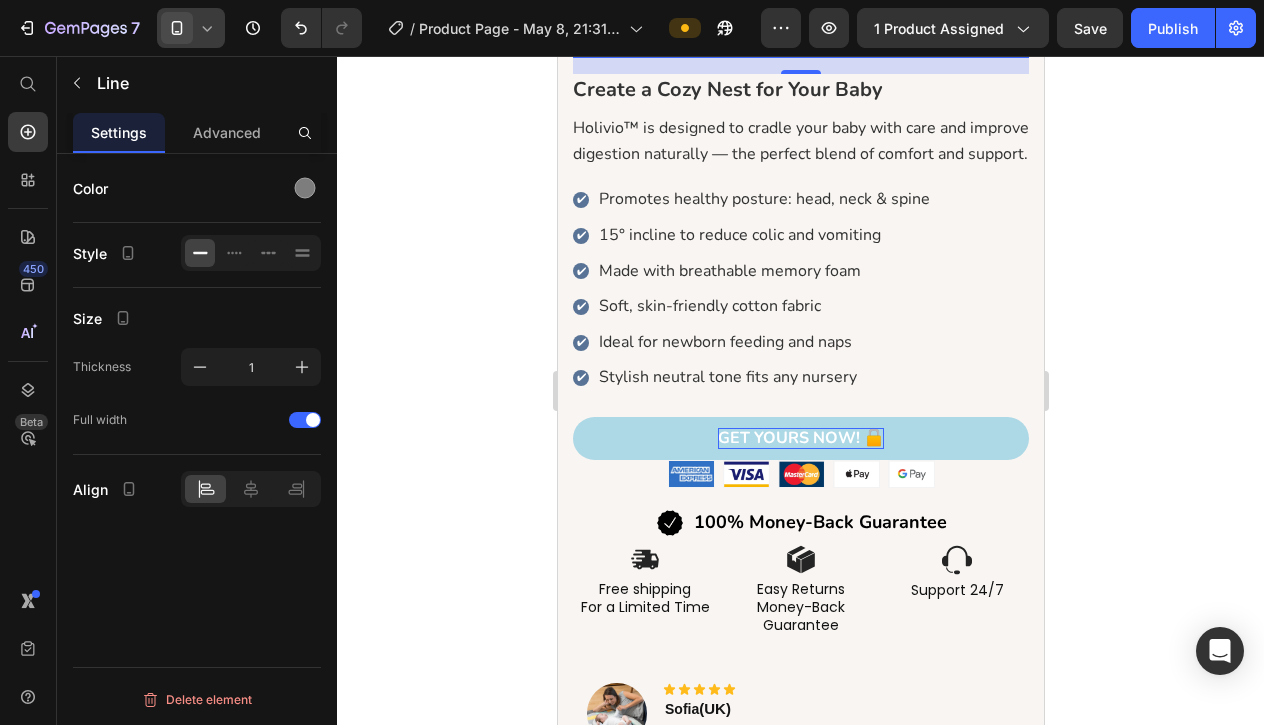 scroll, scrollTop: 934, scrollLeft: 0, axis: vertical 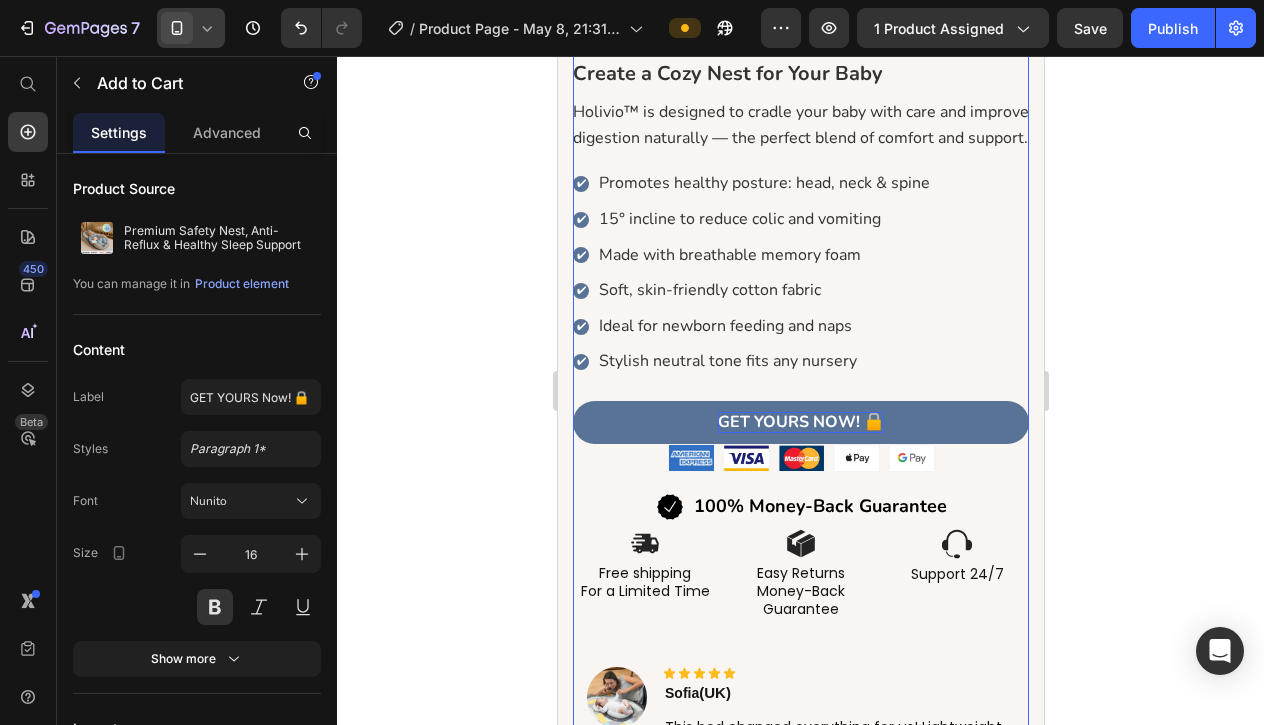 click on "GET YOURS Now! 🔒" at bounding box center (800, 422) 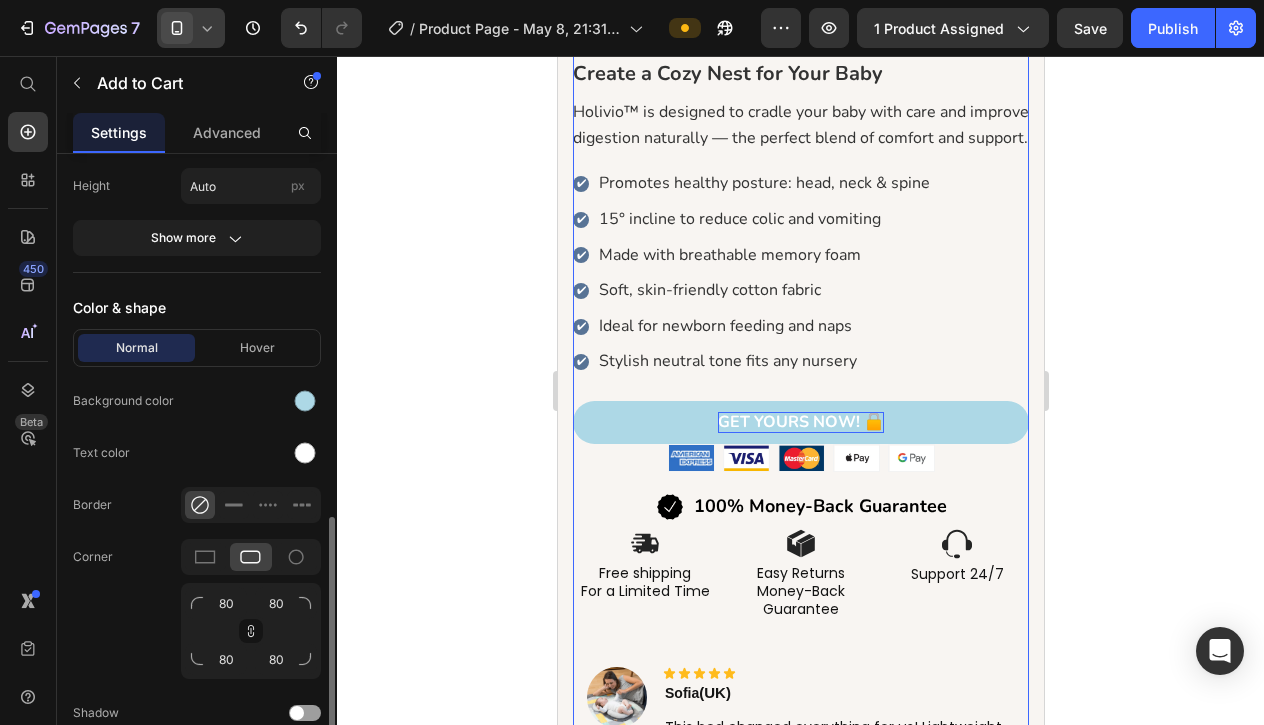 scroll, scrollTop: 949, scrollLeft: 0, axis: vertical 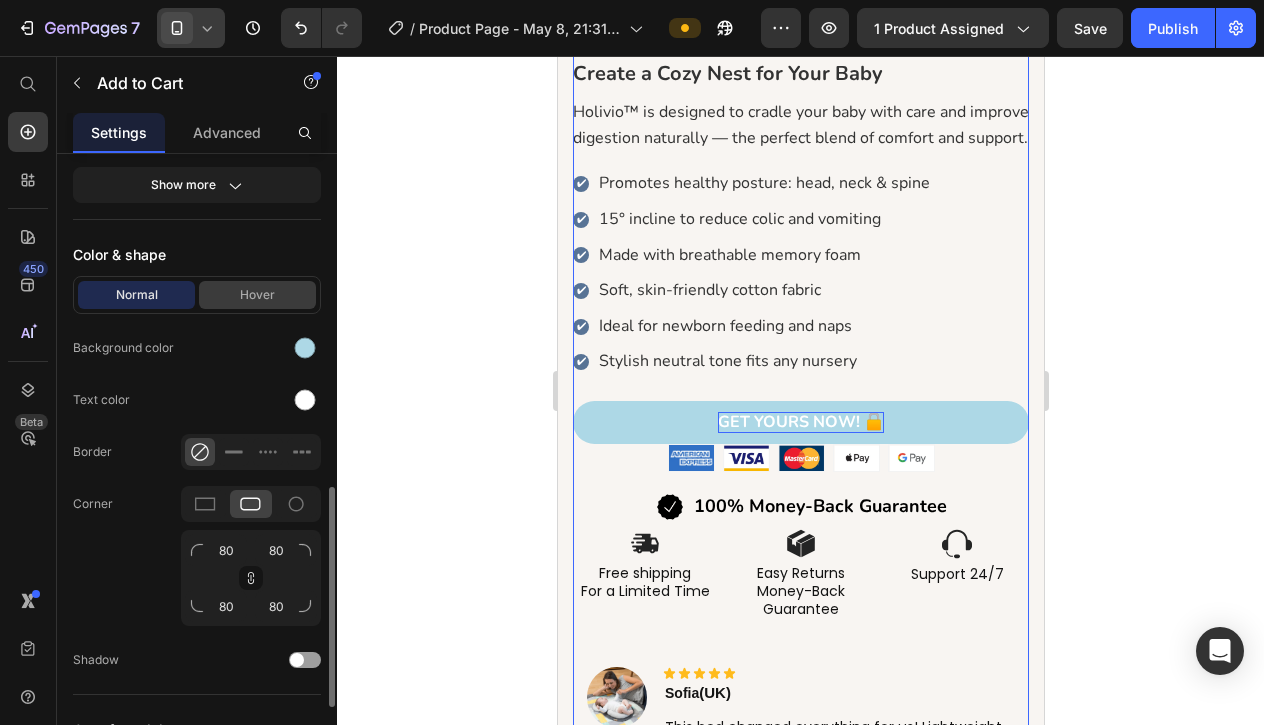 click on "Hover" at bounding box center (257, 295) 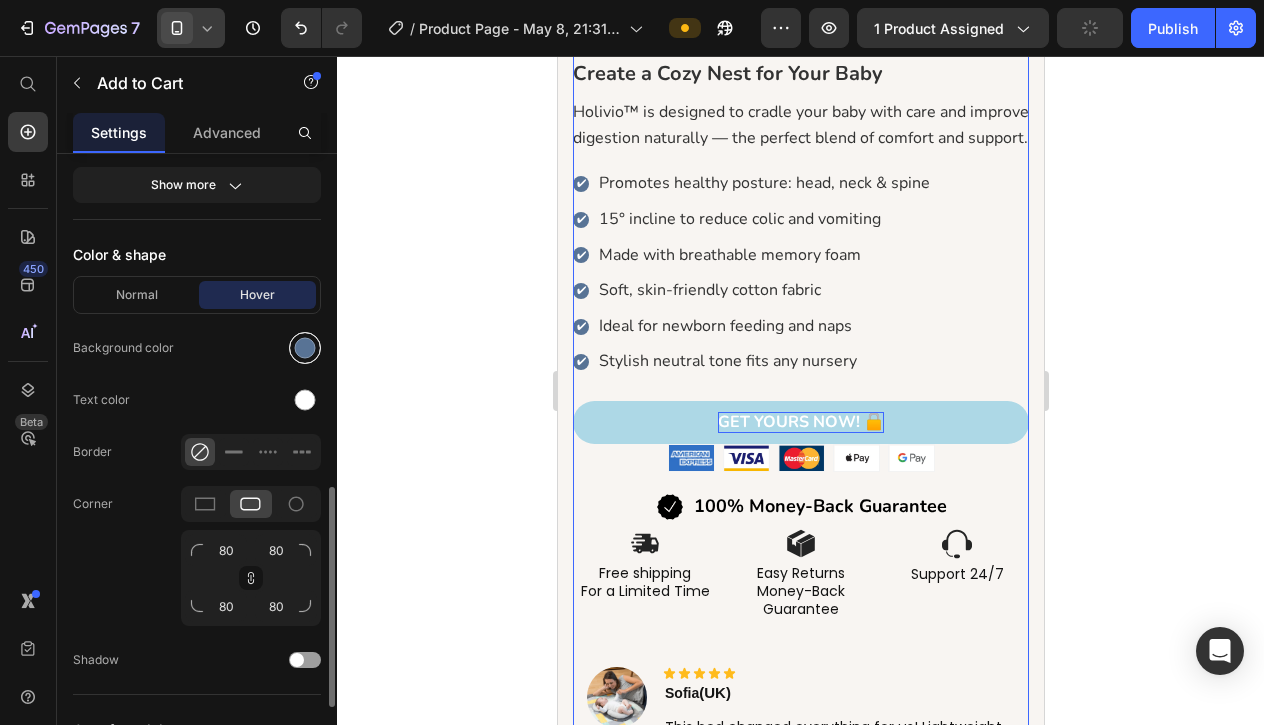 click at bounding box center [305, 348] 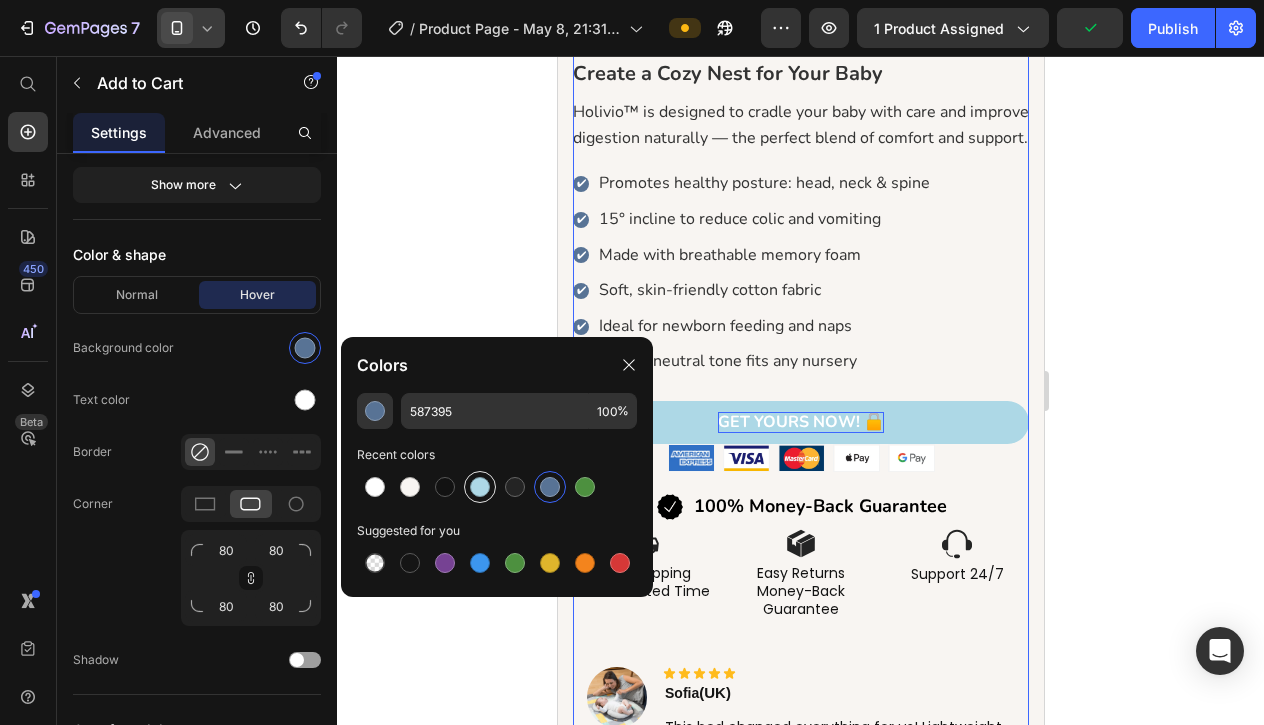 click at bounding box center (480, 487) 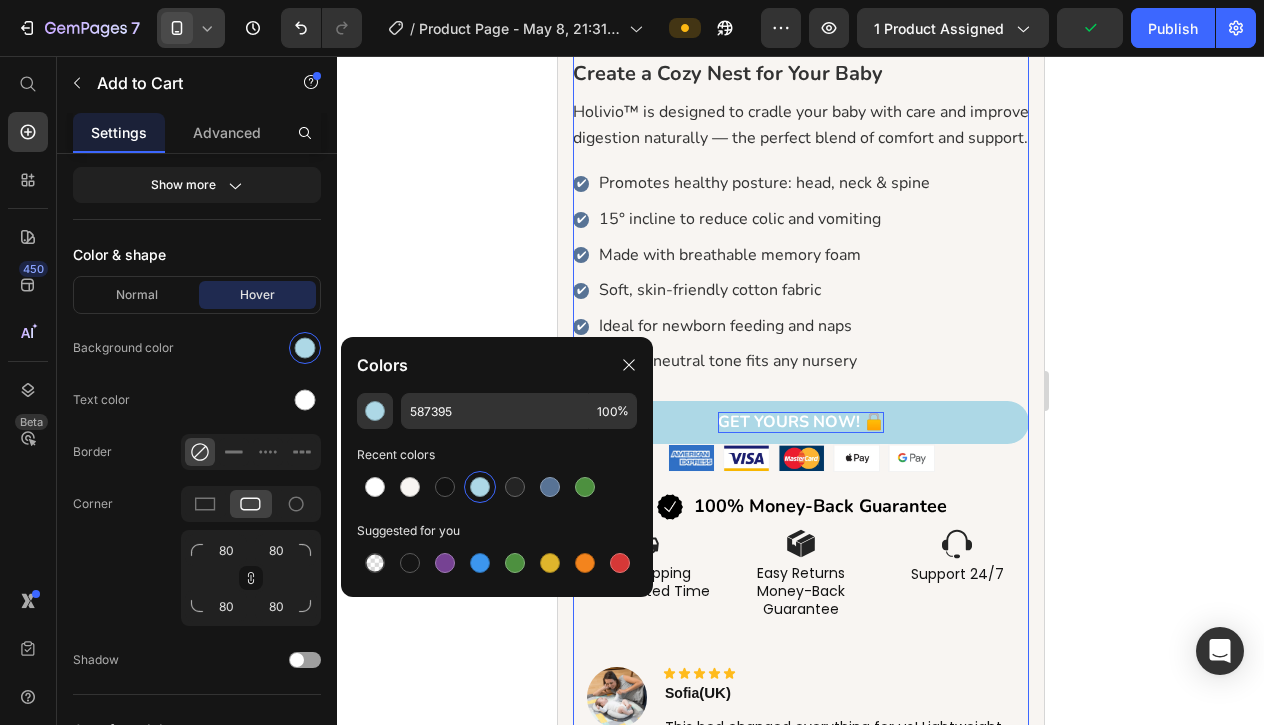 type on "ADD8E6" 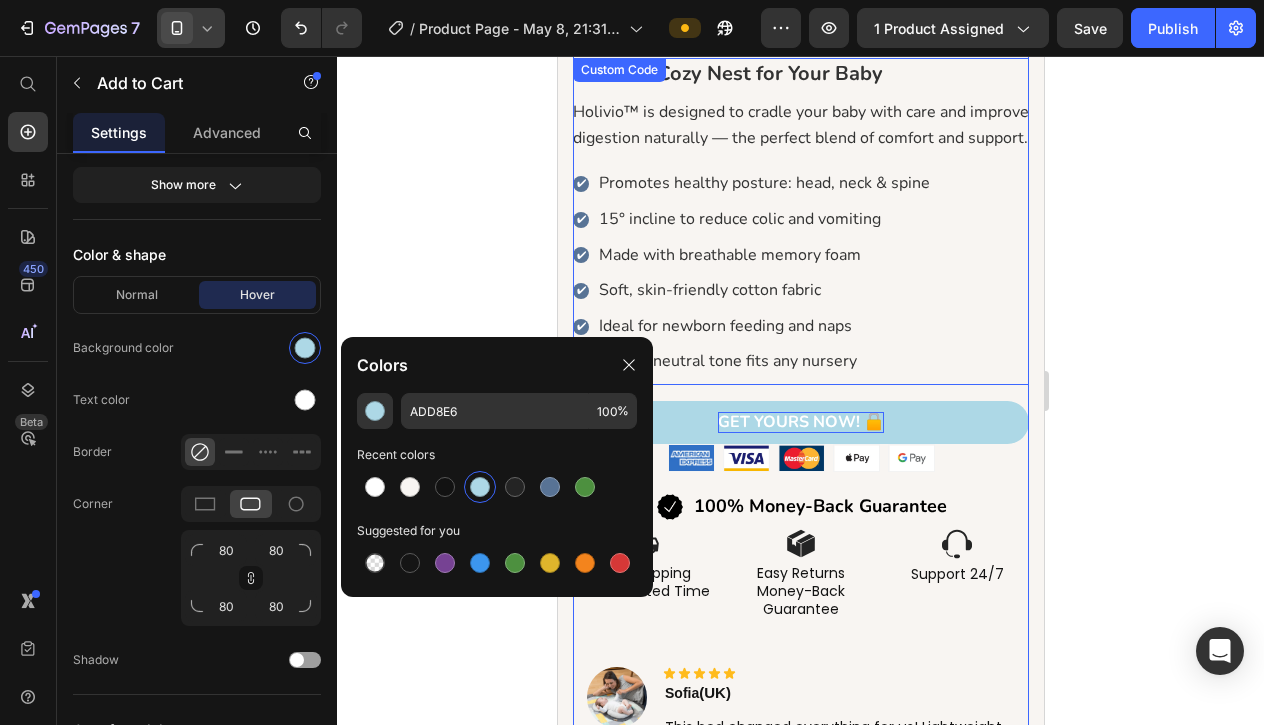 click on "✔
Stylish neutral tone fits any nursery" at bounding box center [800, 362] 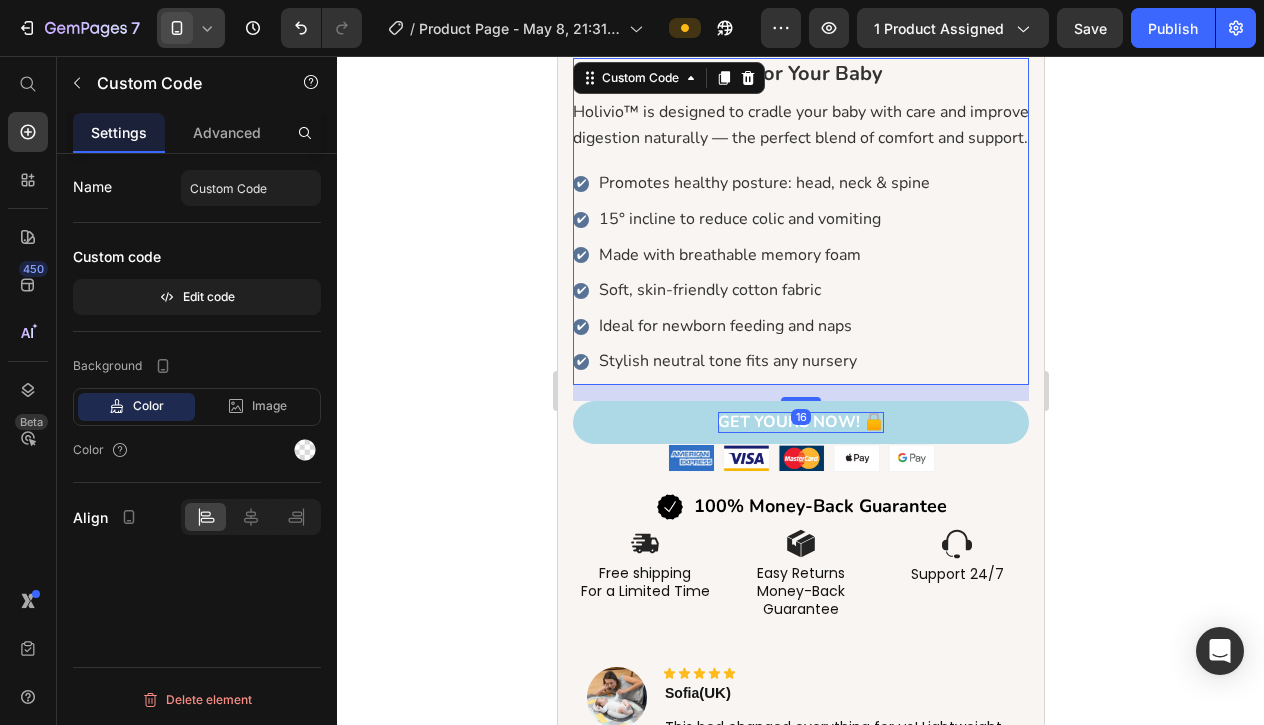 scroll, scrollTop: 0, scrollLeft: 0, axis: both 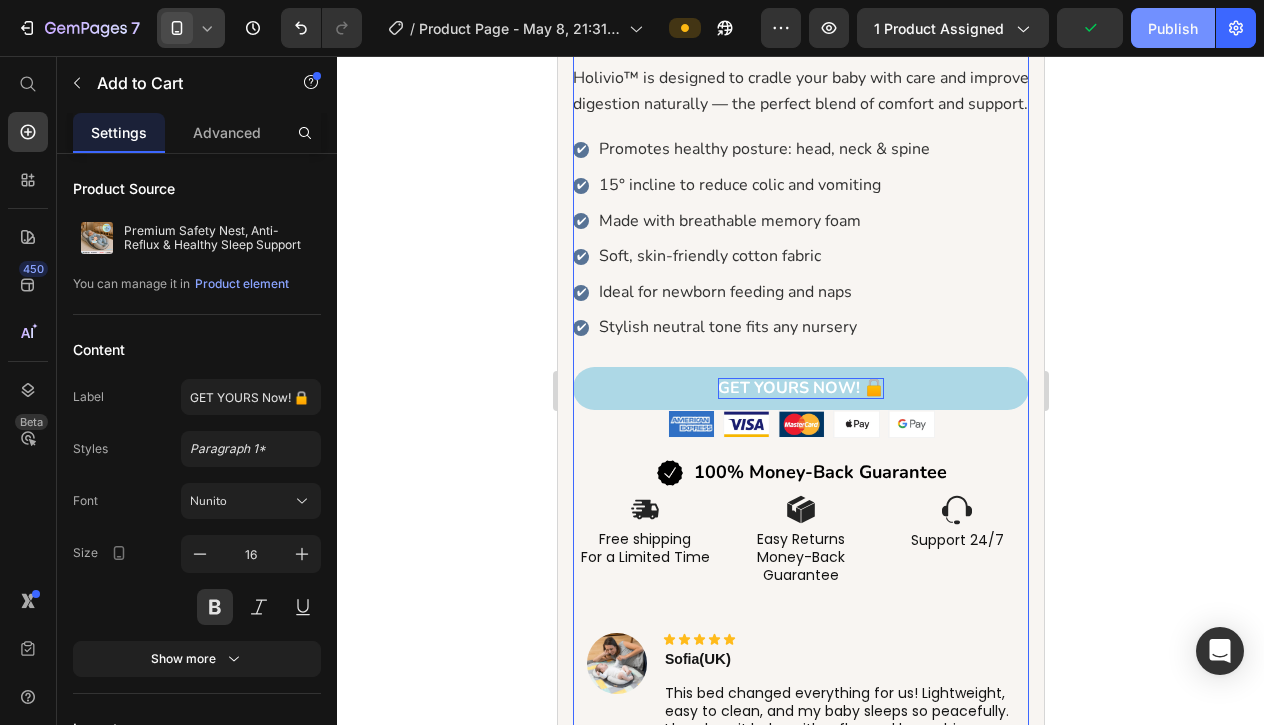 click on "Publish" at bounding box center [1173, 28] 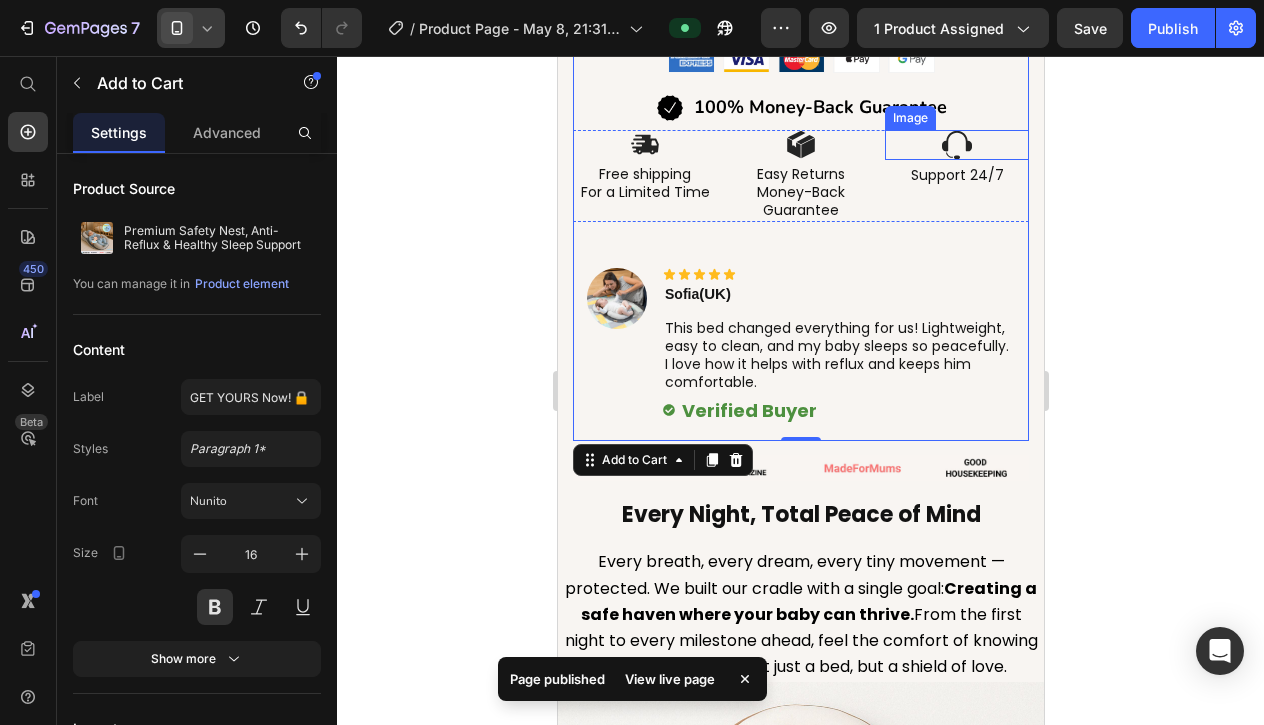 scroll, scrollTop: 1336, scrollLeft: 0, axis: vertical 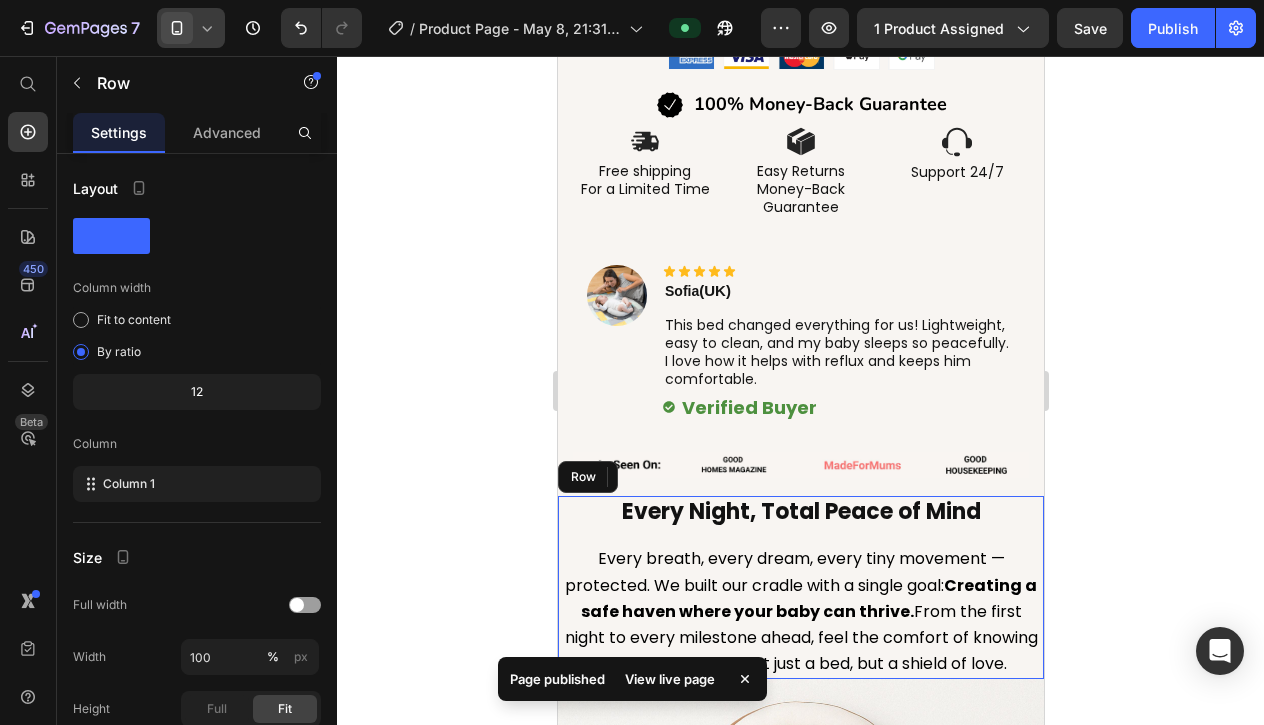 click on "Every Night, Total Peace of Mind Heading Every breath, every dream, every tiny movement — protected. We built our cradle with a single goal:  Creating a safe haven where your baby can thrive.  From the first night to every milestone ahead, feel the comfort of knowing you’ve given them not just a bed, but a shield of love. Text Block" at bounding box center (800, 588) 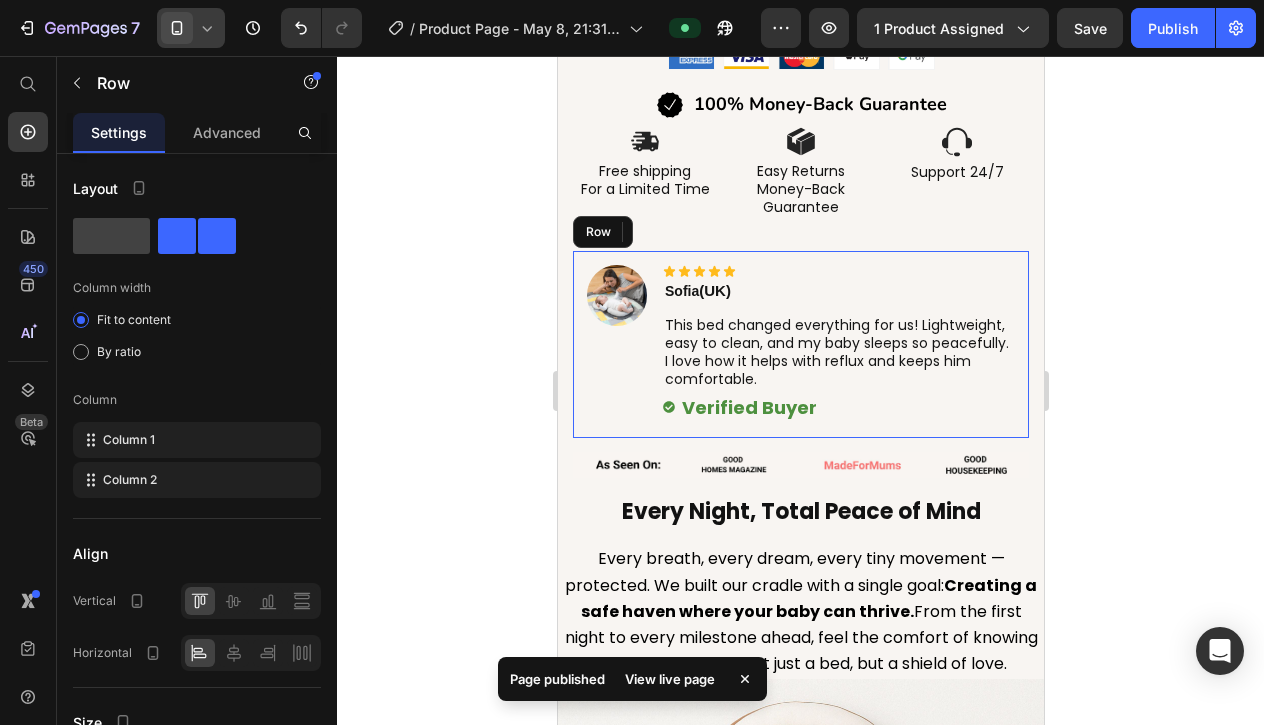 click on "Image Icon Icon Icon Icon Icon Icon List [FIRST] ([COUNTRY]) Text Block This bed changed everything for us! Lightweight, easy to clean, and my baby sleeps so peacefully. I love how it helps with reflux and keeps him comfortable. Text Block Verified Buyer Item List Row" at bounding box center [800, 344] 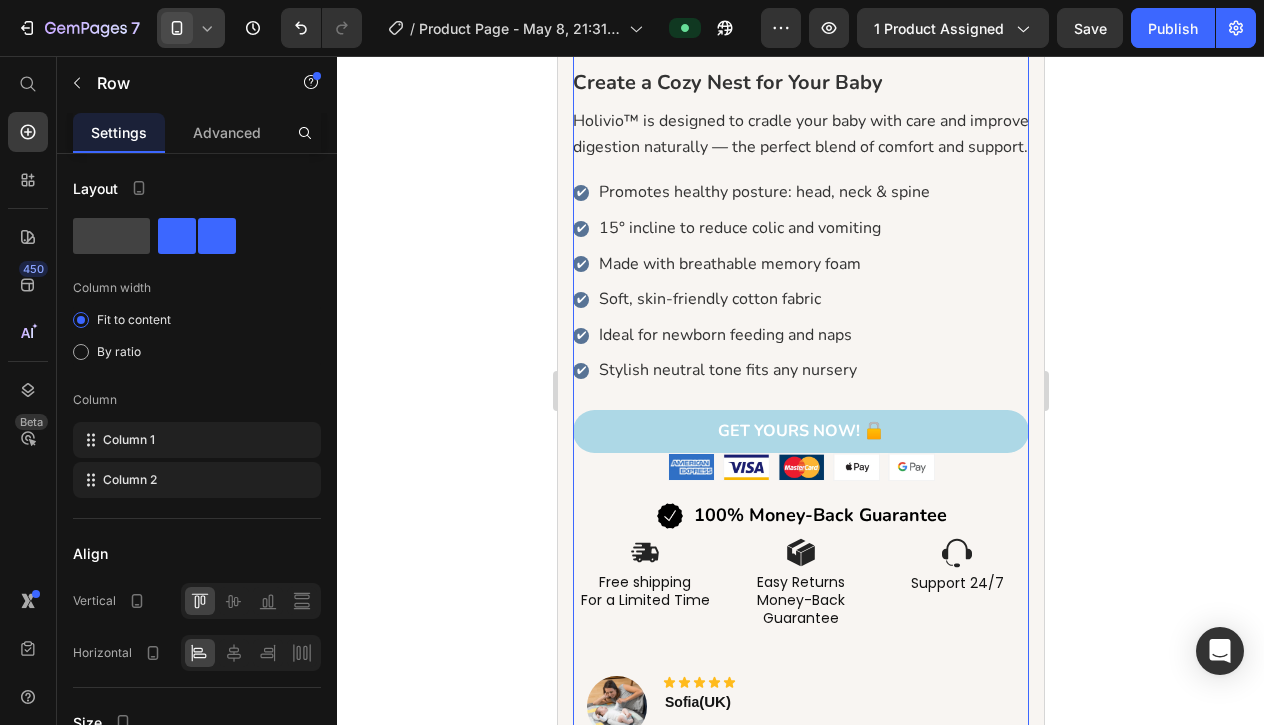 scroll, scrollTop: 927, scrollLeft: 0, axis: vertical 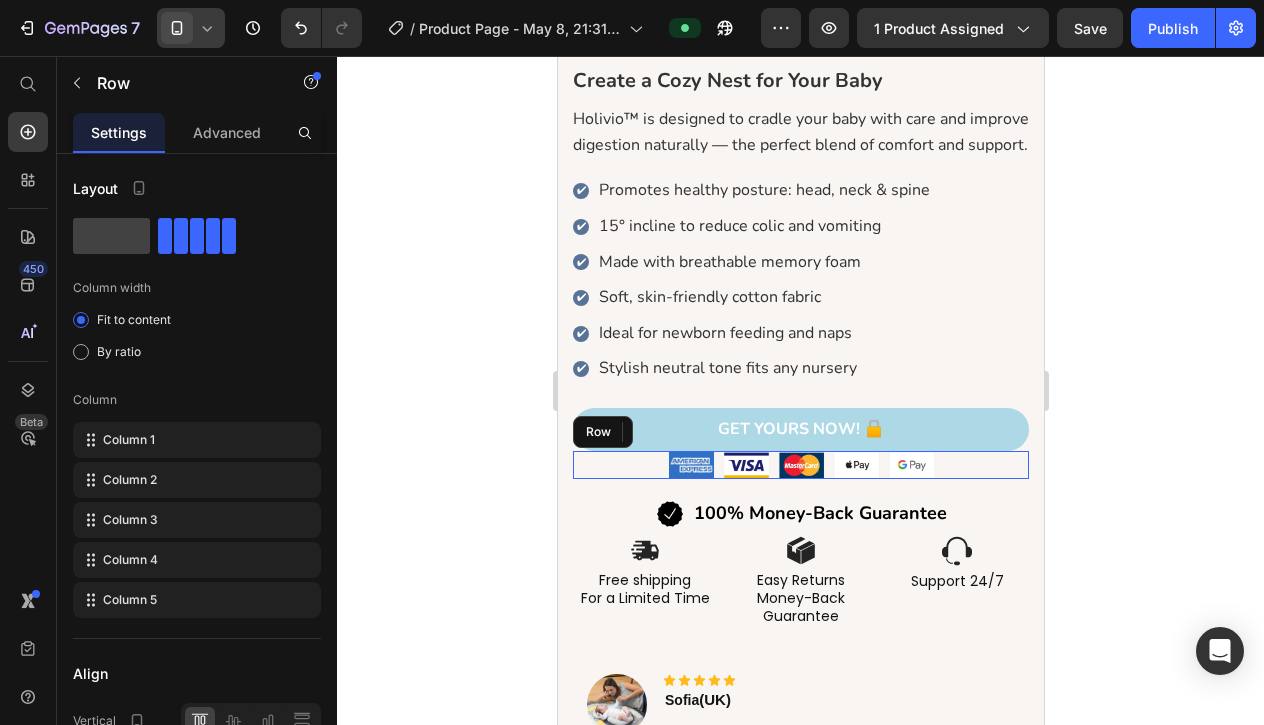 click on "Image Image Image Image Image Row" at bounding box center [800, 465] 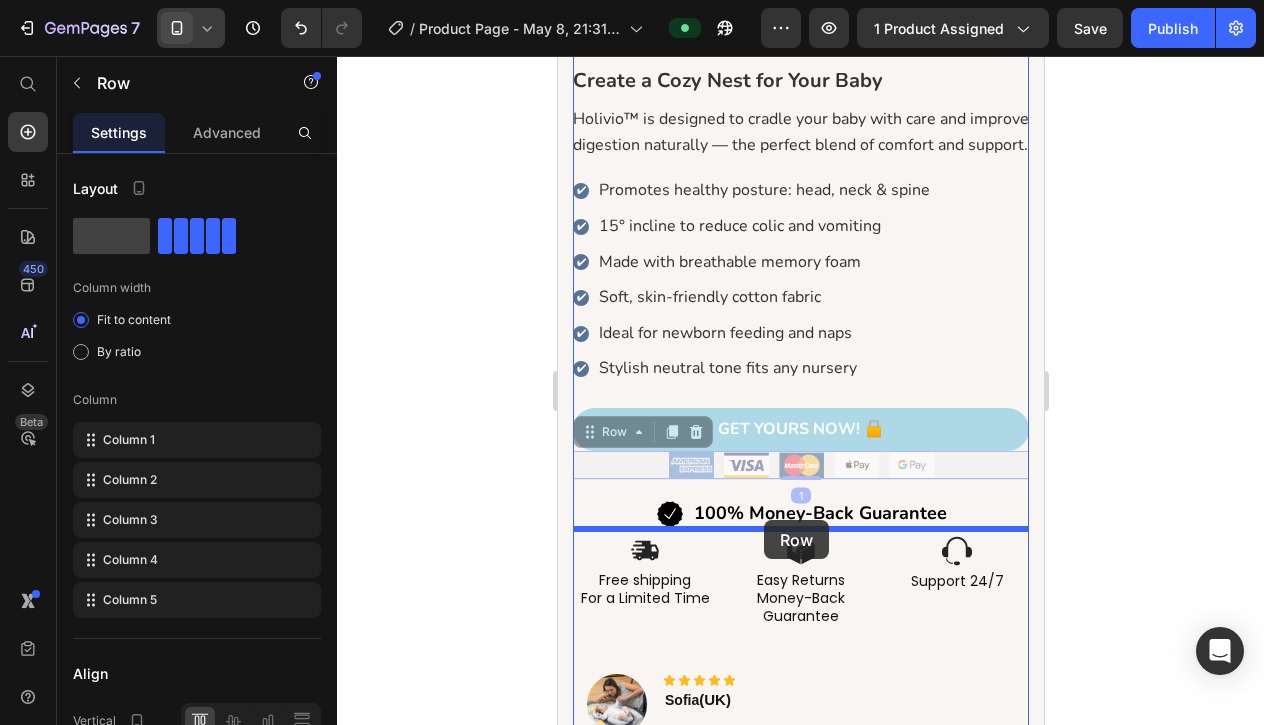 drag, startPoint x: 630, startPoint y: 432, endPoint x: 763, endPoint y: 520, distance: 159.47726 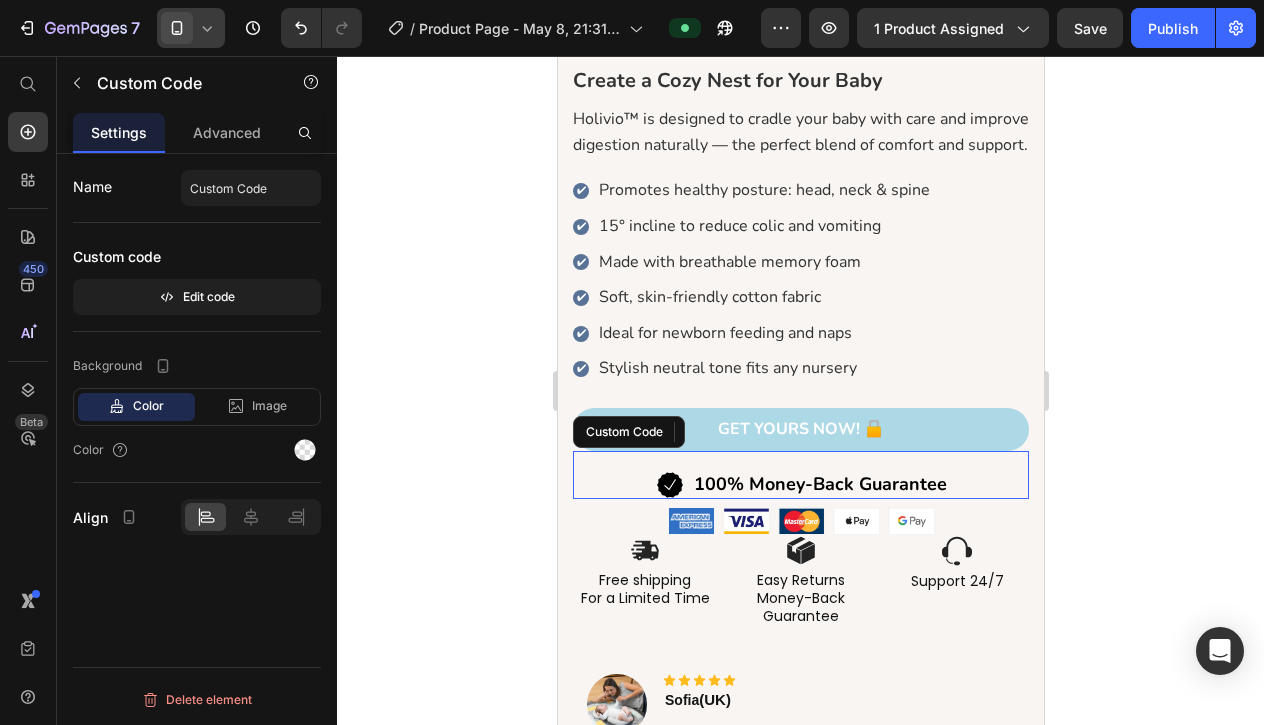 click on "100% Money-Back Guarantee
Custom Code" at bounding box center (800, 475) 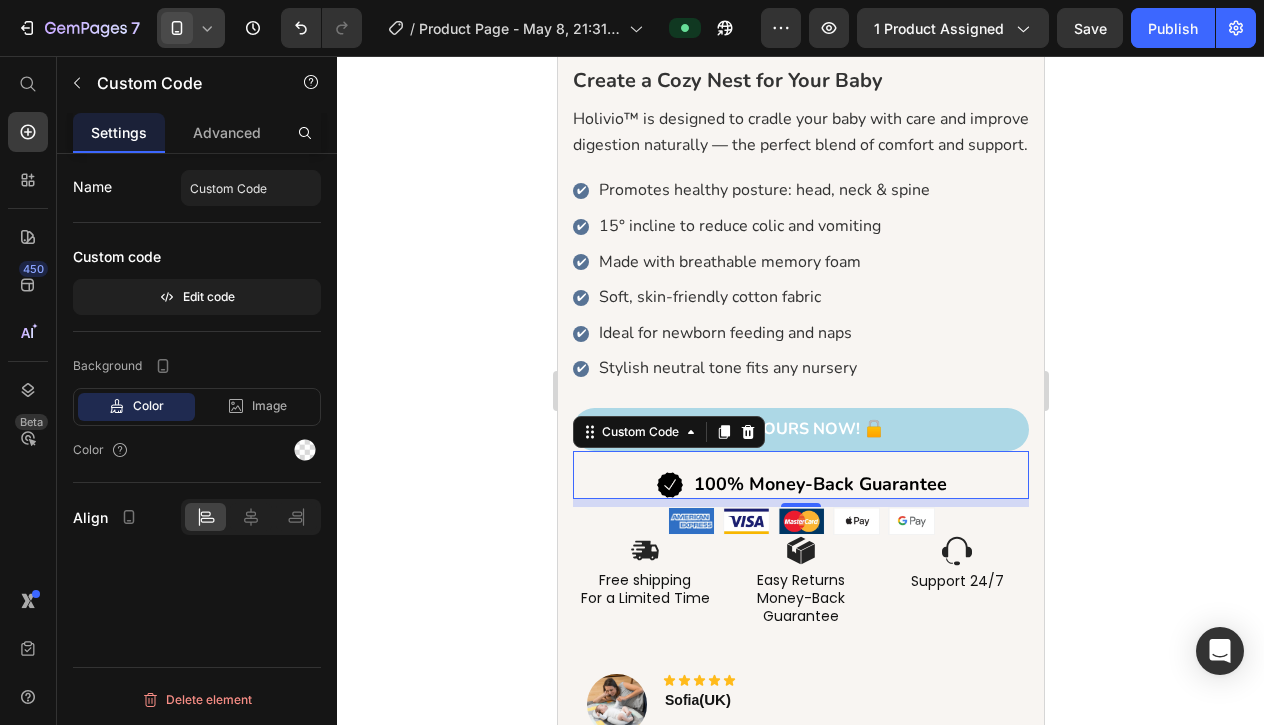 click 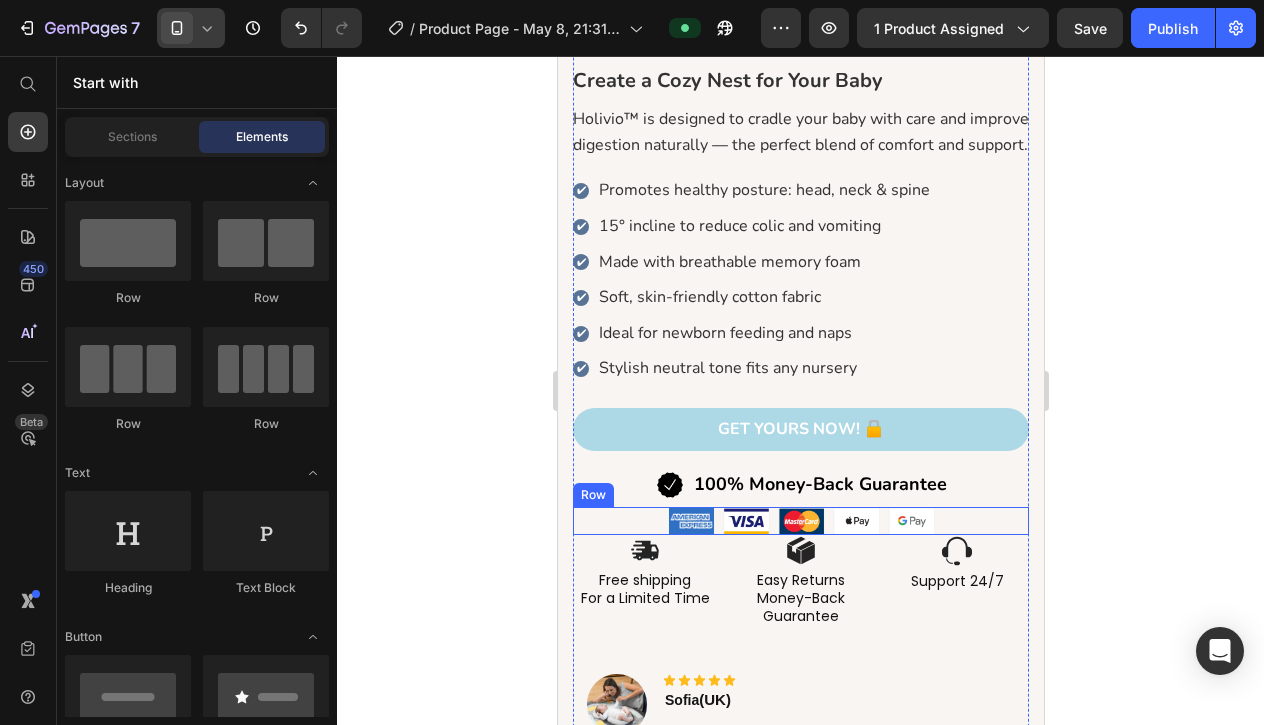 click on "Image Image Image Image Image Row" at bounding box center (800, 521) 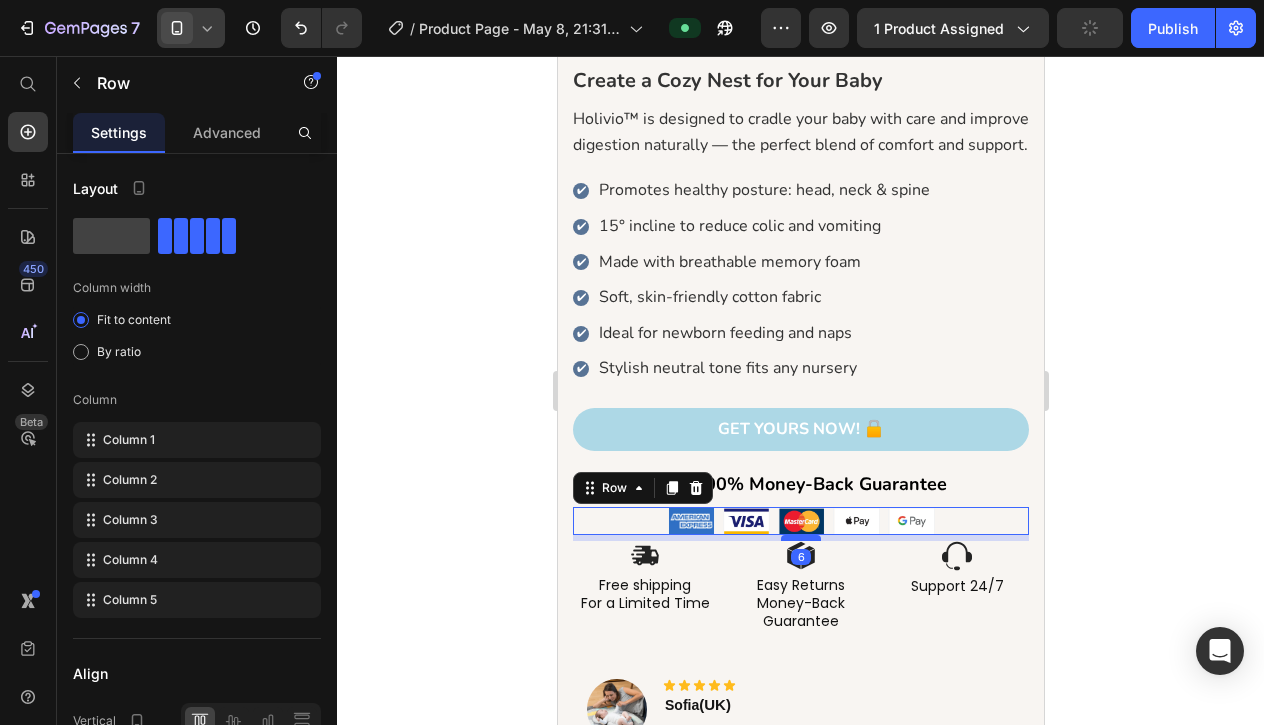 click at bounding box center [800, 538] 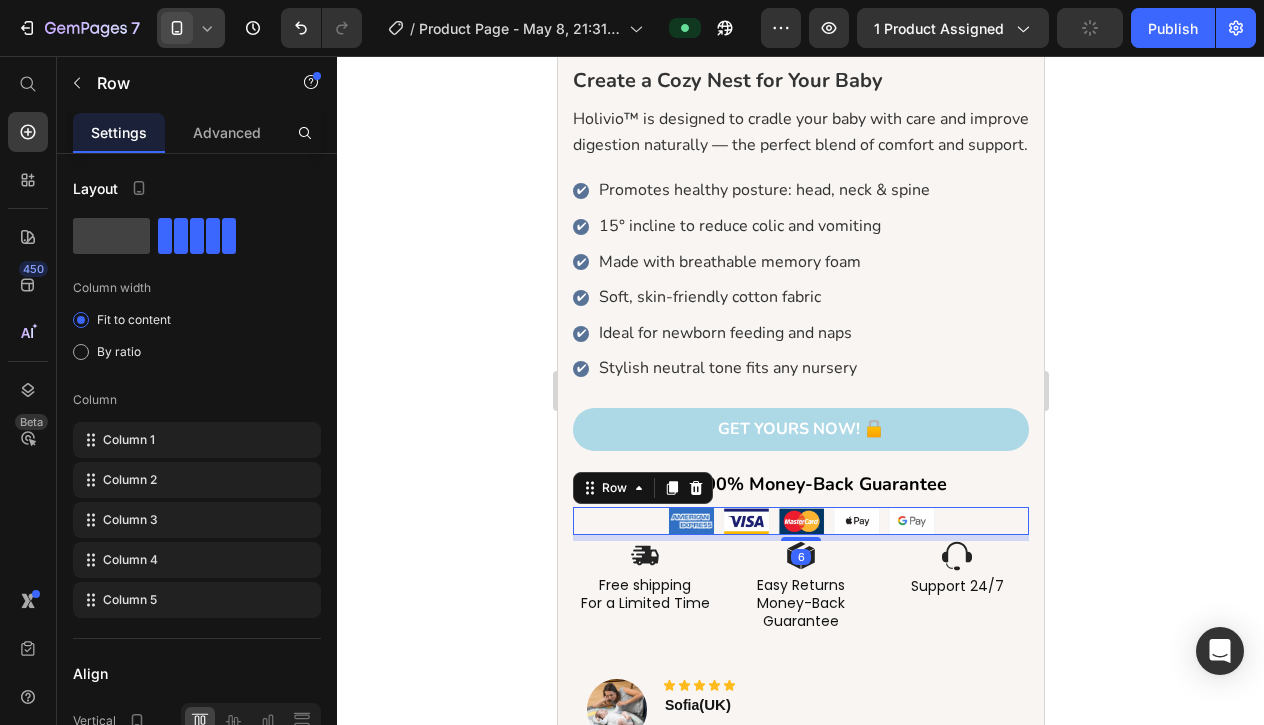 click 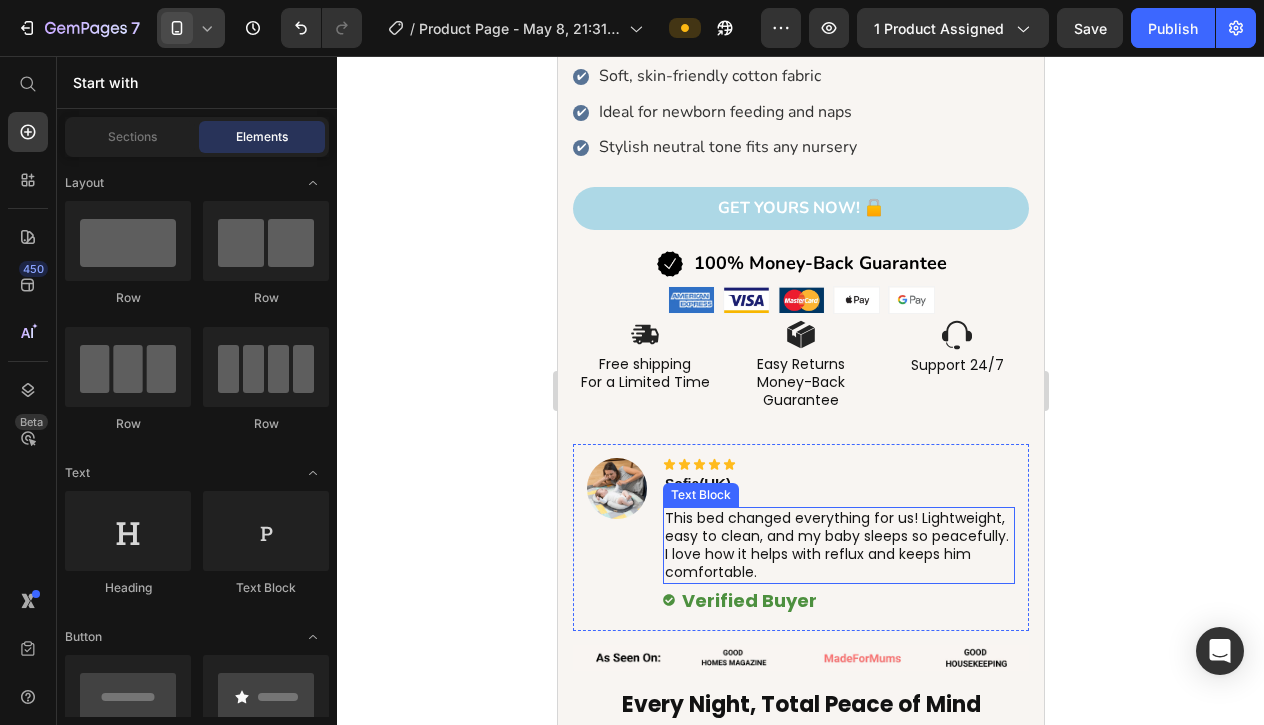 scroll, scrollTop: 1167, scrollLeft: 0, axis: vertical 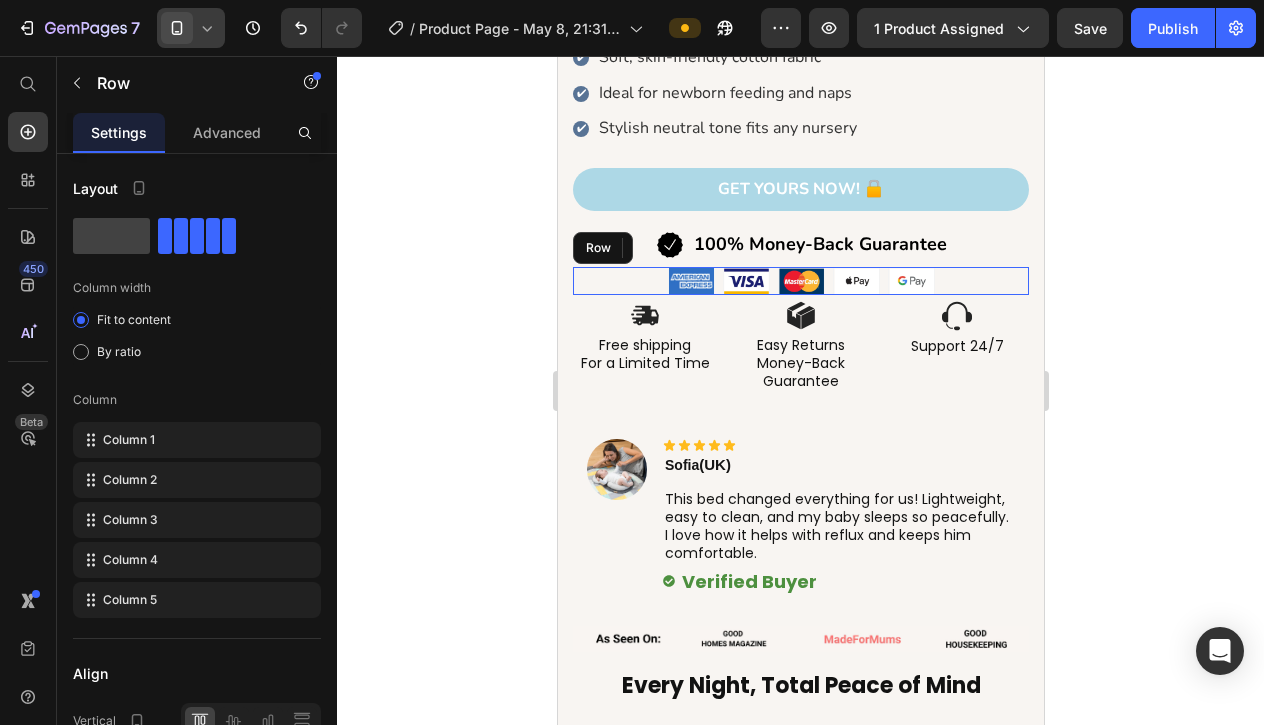click on "Image Image Image Image Image Row" at bounding box center [800, 281] 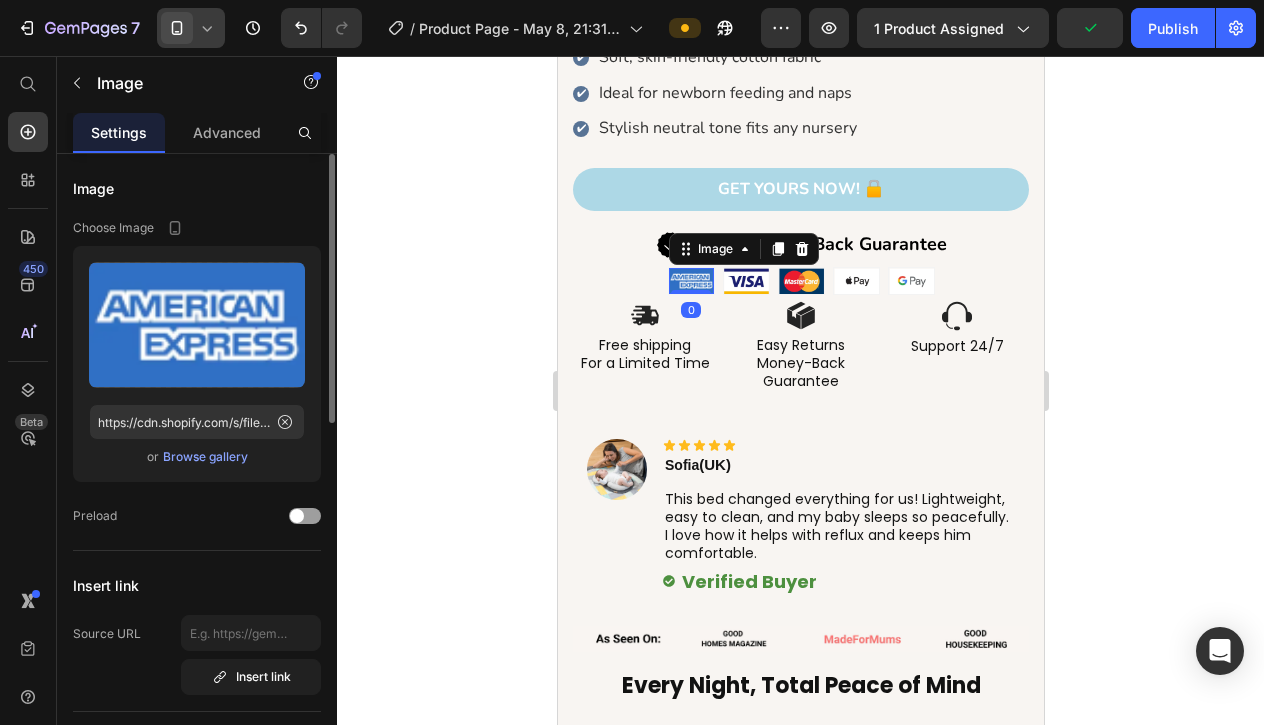 click on "Browse gallery" at bounding box center [205, 457] 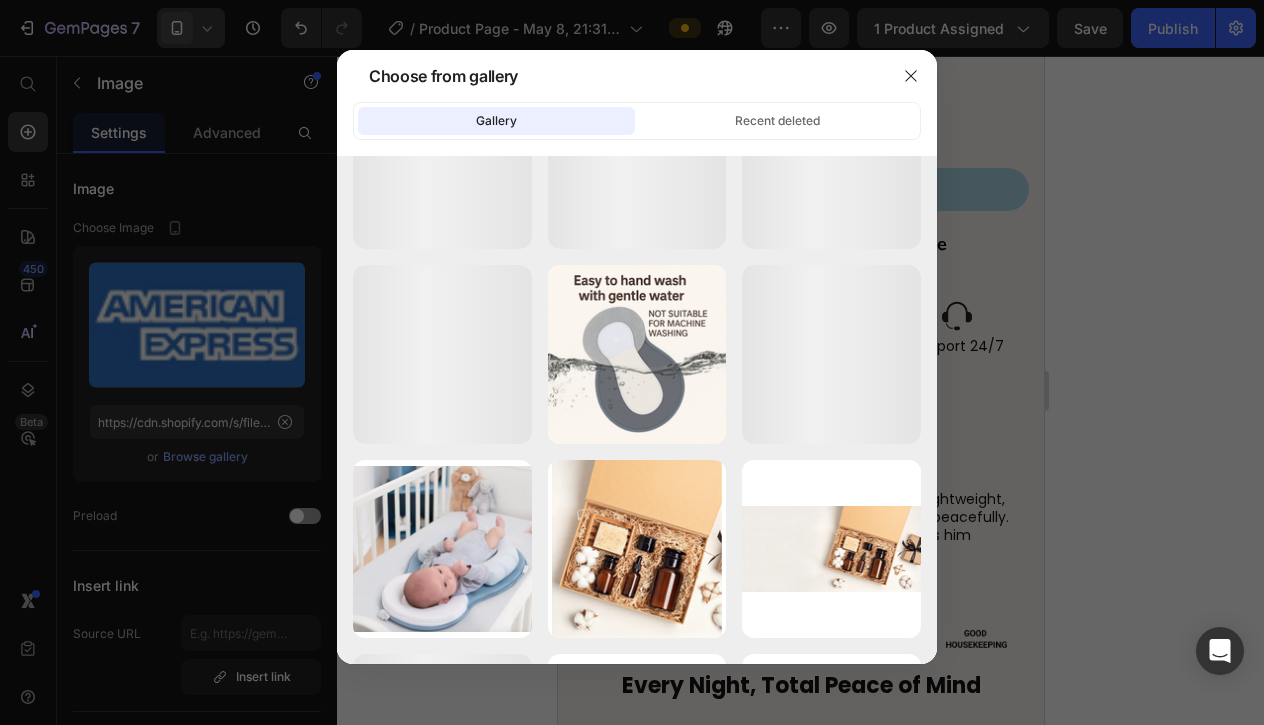scroll, scrollTop: 6680, scrollLeft: 0, axis: vertical 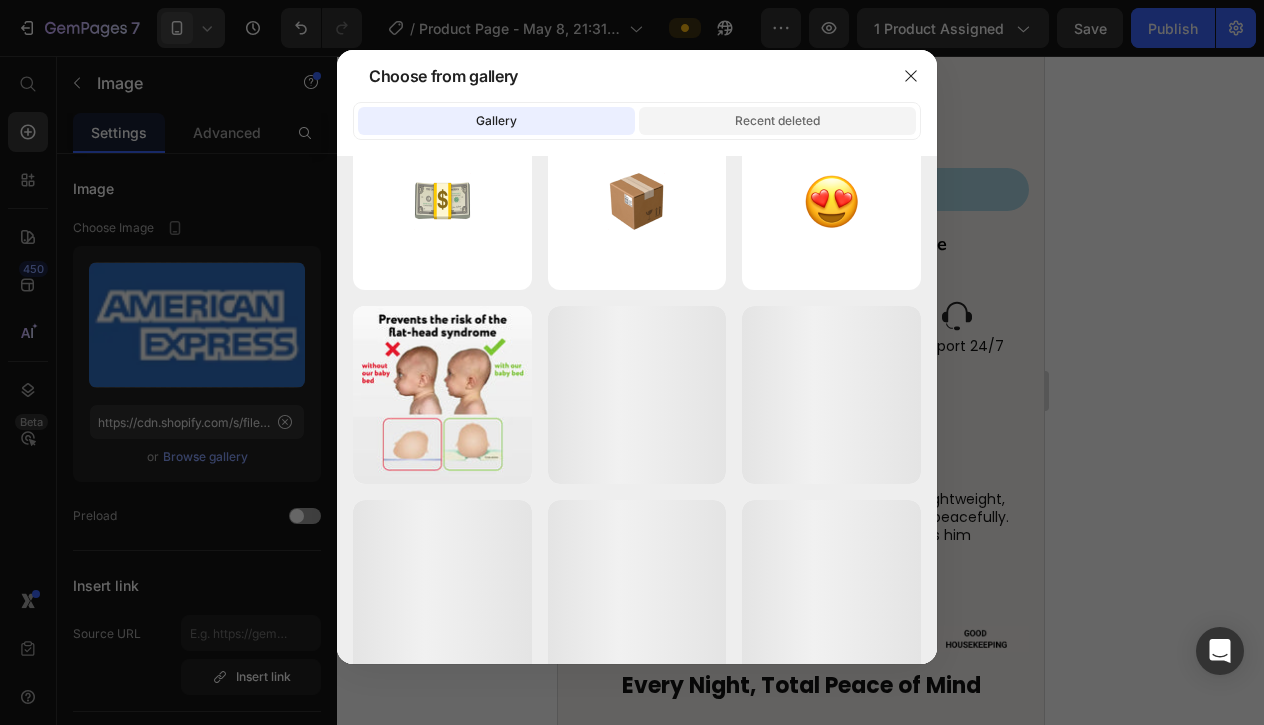 click on "Recent deleted" 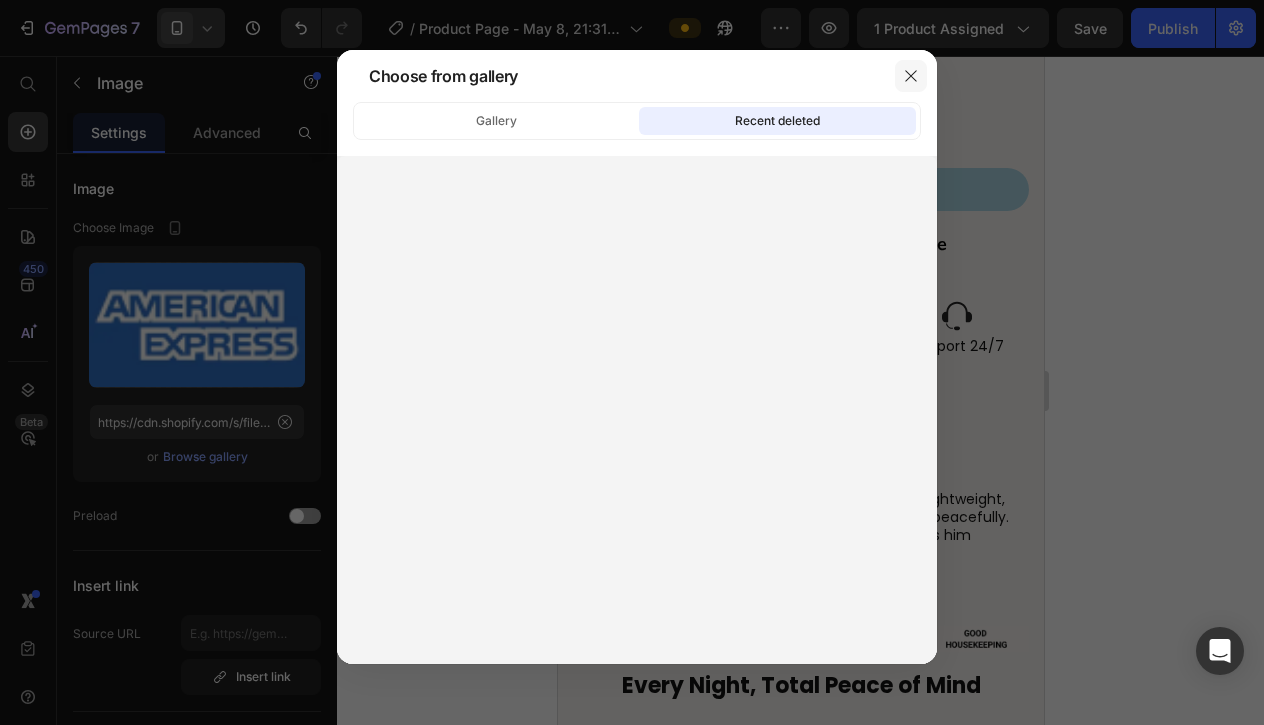 click at bounding box center (911, 76) 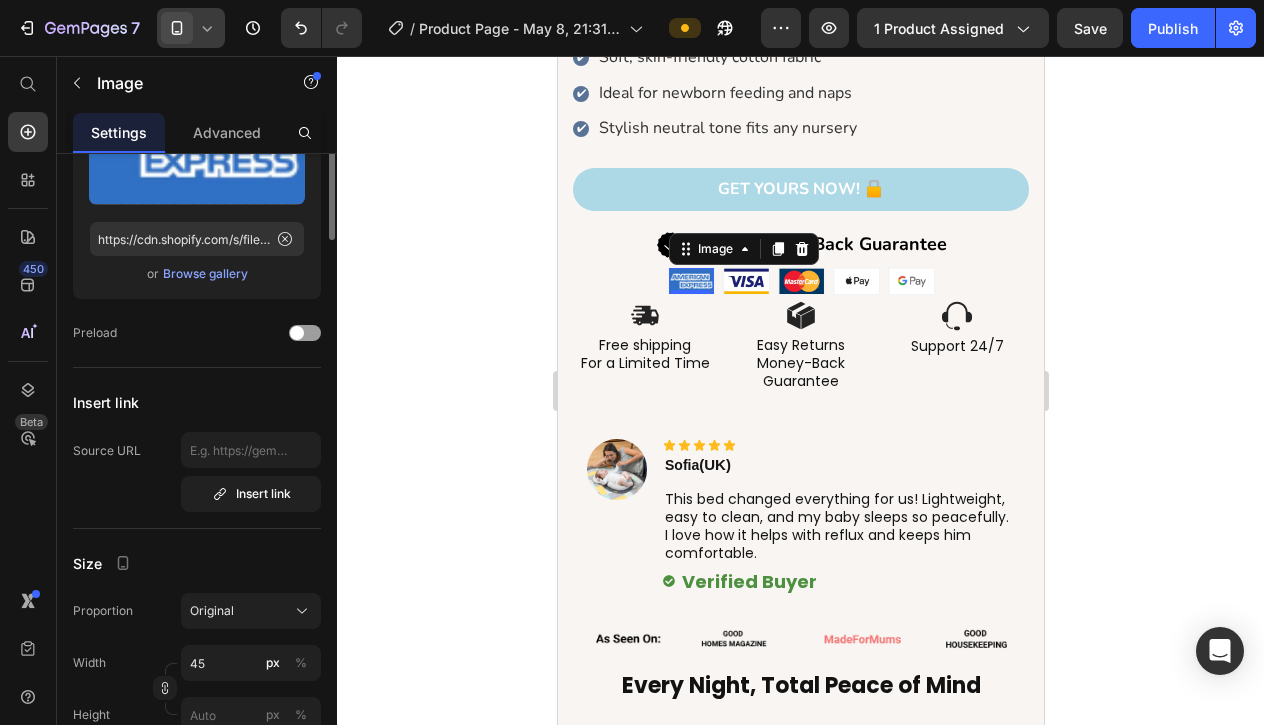 scroll, scrollTop: 0, scrollLeft: 0, axis: both 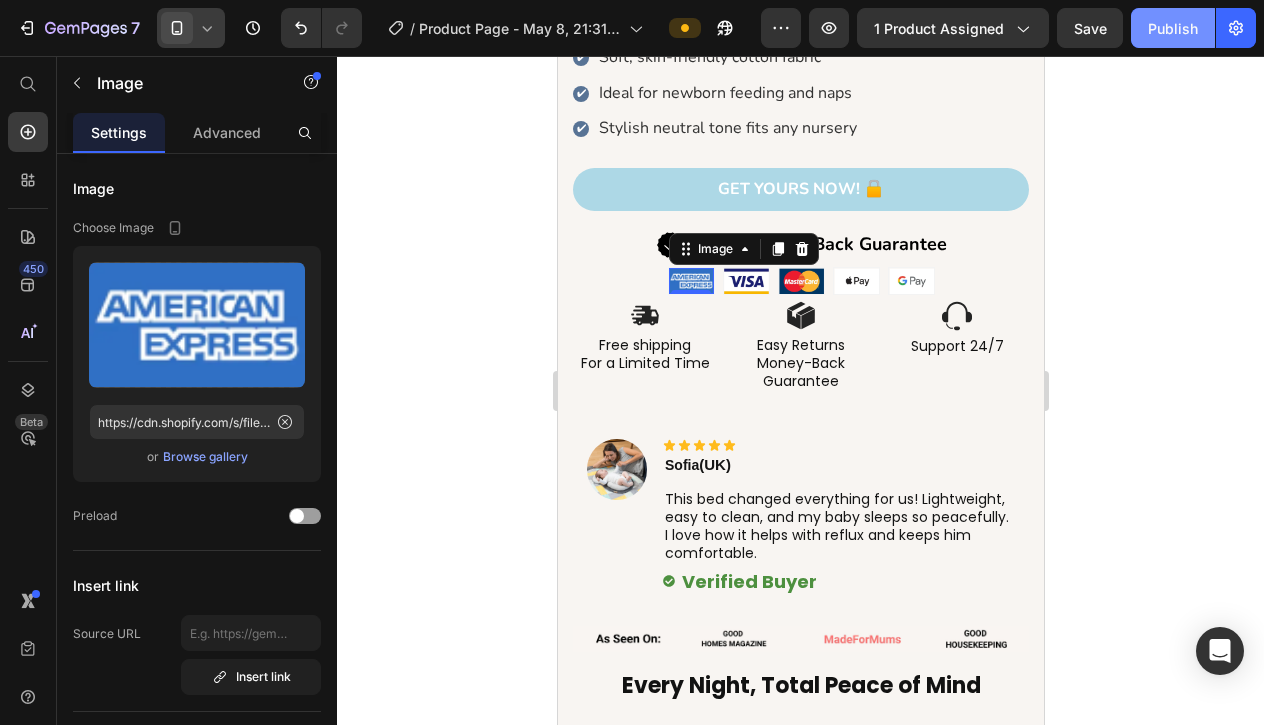 click on "Publish" at bounding box center [1173, 28] 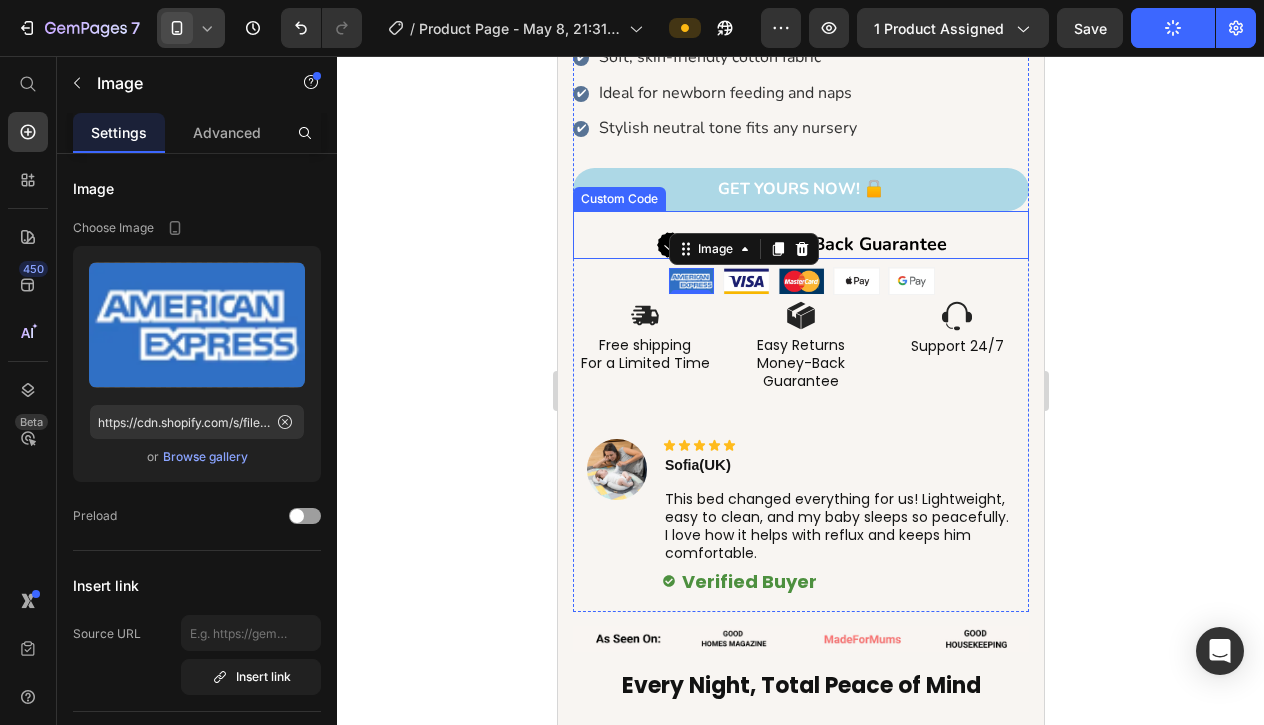 click on "100% Money-Back Guarantee" at bounding box center (800, 245) 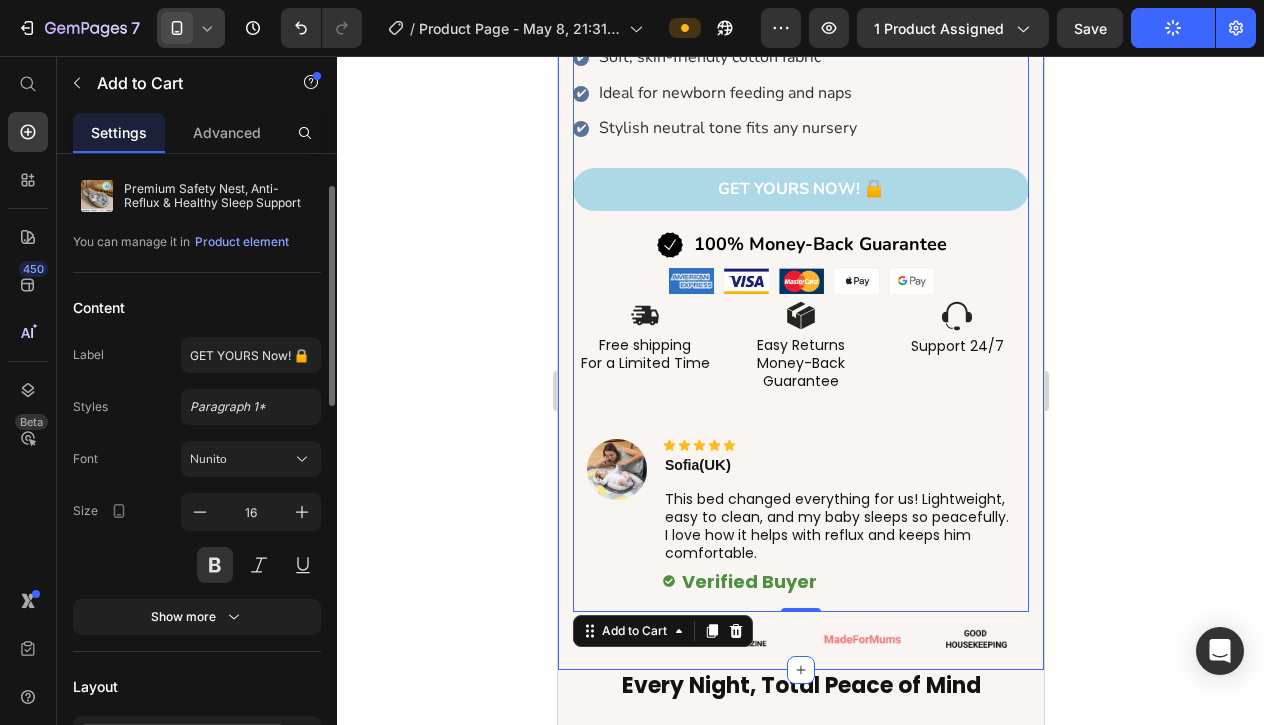 scroll, scrollTop: 55, scrollLeft: 0, axis: vertical 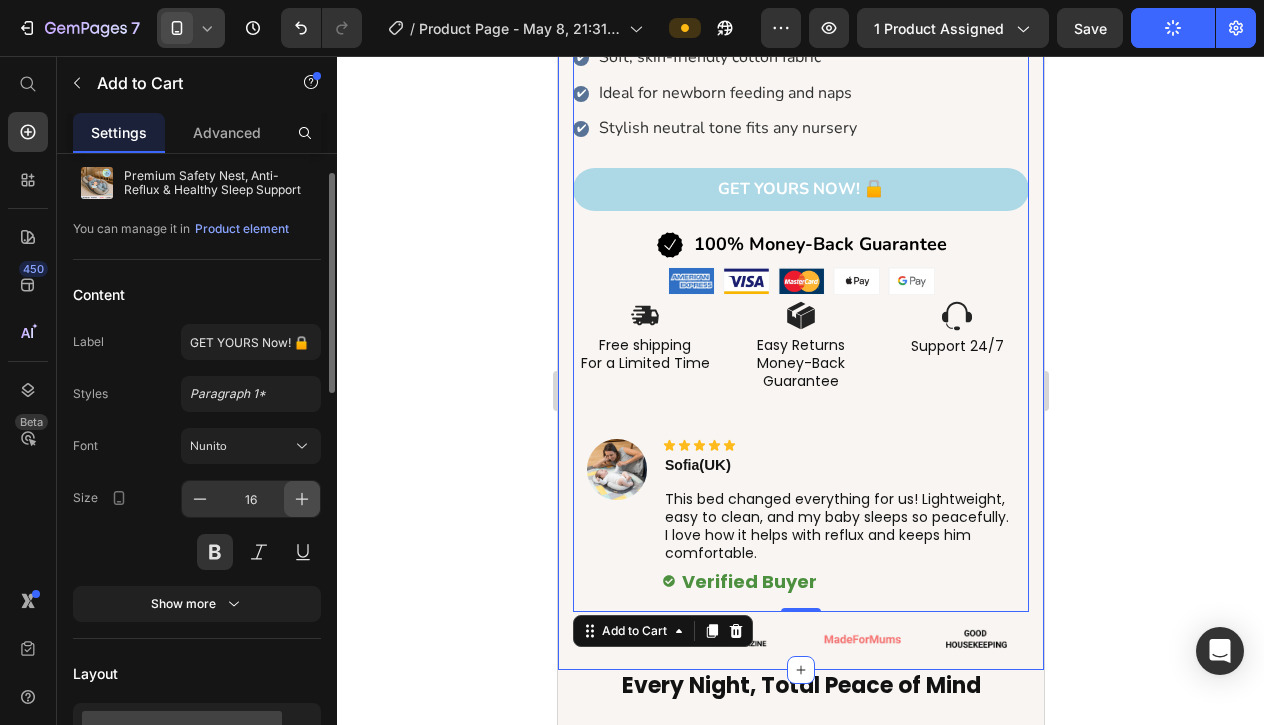 click 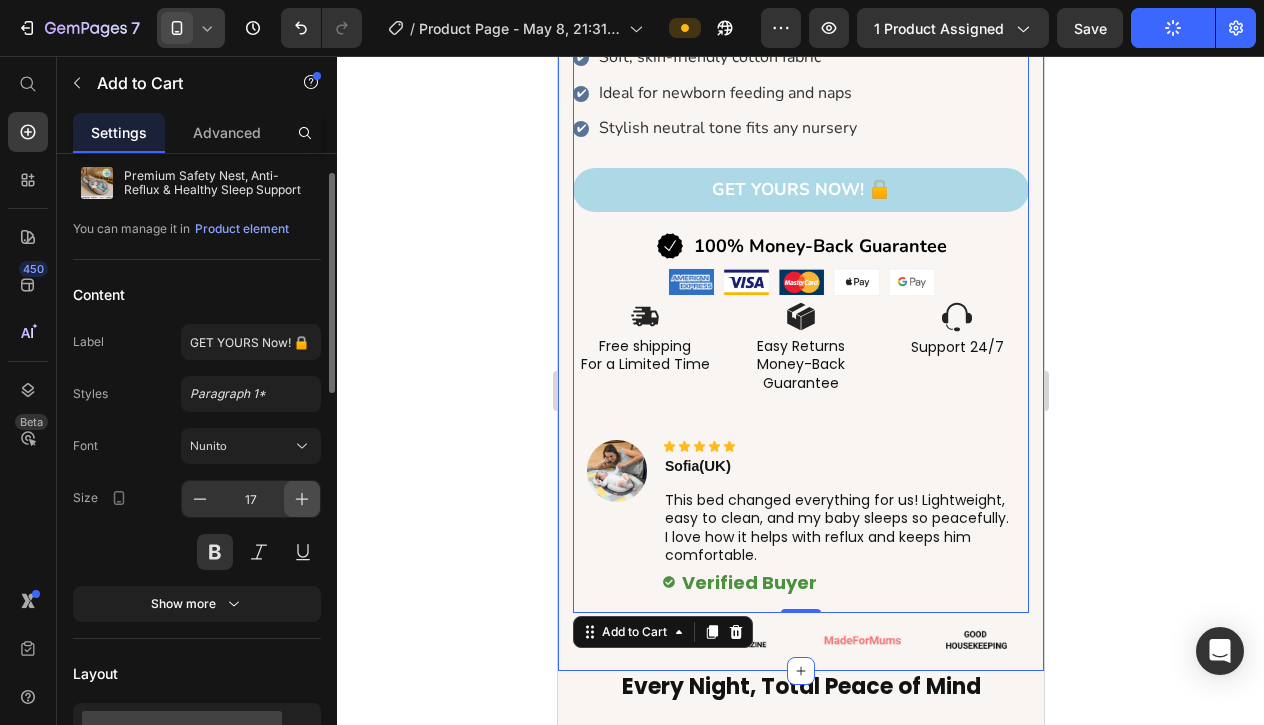 click 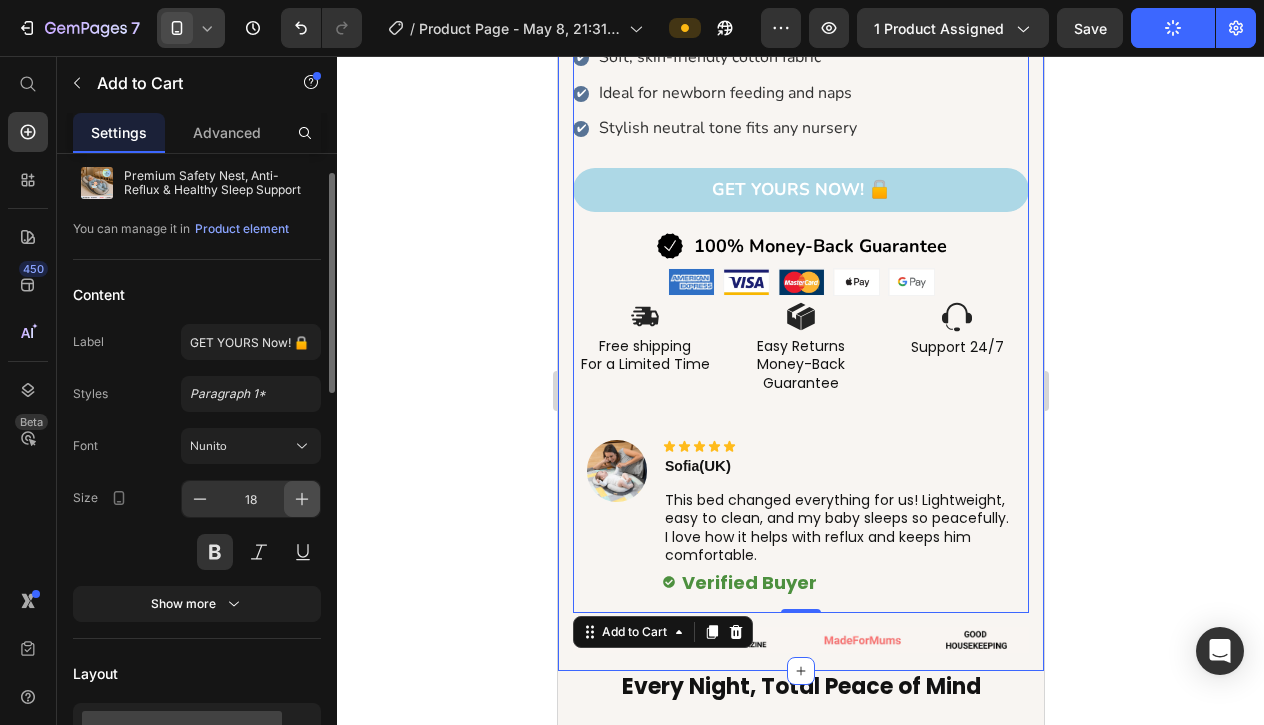 click 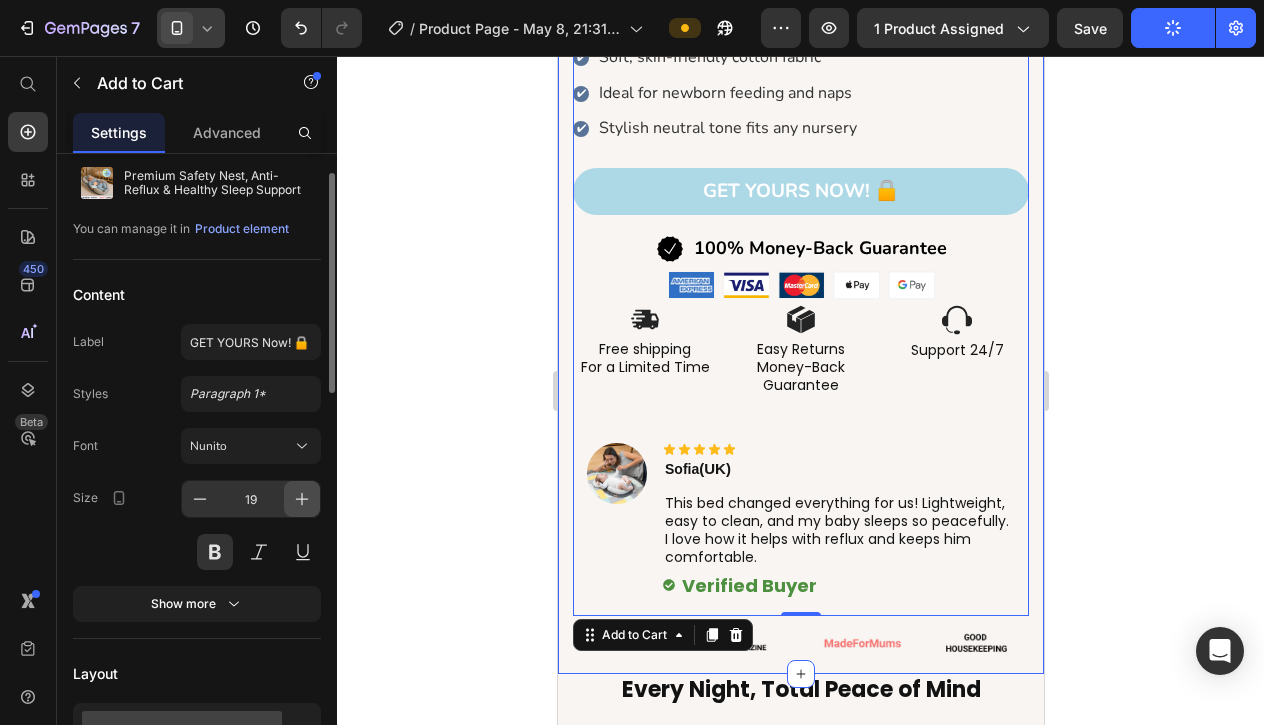 click 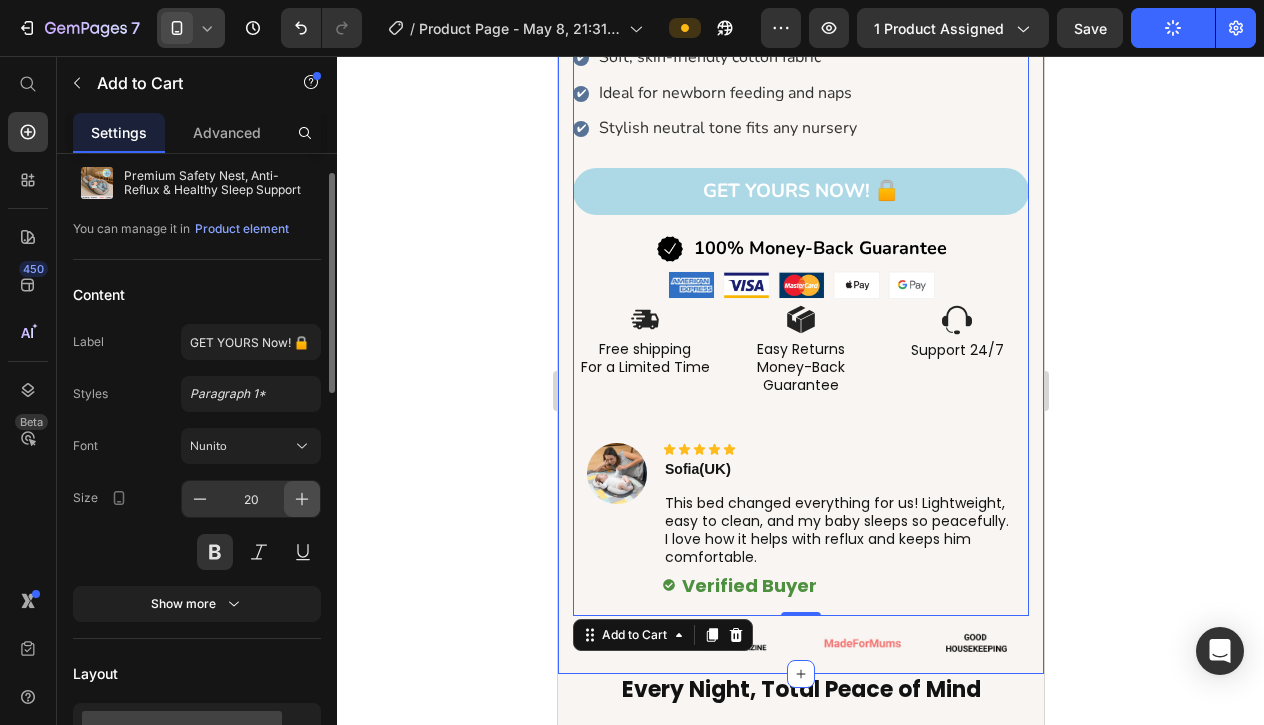 click 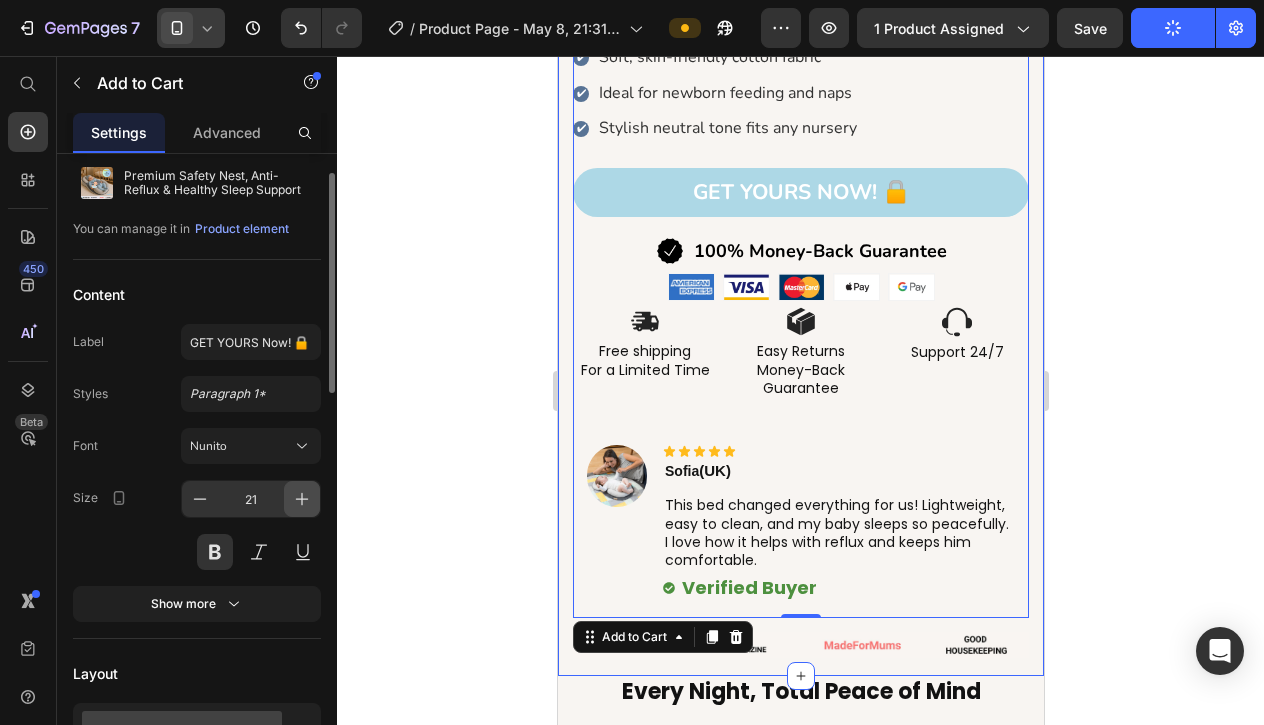 click 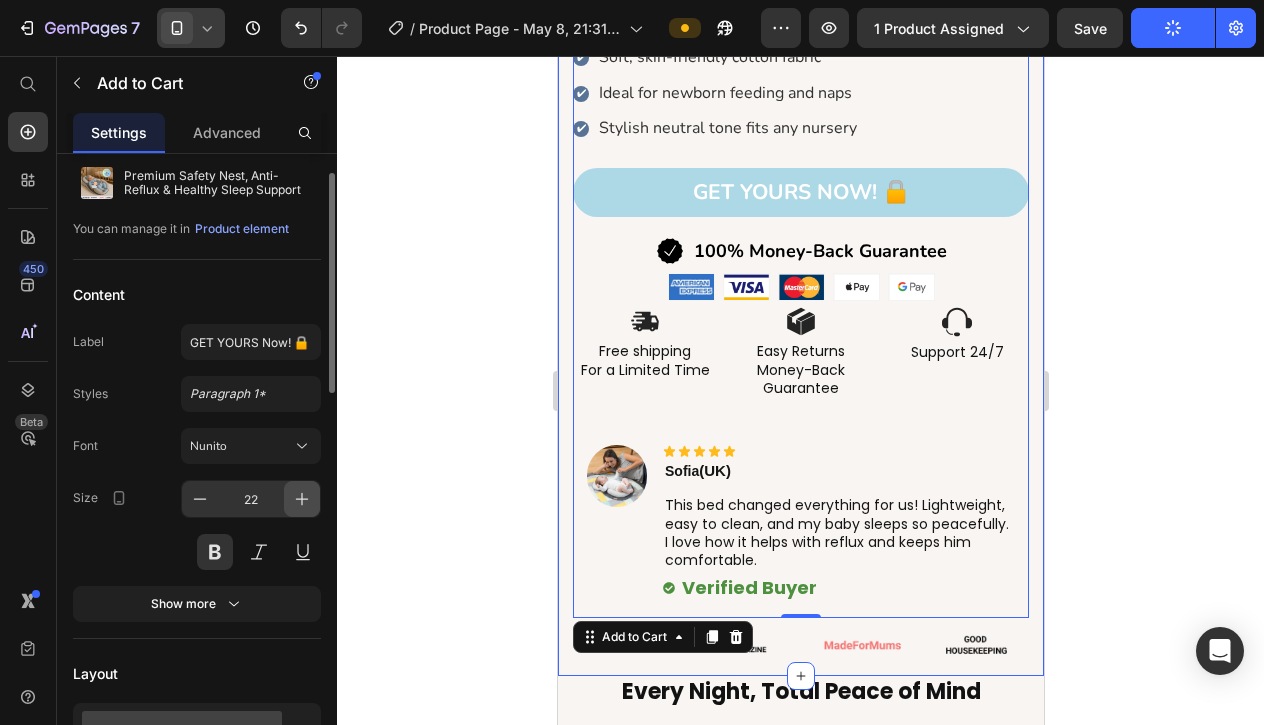 click 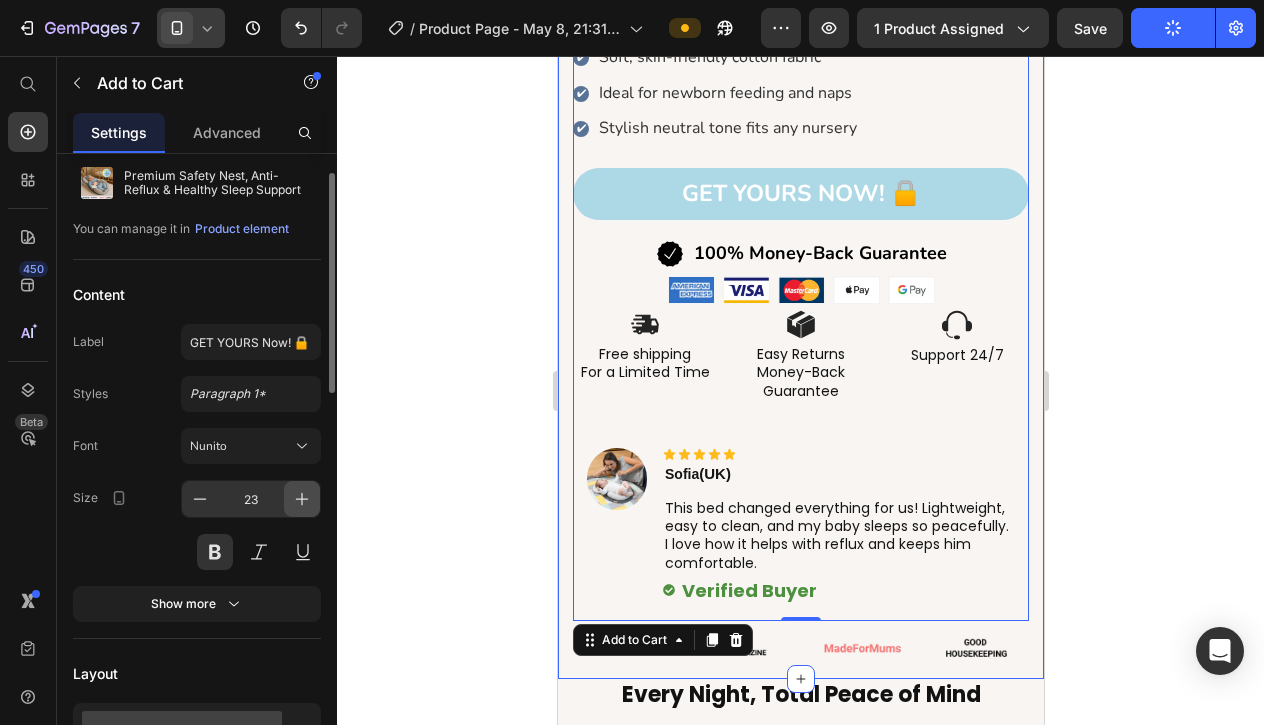 click 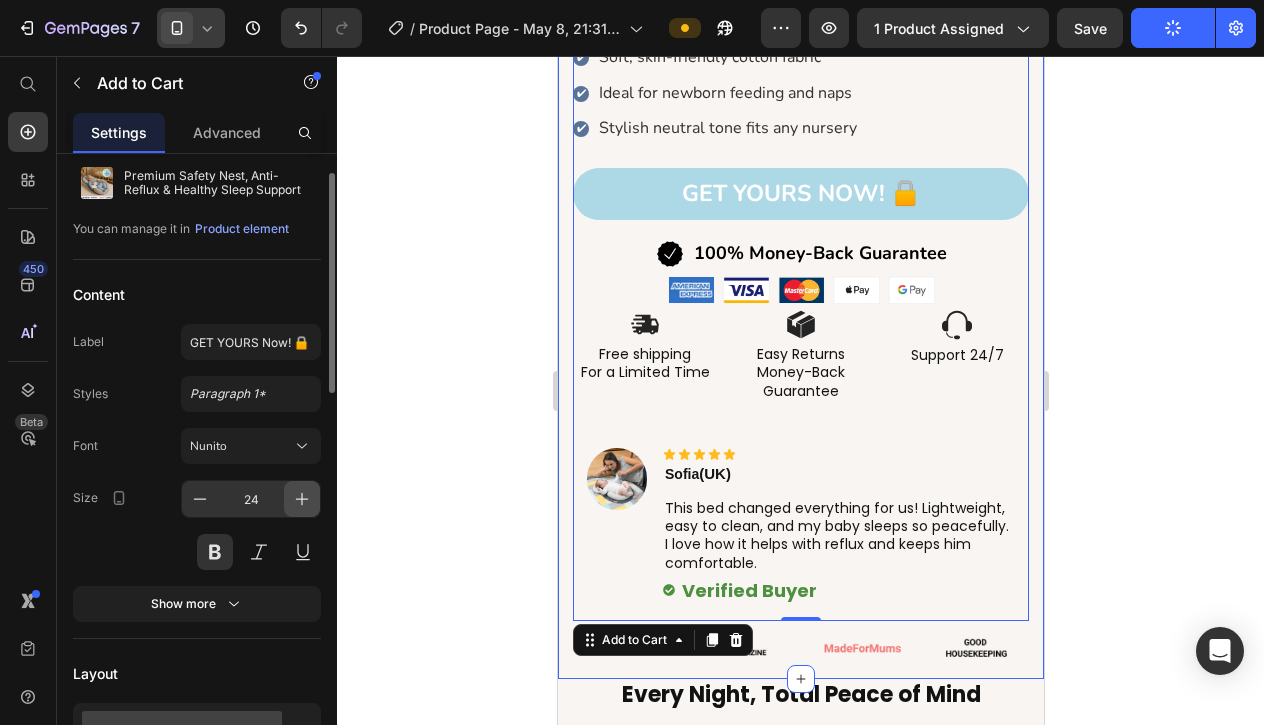 click 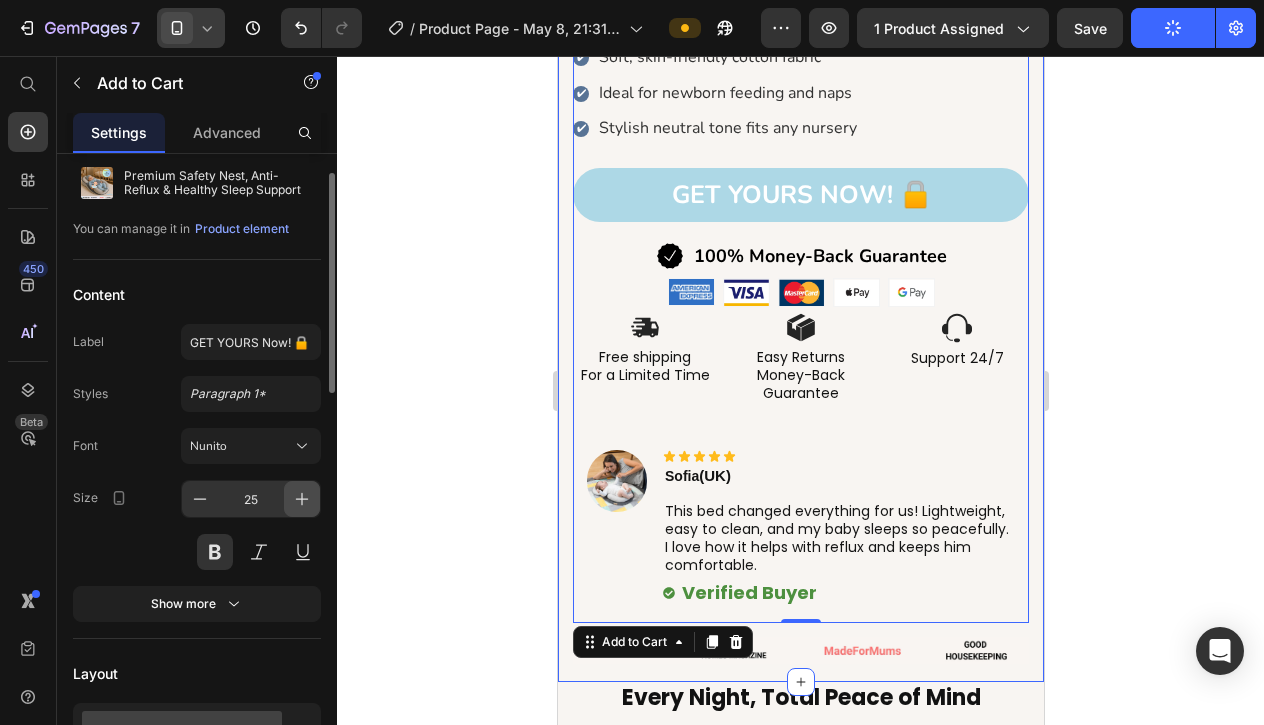 click 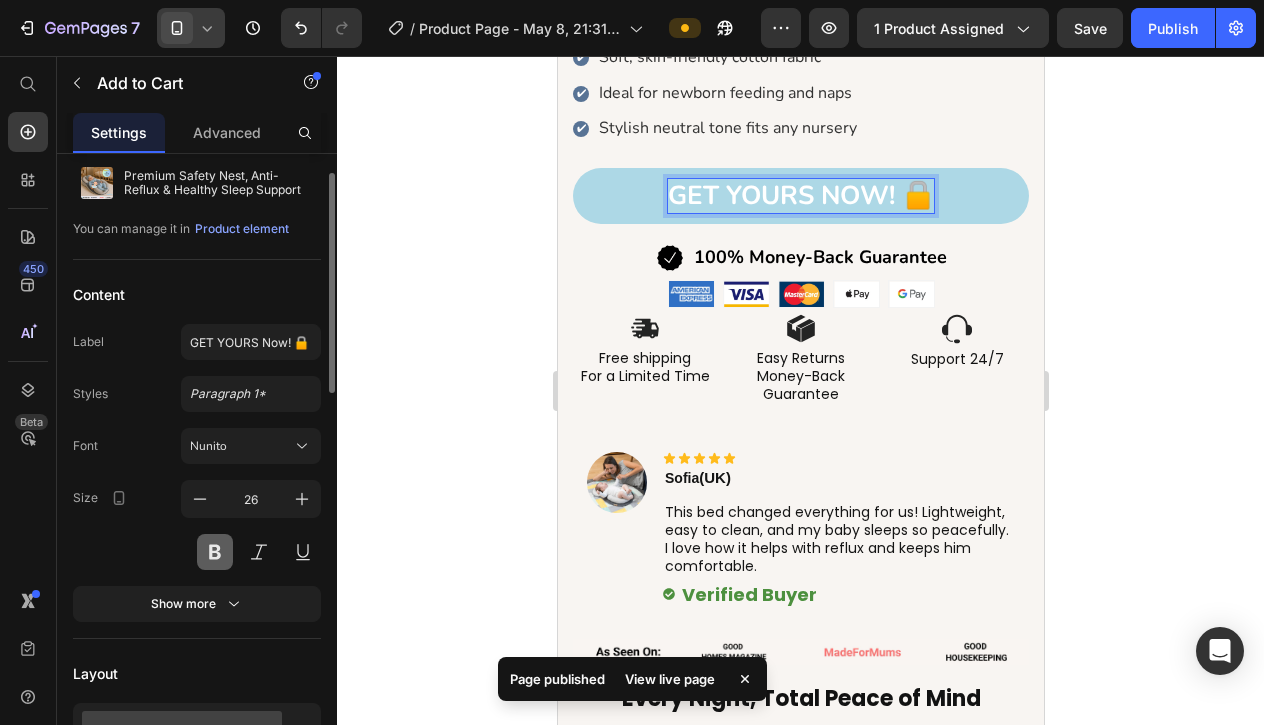 click at bounding box center (215, 552) 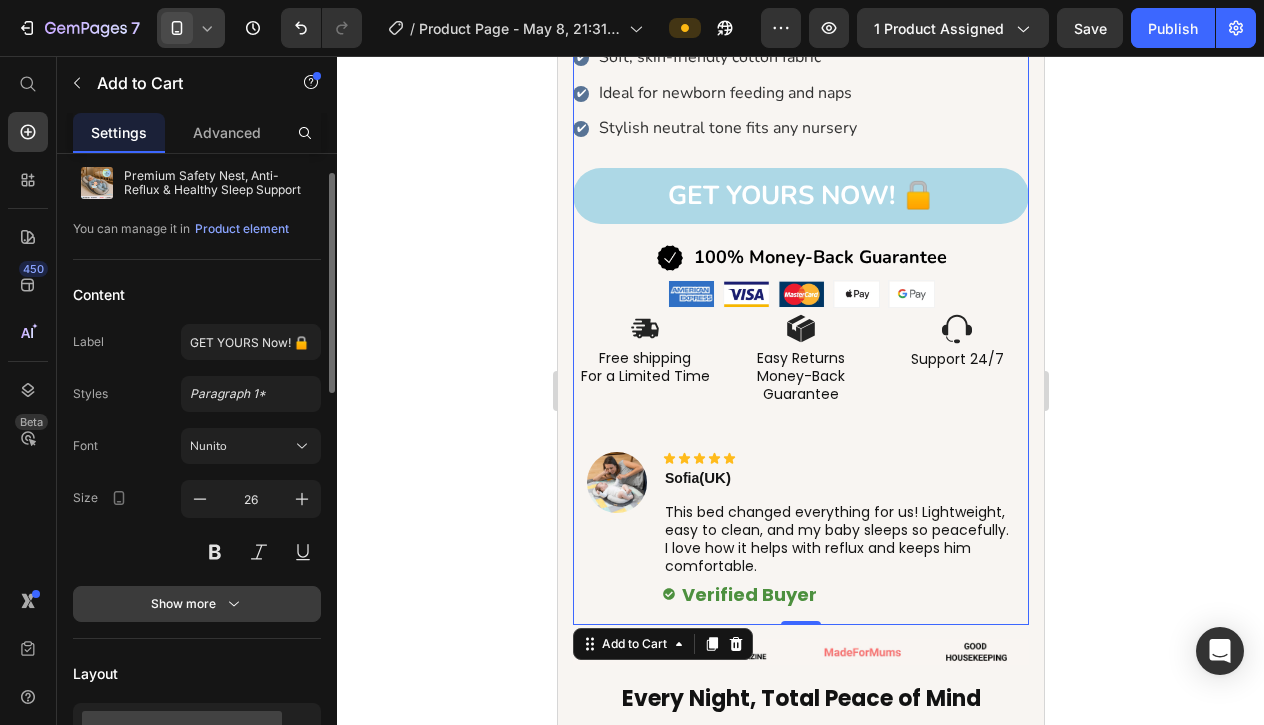 click 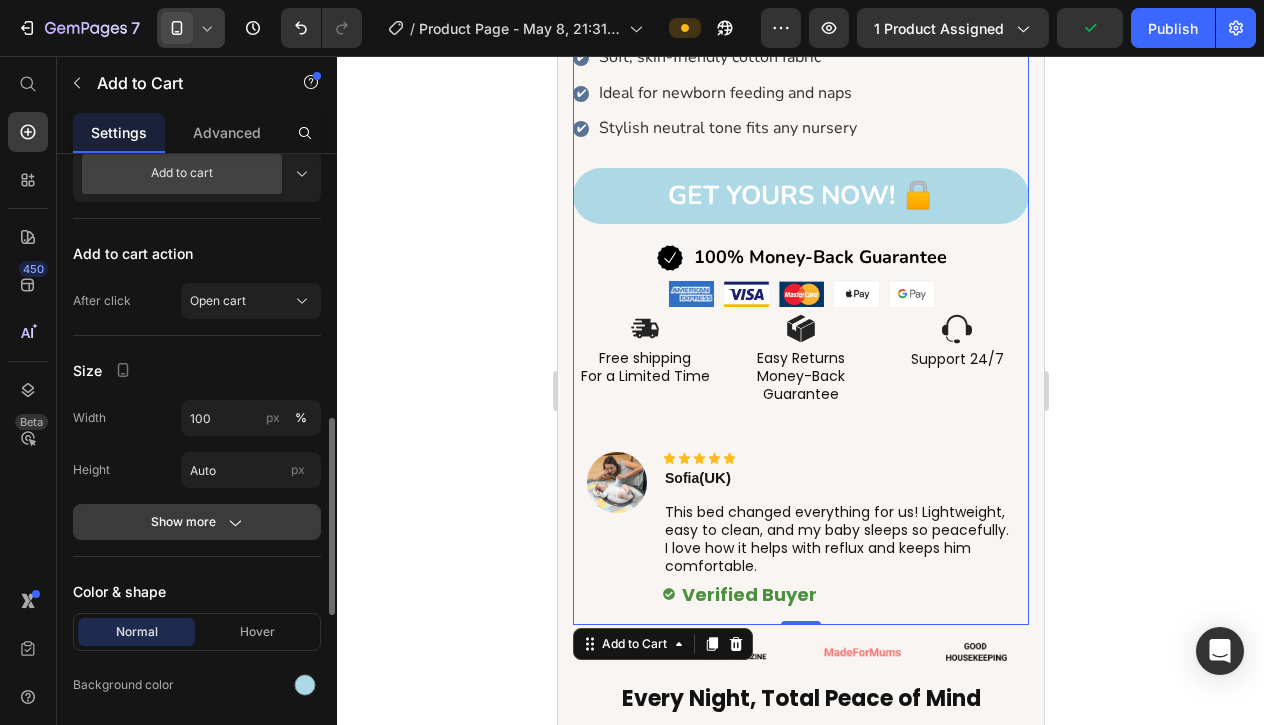 scroll, scrollTop: 834, scrollLeft: 0, axis: vertical 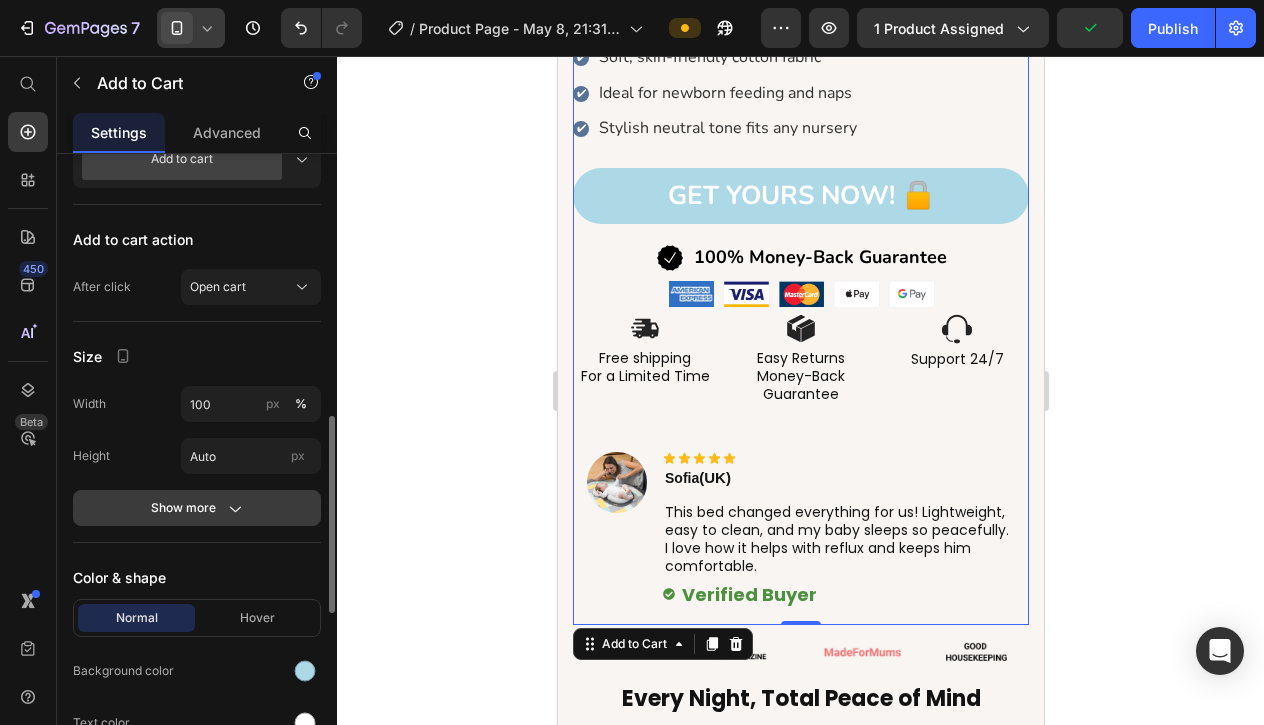 click on "Show more" 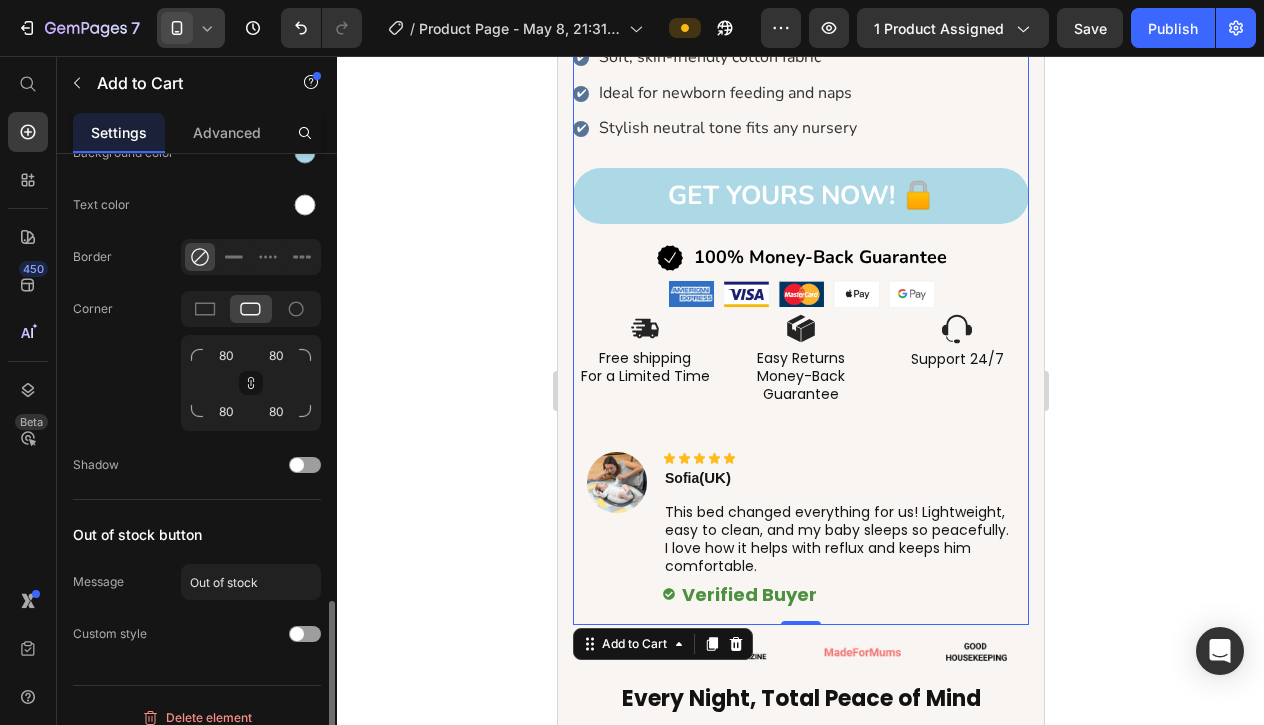 scroll, scrollTop: 1541, scrollLeft: 0, axis: vertical 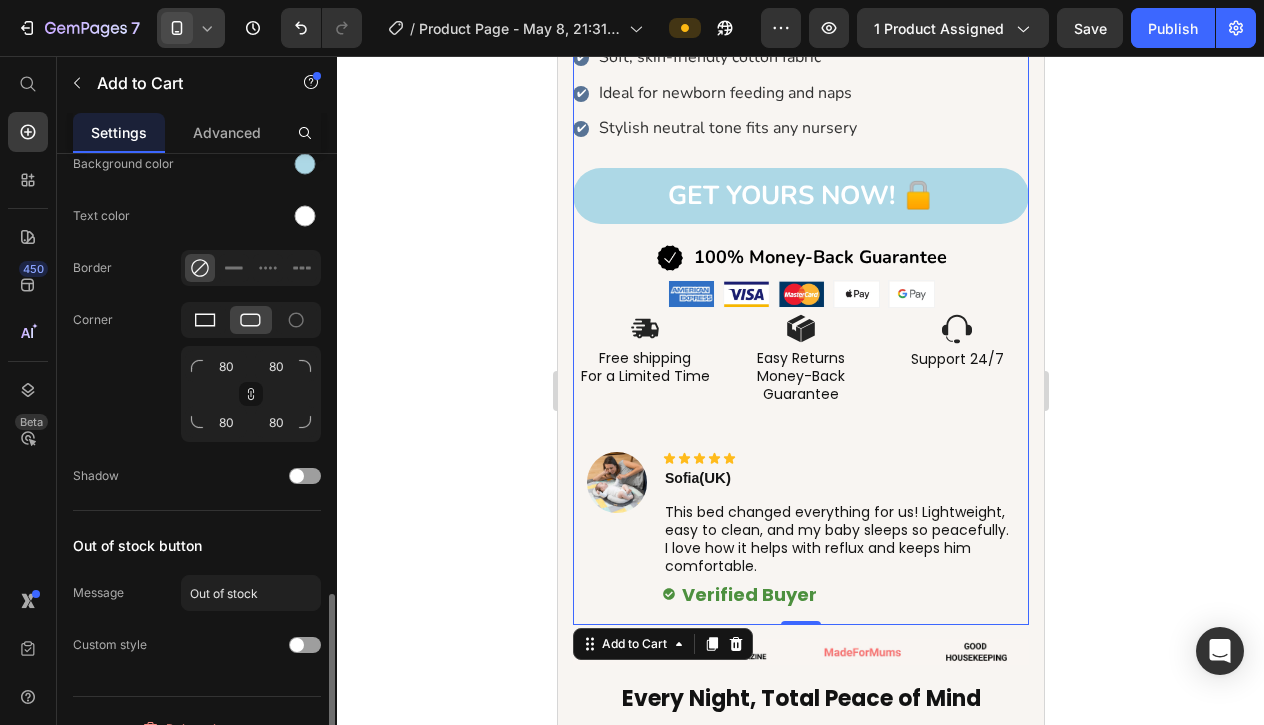 click 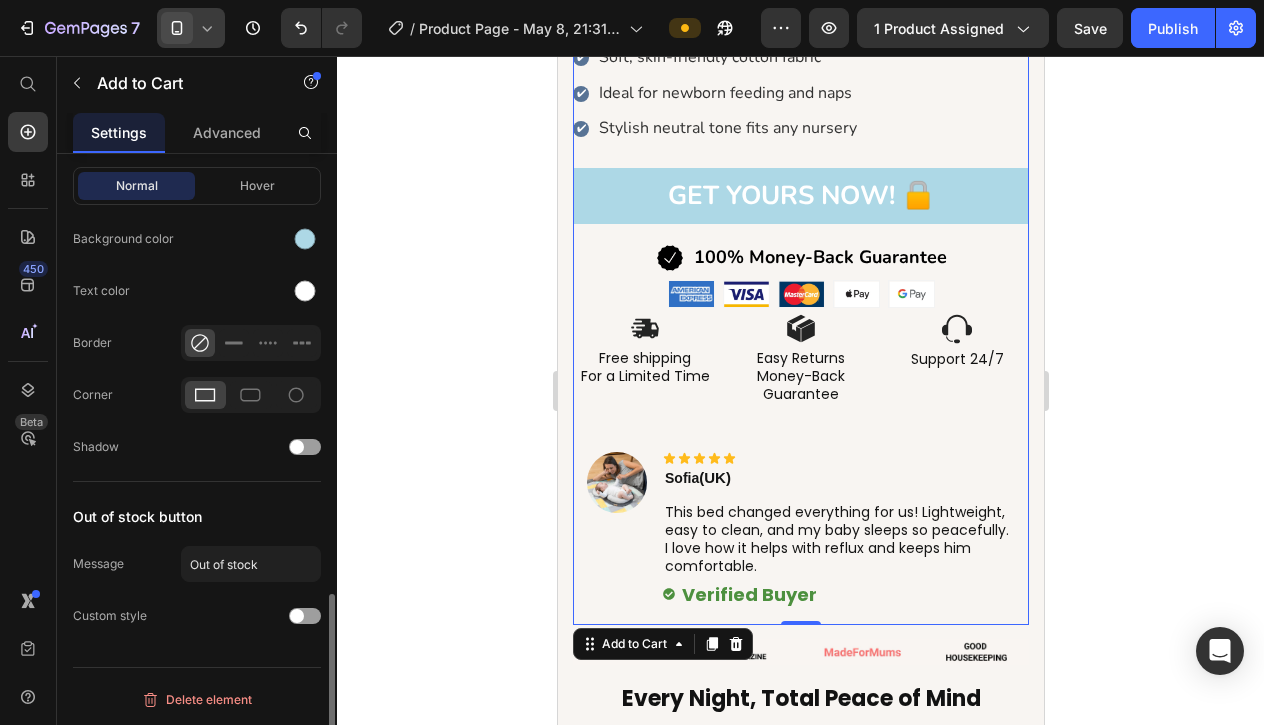 scroll, scrollTop: 1466, scrollLeft: 0, axis: vertical 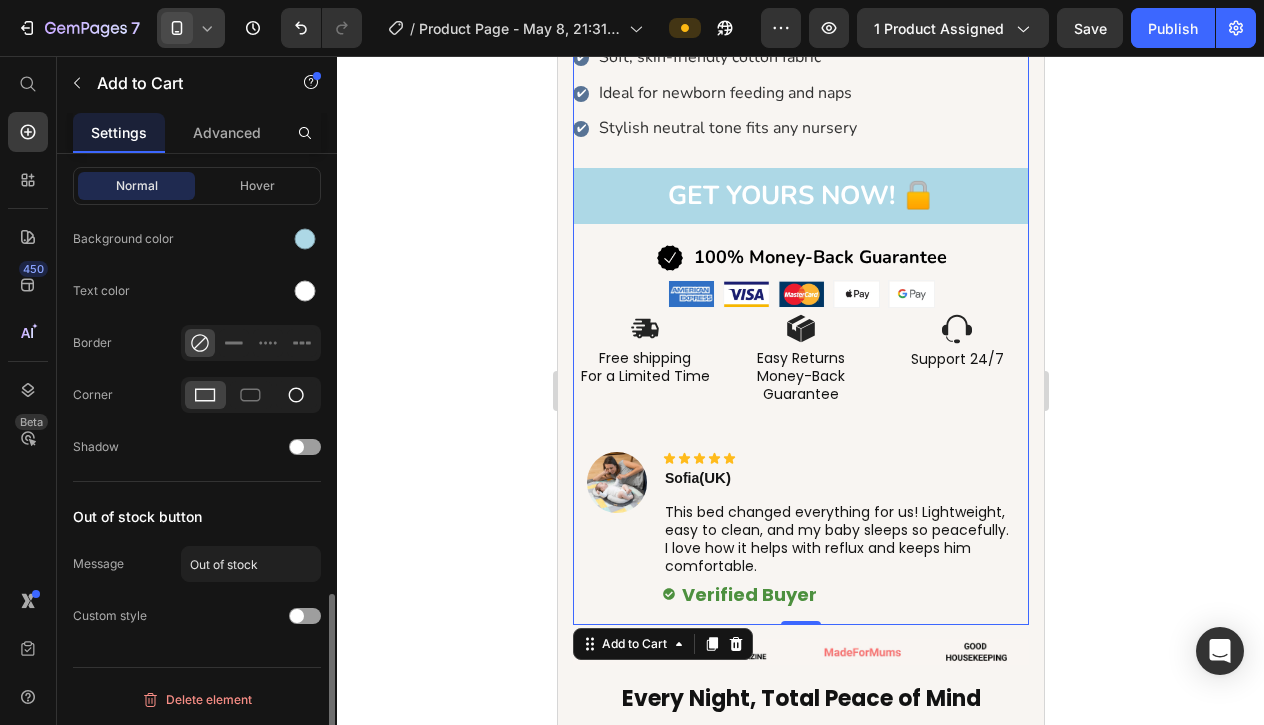 click 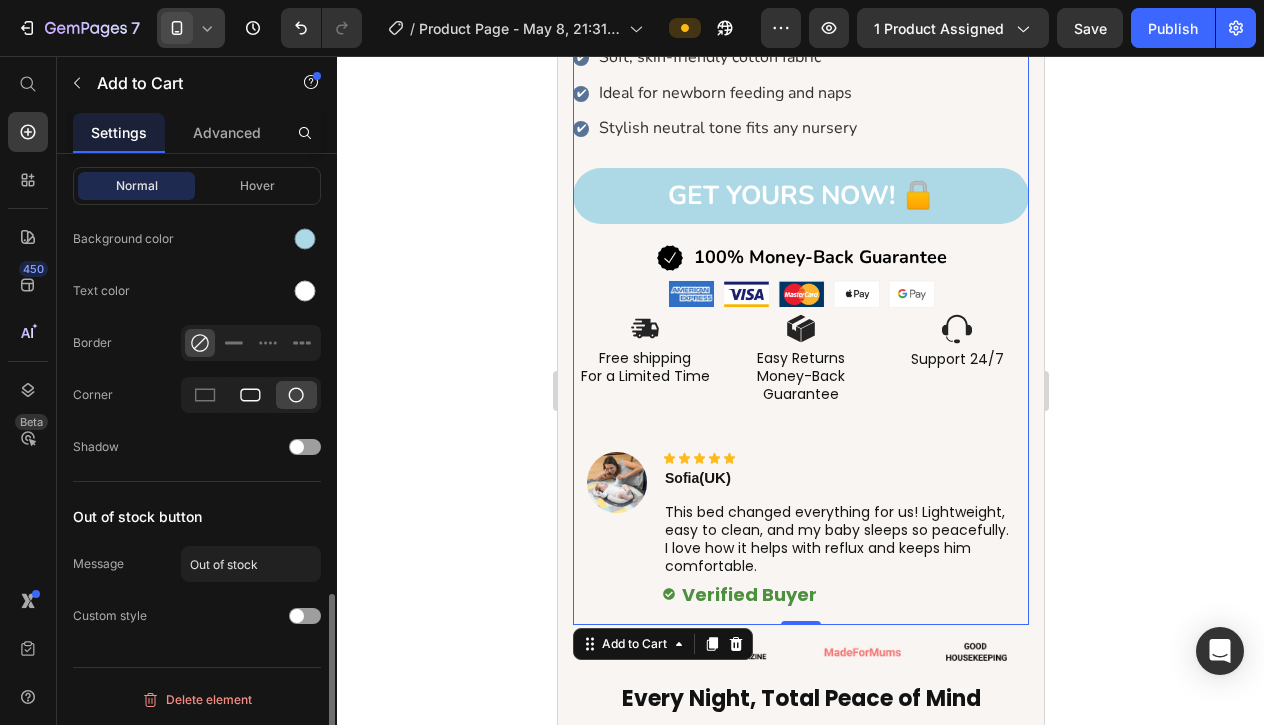 click 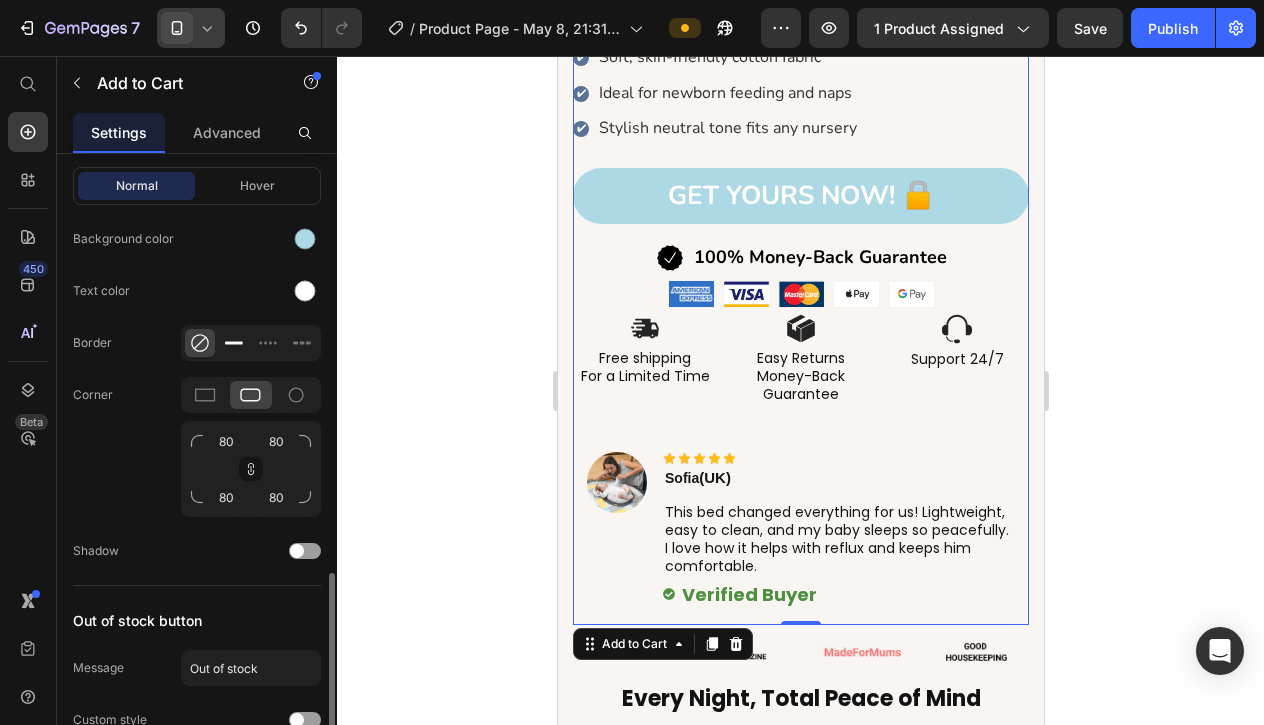 click 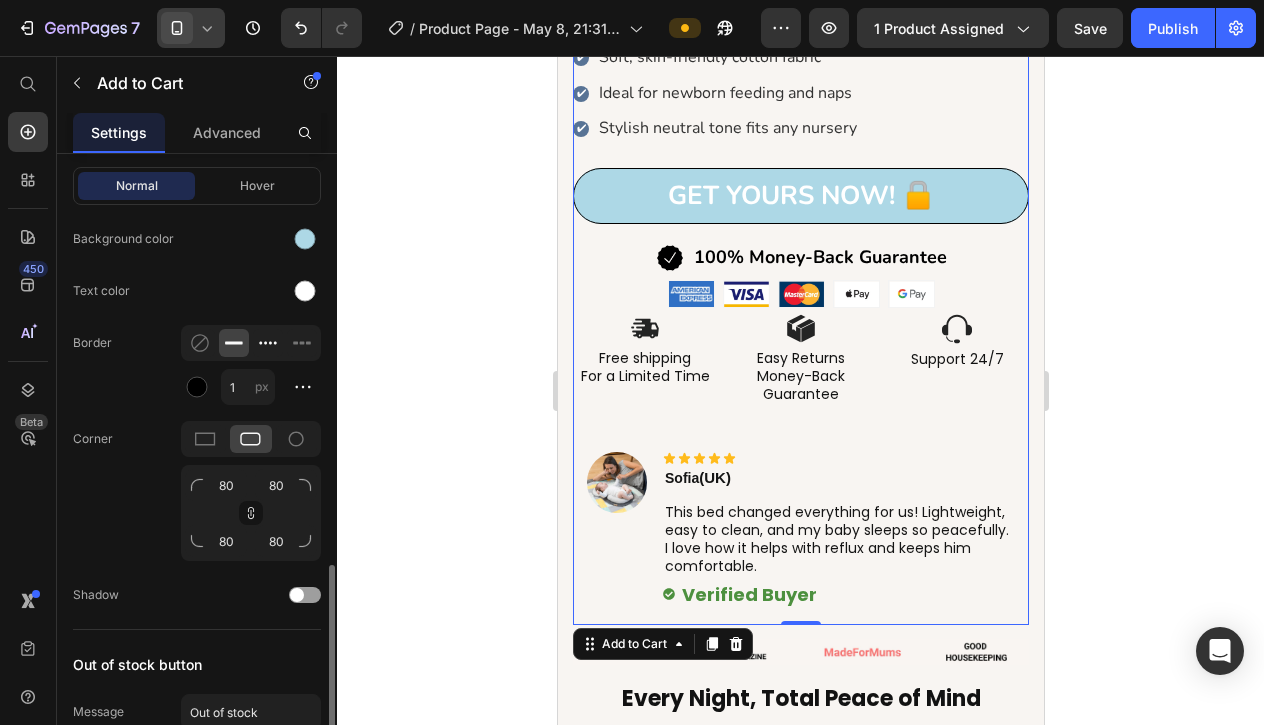 click 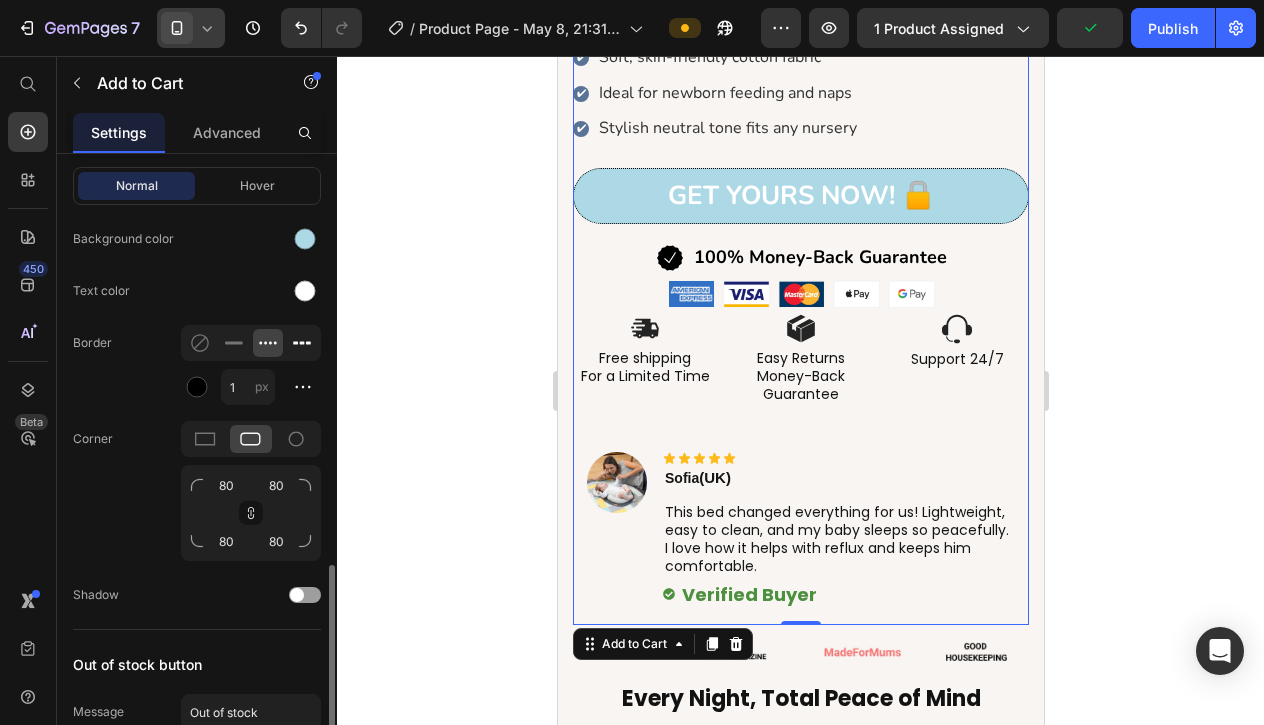 click 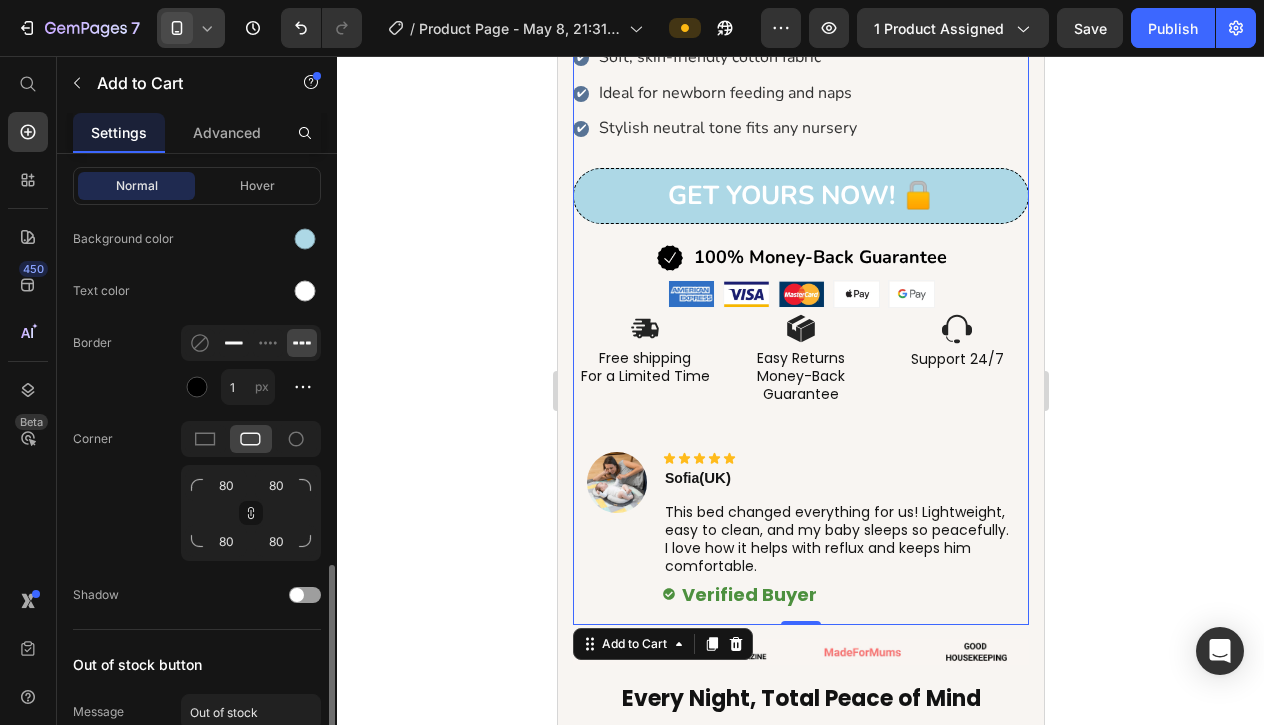 click 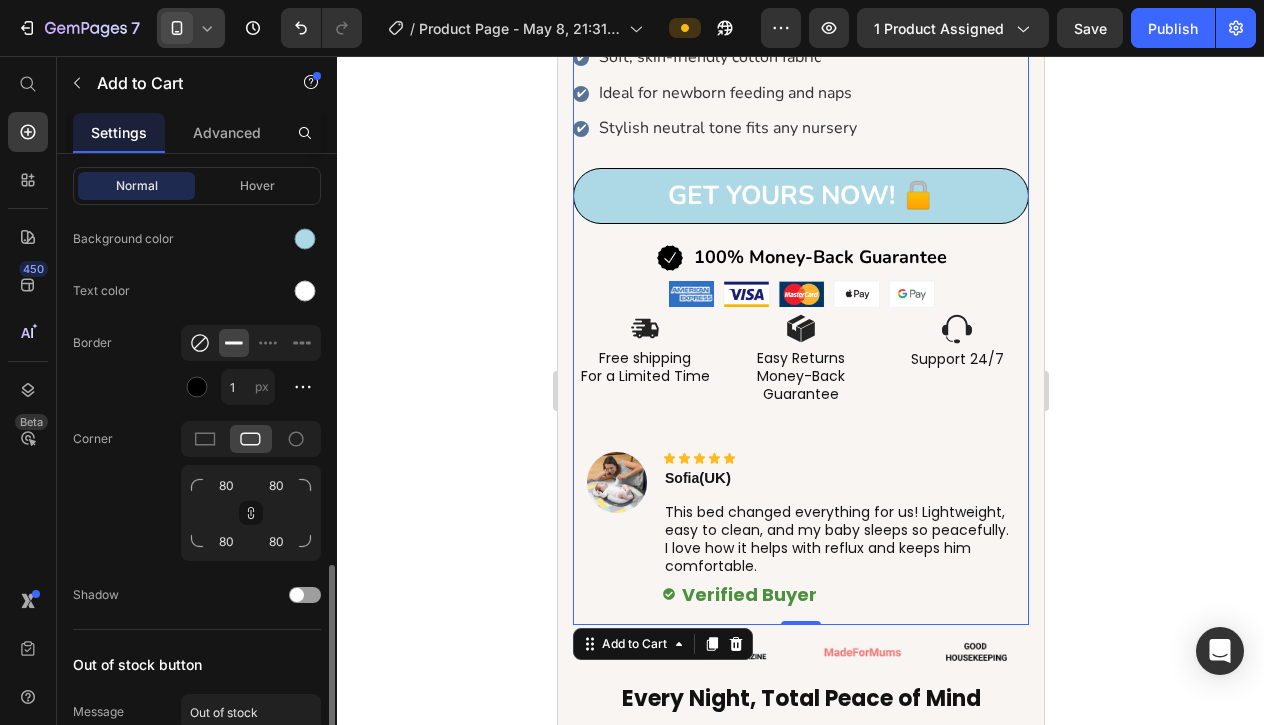 click 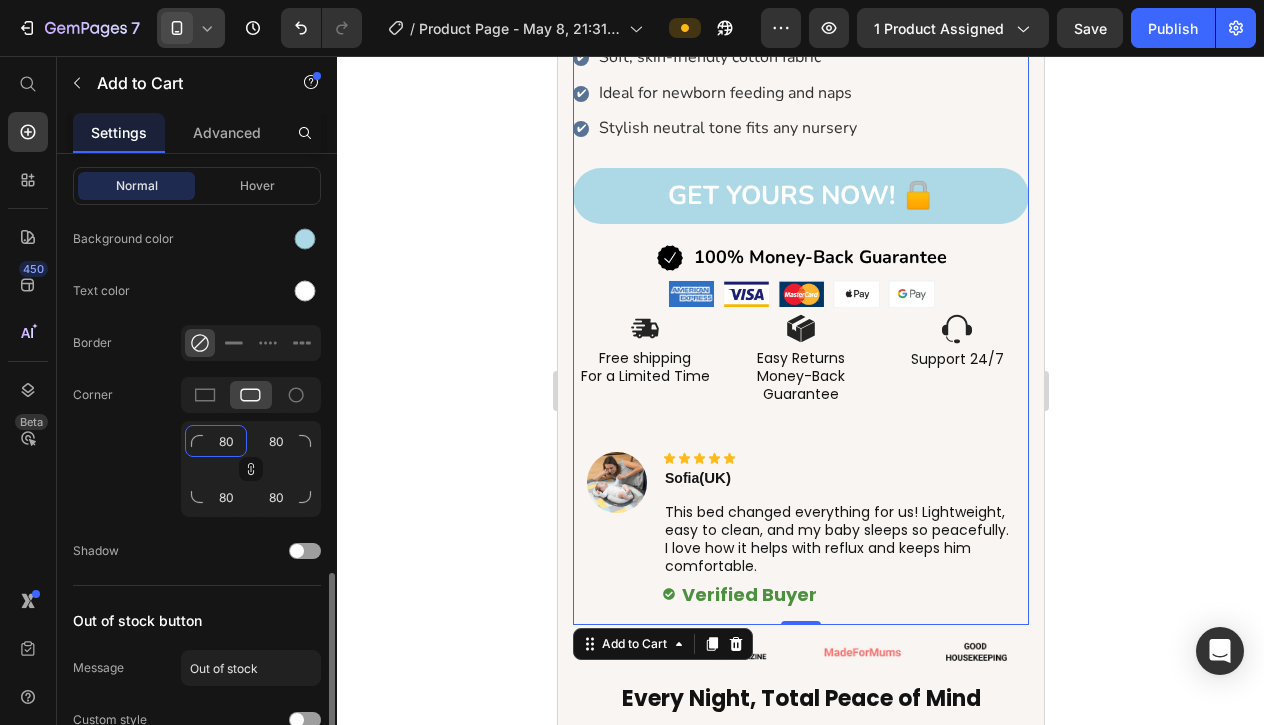click on "80" 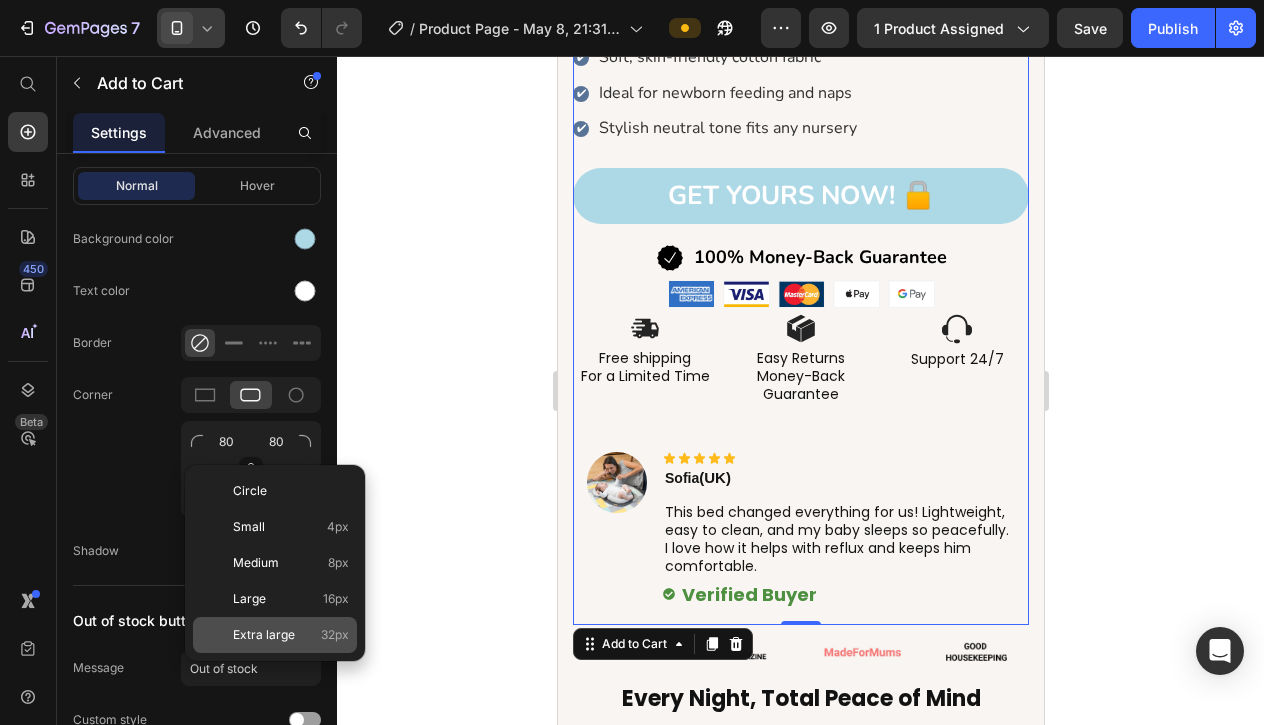 click on "Extra large" at bounding box center (264, 635) 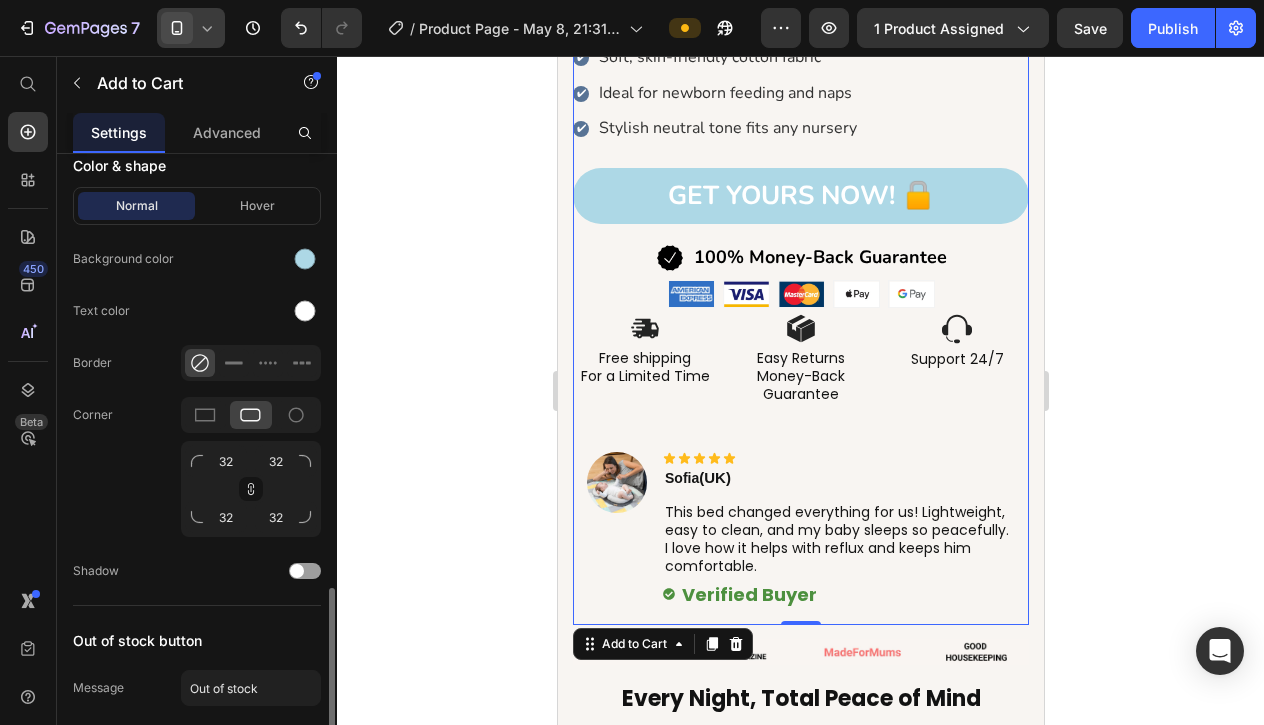 scroll, scrollTop: 1445, scrollLeft: 0, axis: vertical 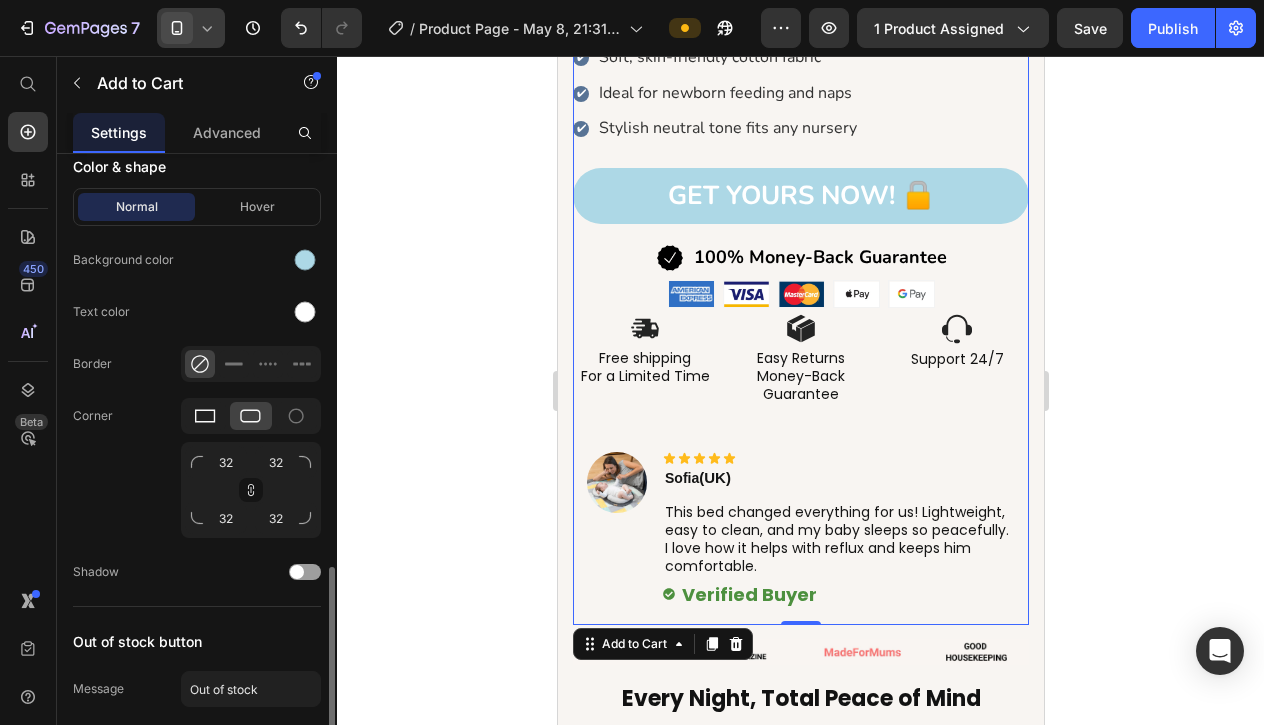 click 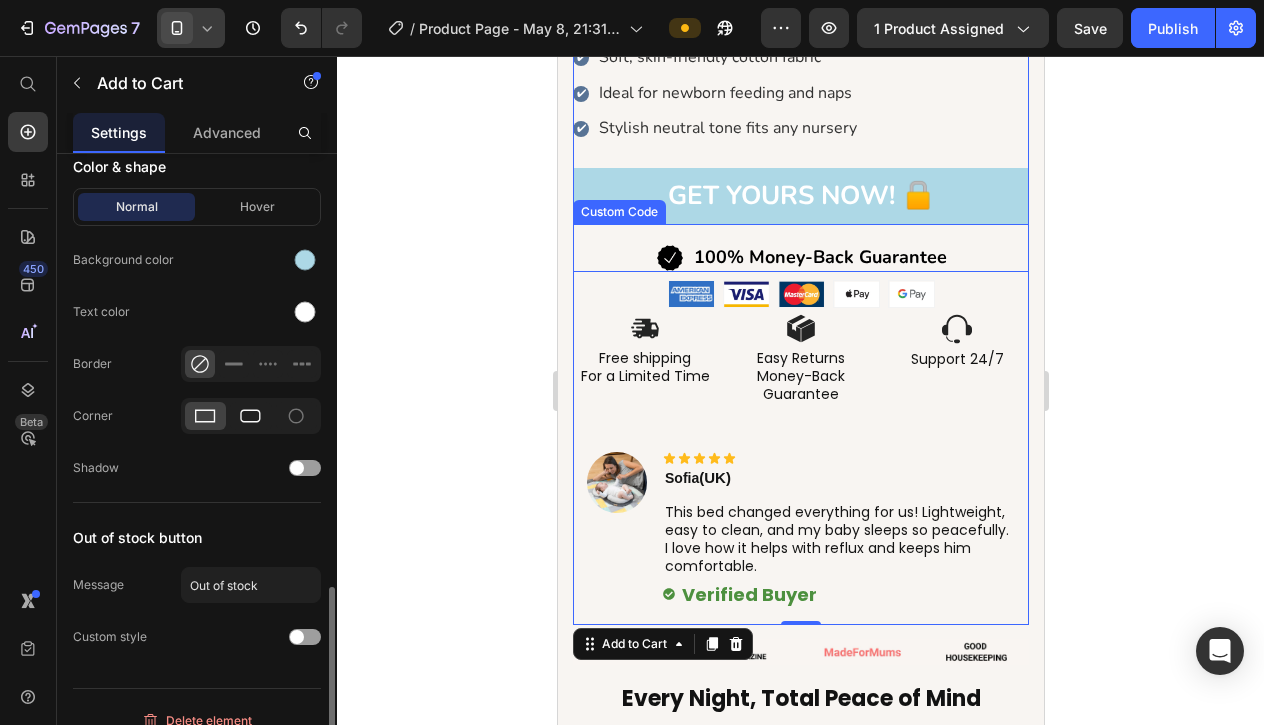 click 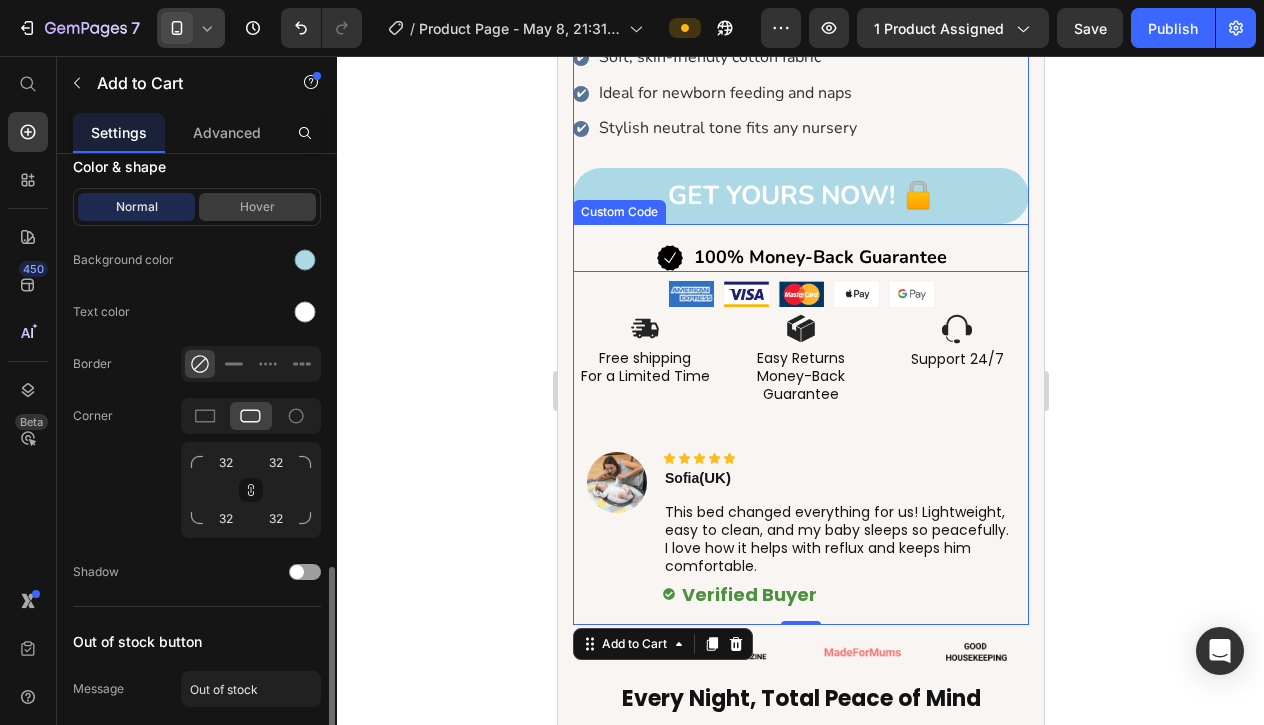 click on "Hover" at bounding box center [257, 207] 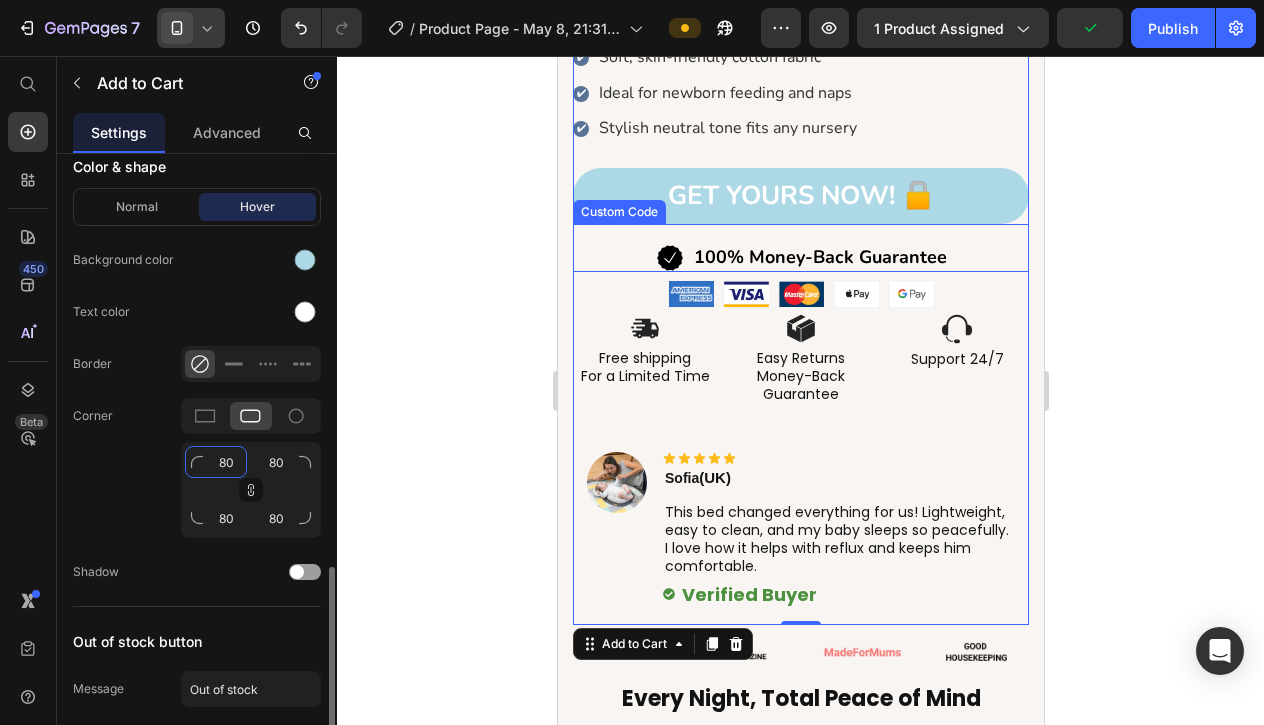click on "80" 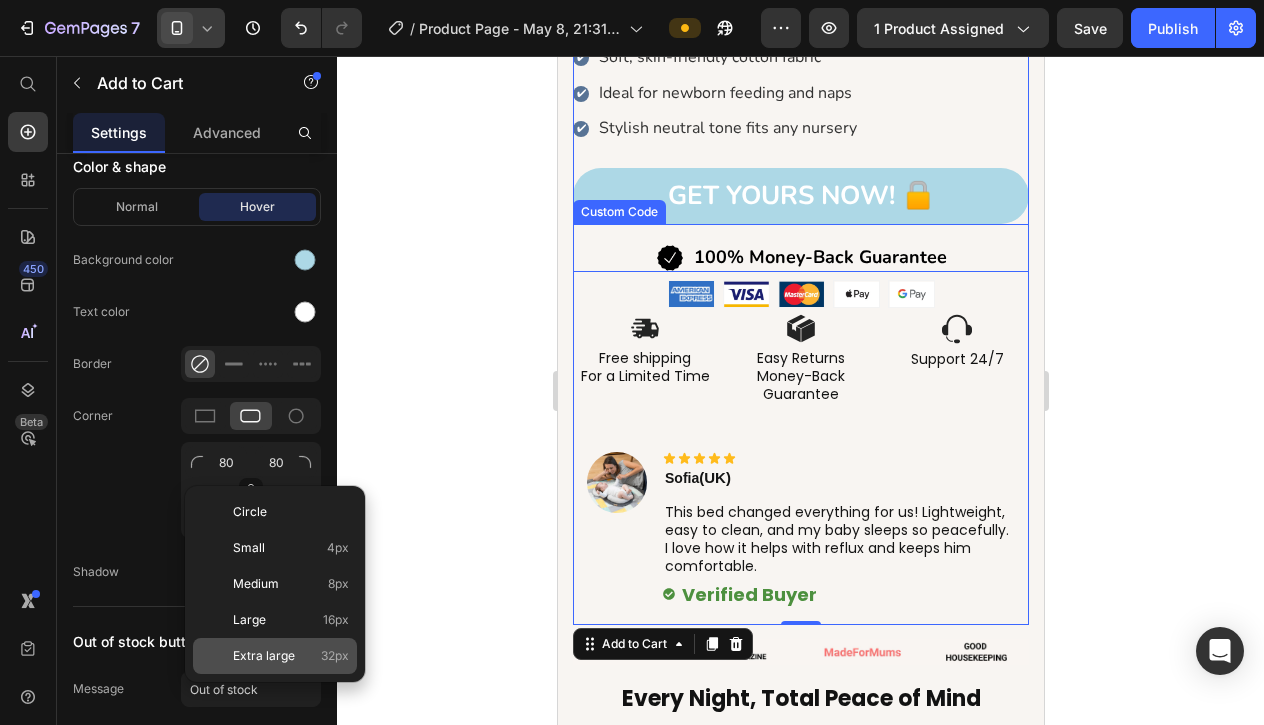 click on "Extra large 32px" 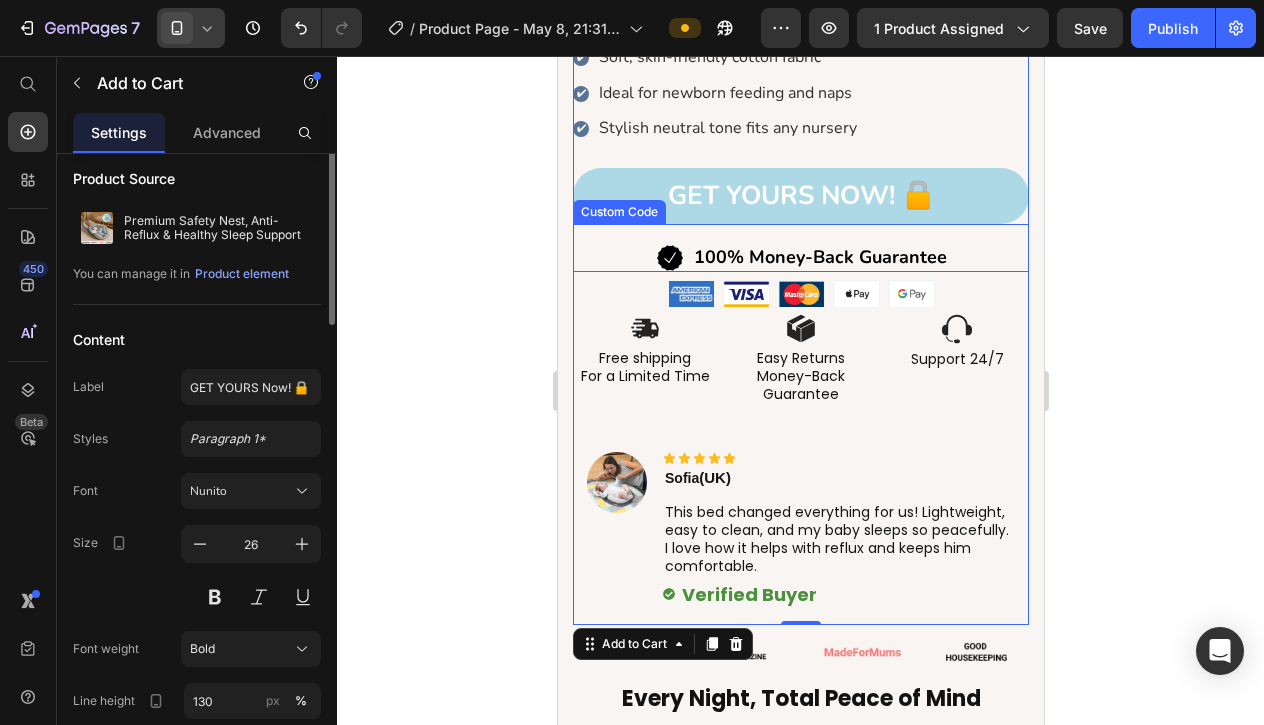 scroll, scrollTop: 0, scrollLeft: 0, axis: both 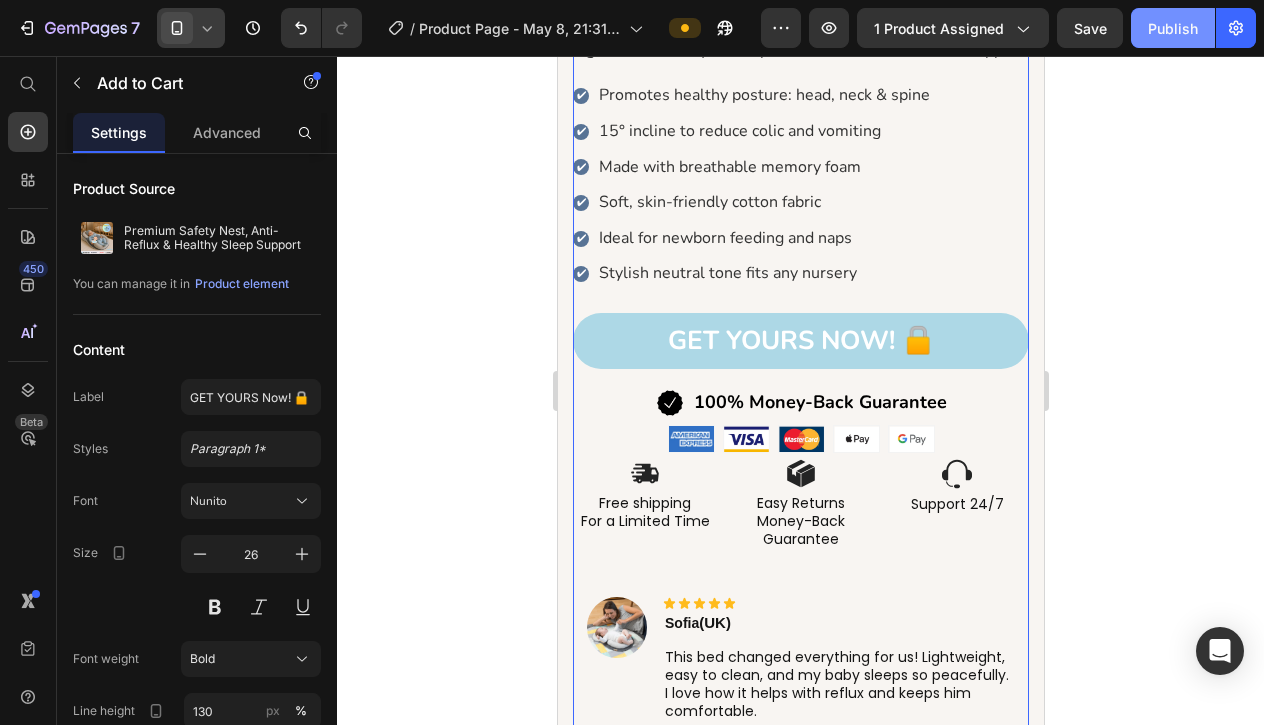 click on "Publish" at bounding box center [1173, 28] 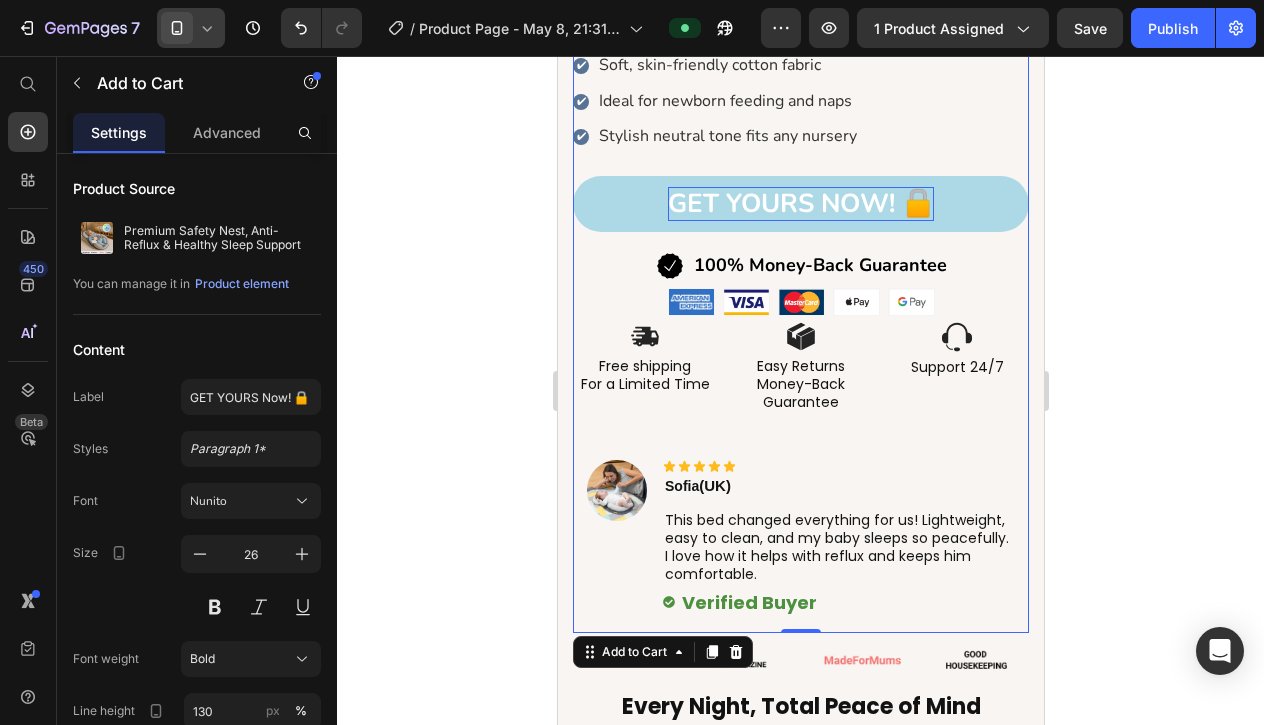 scroll, scrollTop: 1161, scrollLeft: 0, axis: vertical 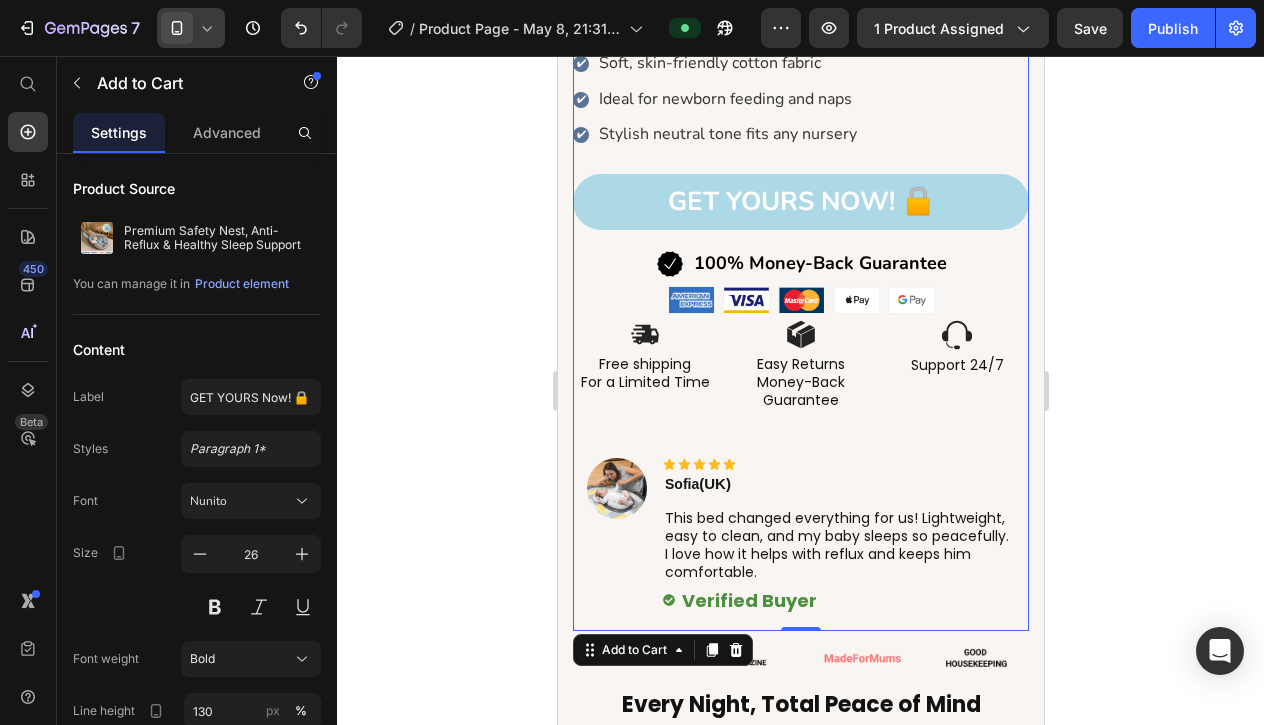 click on "7  Version history  /  Product Page - May 8, 21:31:31 Preview 1 product assigned  Save   Publish" 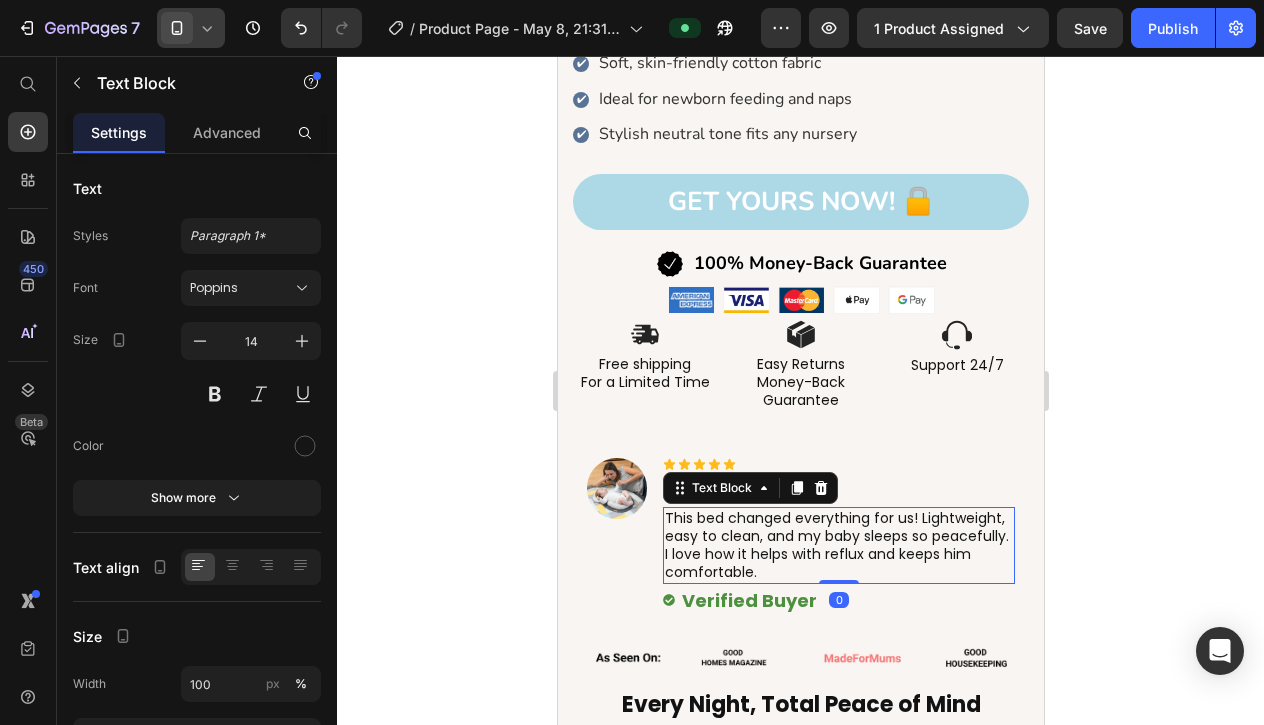 click on "This bed changed everything for us! Lightweight, easy to clean, and my baby sleeps so peacefully. I love how it helps with reflux and keeps him comfortable." at bounding box center (838, 545) 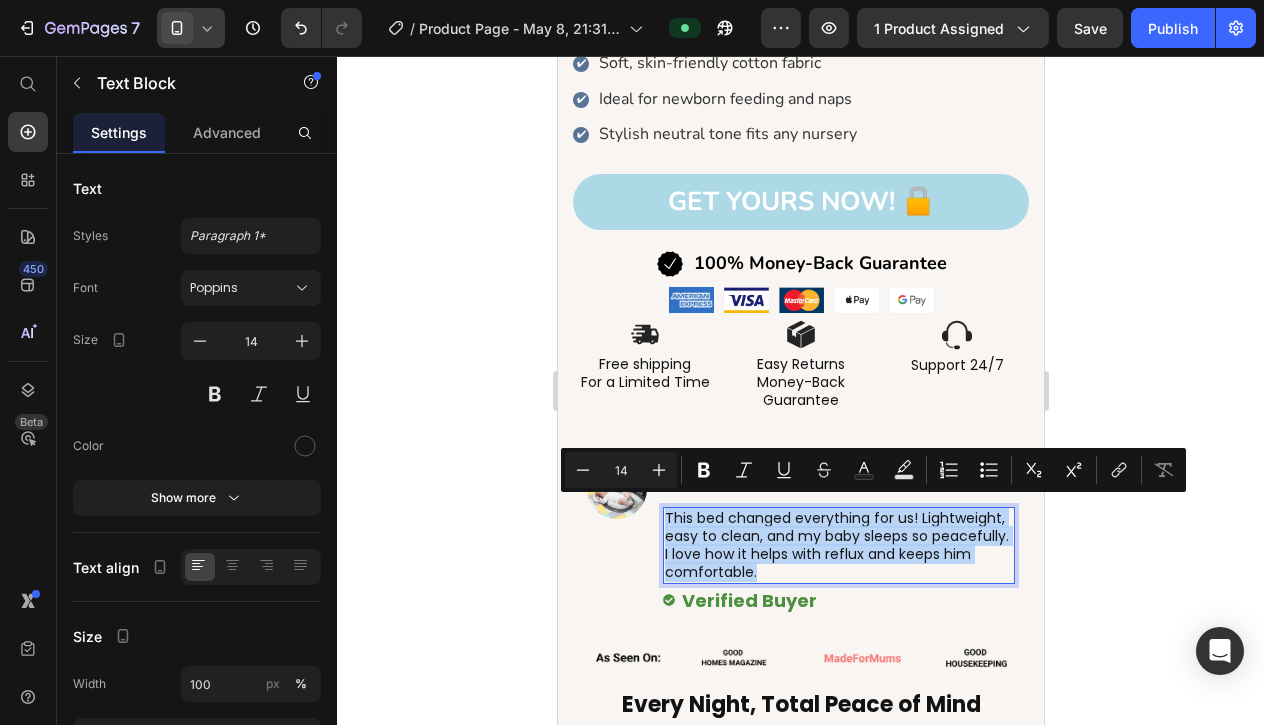 drag, startPoint x: 762, startPoint y: 561, endPoint x: 665, endPoint y: 509, distance: 110.059074 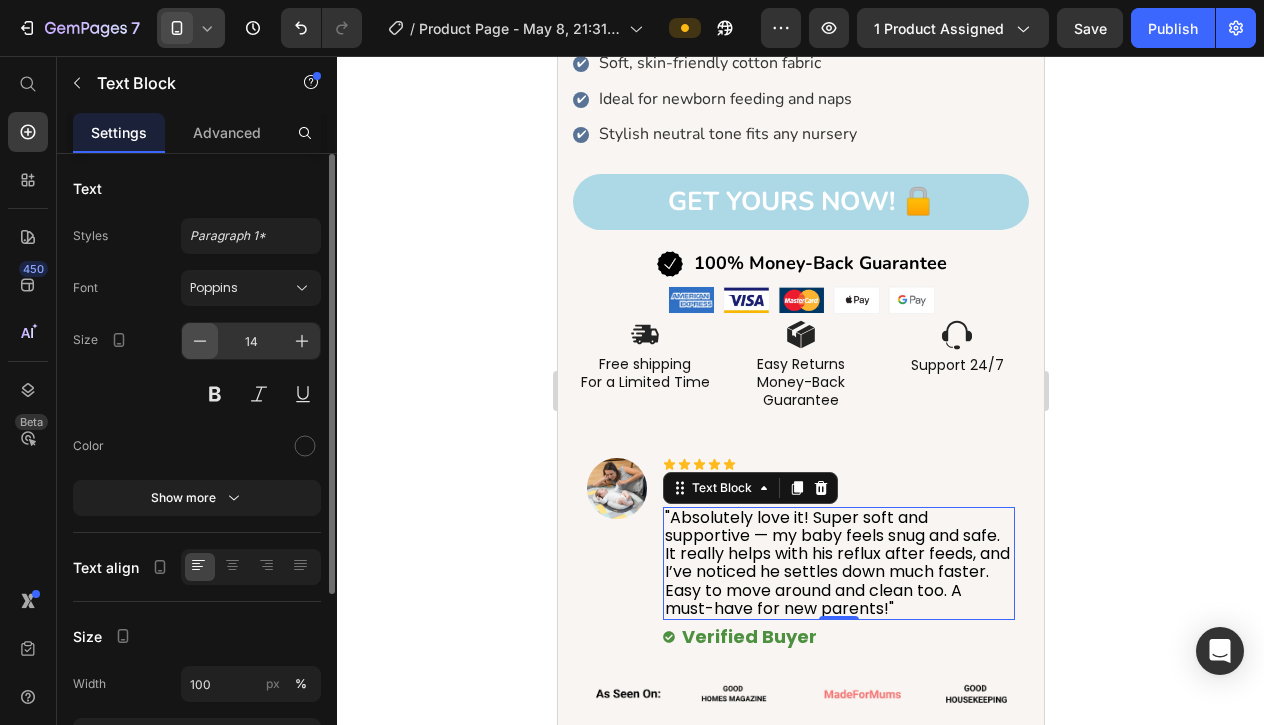 click 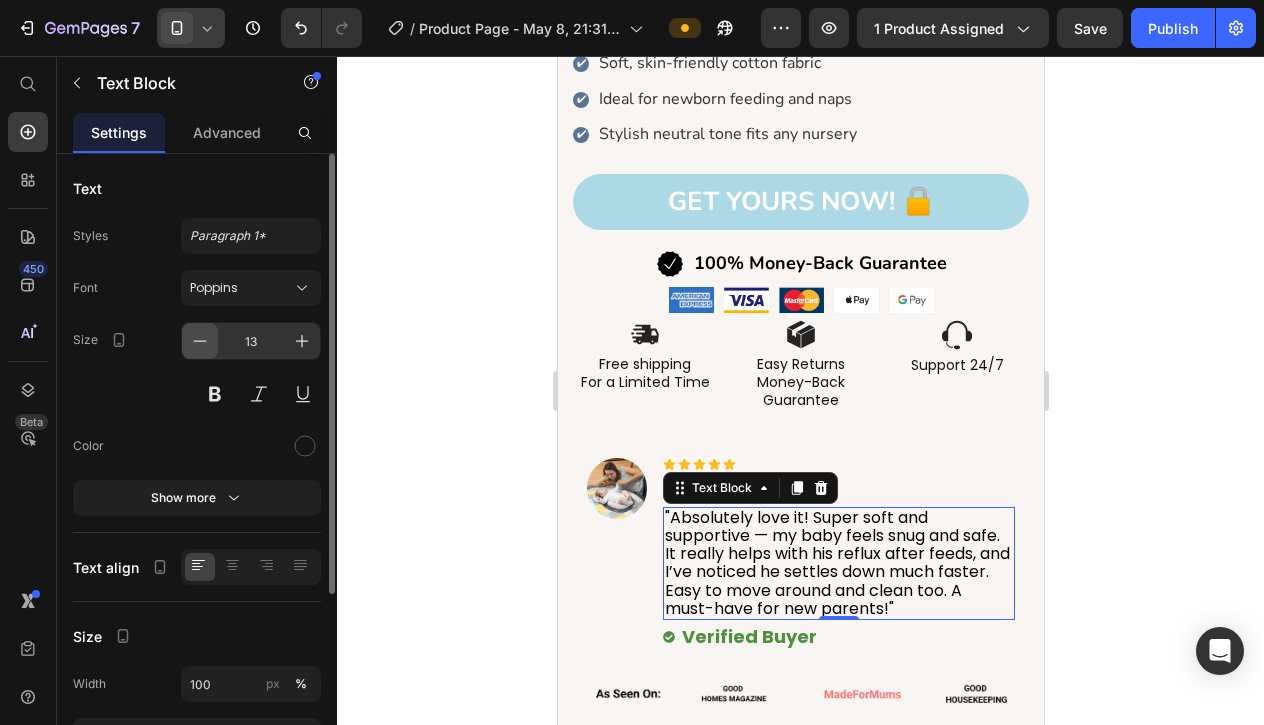 click 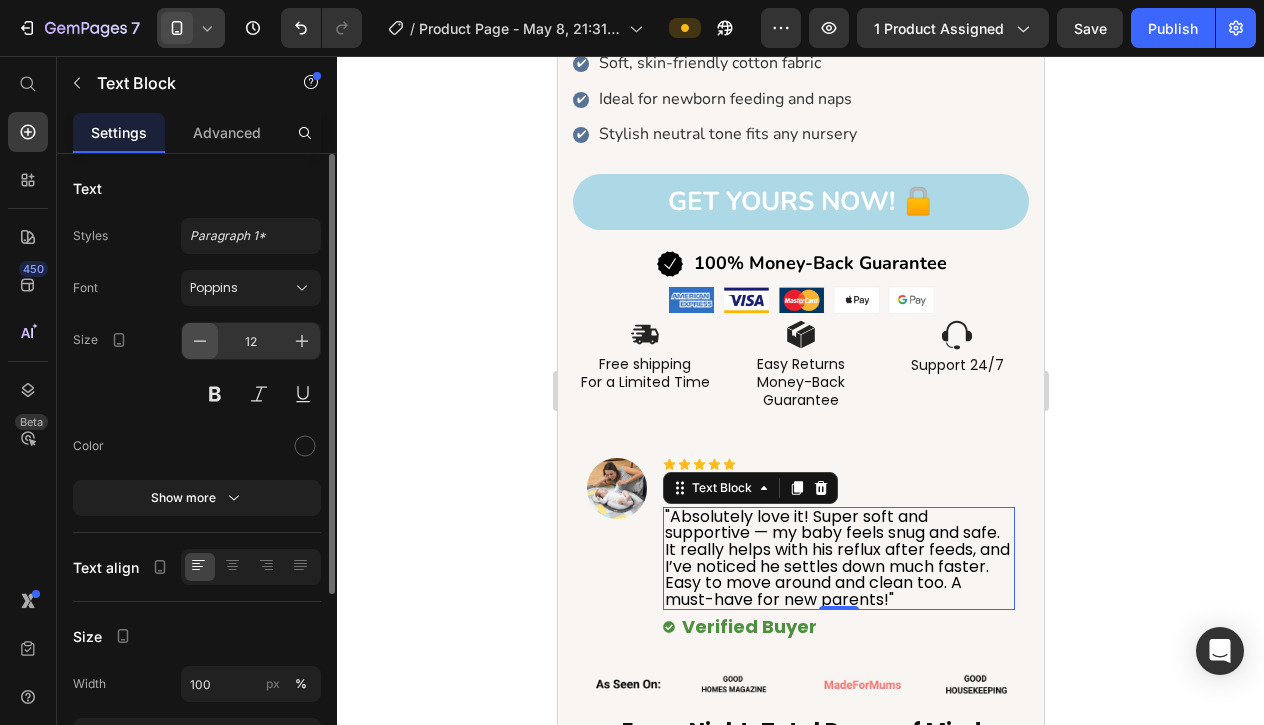 click 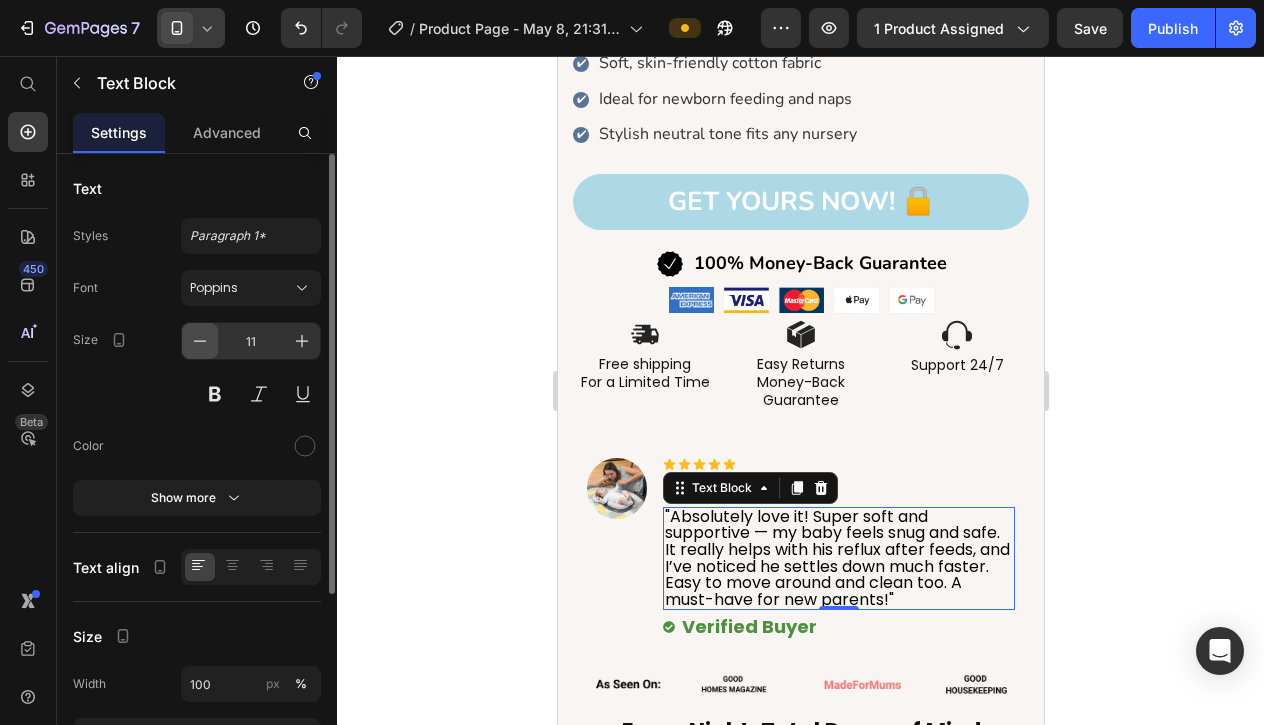 click 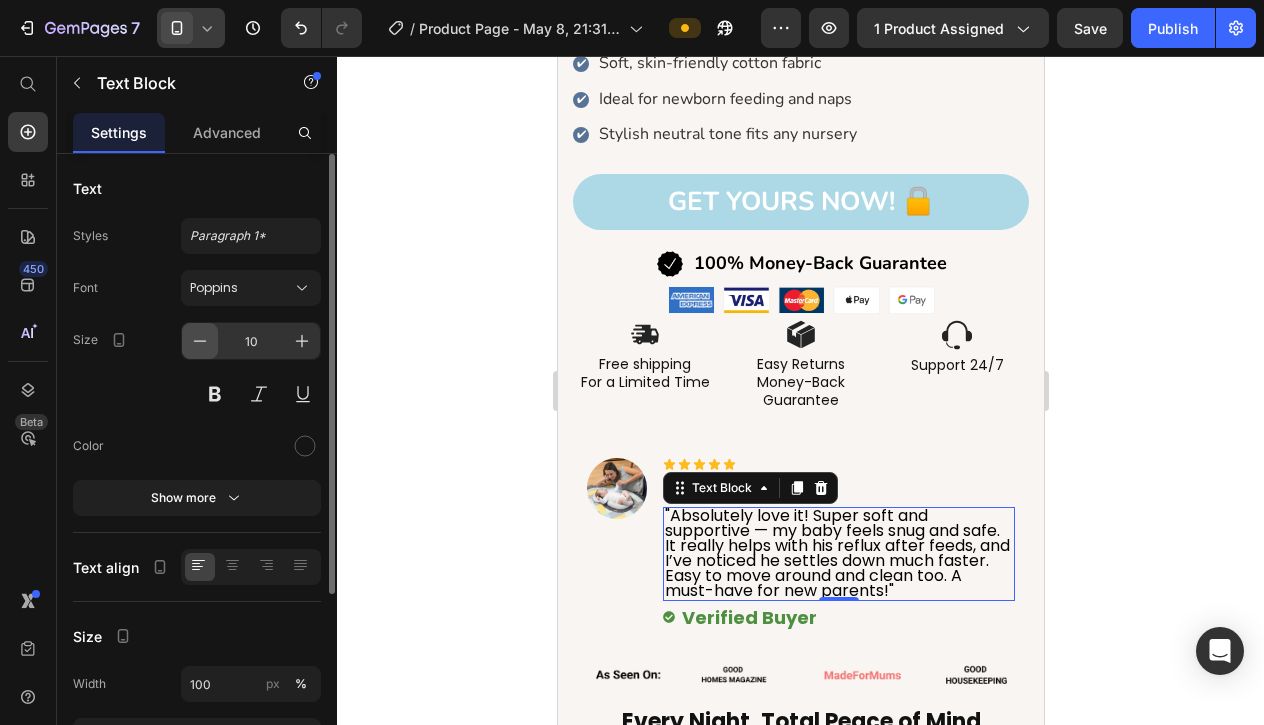 click 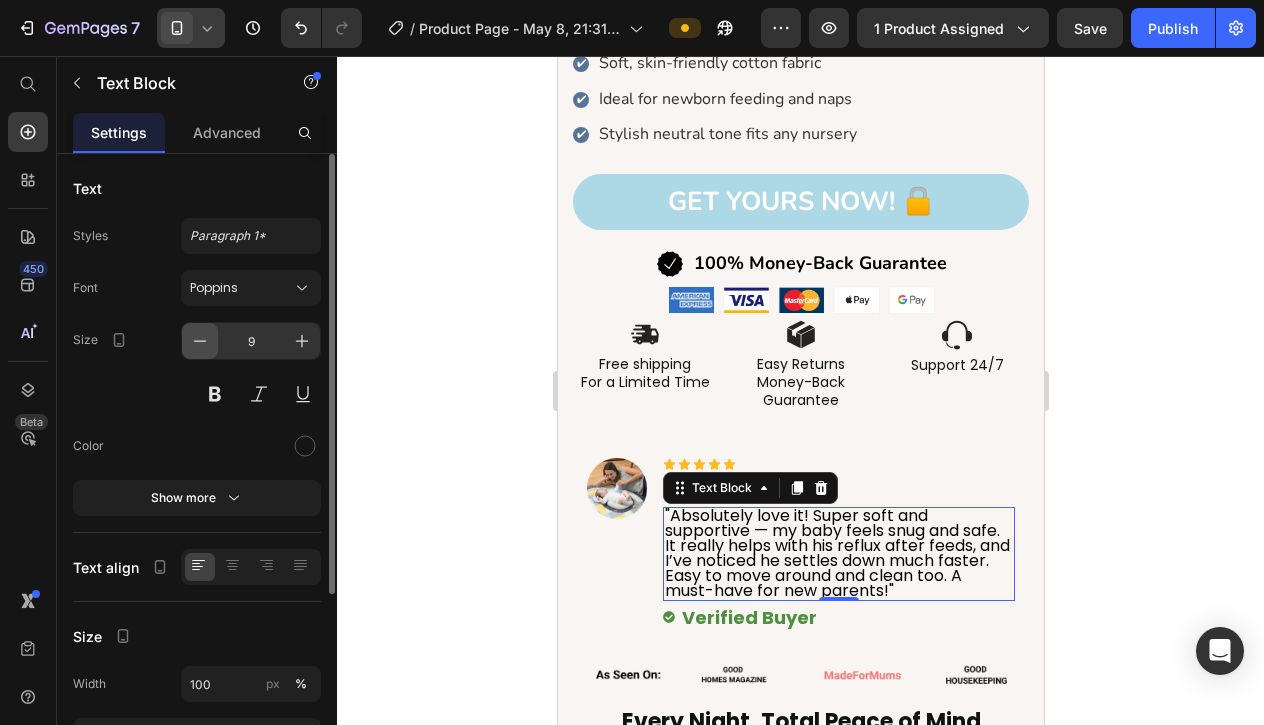 click 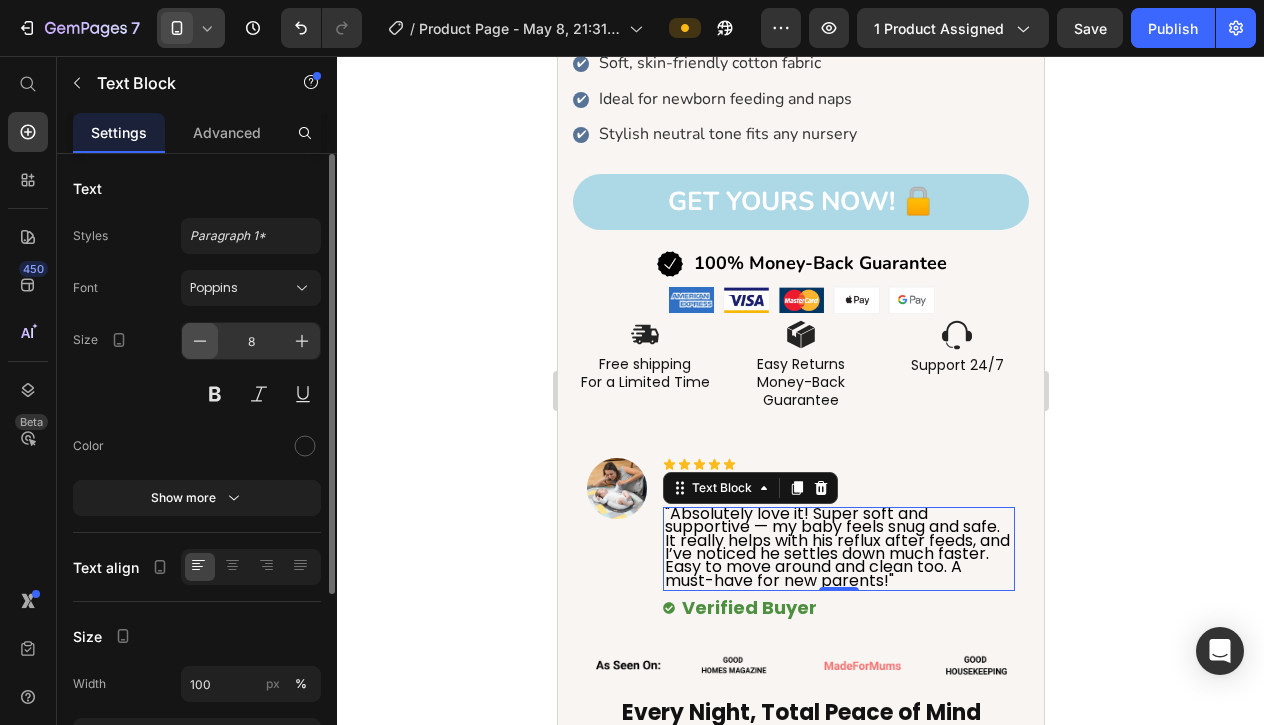 click 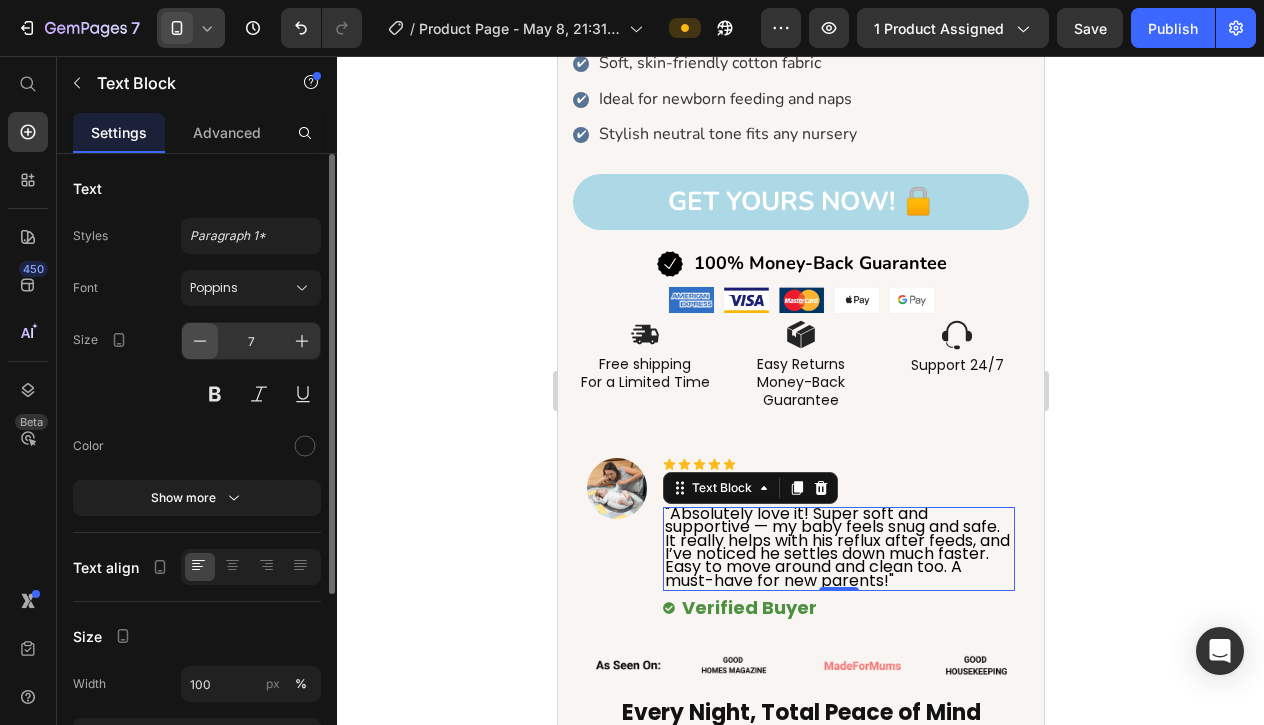 click 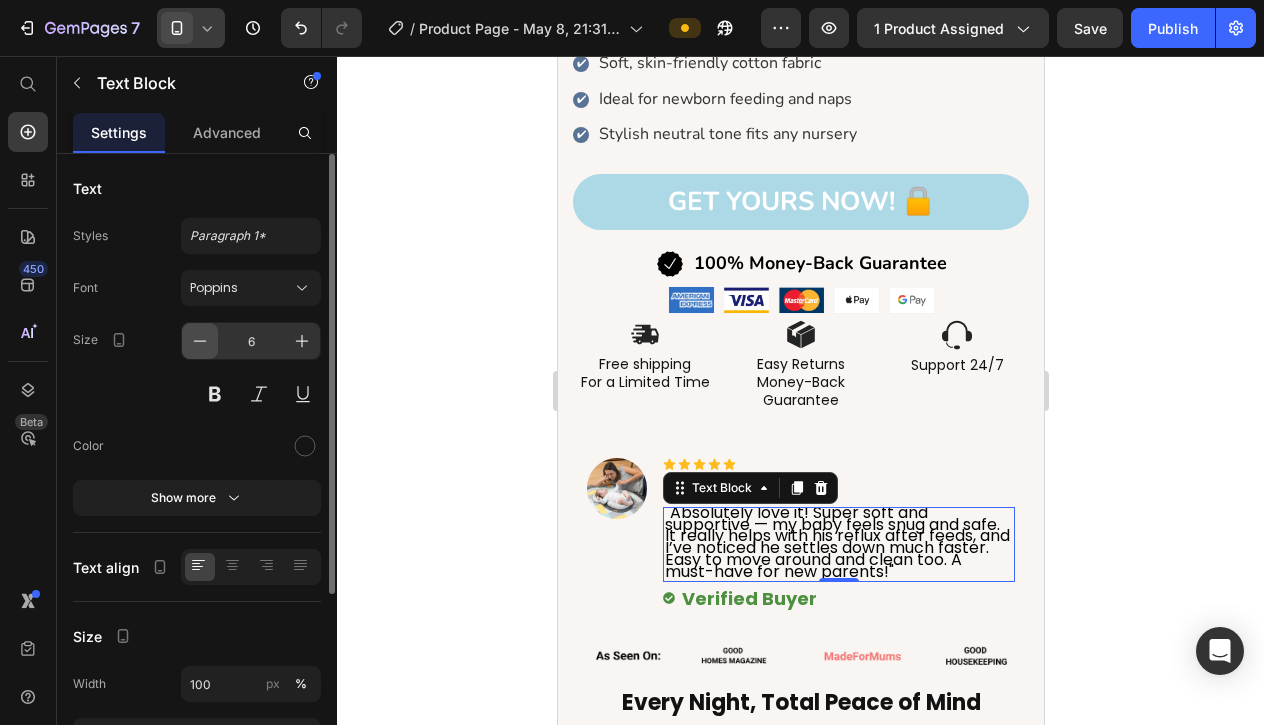 click 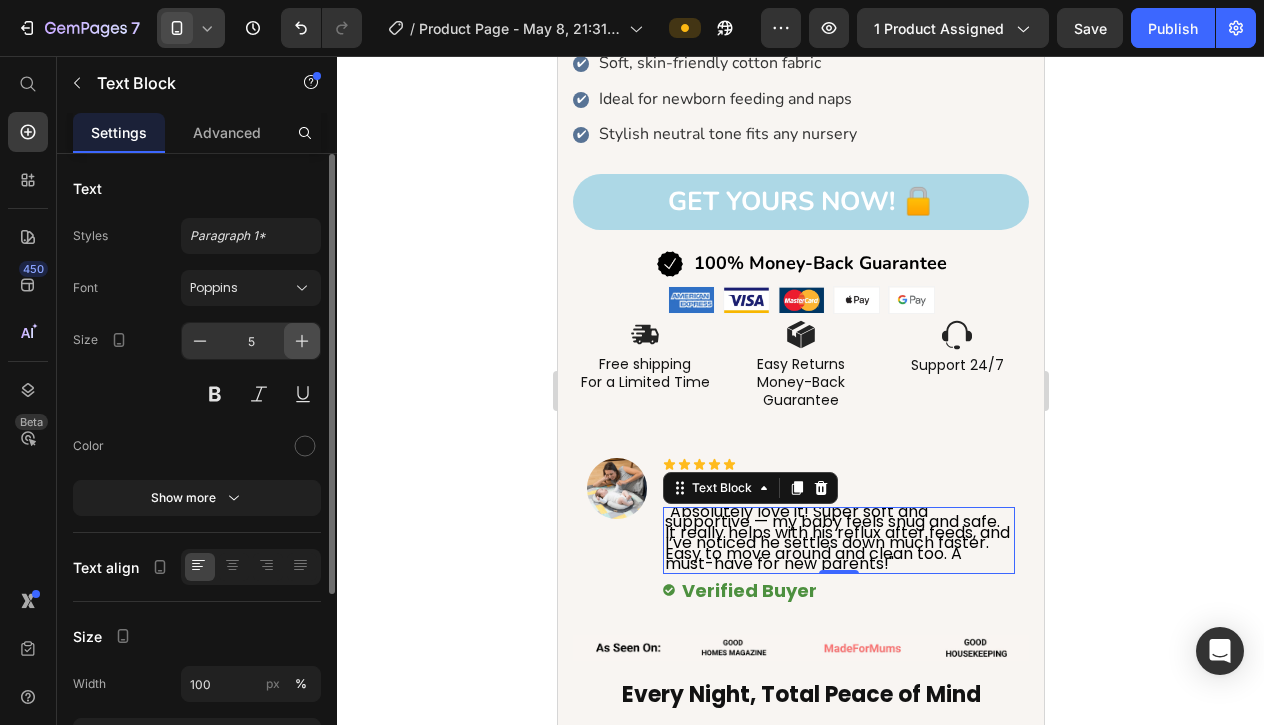 click 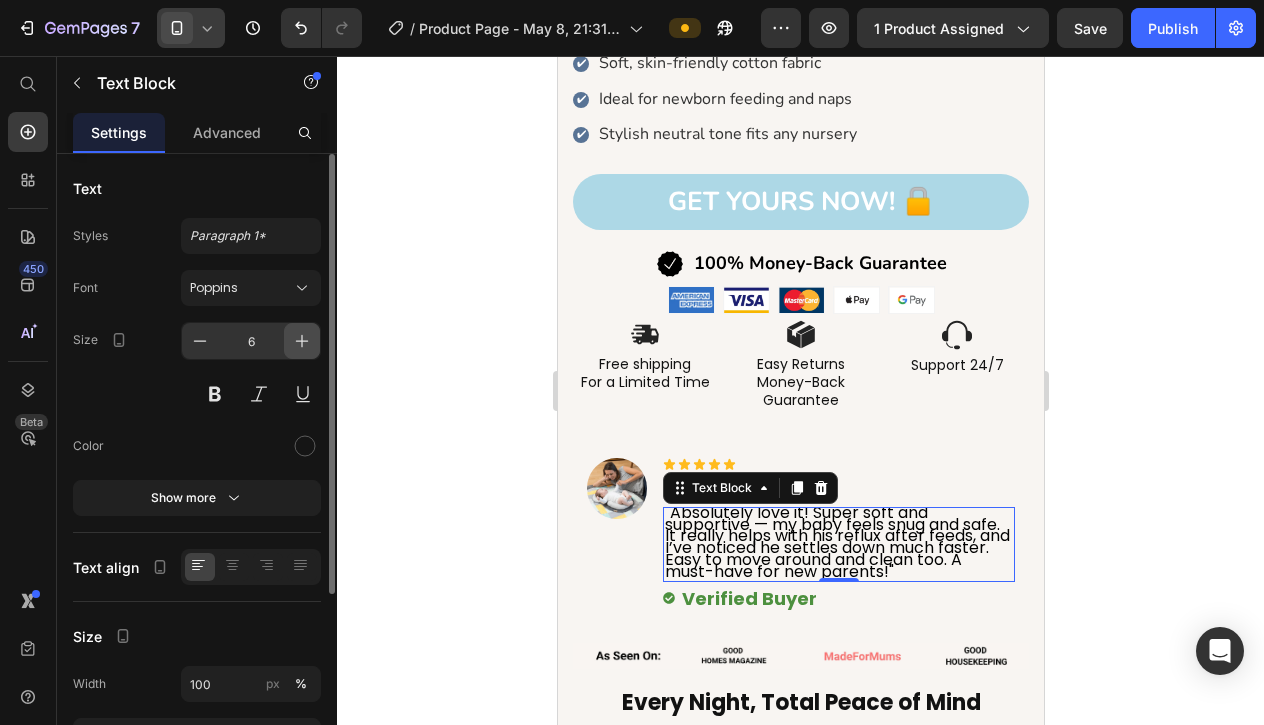 click 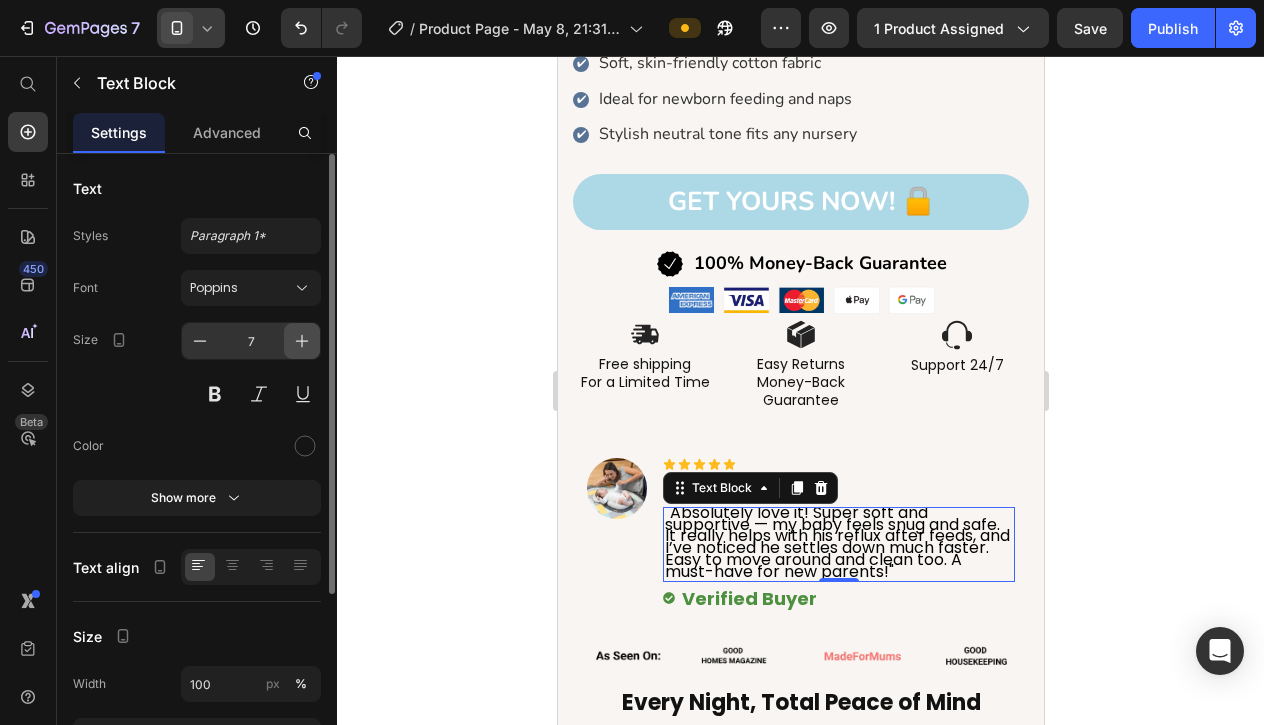 click 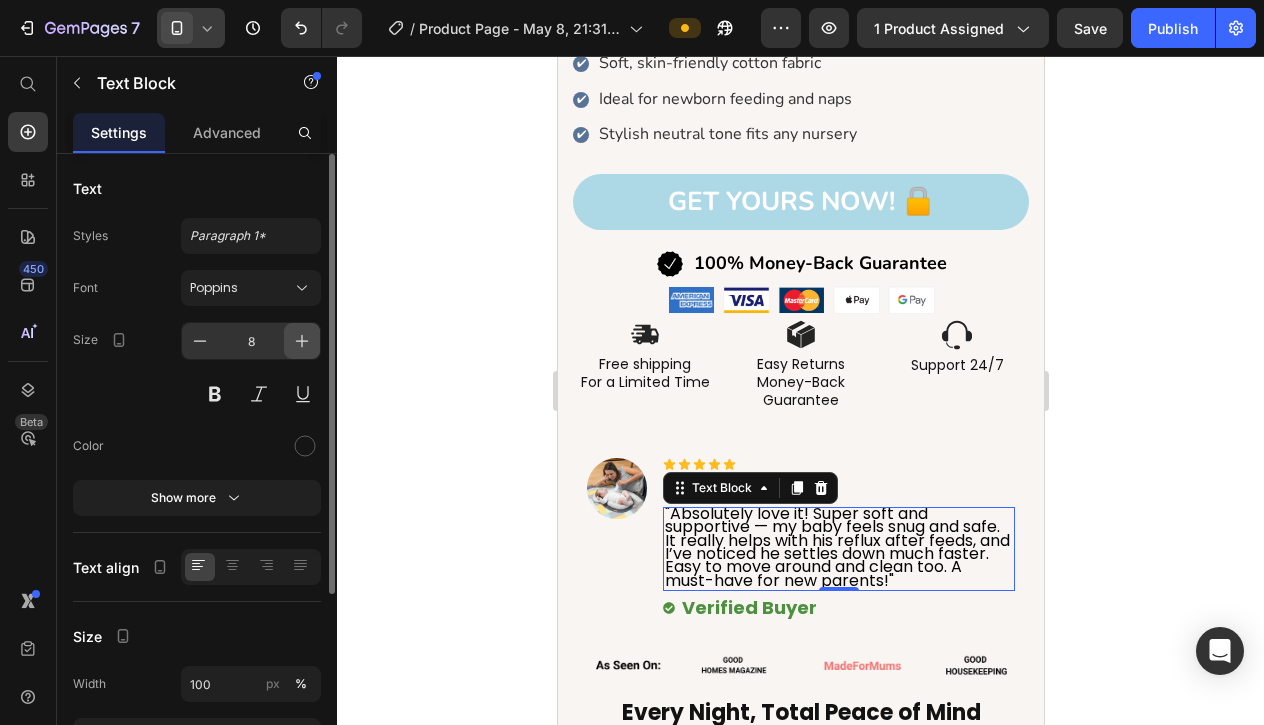 click 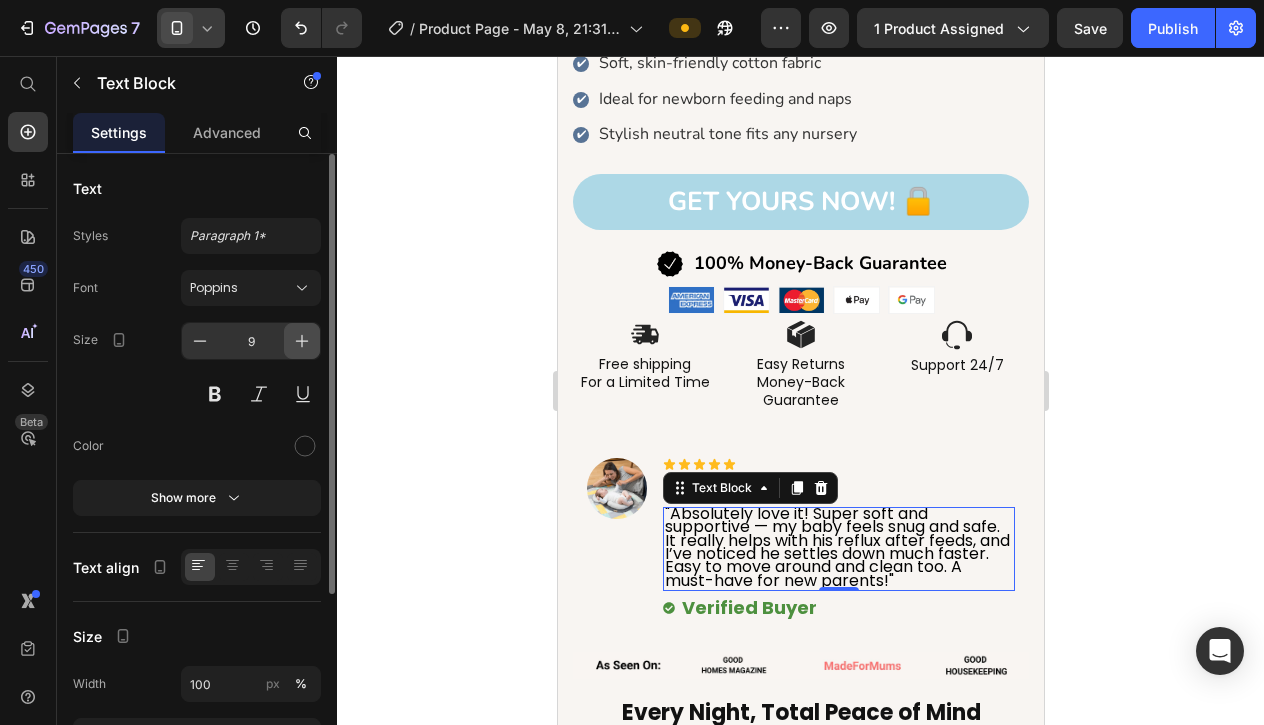 click 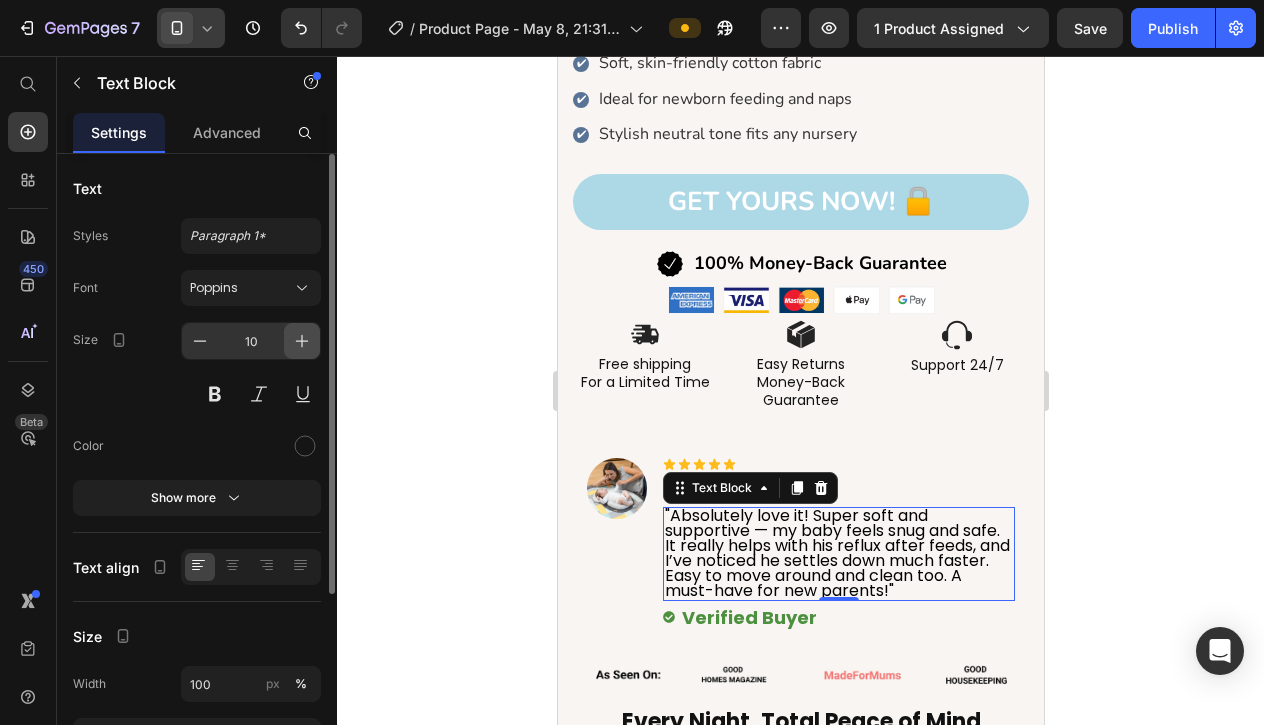 click 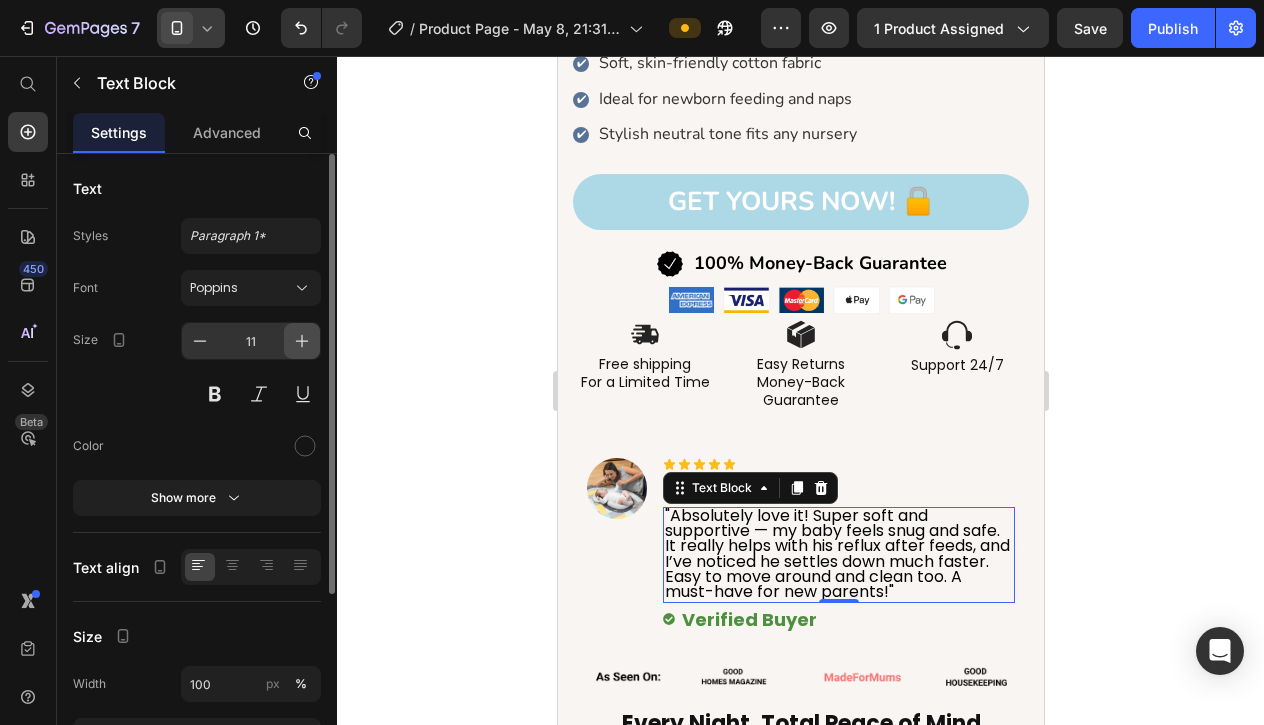 click 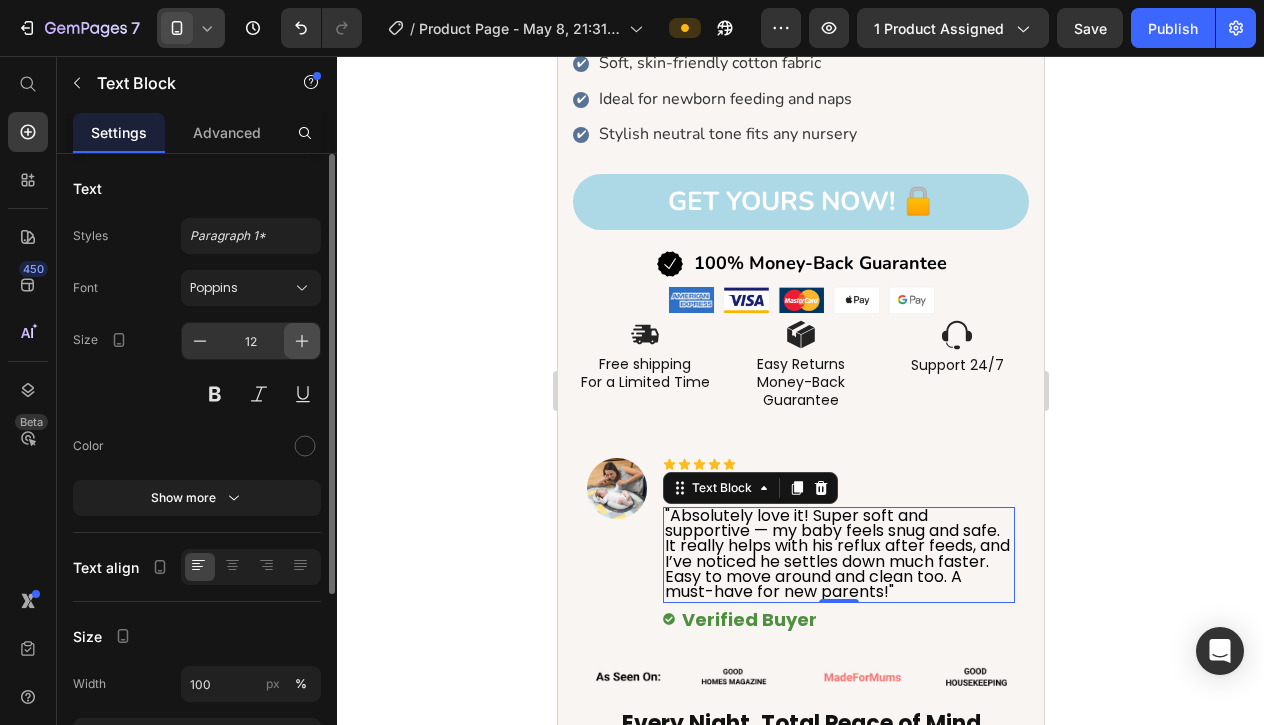 click 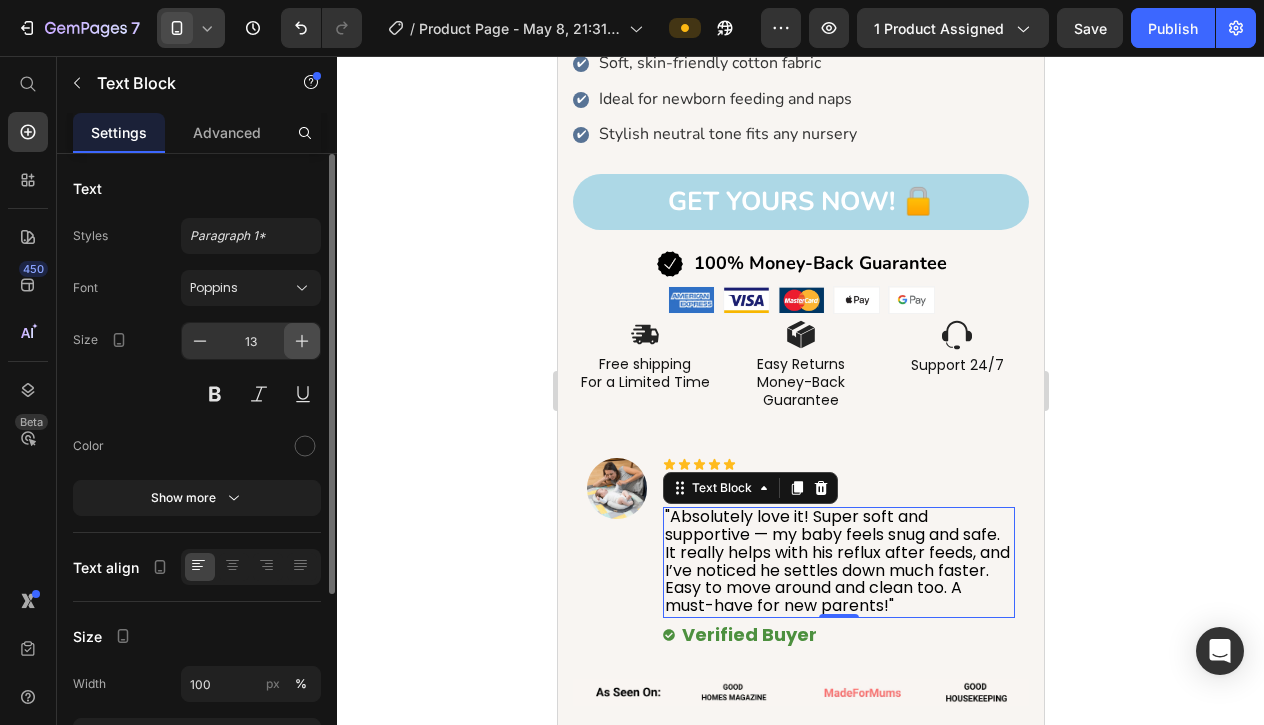 click 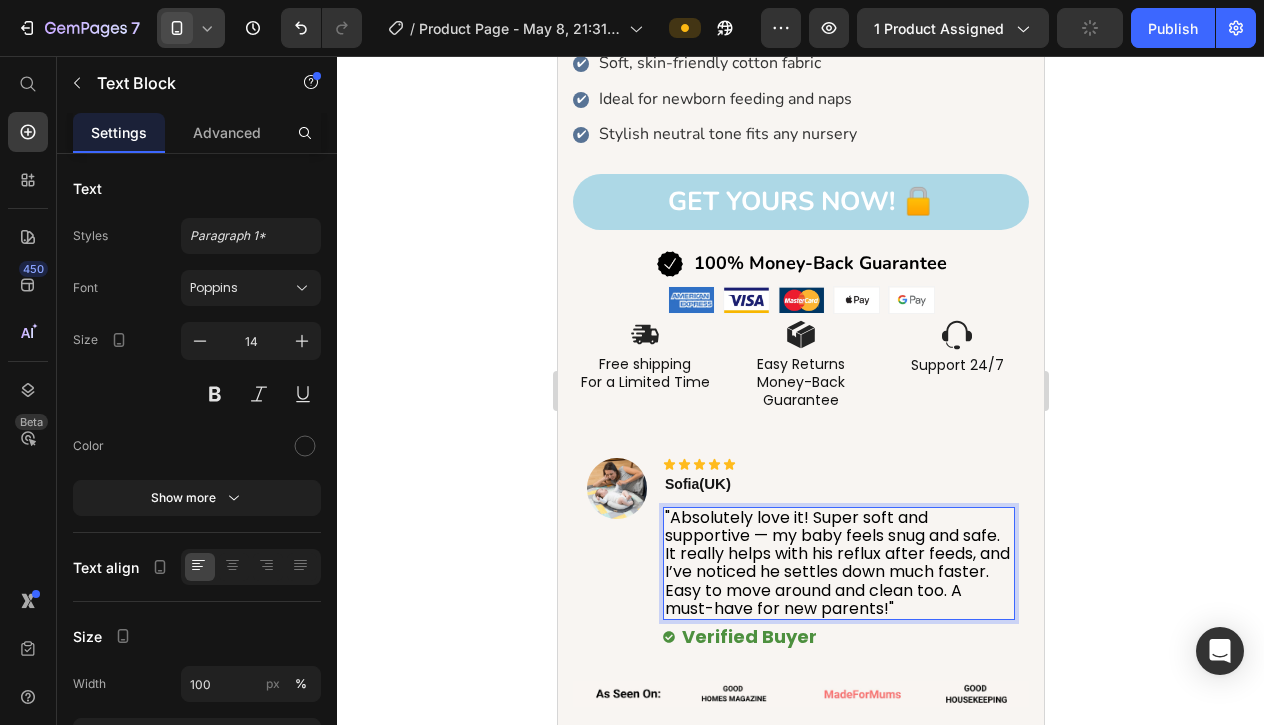 click on ""Absolutely love it! Super soft and supportive — my baby feels snug and safe. It really helps with his reflux after feeds, and I’ve noticed he settles down much faster. Easy to move around and clean too. A must-have for new parents!"" at bounding box center [836, 563] 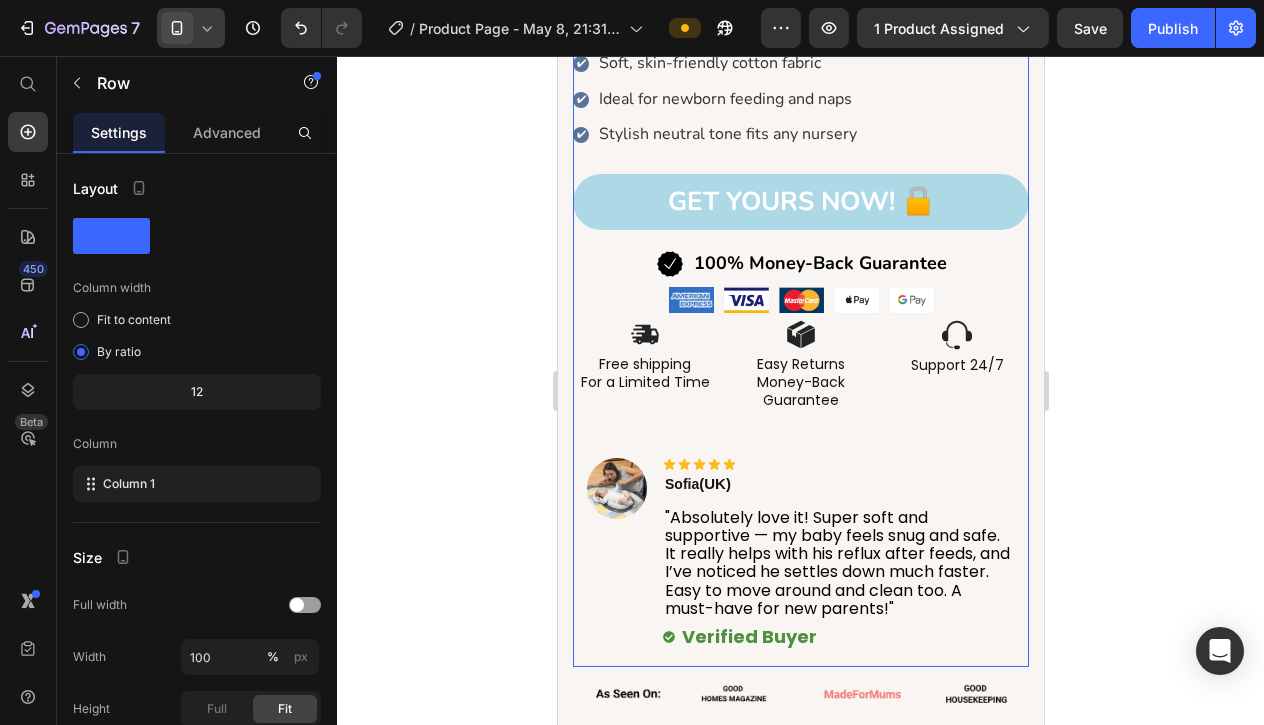 click on "🇬🇧 👶 #1 Baby Bed For Newborns
Custom Code ESSENTIAL FOR BABIES 0-18 MONTHS Text Block                Icon                Icon                Icon                Icon
Icon Icon List Hoz Row Rated 4.8/5 by 12.788+ Happy parents Text Block Premium Safety Nest, Anti-Reflux & Healthy Sleep Support Product Title SAVE 20% off Product Badge $87.50 Product Price $69.99 Product Price Row                Title Line
Create a Cozy Nest for Your Baby
Holivio™ is designed to cradle your baby with care and improve digestion naturally — the perfect blend of comfort and support.
✔
Promotes healthy posture: head, neck & spine
✔
15° incline to reduce colic and vomiting
✔
Made with breathable memory foam
✔
Soft, skin-friendly cotton fabric
✔
Ideal for newborn feeding and naps
✔
Custom Code GET YOURS Now! 🔒" at bounding box center (800, 90) 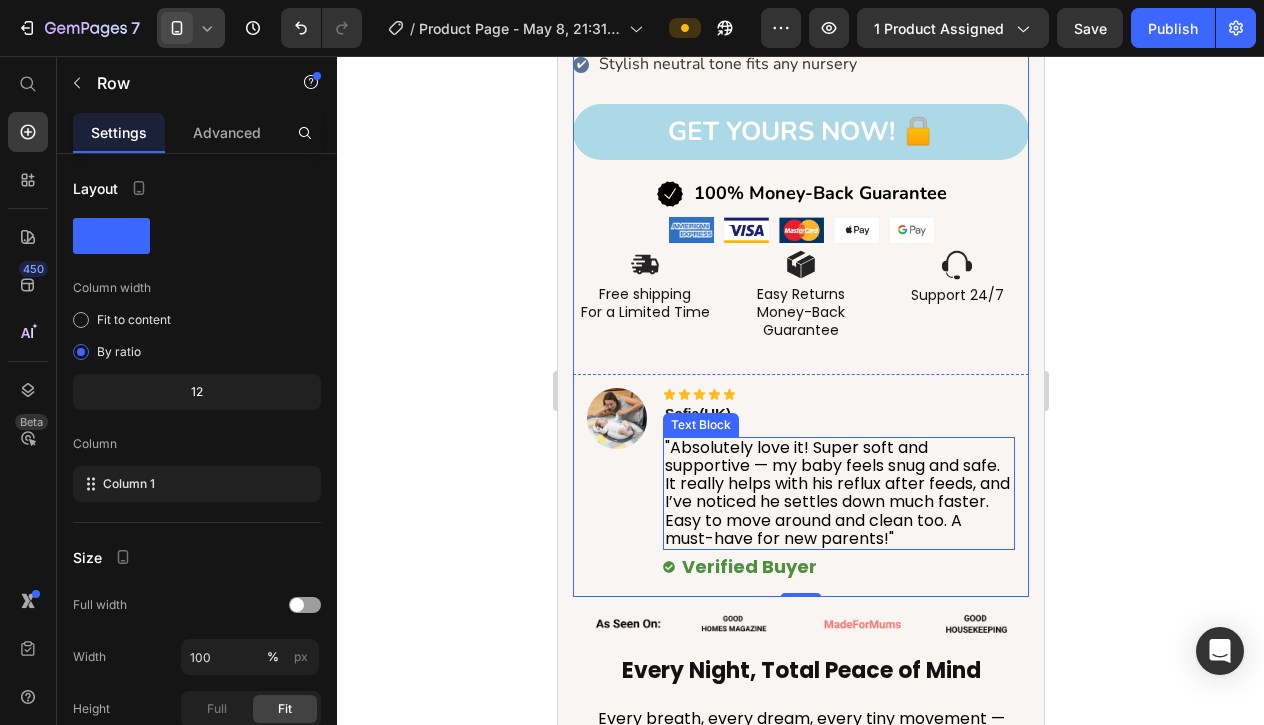 scroll, scrollTop: 1233, scrollLeft: 0, axis: vertical 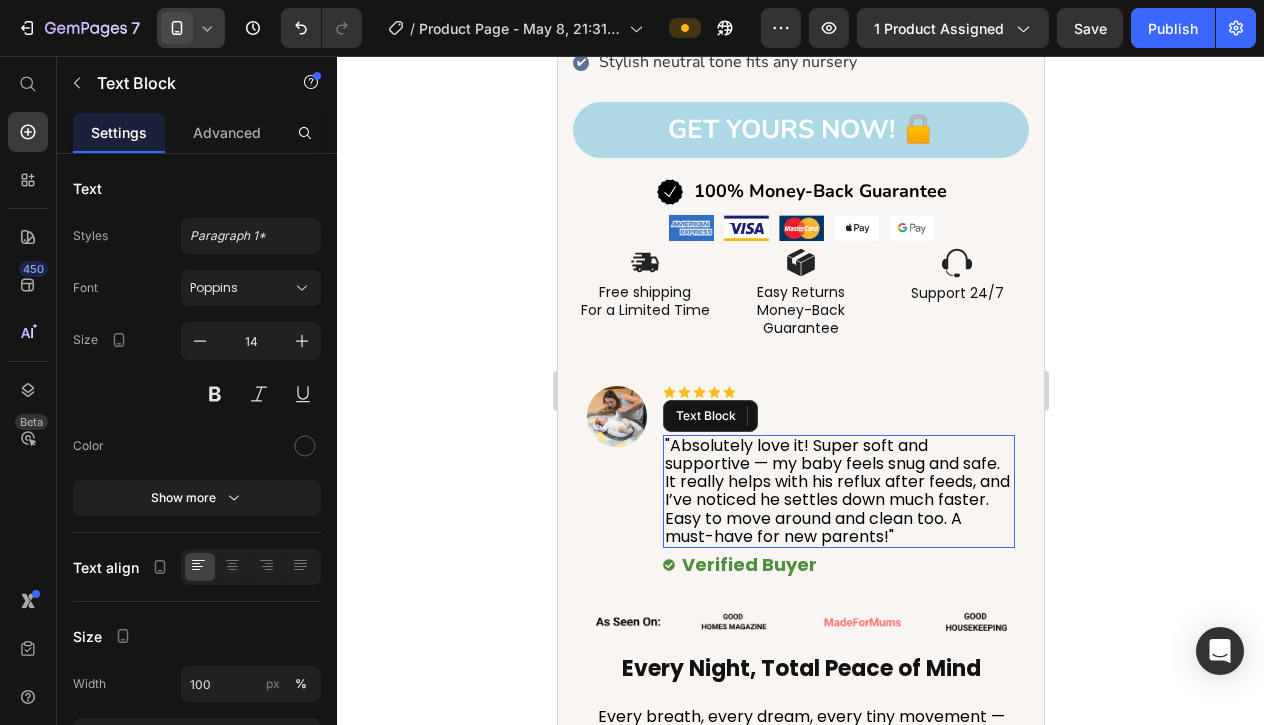 click on ""Absolutely love it! Super soft and supportive — my baby feels snug and safe. It really helps with his reflux after feeds, and I’ve noticed he settles down much faster. Easy to move around and clean too. A must-have for new parents!"" at bounding box center [836, 491] 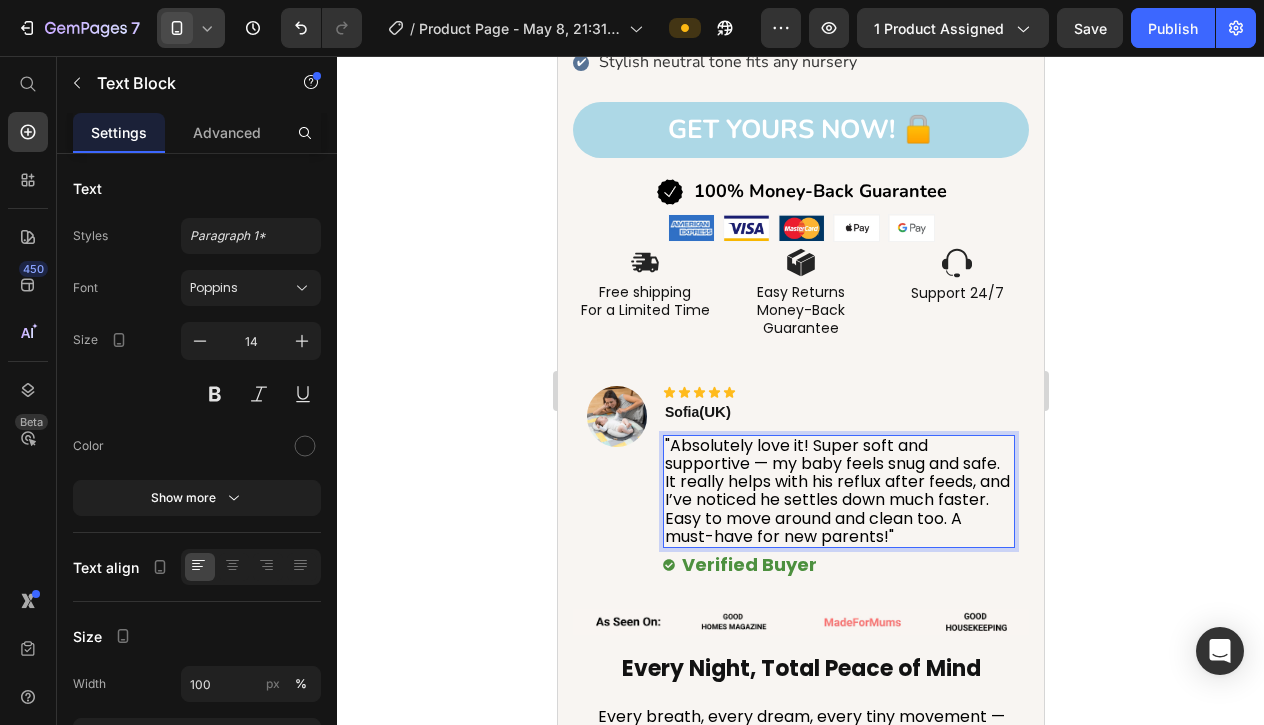 click on ""Absolutely love it! Super soft and supportive — my baby feels snug and safe. It really helps with his reflux after feeds, and I’ve noticed he settles down much faster. Easy to move around and clean too. A must-have for new parents!"" at bounding box center (836, 491) 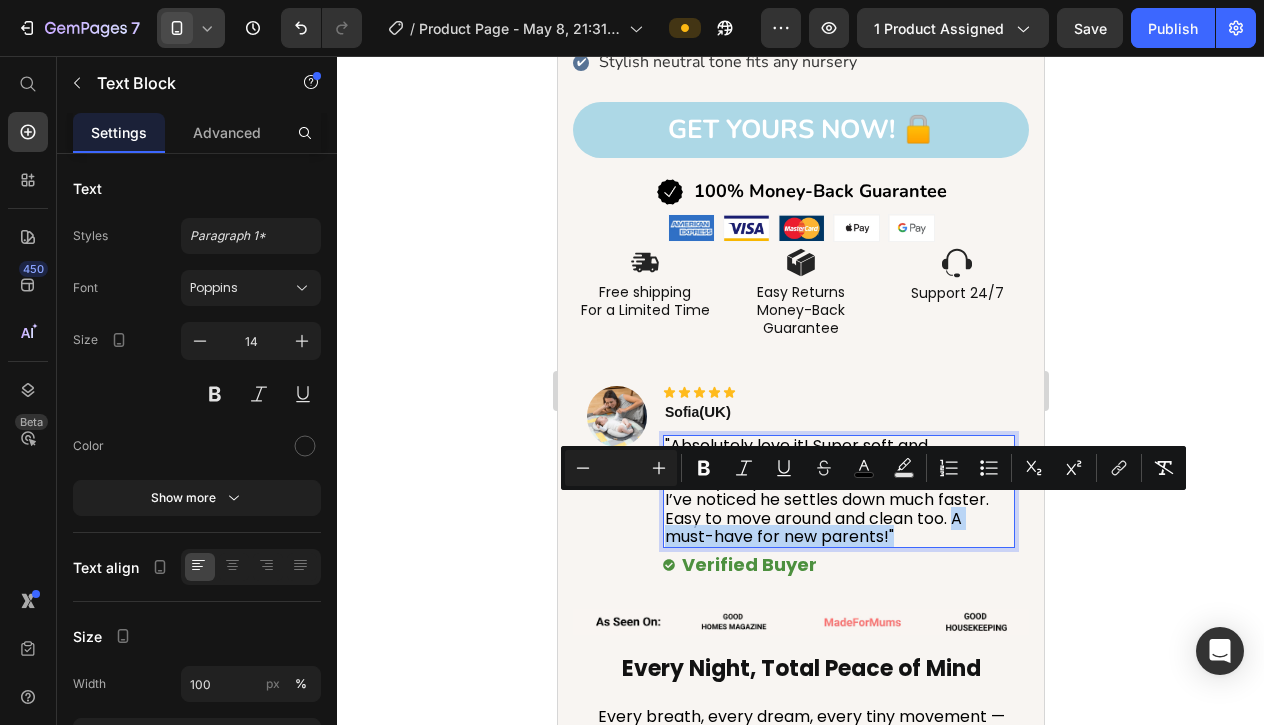 drag, startPoint x: 955, startPoint y: 505, endPoint x: 955, endPoint y: 523, distance: 18 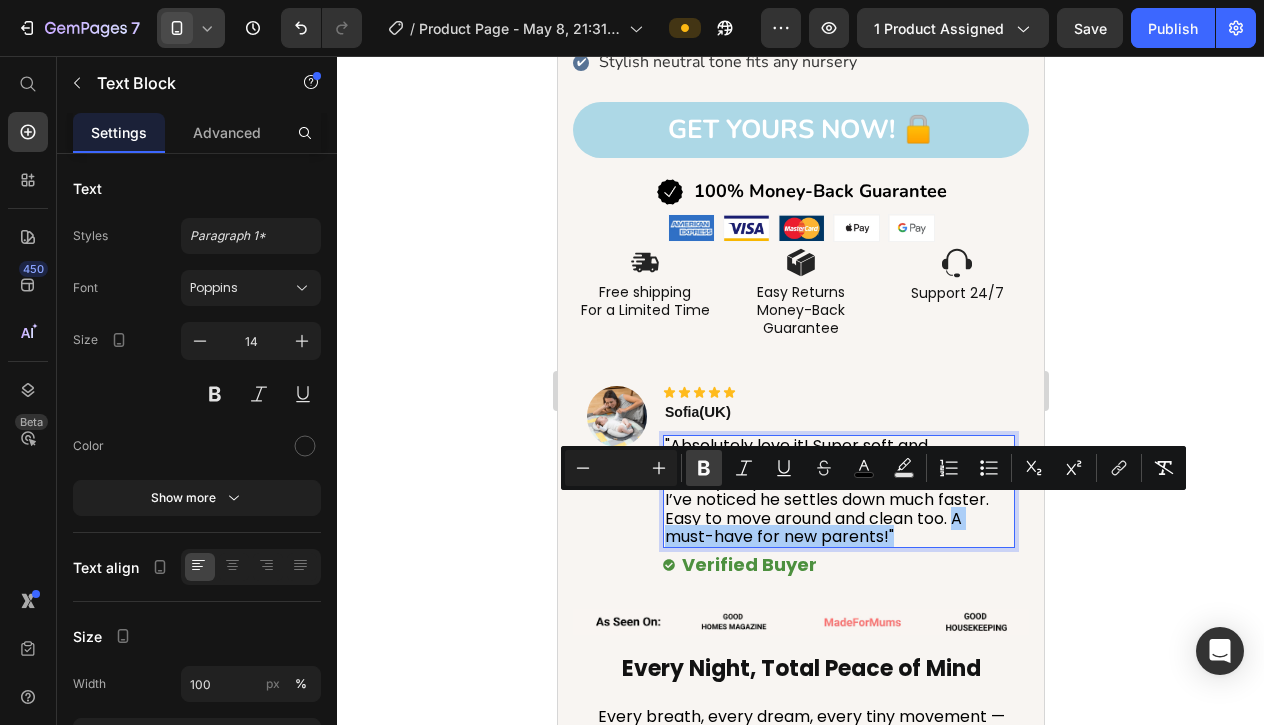 click 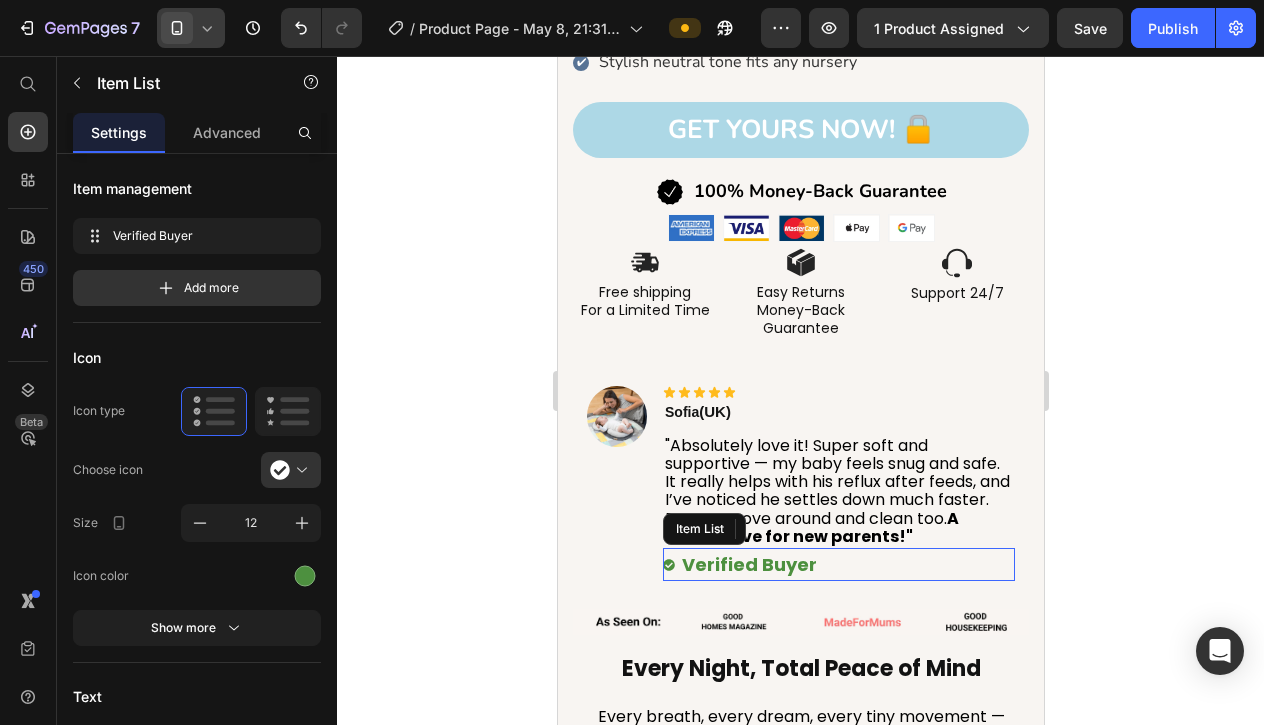 click on "Verified Buyer" at bounding box center [838, 564] 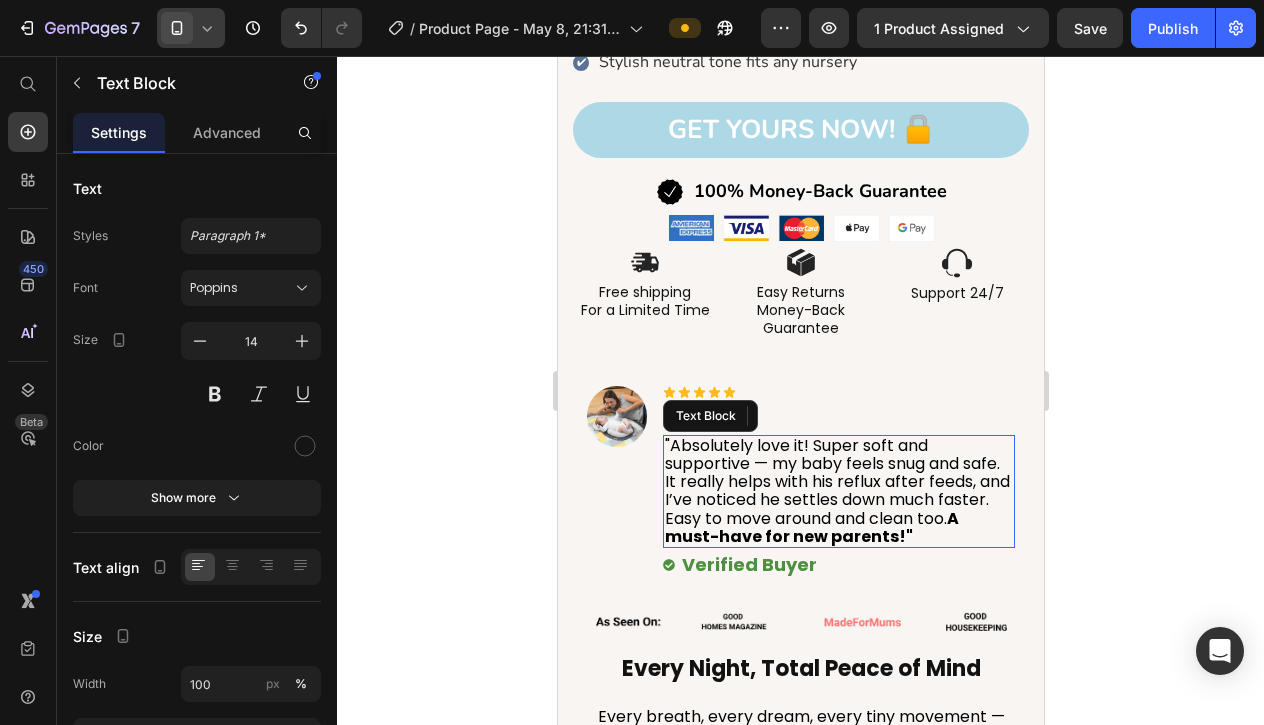 click on ""Absolutely love it! Super soft and supportive — my baby feels snug and safe. It really helps with his reflux after feeds, and I’ve noticed he settles down much faster. Easy to move around and clean too.  A must-have for new parents!"" at bounding box center [836, 491] 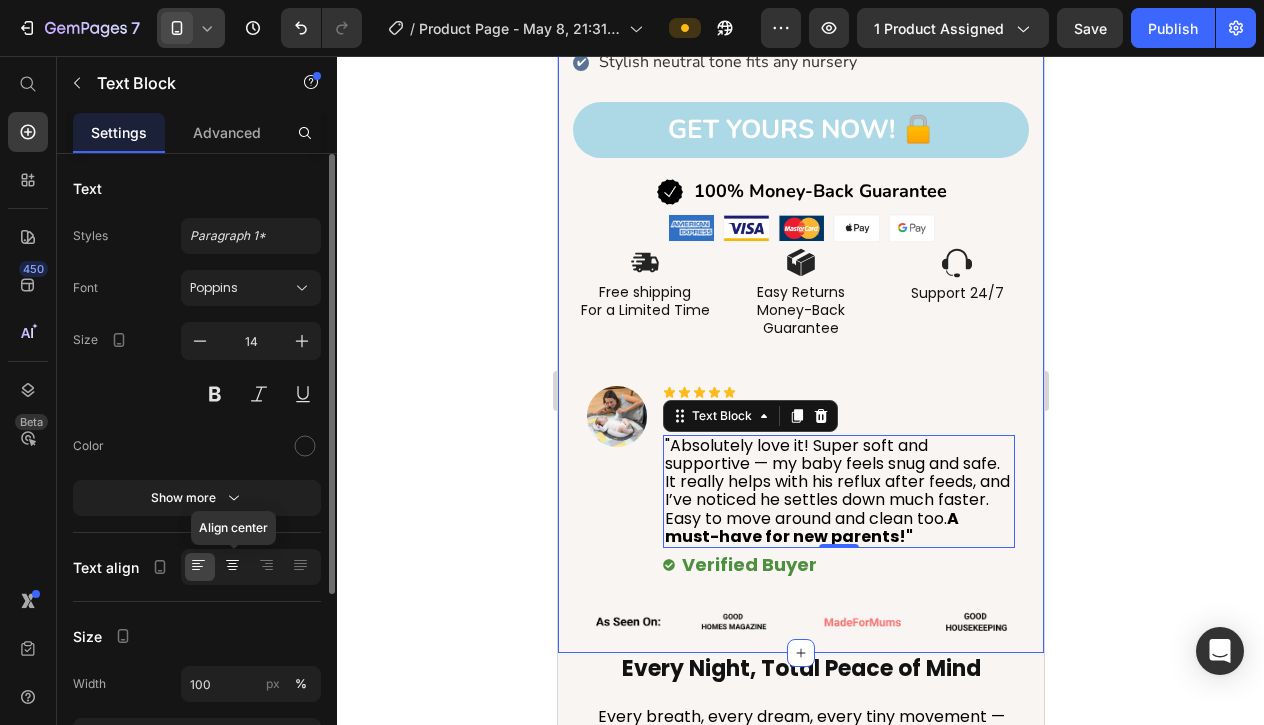 click 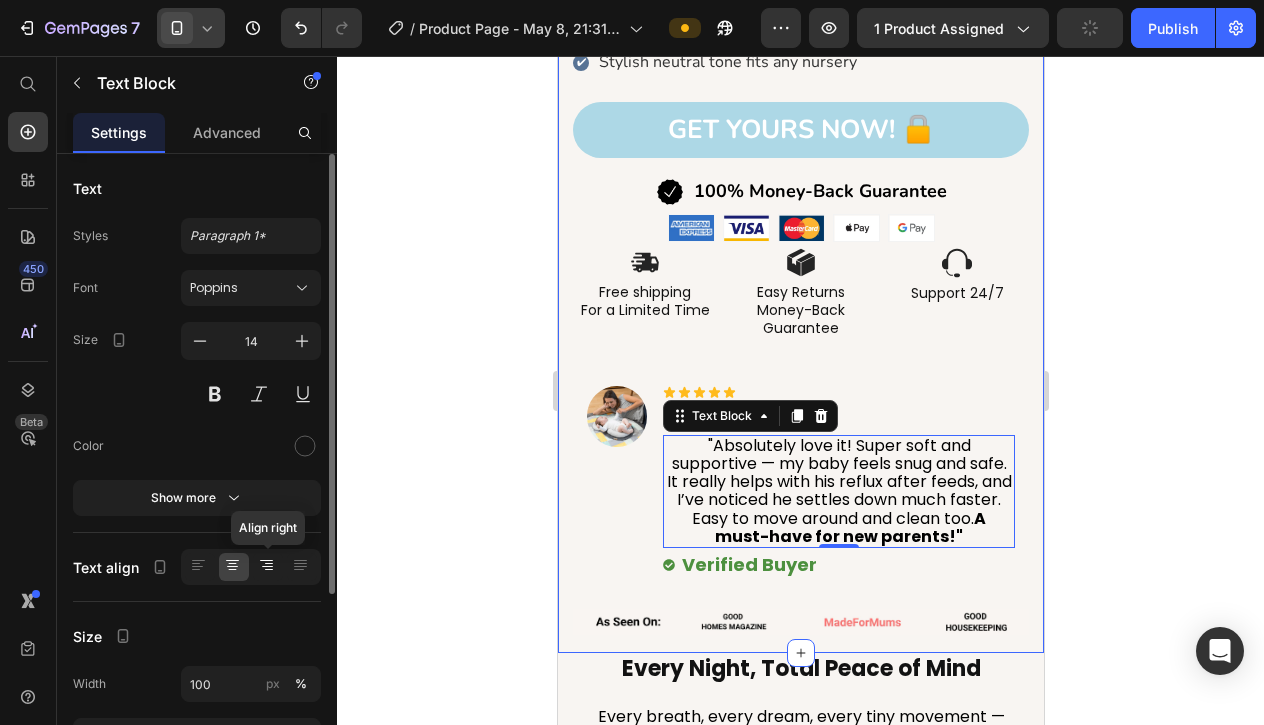 click 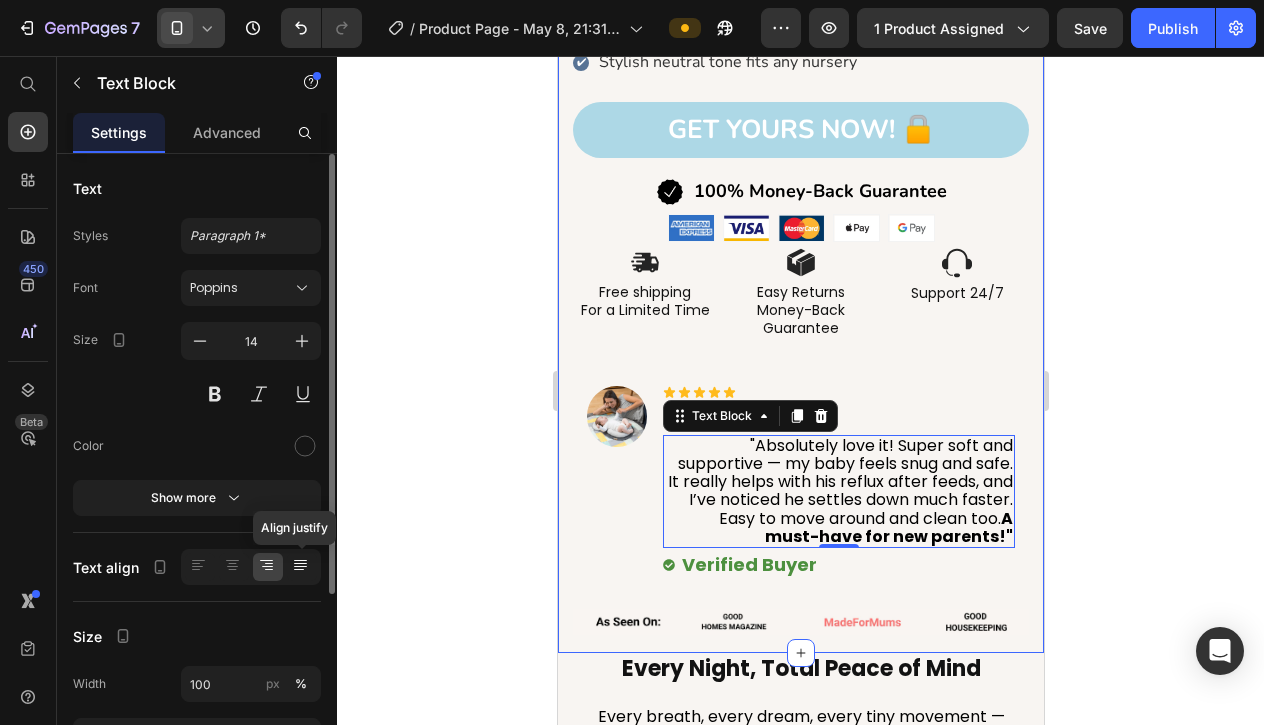 click 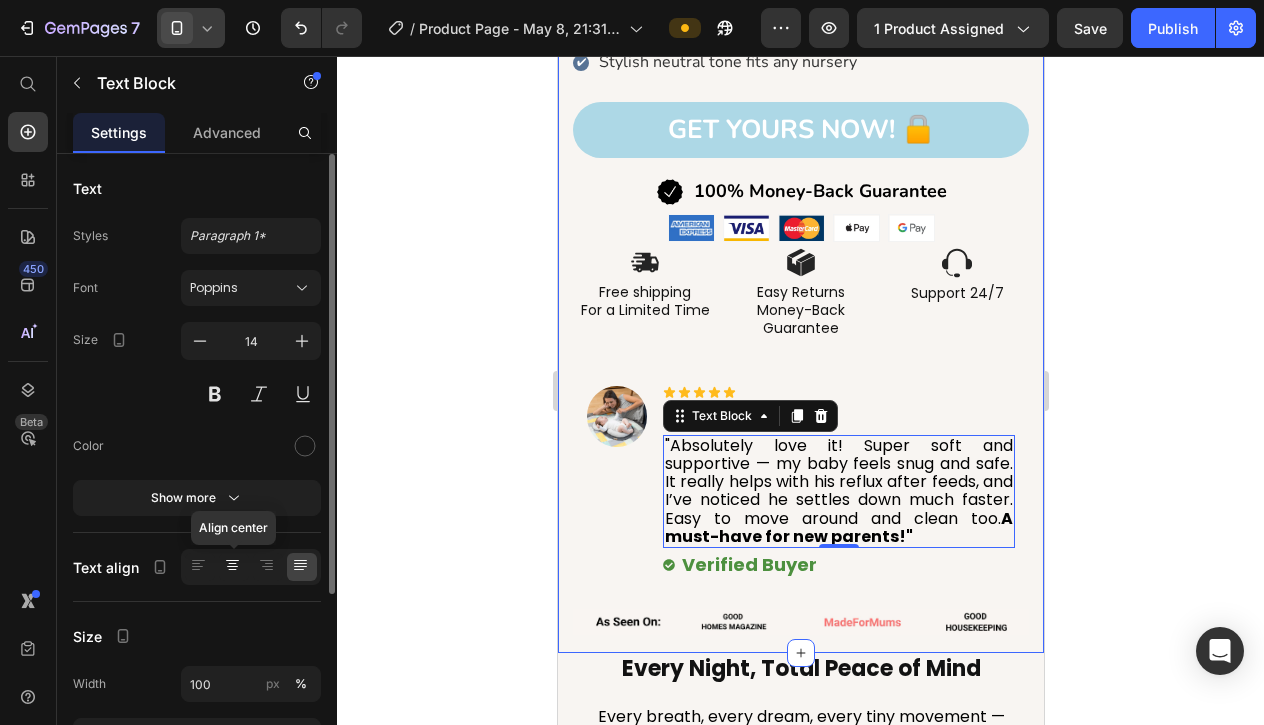click 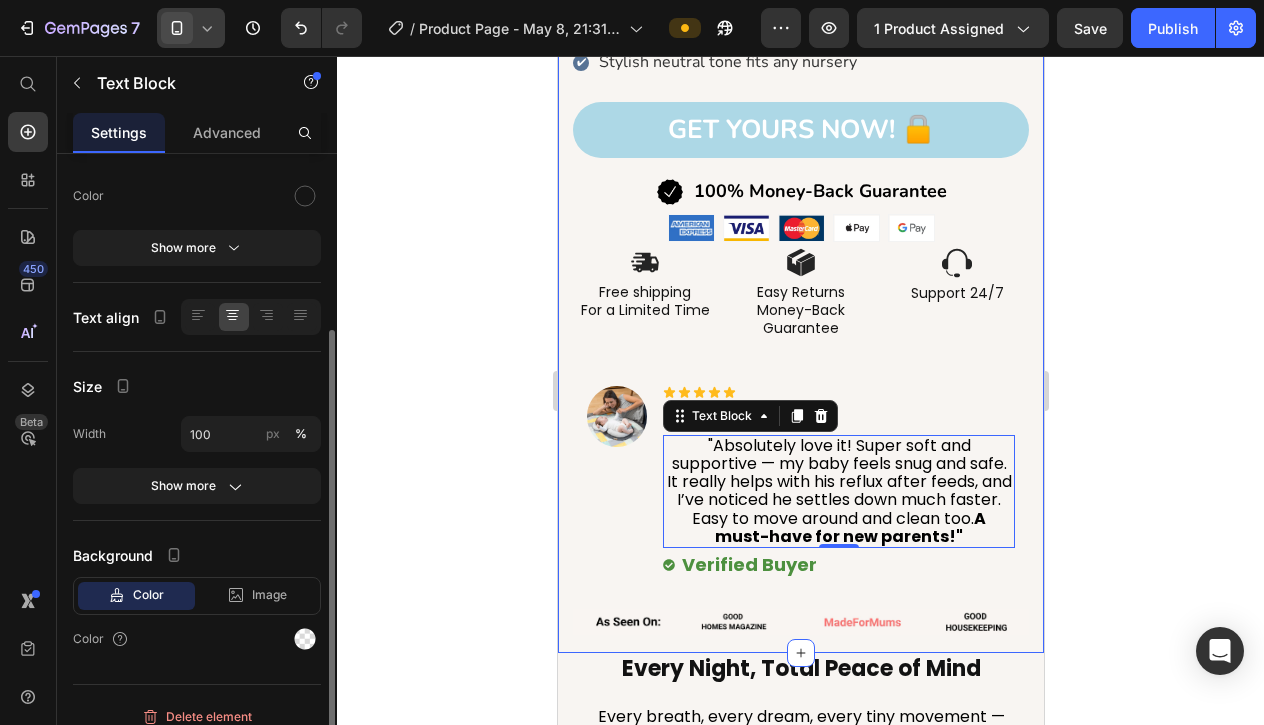 scroll, scrollTop: 267, scrollLeft: 0, axis: vertical 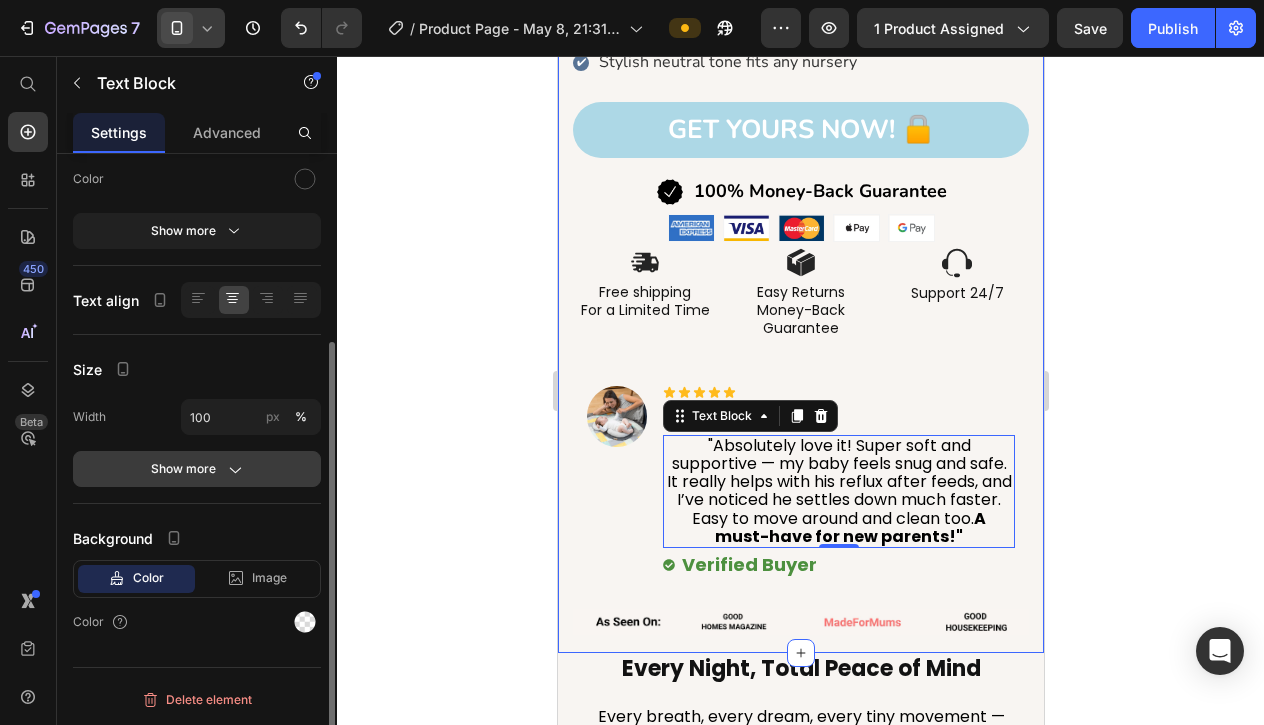 click on "Show more" at bounding box center [197, 469] 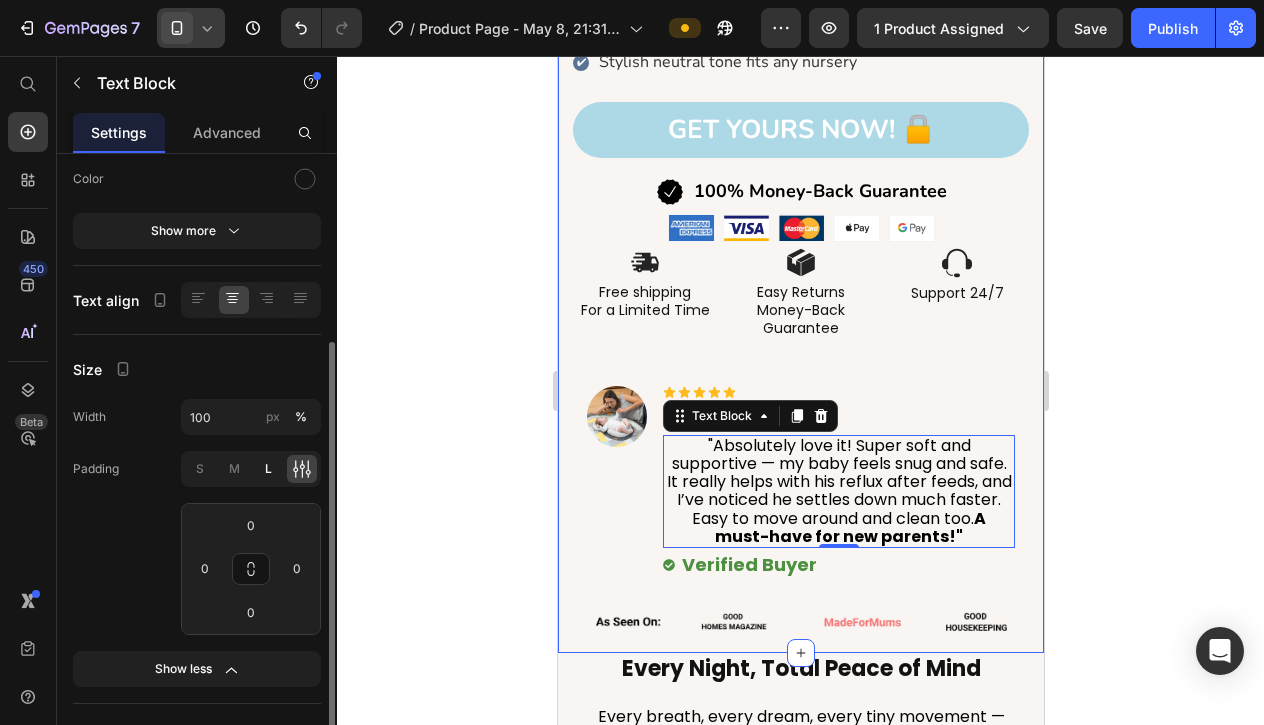 click on "L" 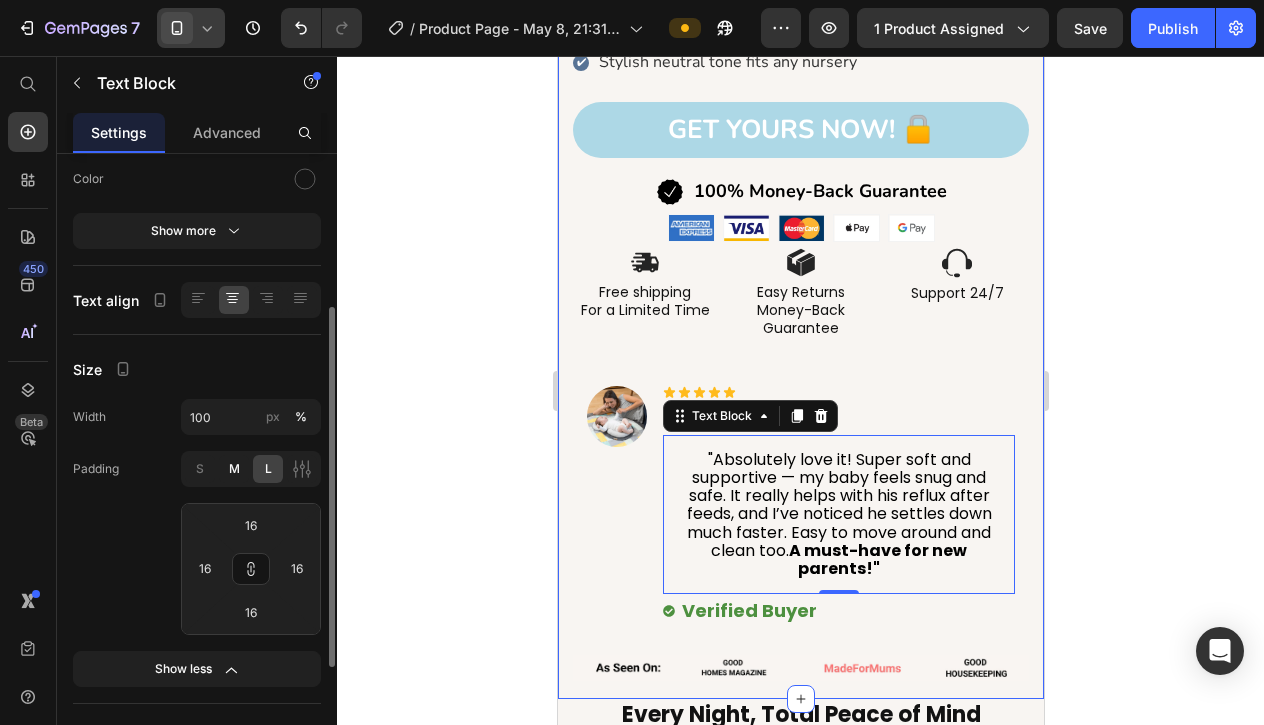 click on "M" 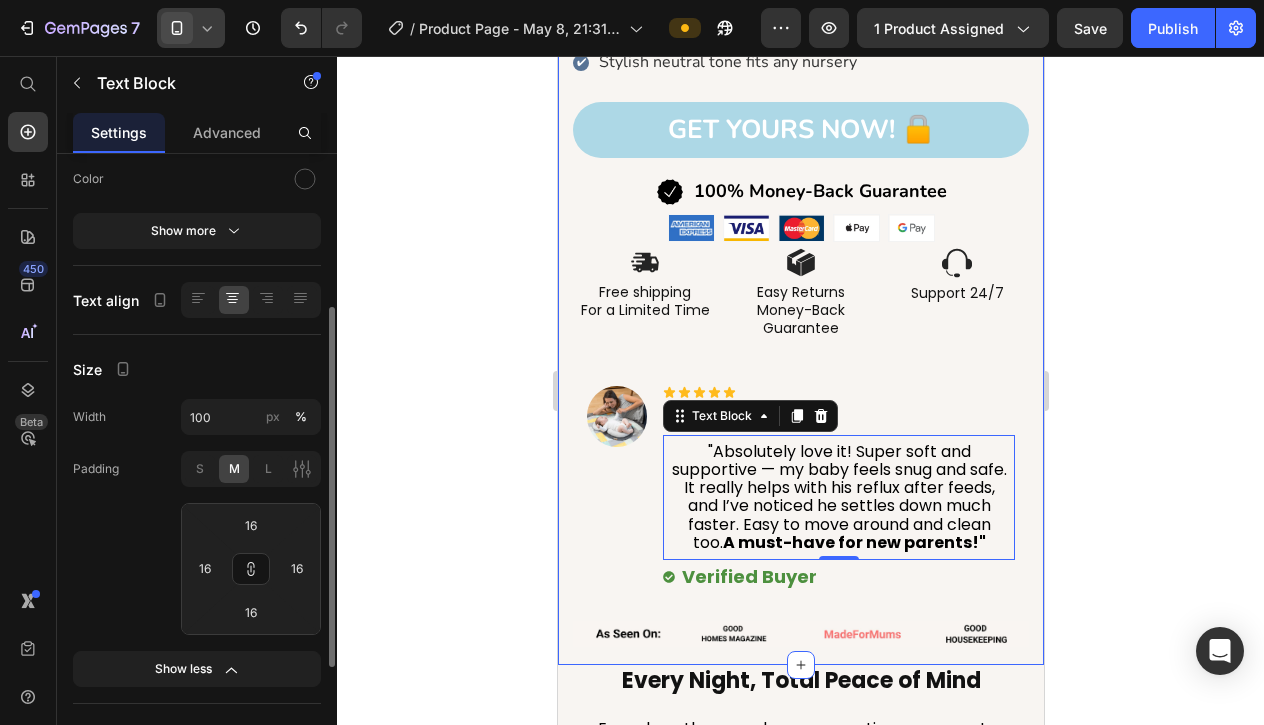type on "8" 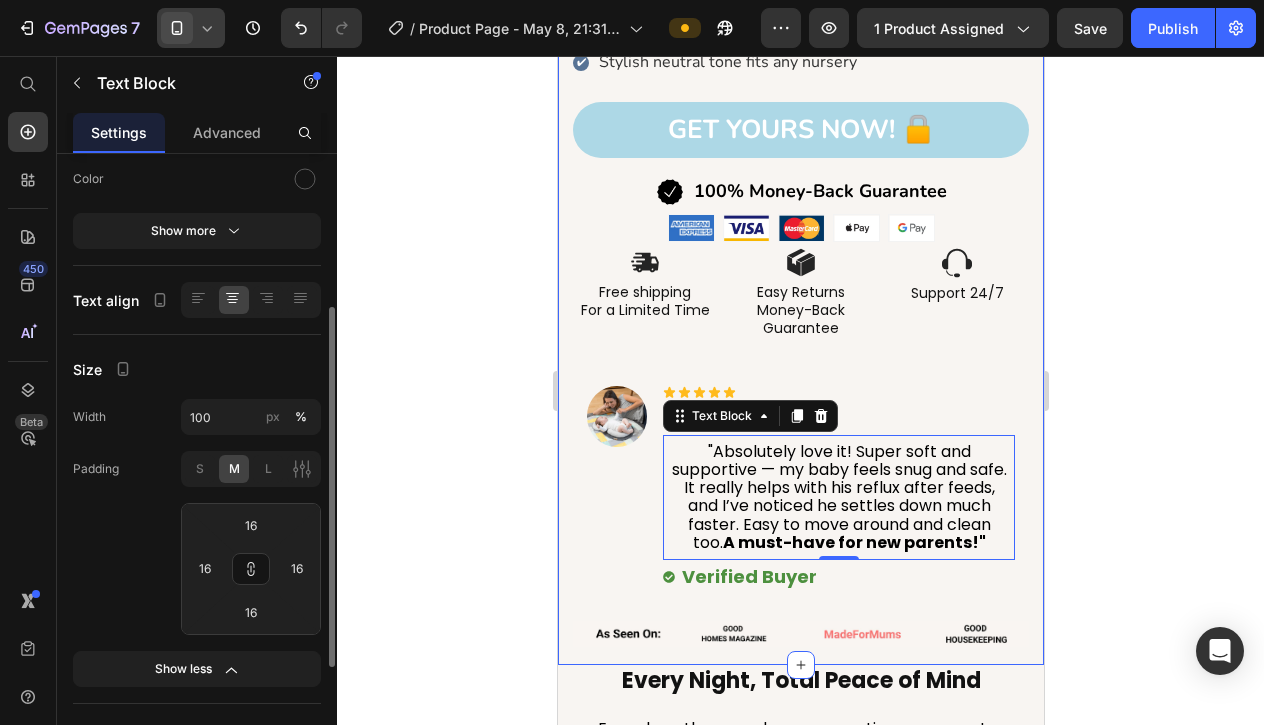 type on "8" 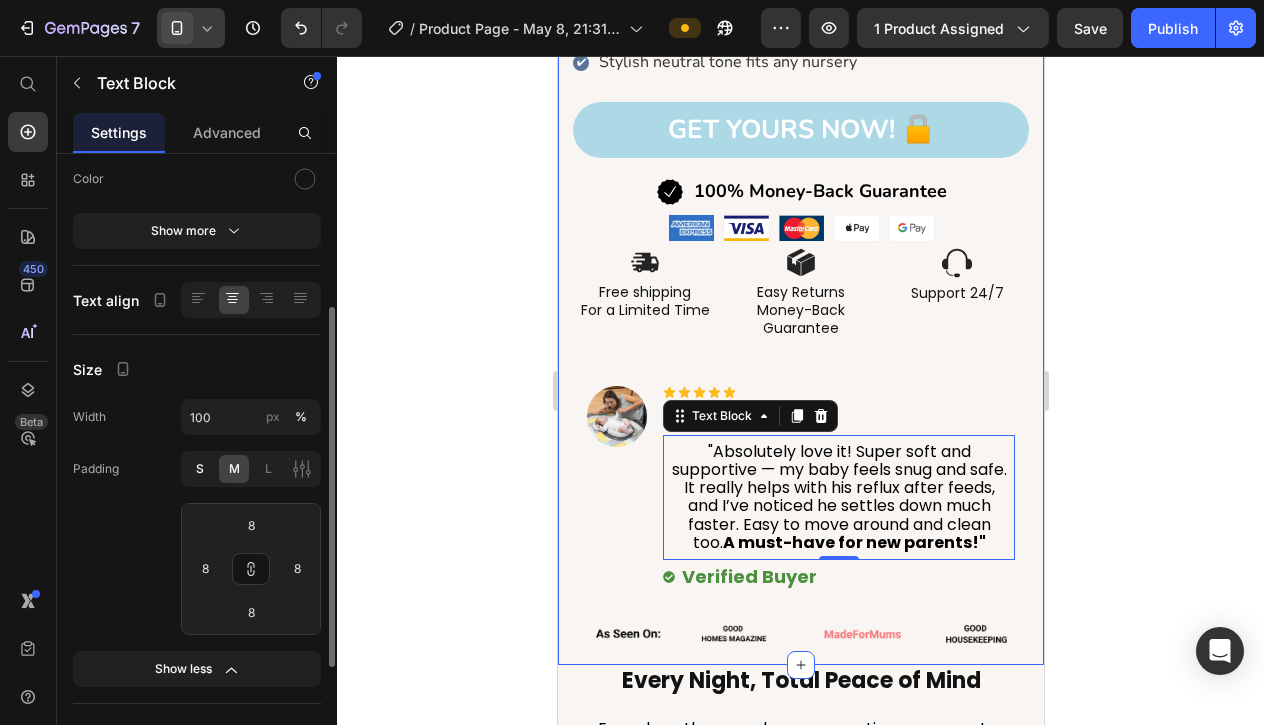 click on "S" 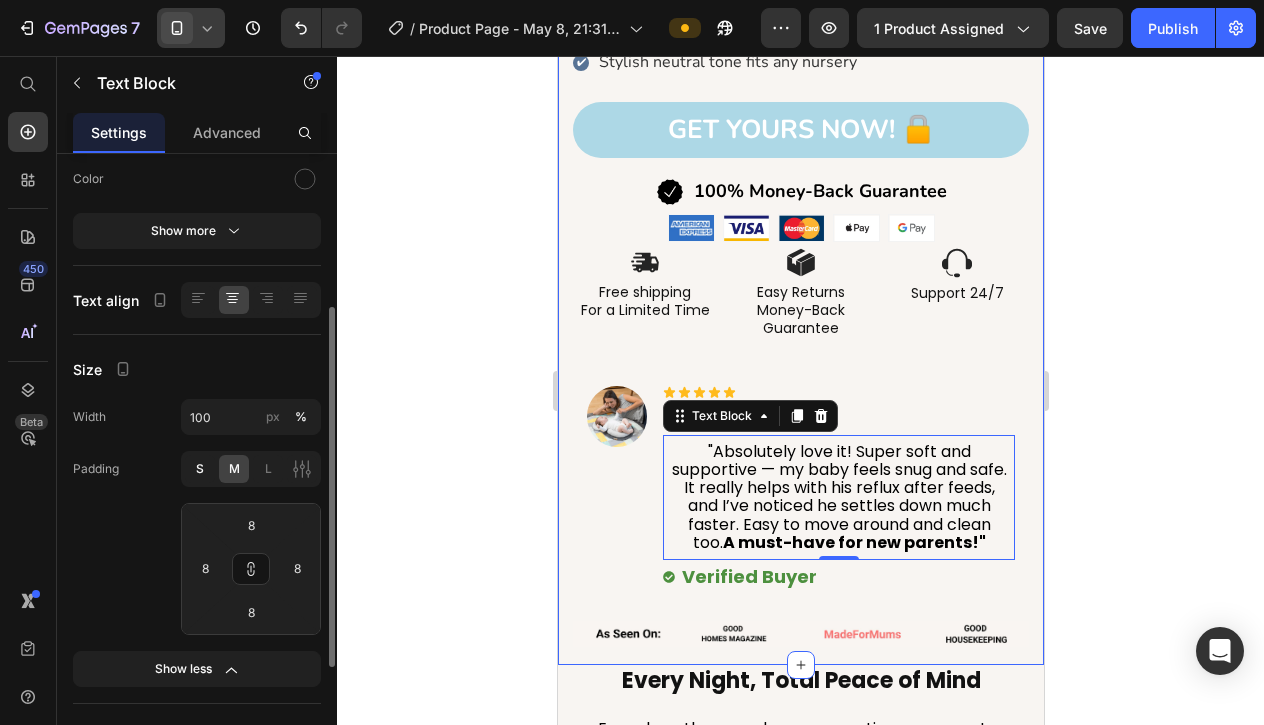 type on "4" 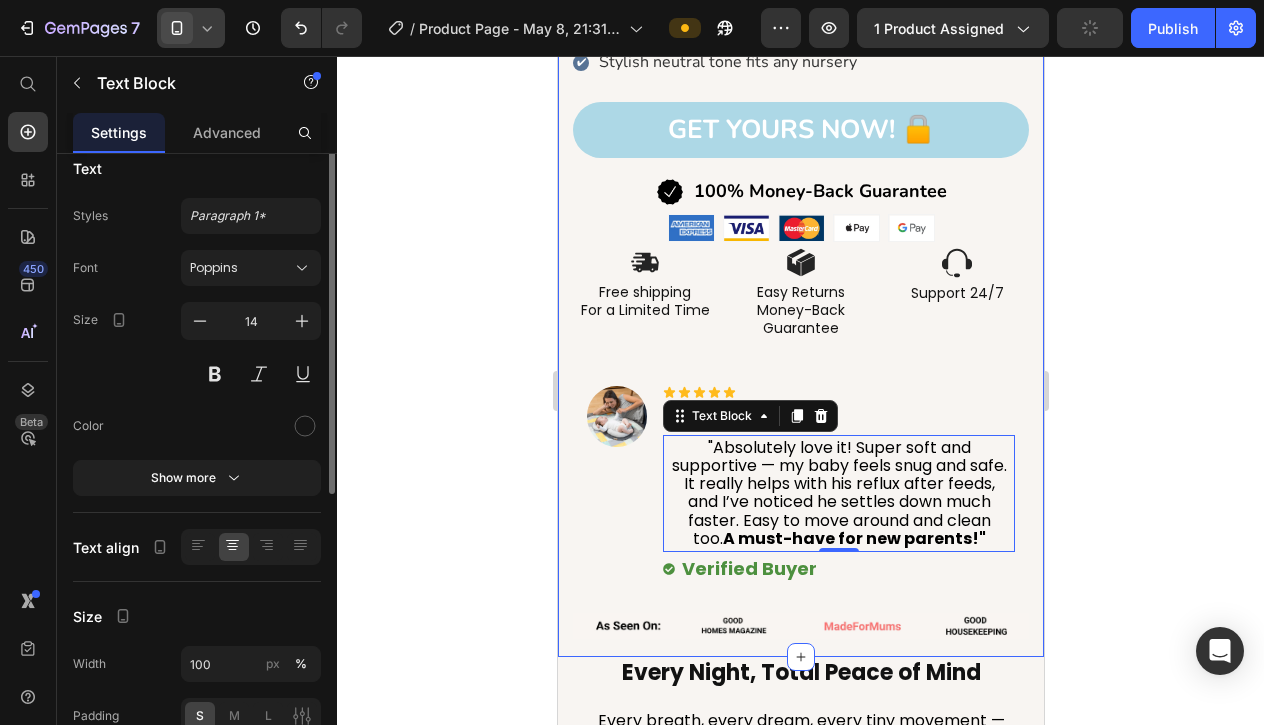 scroll, scrollTop: 0, scrollLeft: 0, axis: both 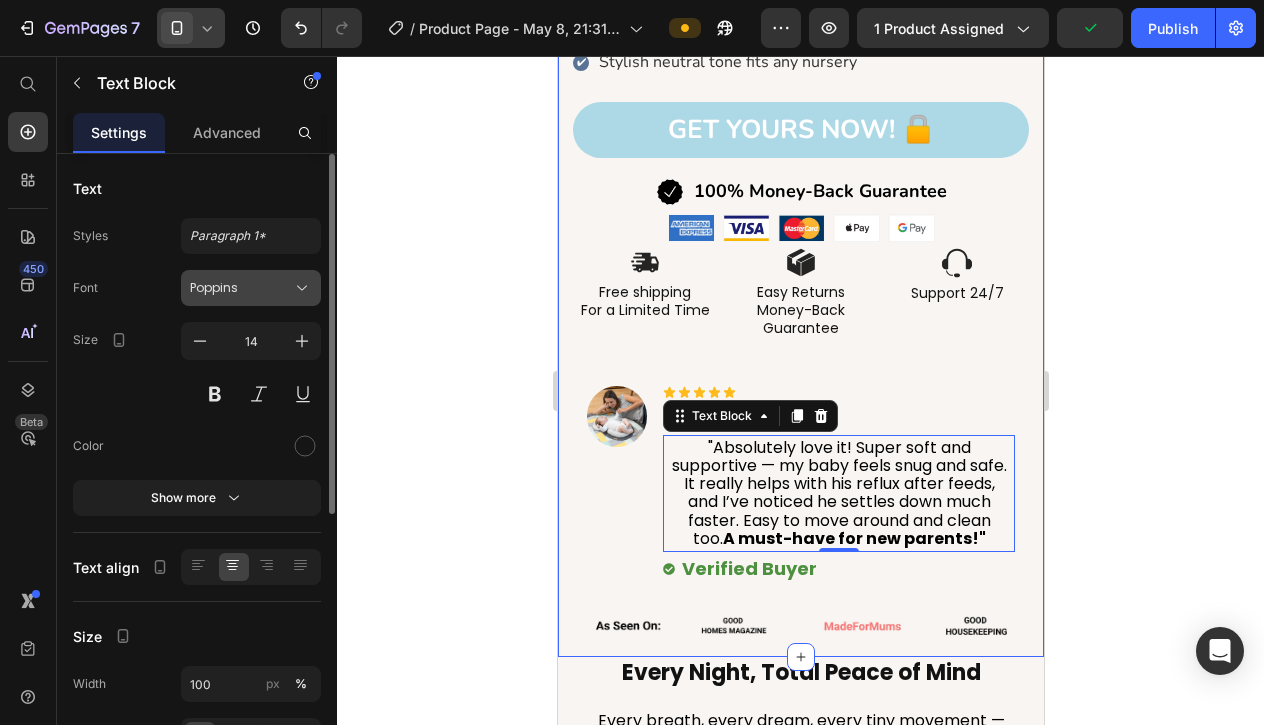 click on "Poppins" at bounding box center (241, 288) 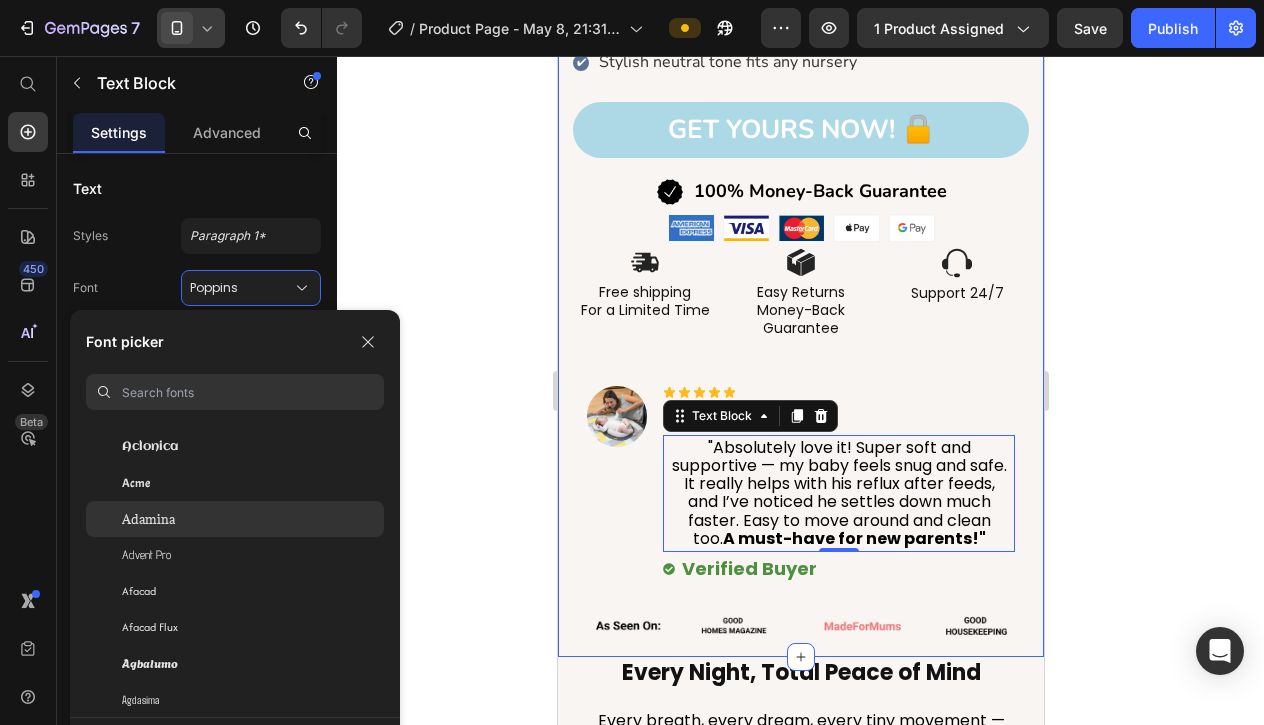scroll, scrollTop: 517, scrollLeft: 0, axis: vertical 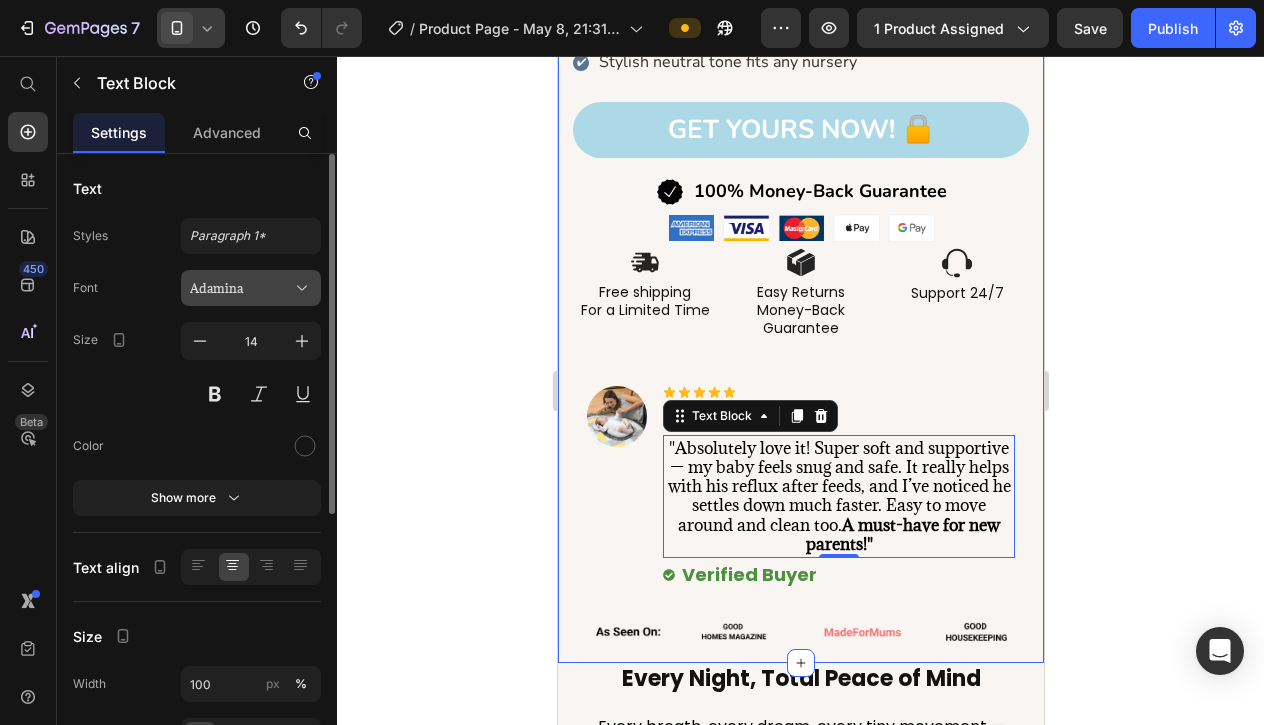 click on "Adamina" at bounding box center [241, 288] 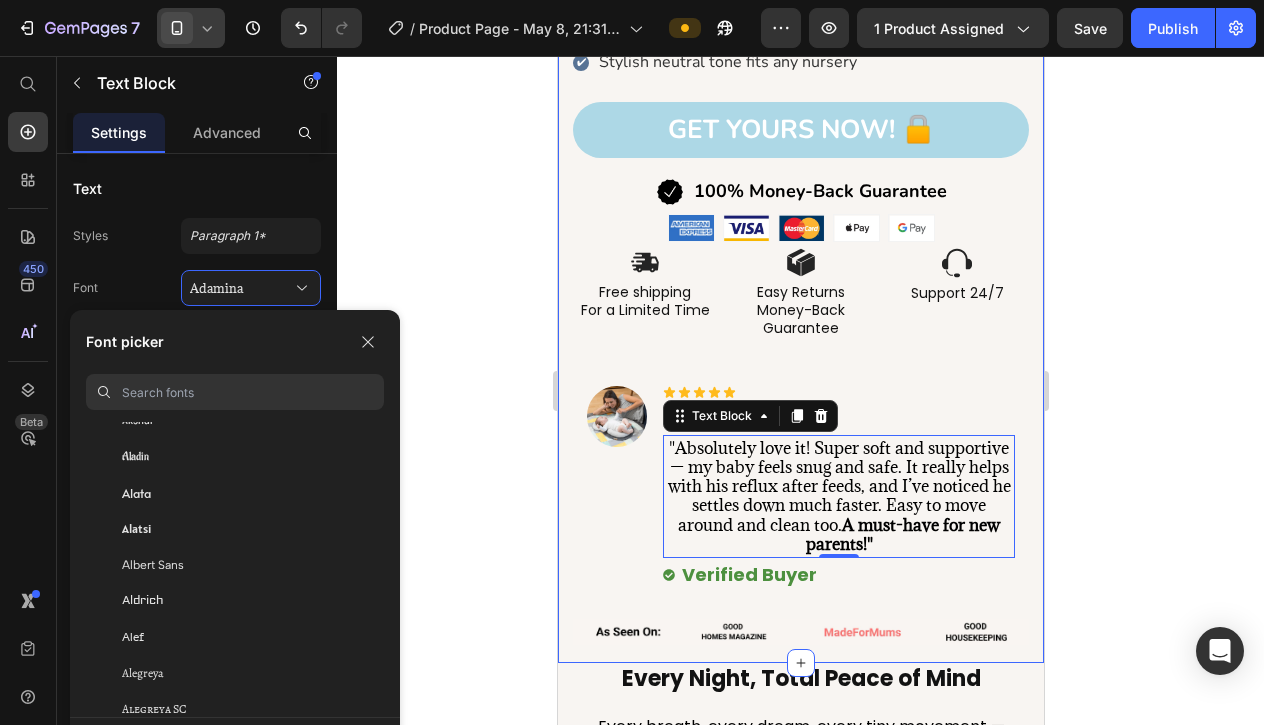 scroll, scrollTop: 1052, scrollLeft: 0, axis: vertical 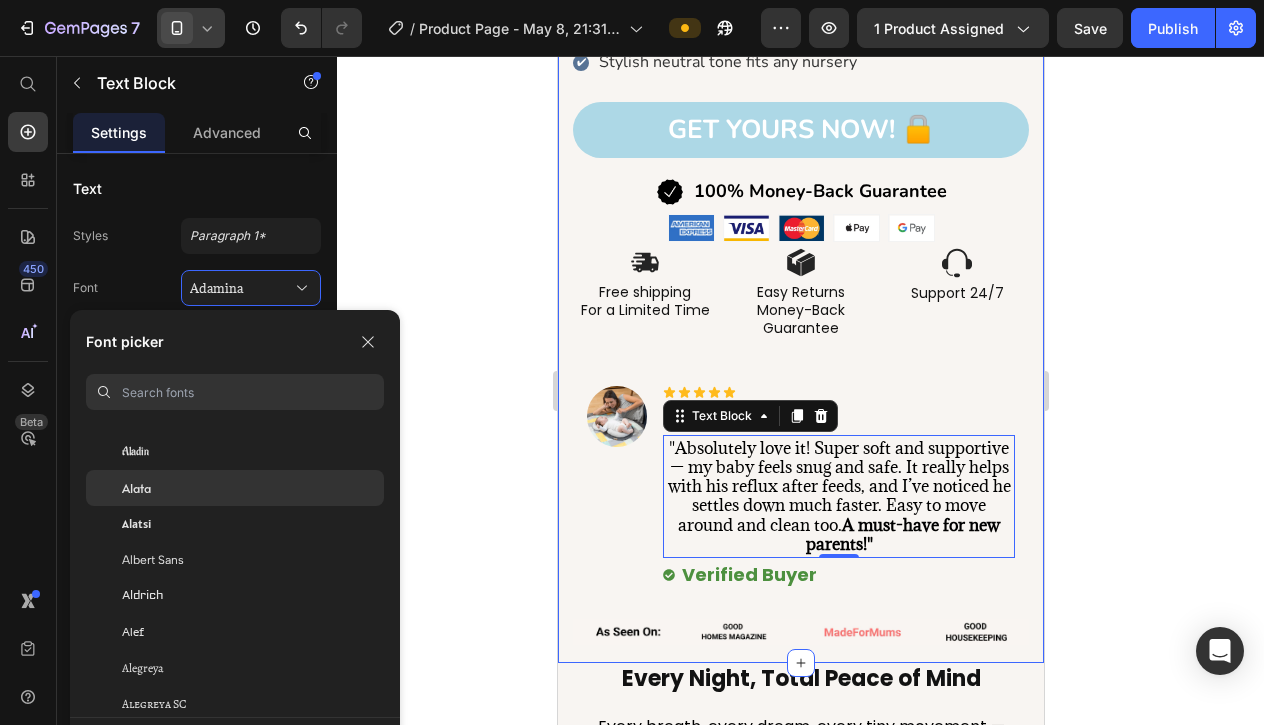 click on "Alata" 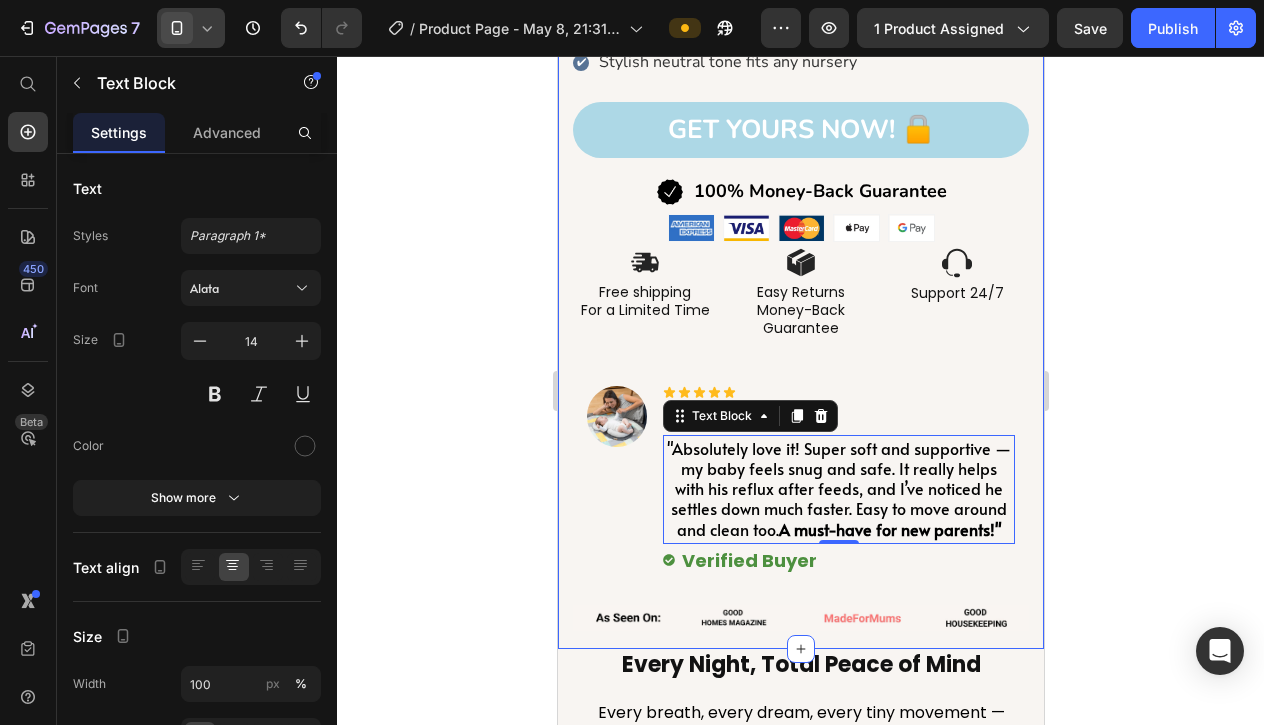 click 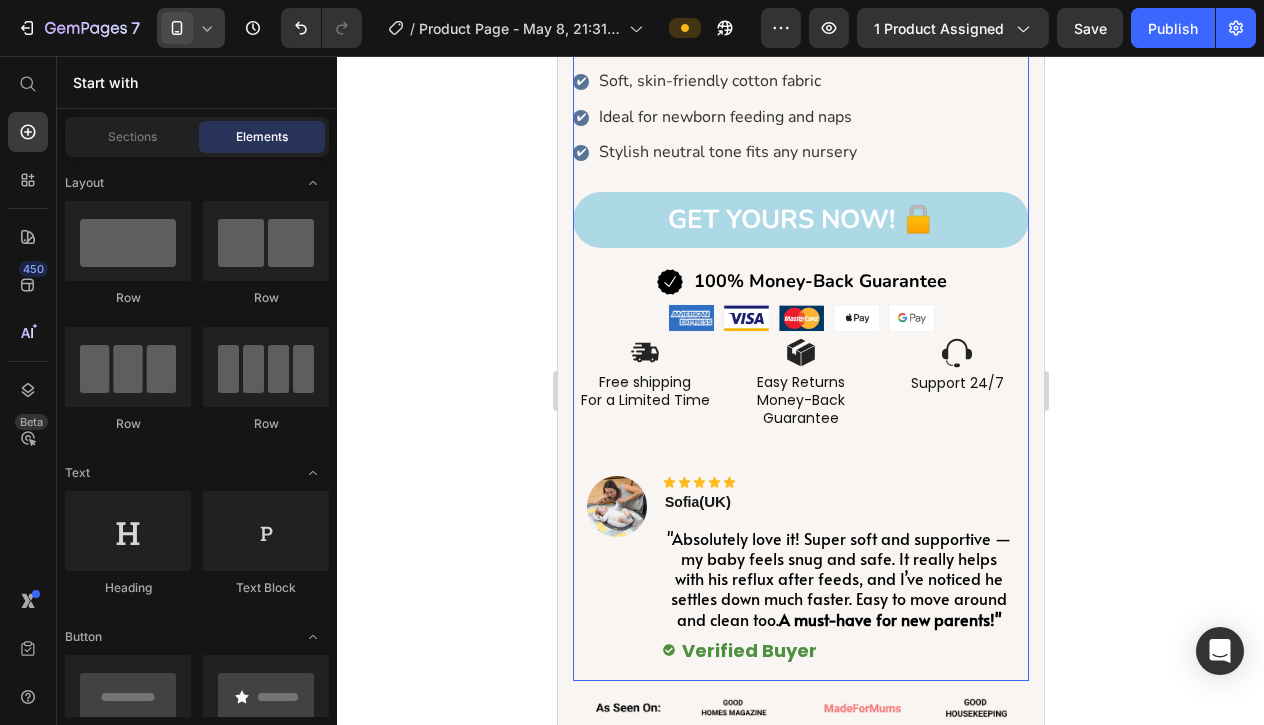 scroll, scrollTop: 1159, scrollLeft: 0, axis: vertical 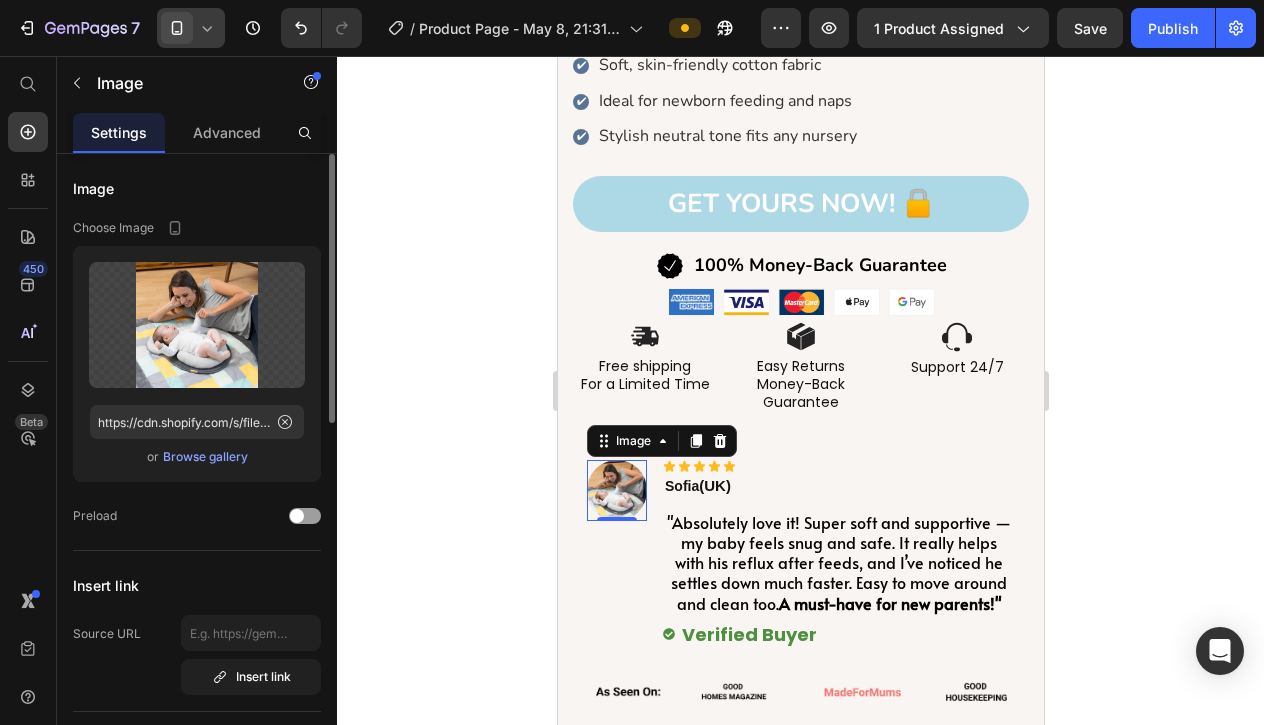 click on "Browse gallery" at bounding box center [205, 457] 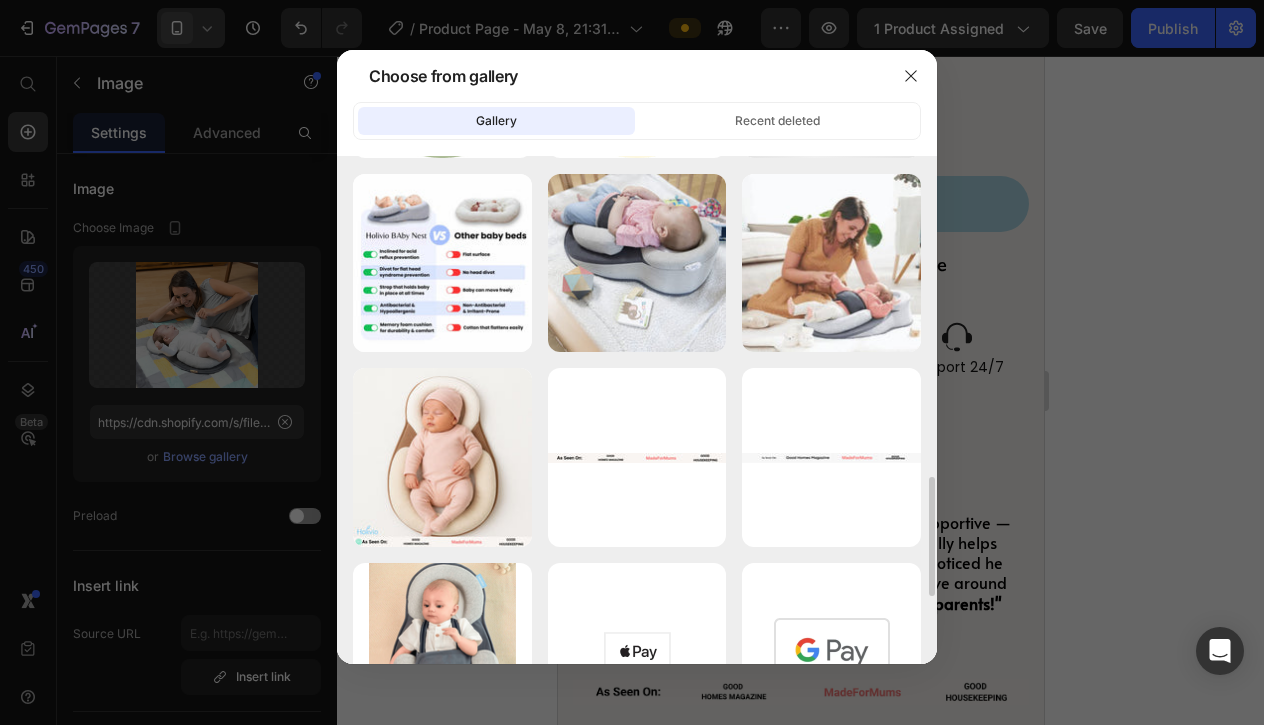 scroll, scrollTop: 1361, scrollLeft: 0, axis: vertical 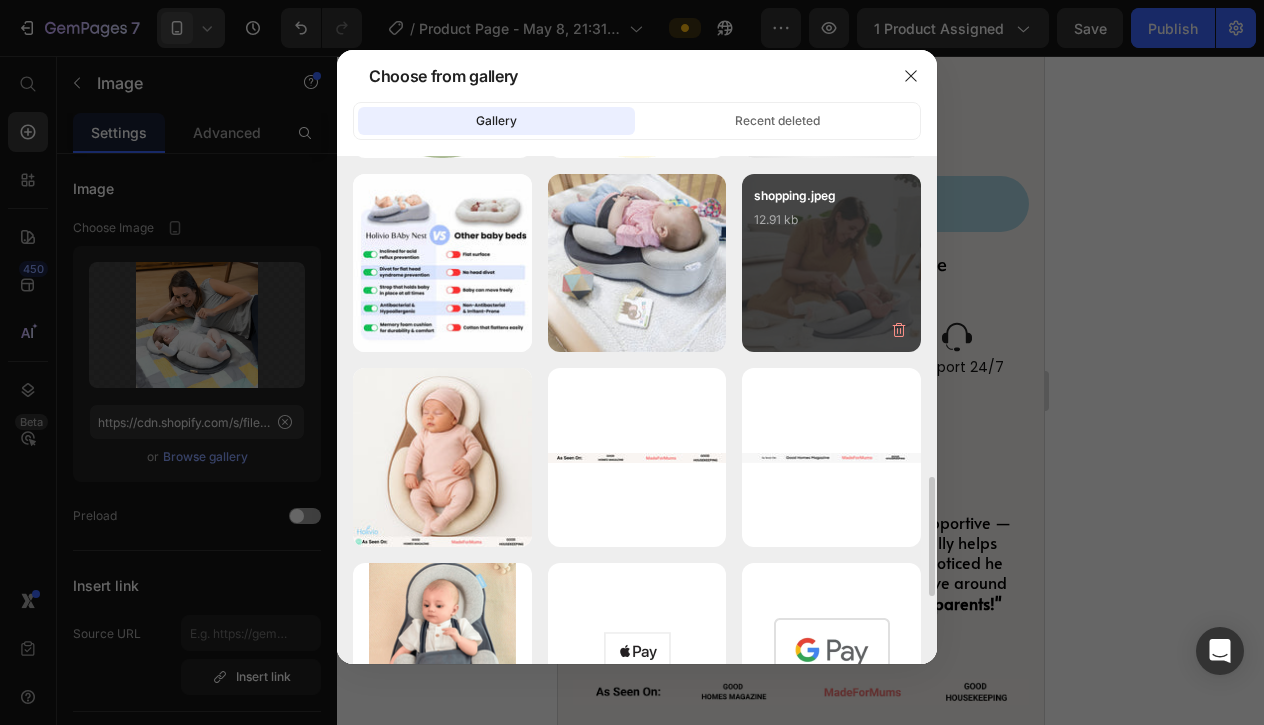 click on "shopping.jpeg 12.91 kb" at bounding box center (831, 263) 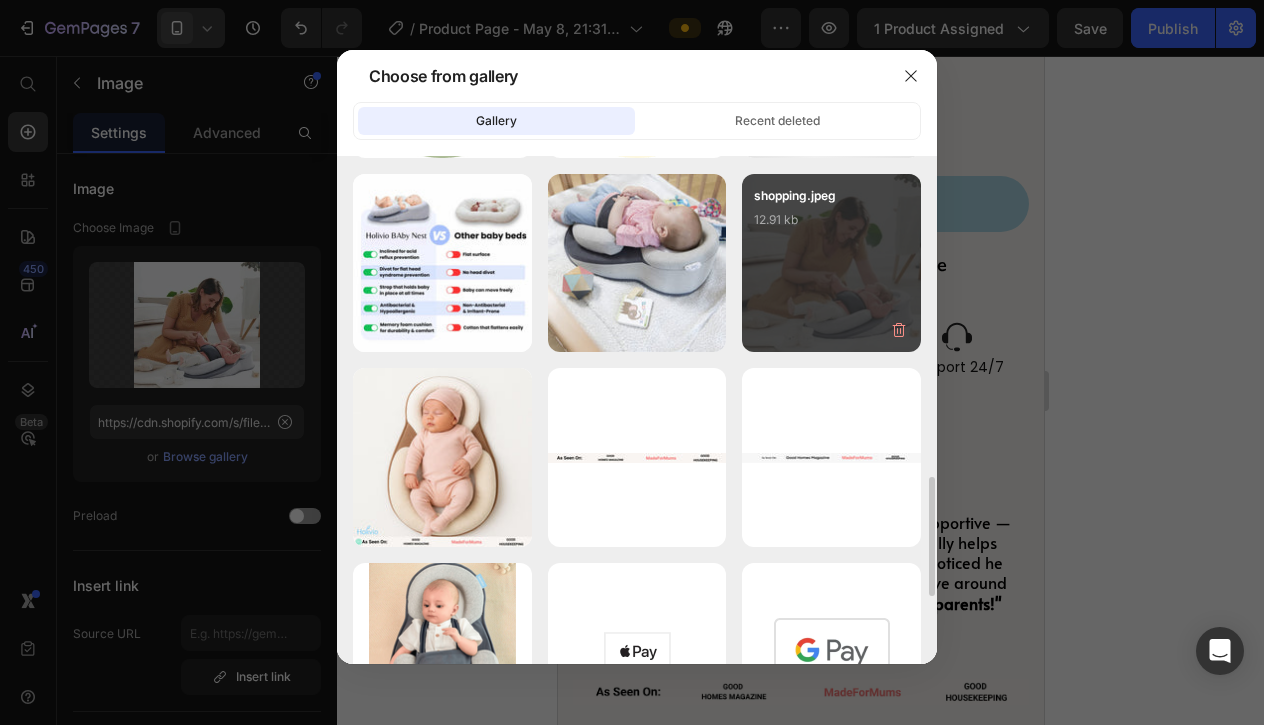 type on "https://cdn.shopify.com/s/files/1/0931/7797/0993/files/gempages_562508418619802635-4e9ef8cc-cd88-4f0a-b6ed-ae73f9739d7b.jpg" 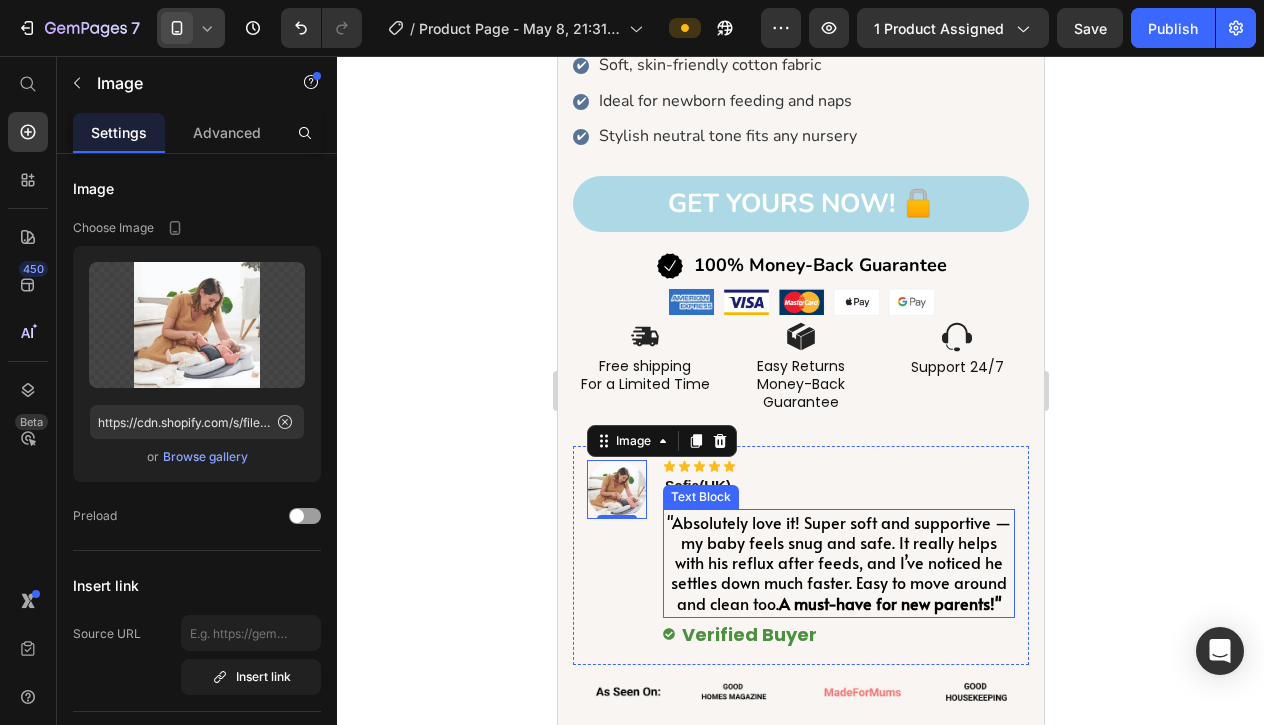 click on ""Absolutely love it! Super soft and supportive — my baby feels snug and safe. It really helps with his reflux after feeds, and I’ve noticed he settles down much faster. Easy to move around and clean too.  A must-have for new parents!"" at bounding box center (838, 562) 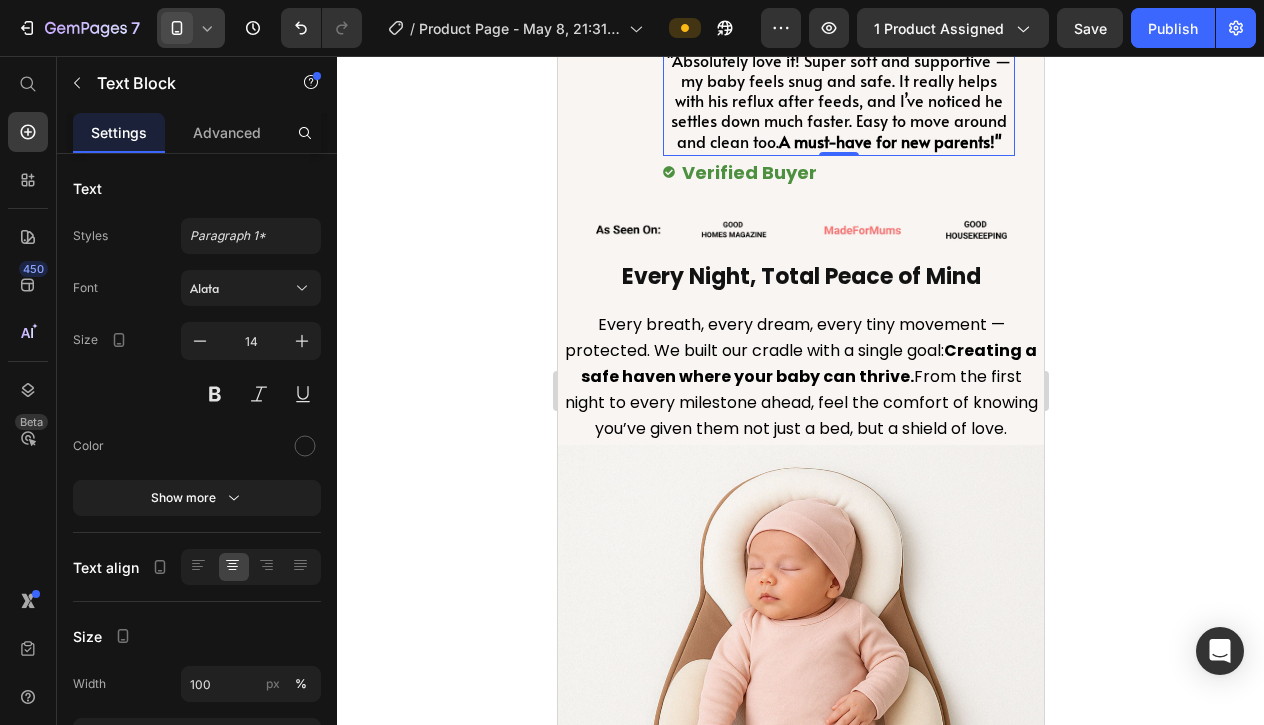 scroll, scrollTop: 1635, scrollLeft: 0, axis: vertical 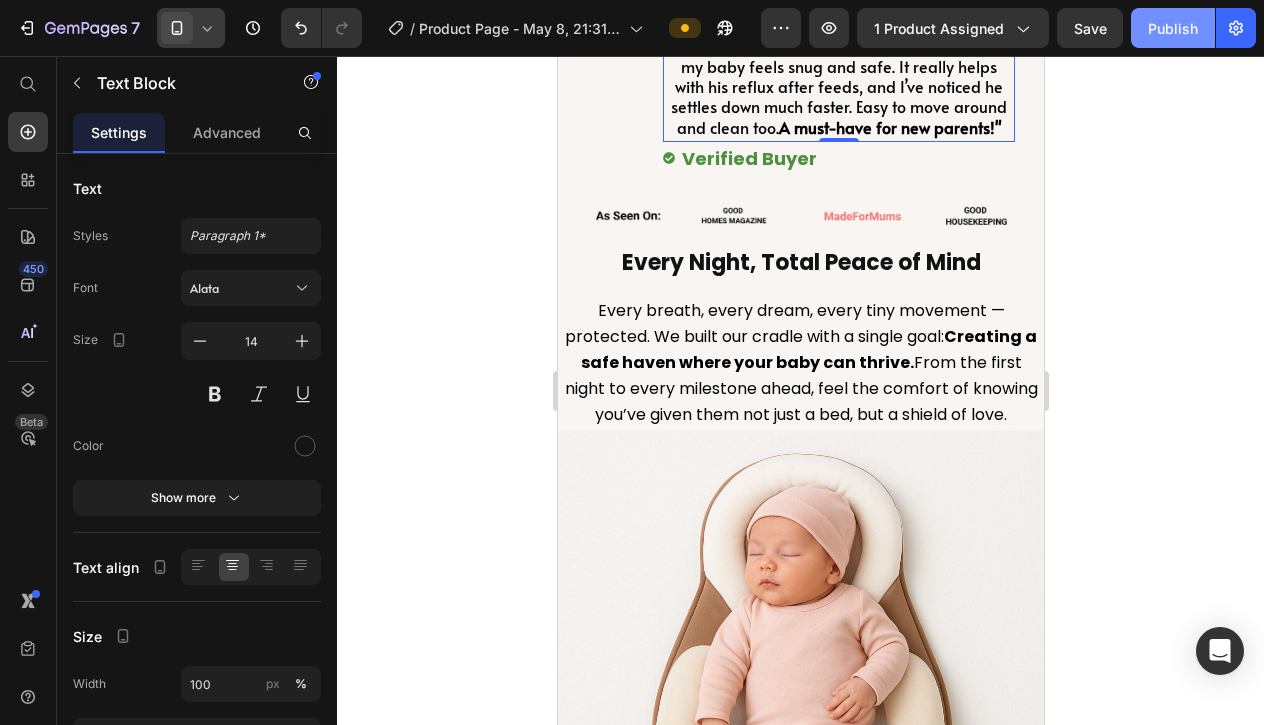 click on "Publish" at bounding box center [1173, 28] 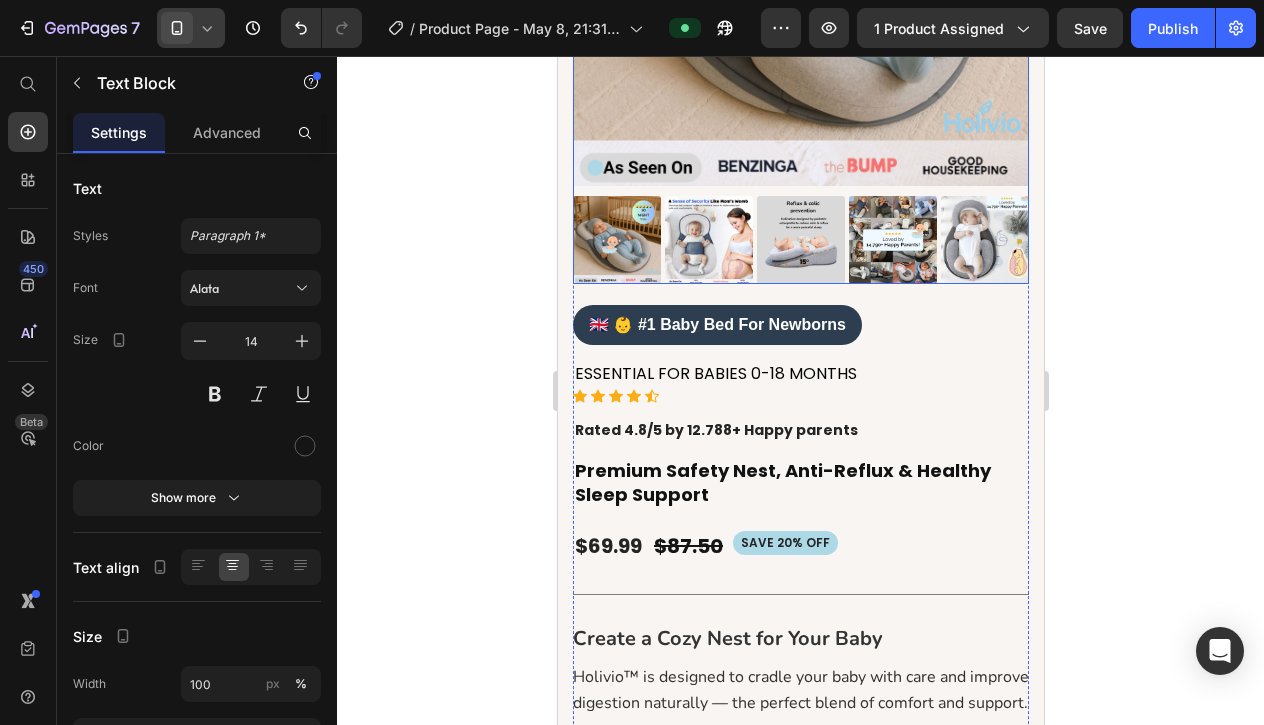 scroll, scrollTop: 377, scrollLeft: 0, axis: vertical 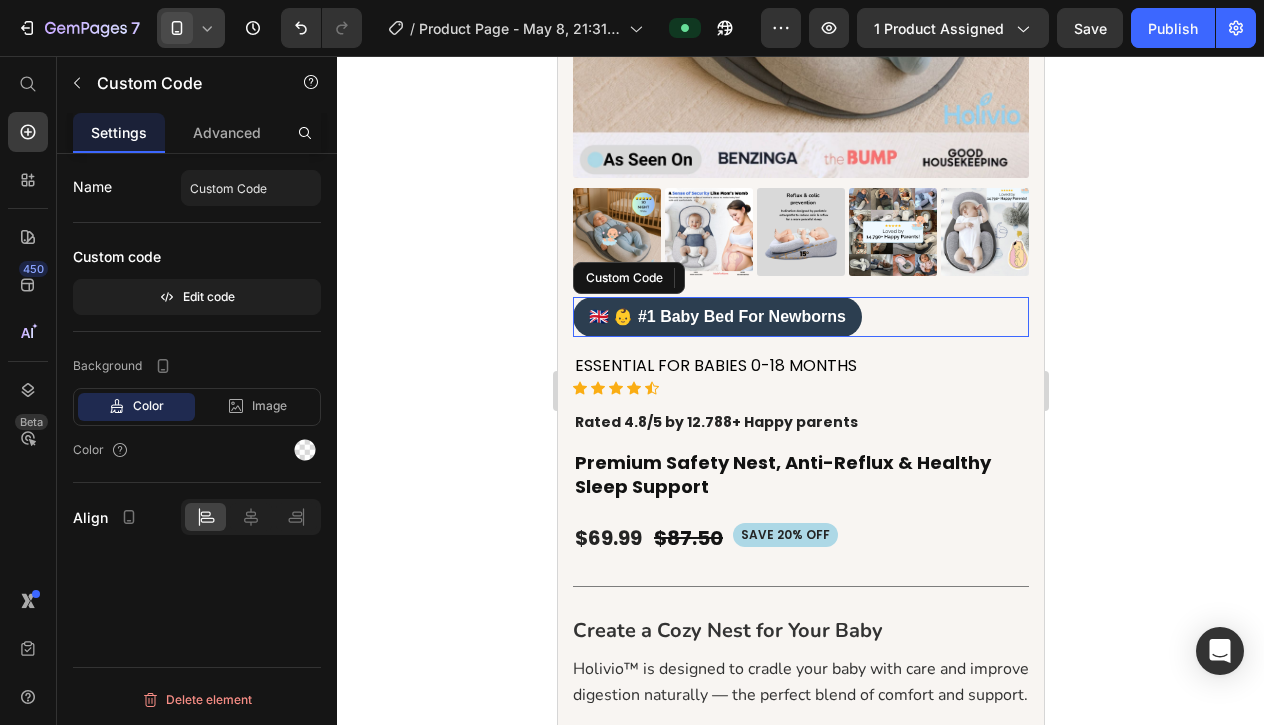 click on "🇬🇧 👶 #1 Baby Bed For Newborns" at bounding box center [800, 317] 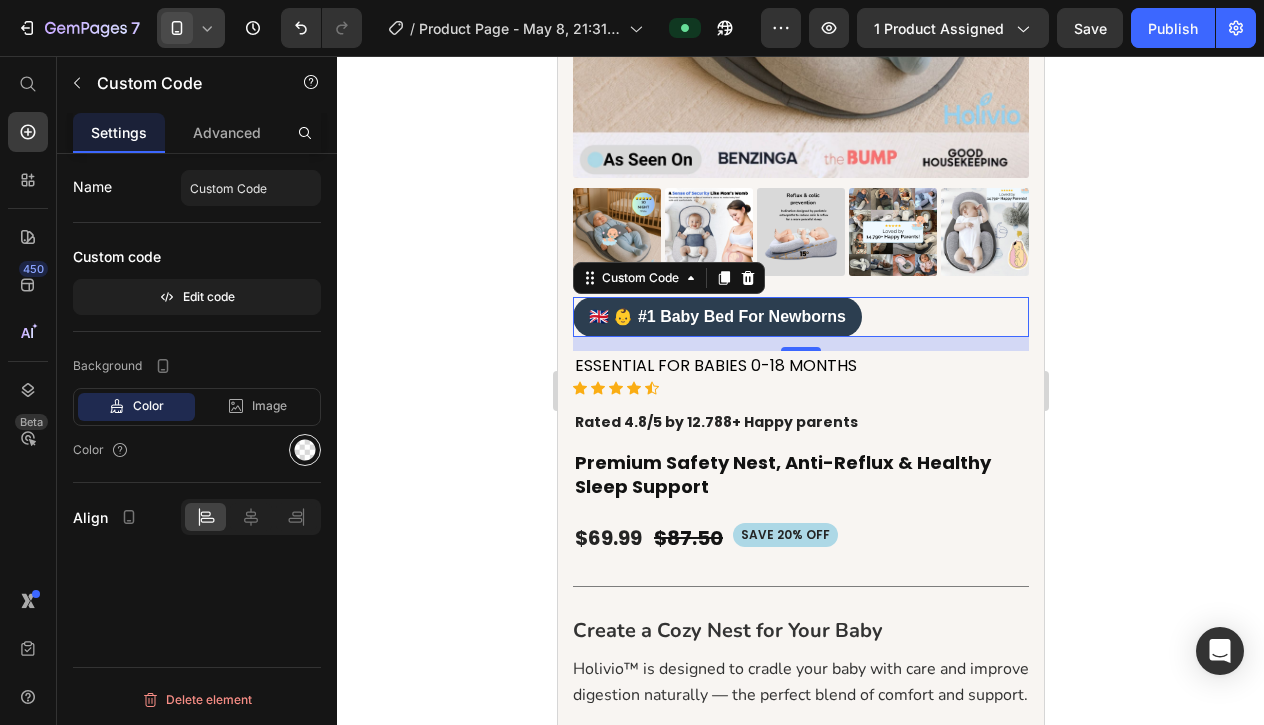 click at bounding box center [305, 450] 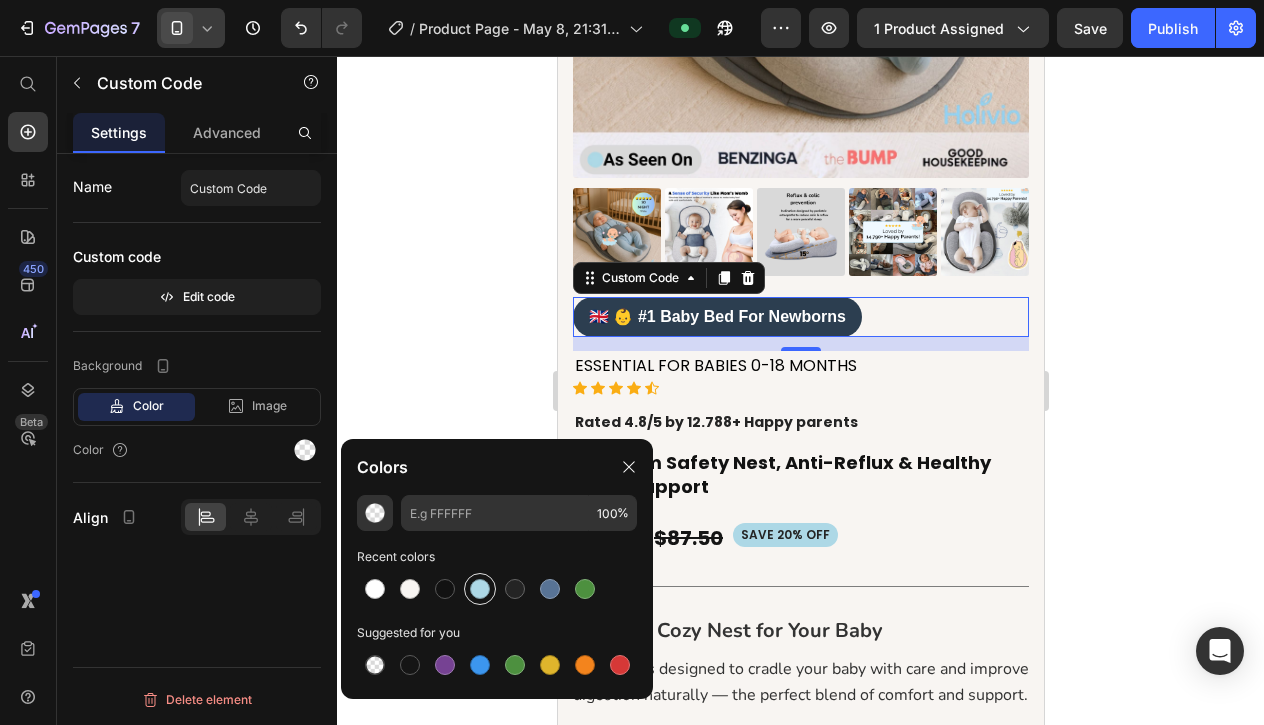 click at bounding box center (480, 589) 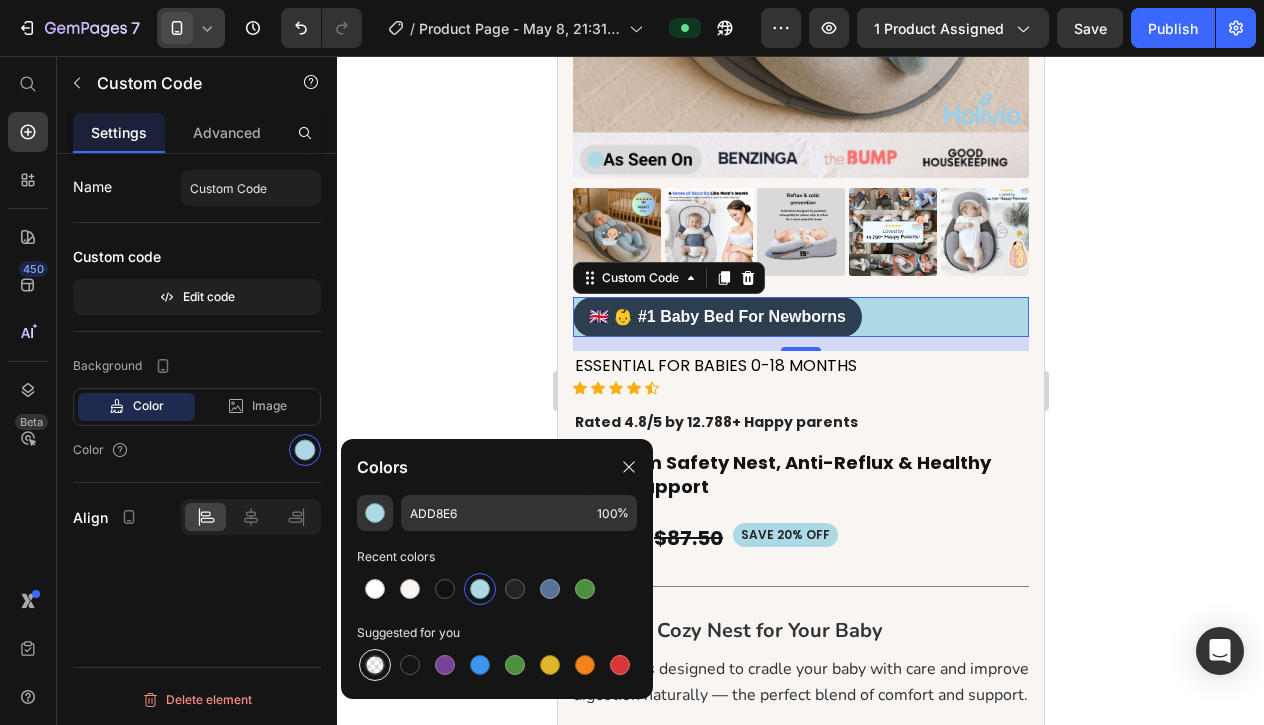 click at bounding box center [375, 665] 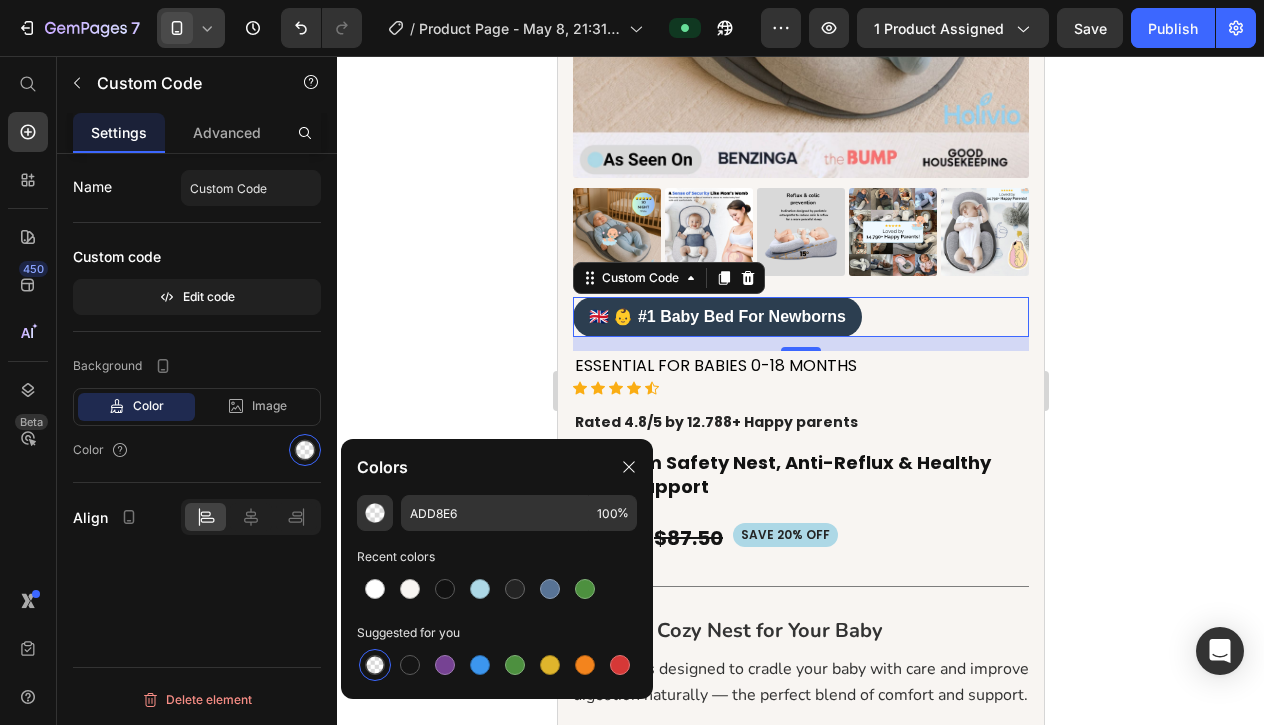 type on "000000" 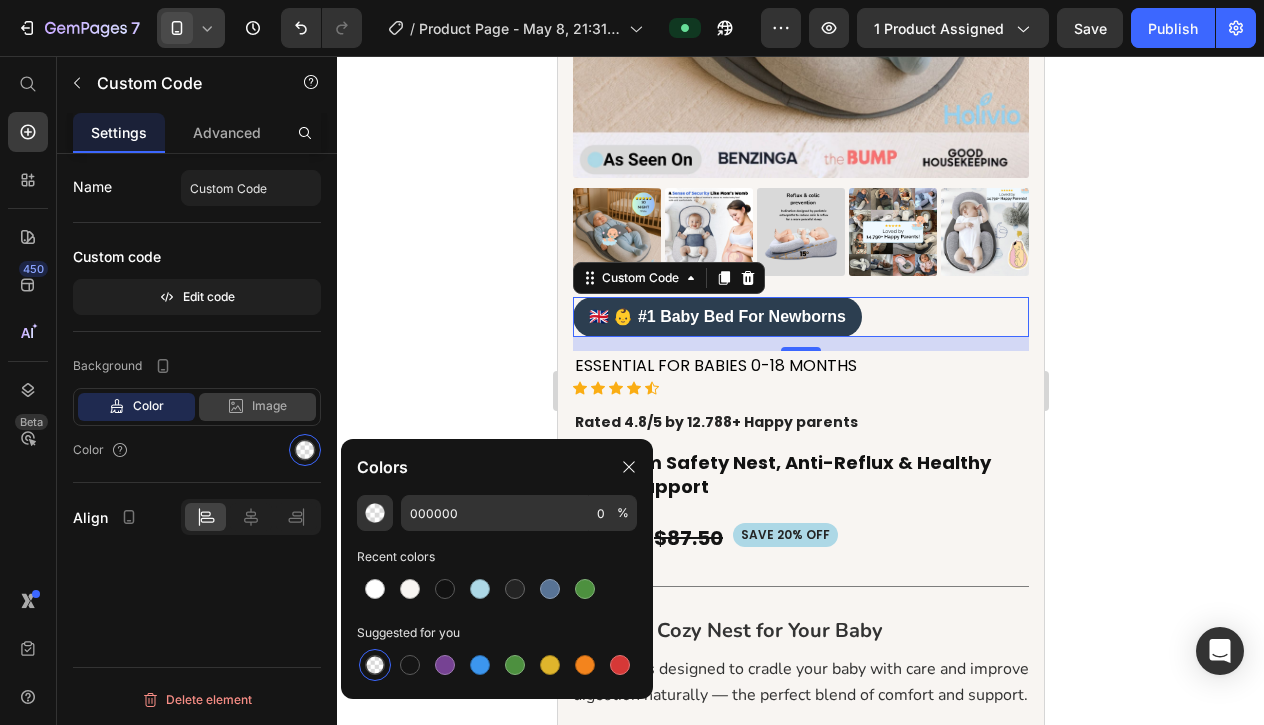 click on "Image" at bounding box center [269, 406] 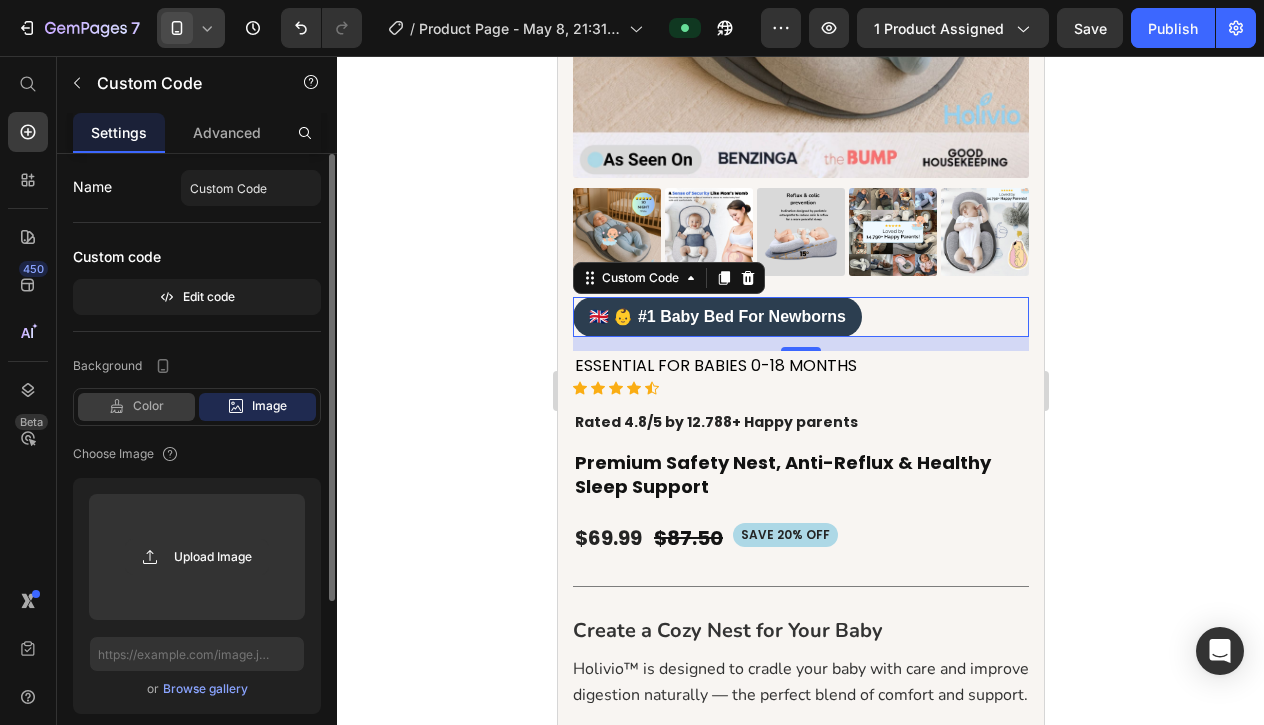 click on "Color" at bounding box center [148, 406] 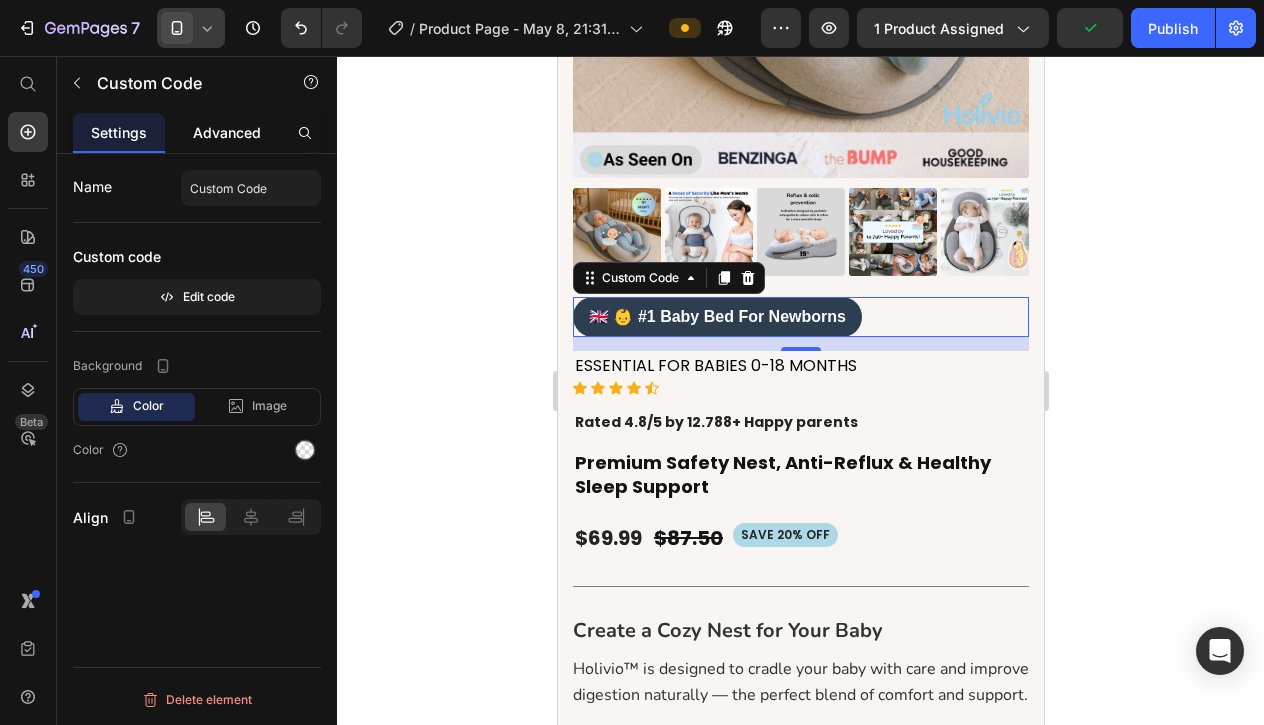 click on "Advanced" at bounding box center [227, 132] 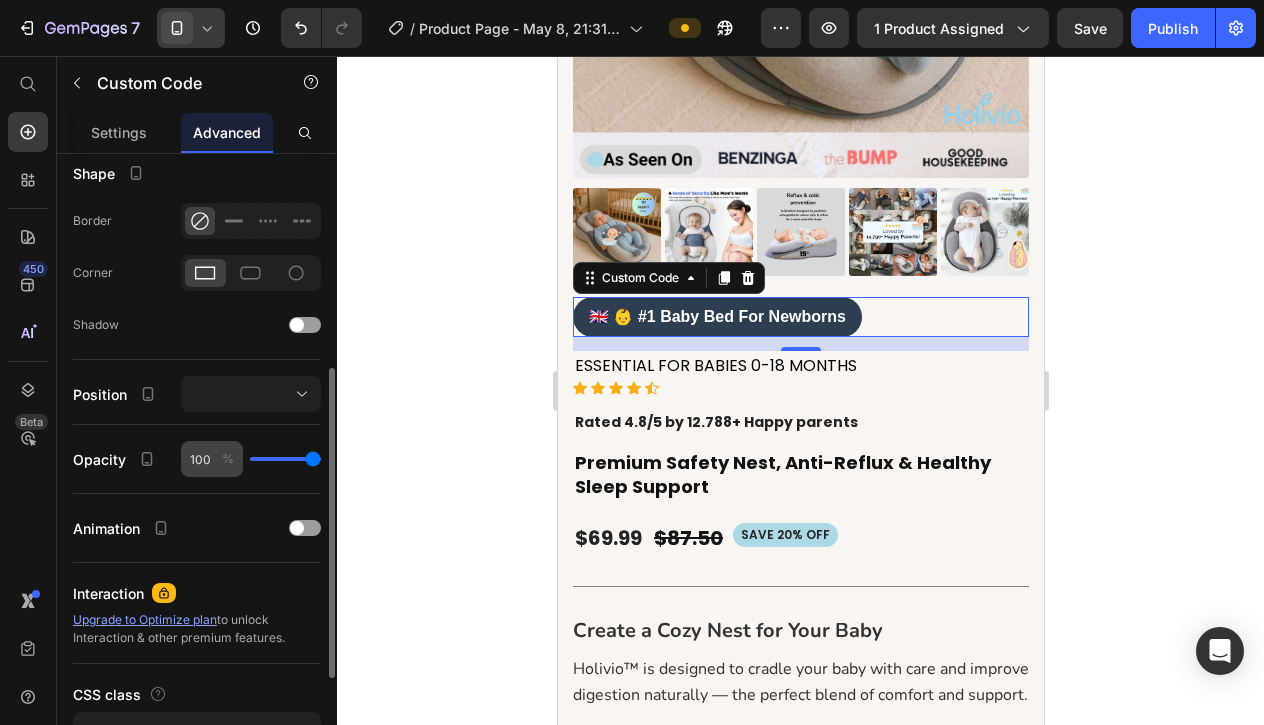 scroll, scrollTop: 444, scrollLeft: 0, axis: vertical 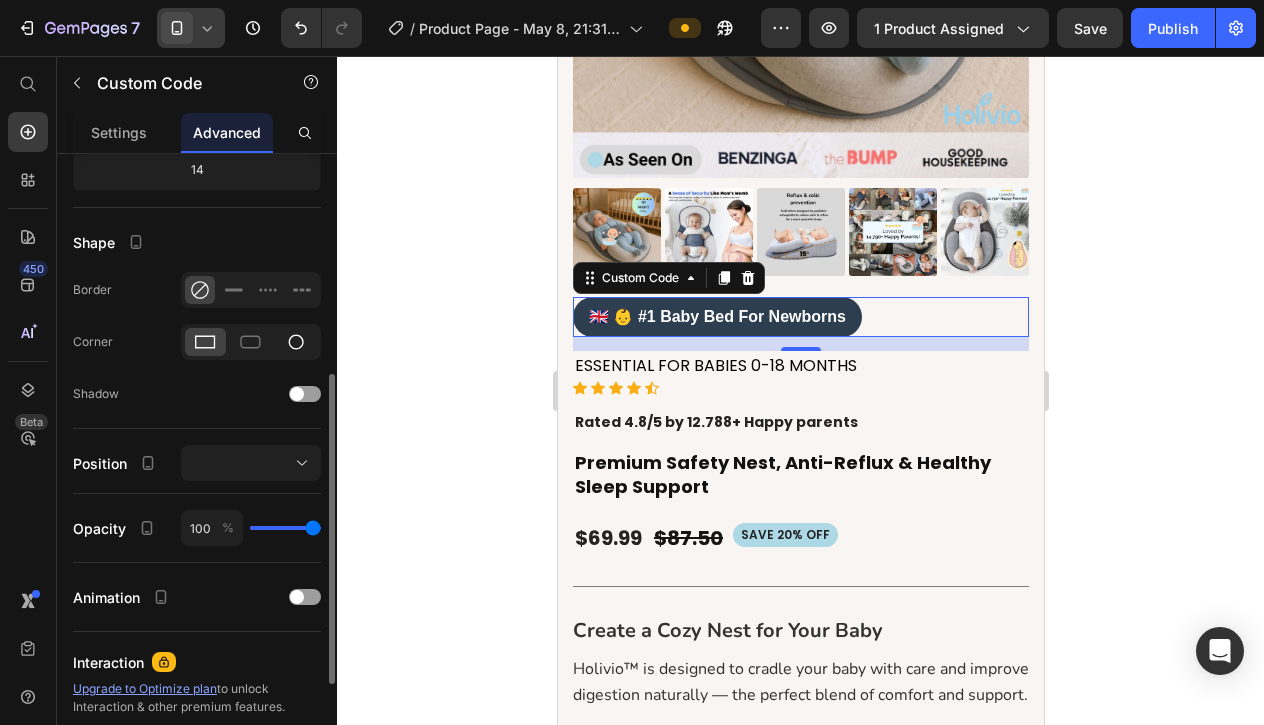 click 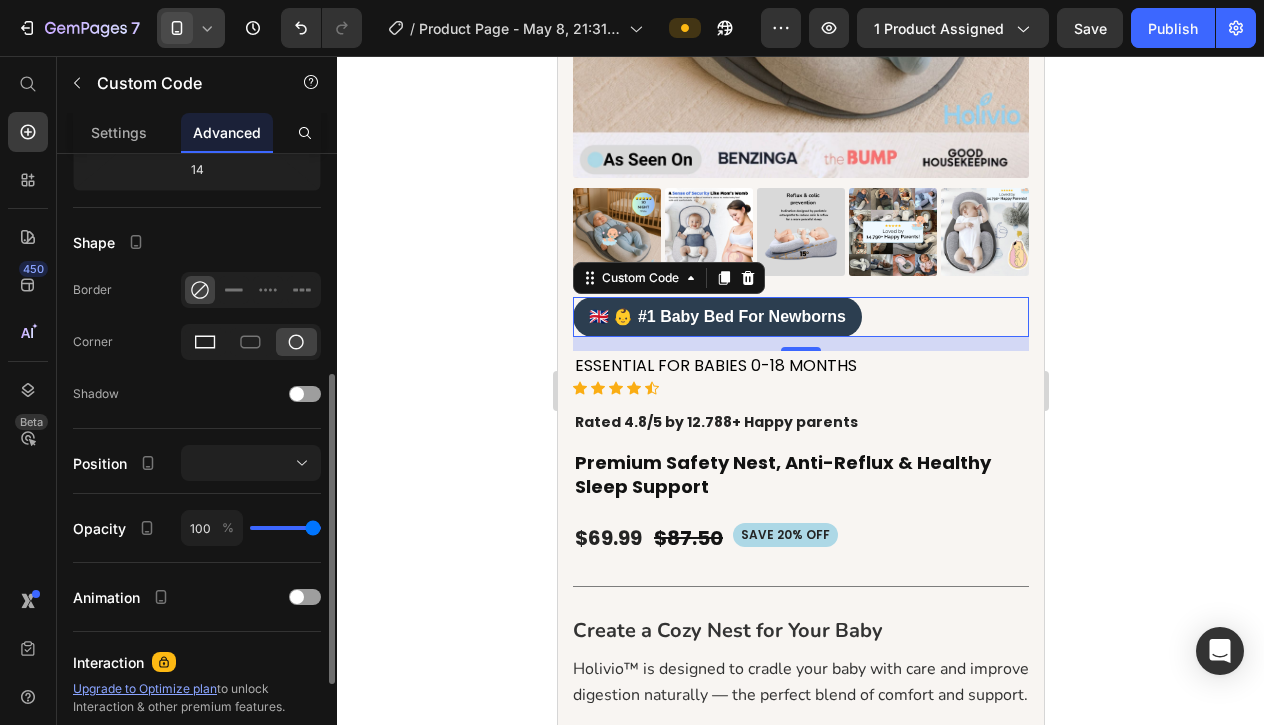 click 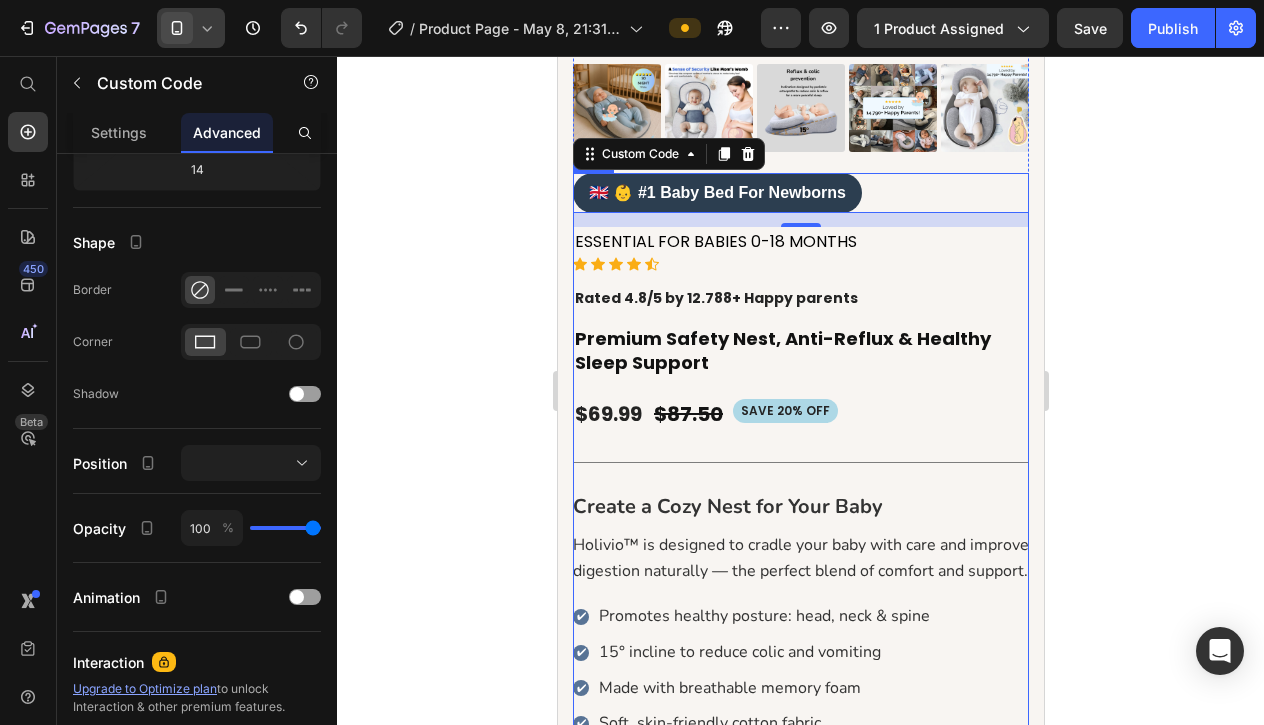 scroll, scrollTop: 511, scrollLeft: 0, axis: vertical 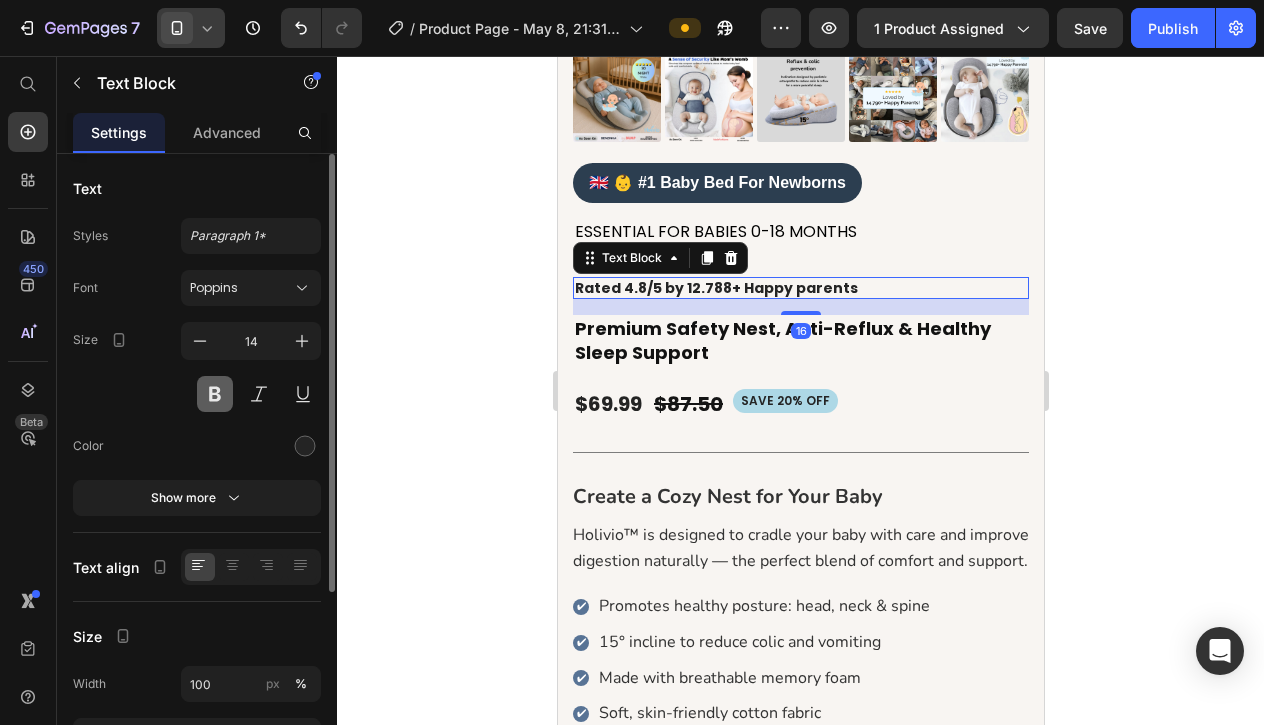 click at bounding box center (215, 394) 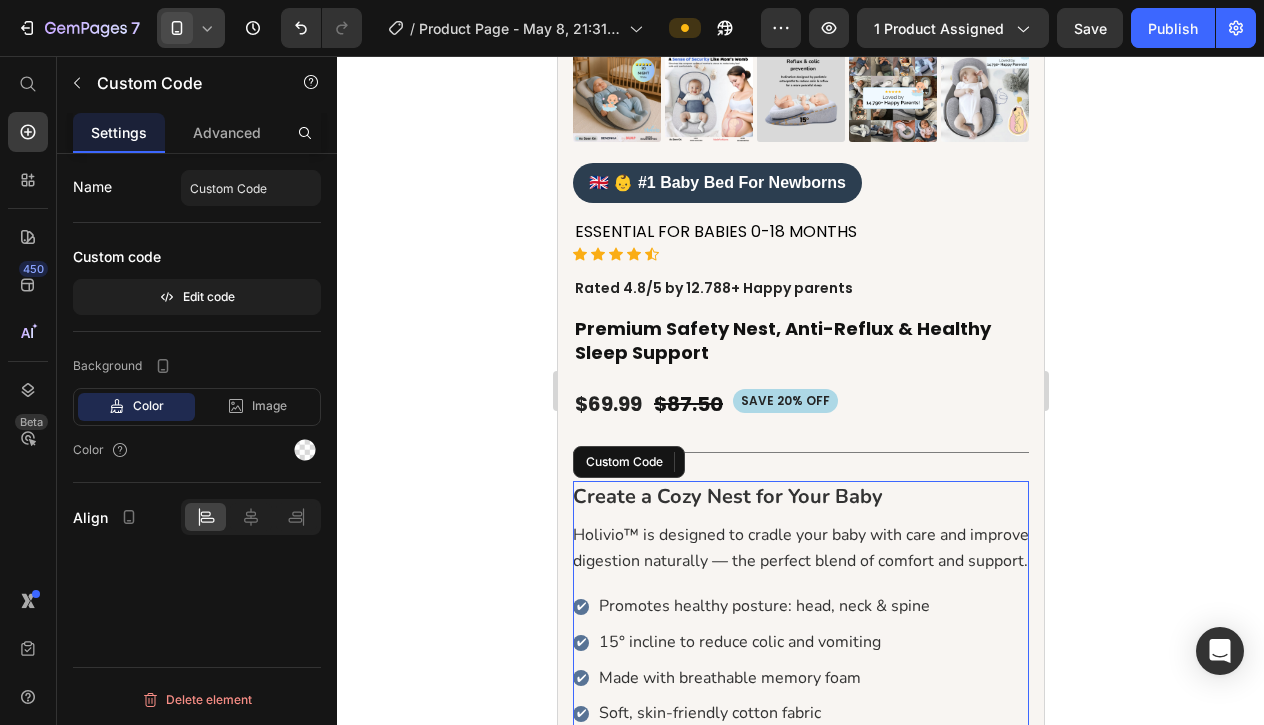 click on "Create a Cozy Nest for Your Baby" at bounding box center [800, 497] 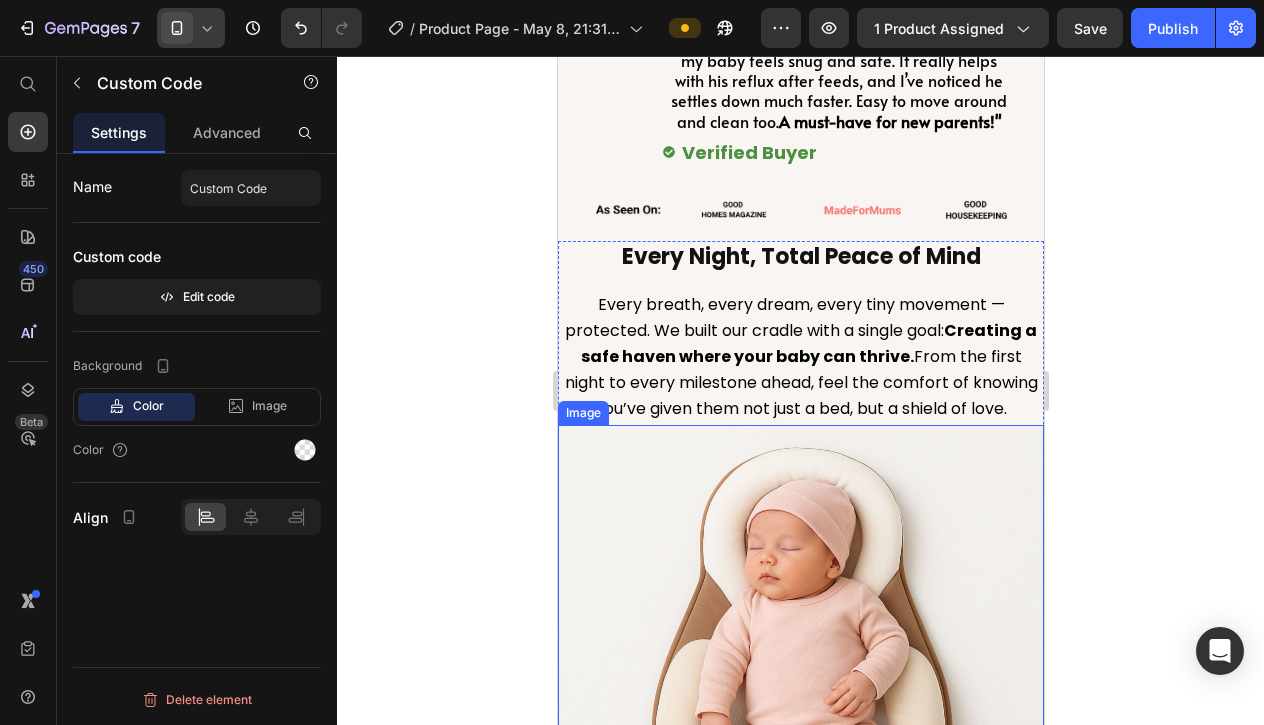 scroll, scrollTop: 1558, scrollLeft: 0, axis: vertical 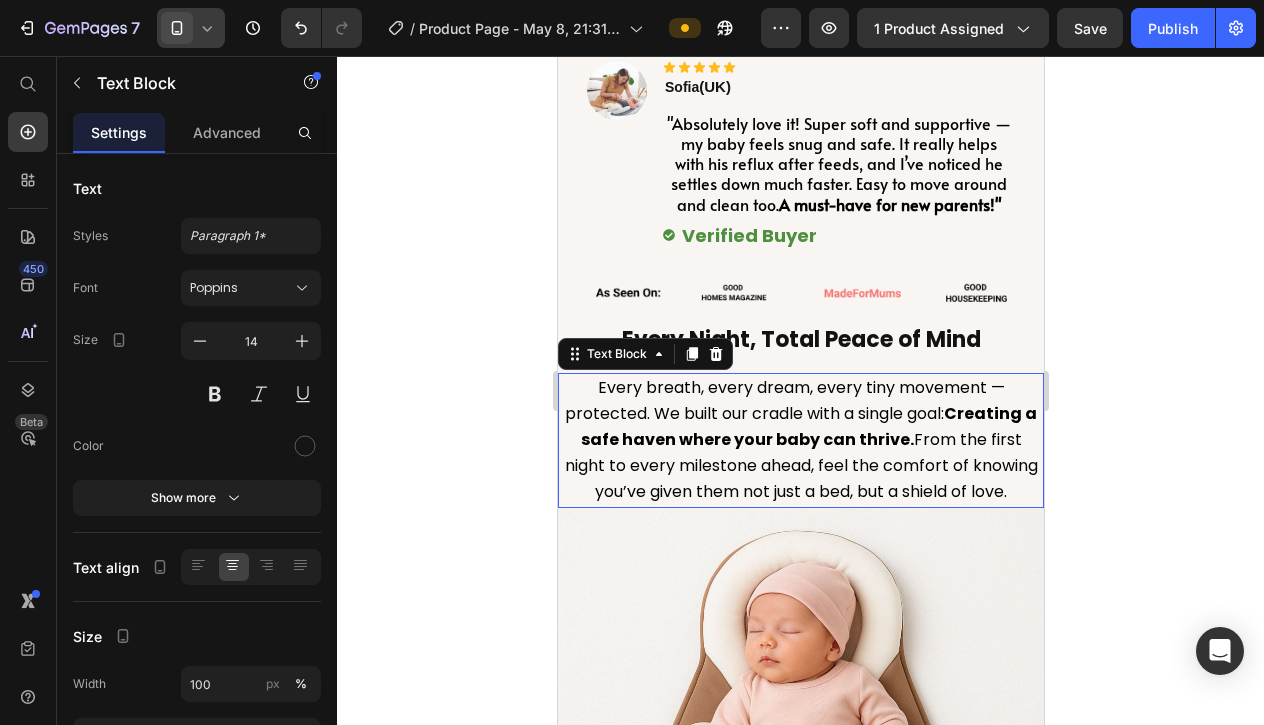 click on "Every breath, every dream, every tiny movement — protected. We built our cradle with a single goal:  Creating a safe haven where your baby can thrive.  From the first night to every milestone ahead, feel the comfort of knowing you’ve given them not just a bed, but a shield of love." at bounding box center [800, 440] 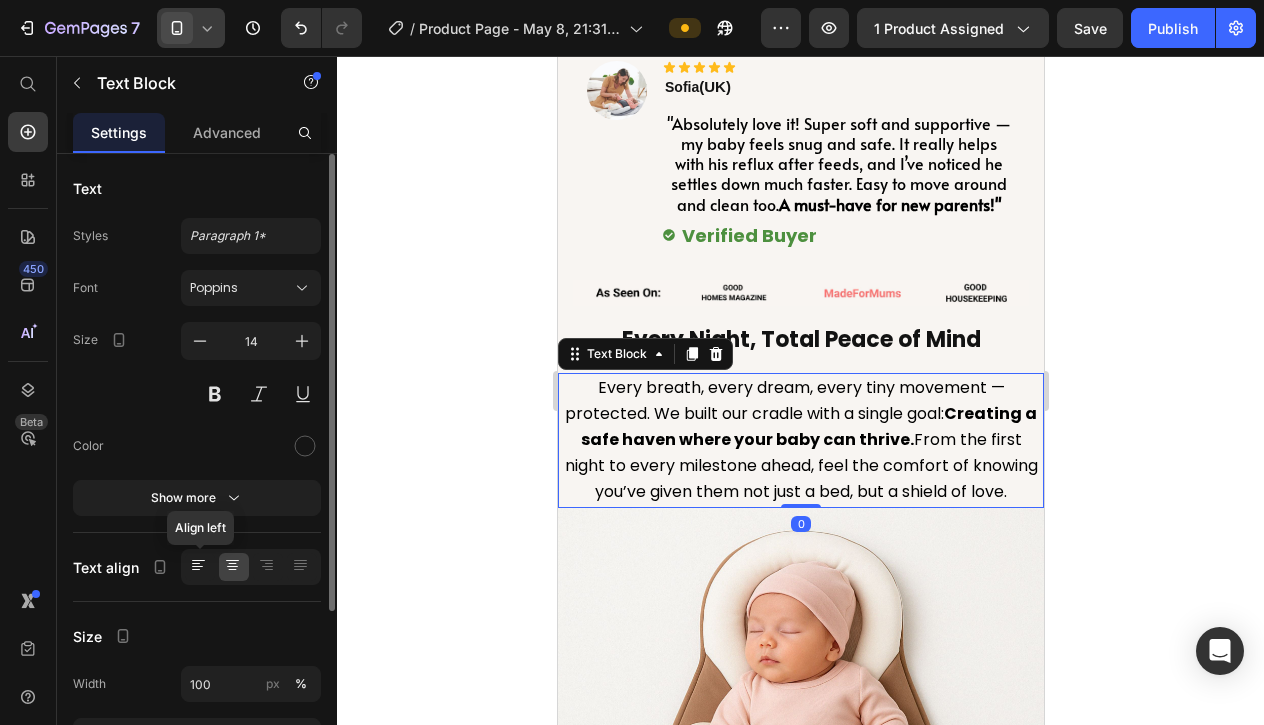 click 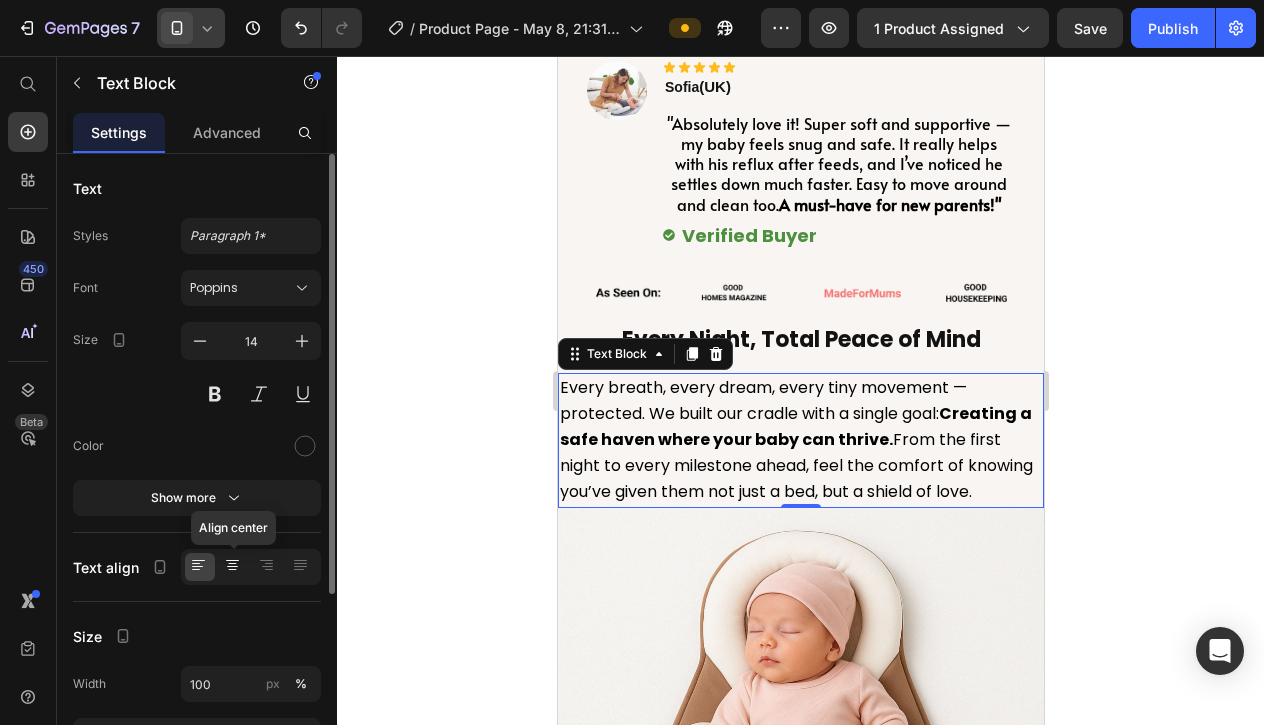 click 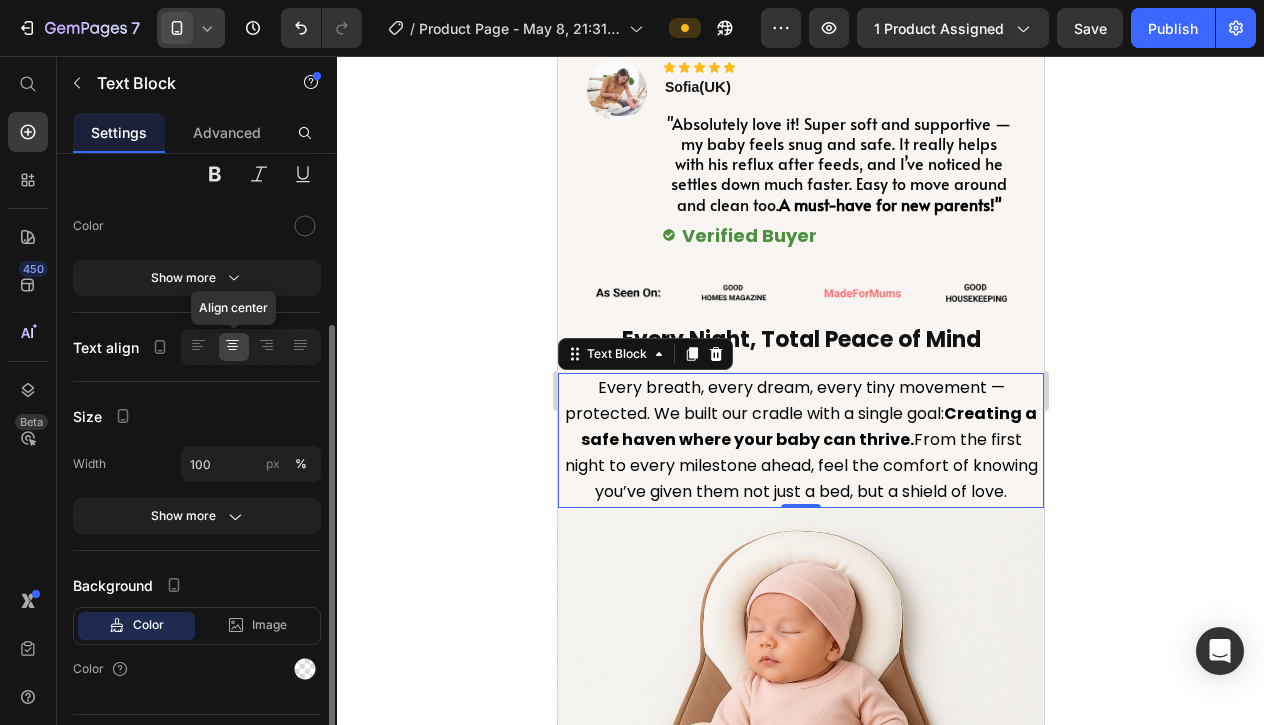scroll, scrollTop: 230, scrollLeft: 0, axis: vertical 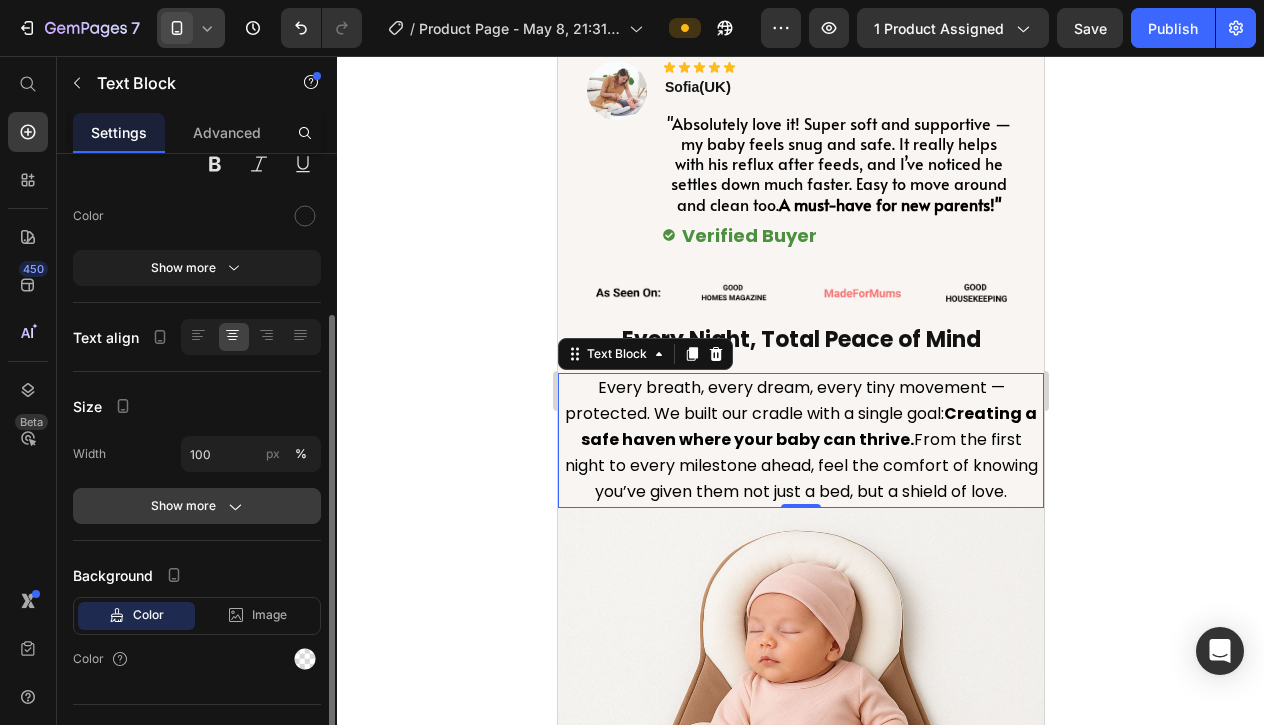 click 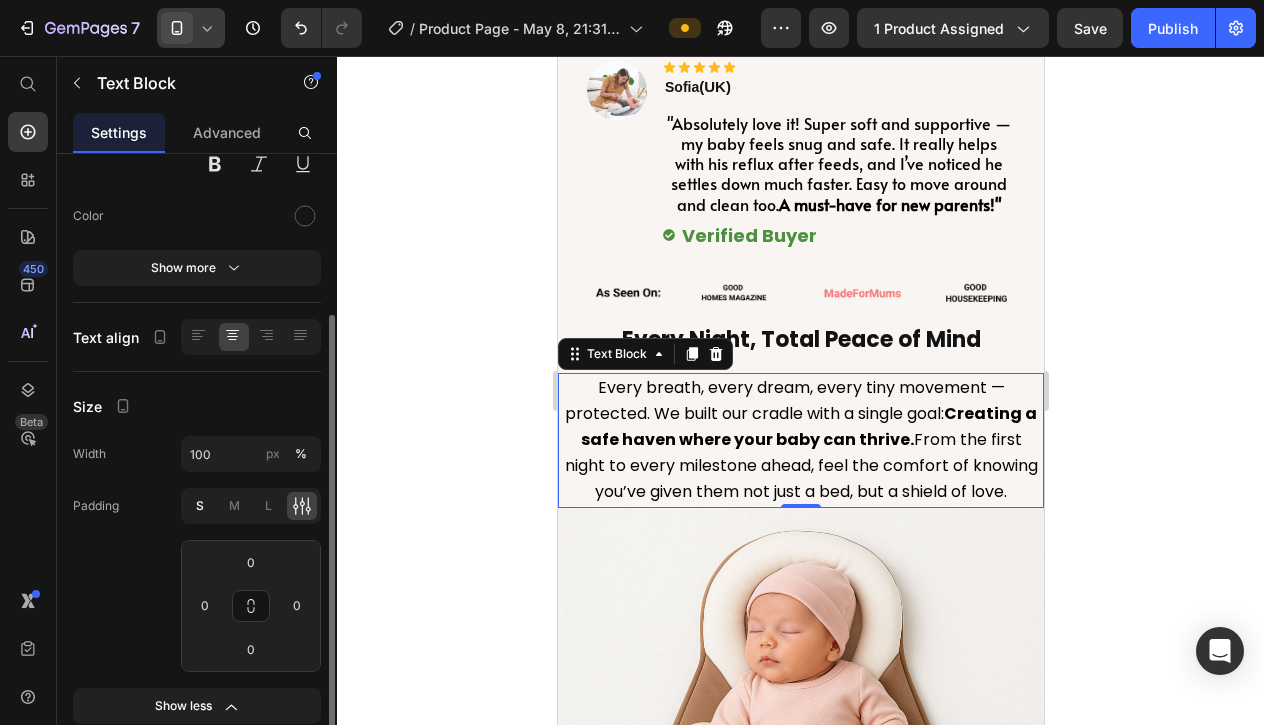 click on "S" 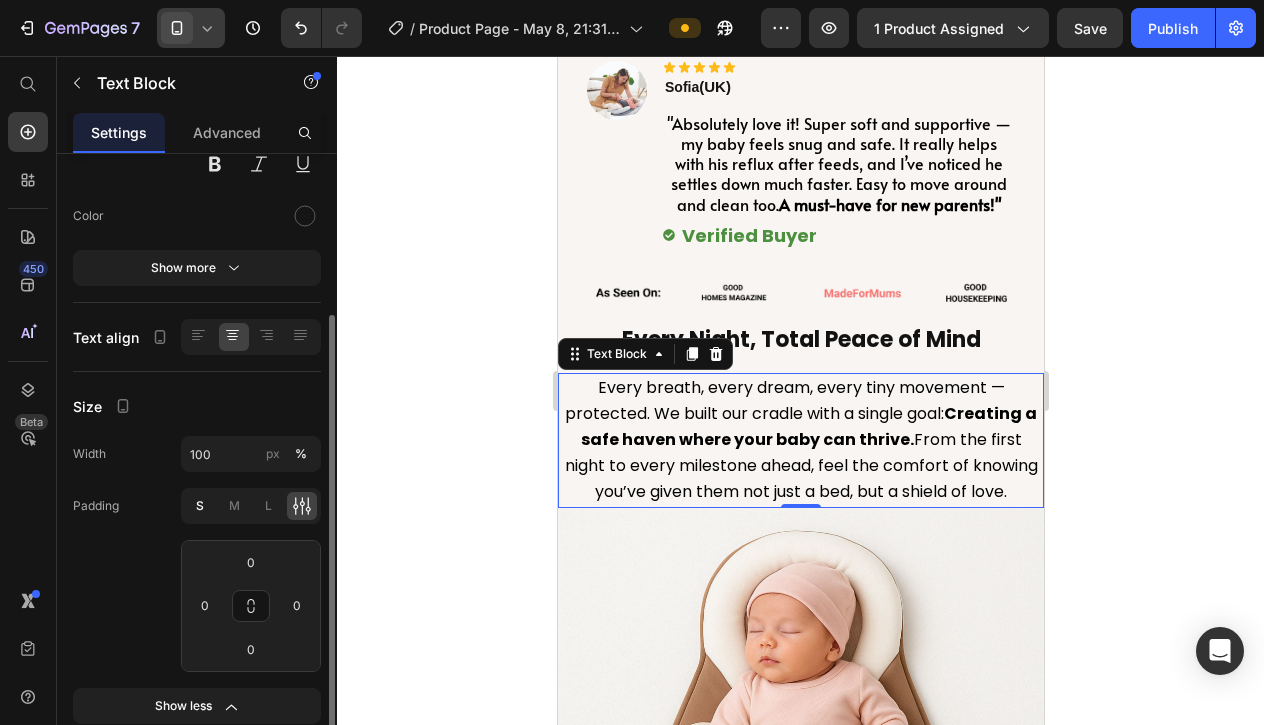 type on "4" 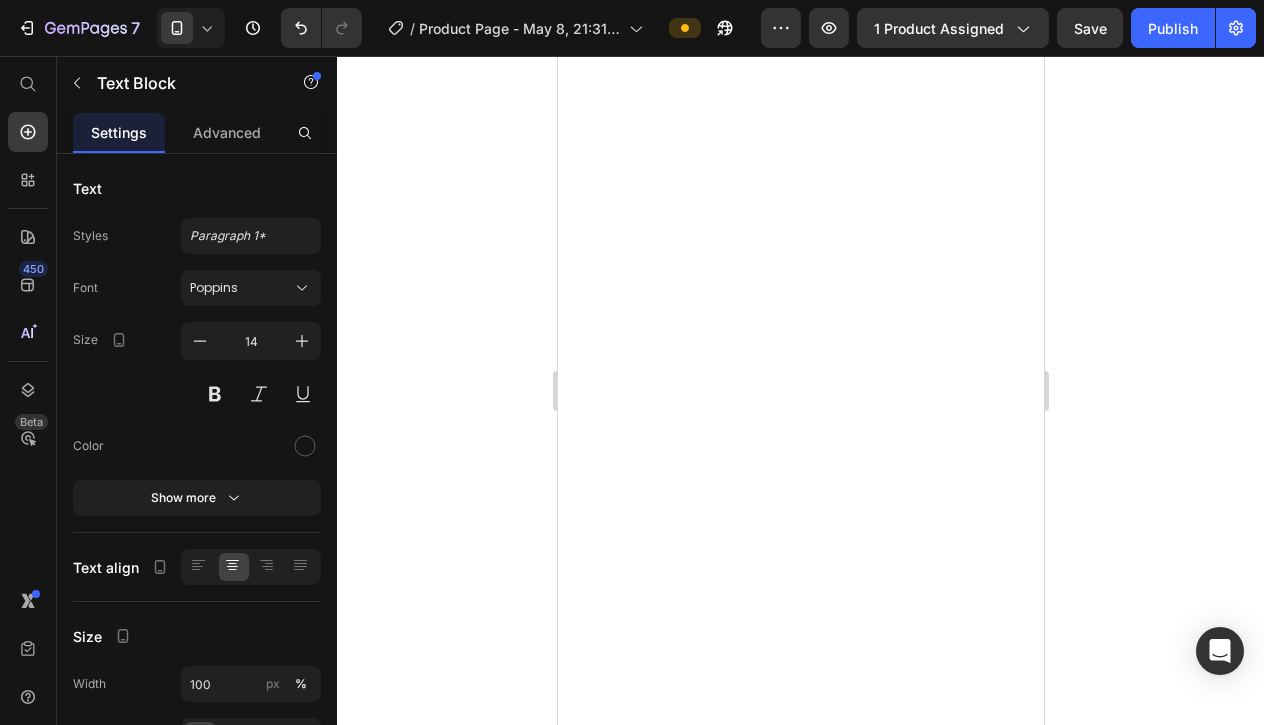 scroll, scrollTop: 0, scrollLeft: 0, axis: both 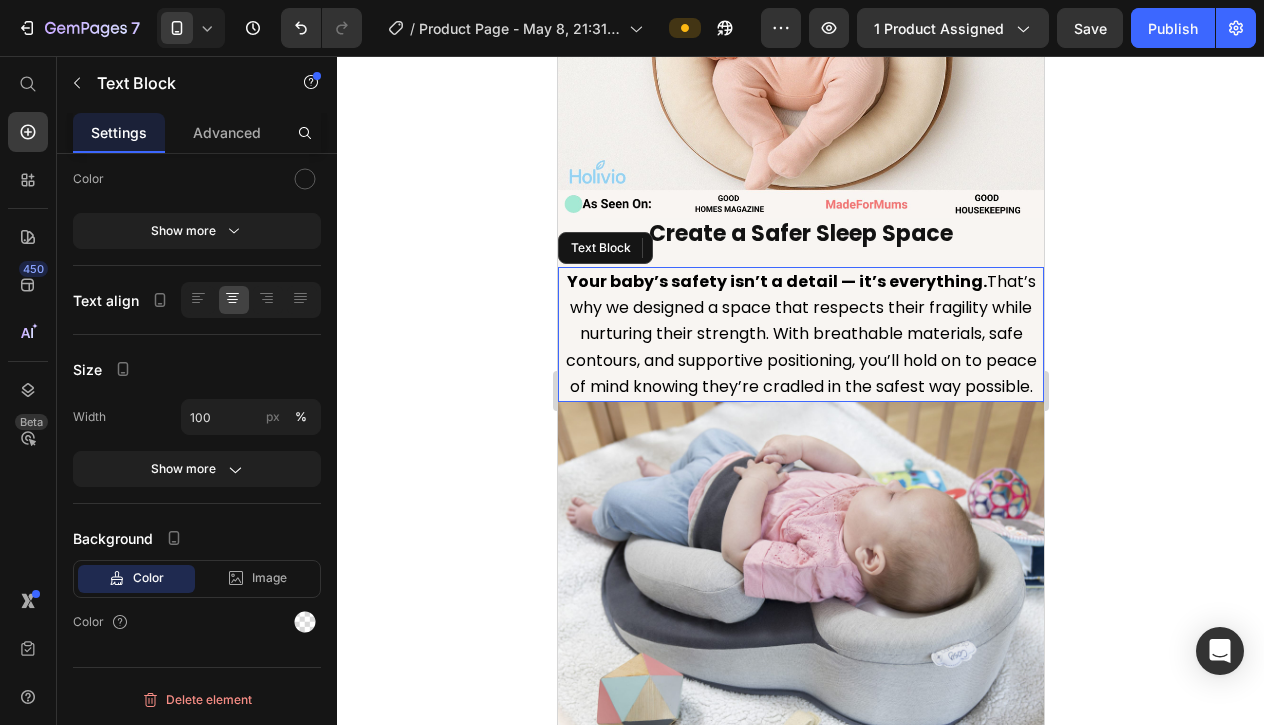 click on "Your baby’s safety isn’t a detail — it’s everything.  That’s why we designed a space that respects their fragility while nurturing their strength. With breathable materials, safe contours, and supportive positioning, you’ll hold on to peace of mind knowing they’re cradled in the safest way possible." at bounding box center [800, 334] 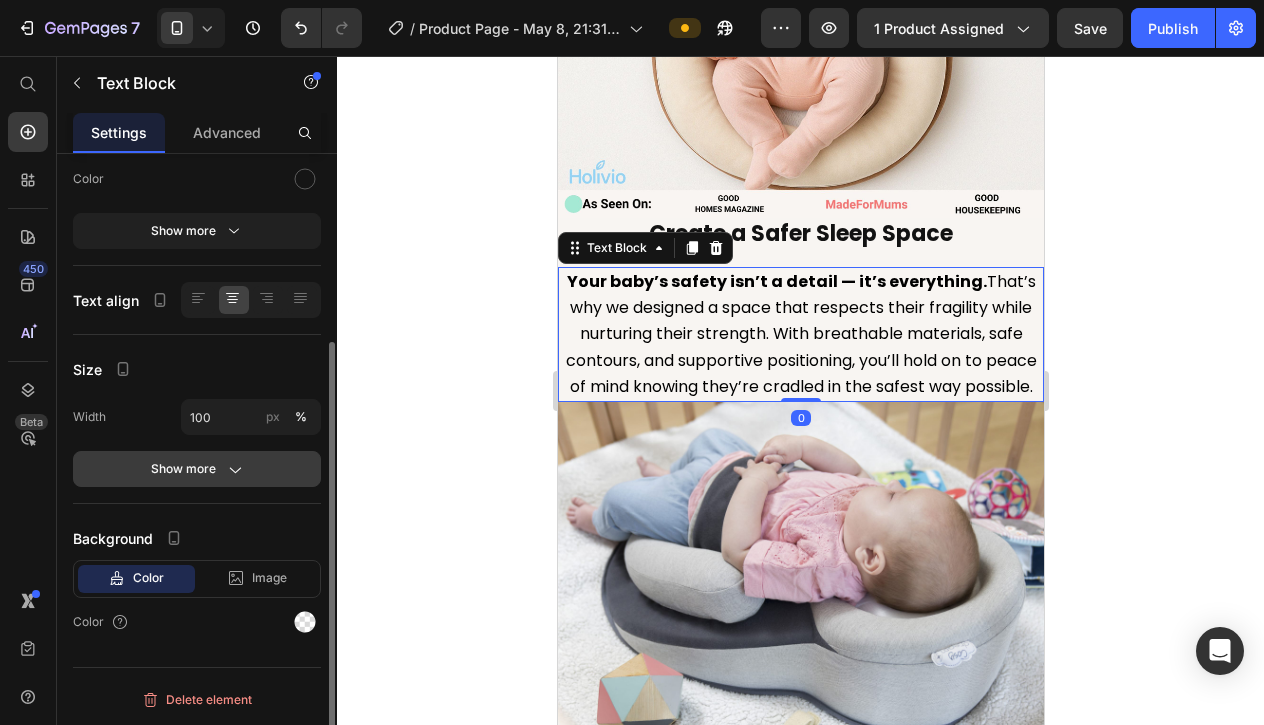 click 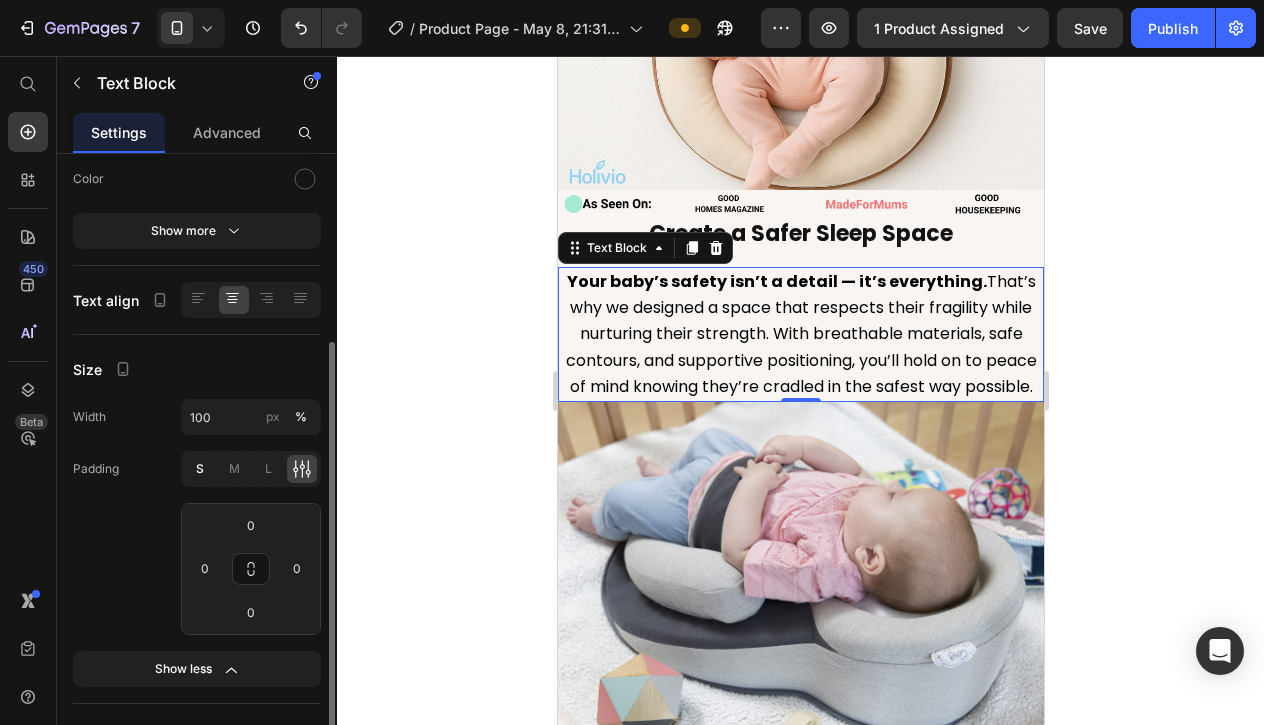 click on "S" 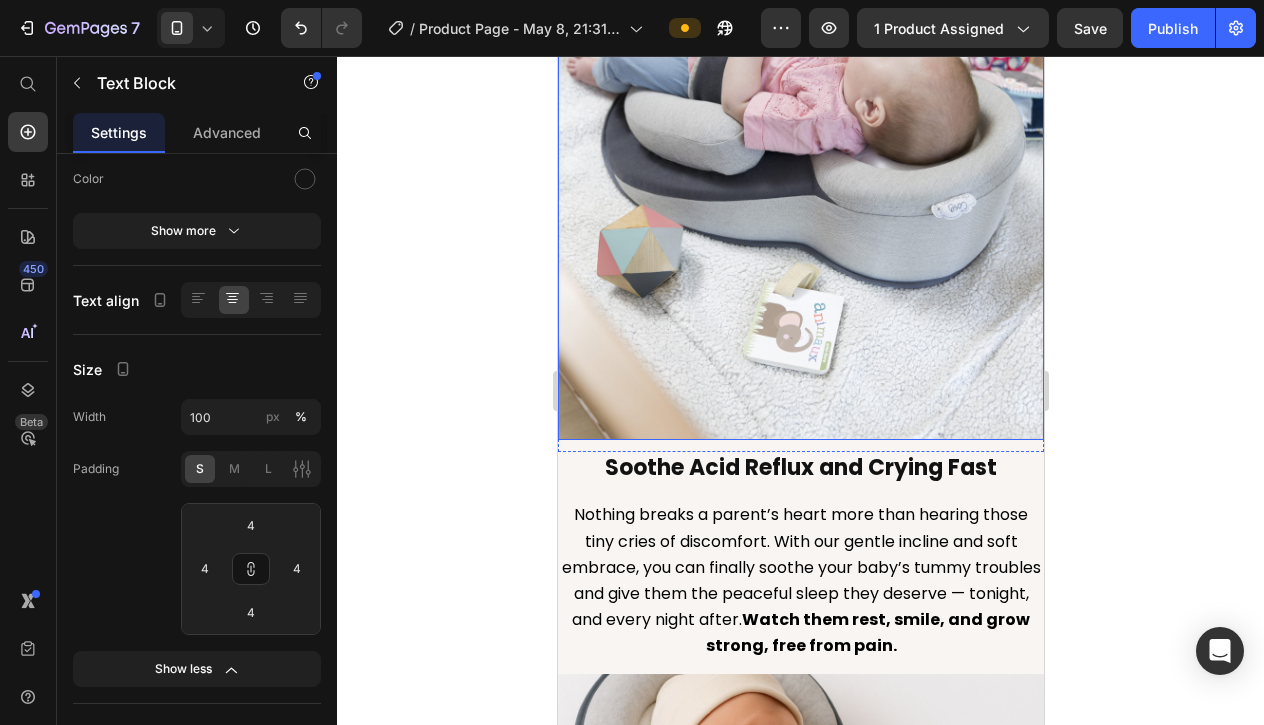 scroll, scrollTop: 2788, scrollLeft: 0, axis: vertical 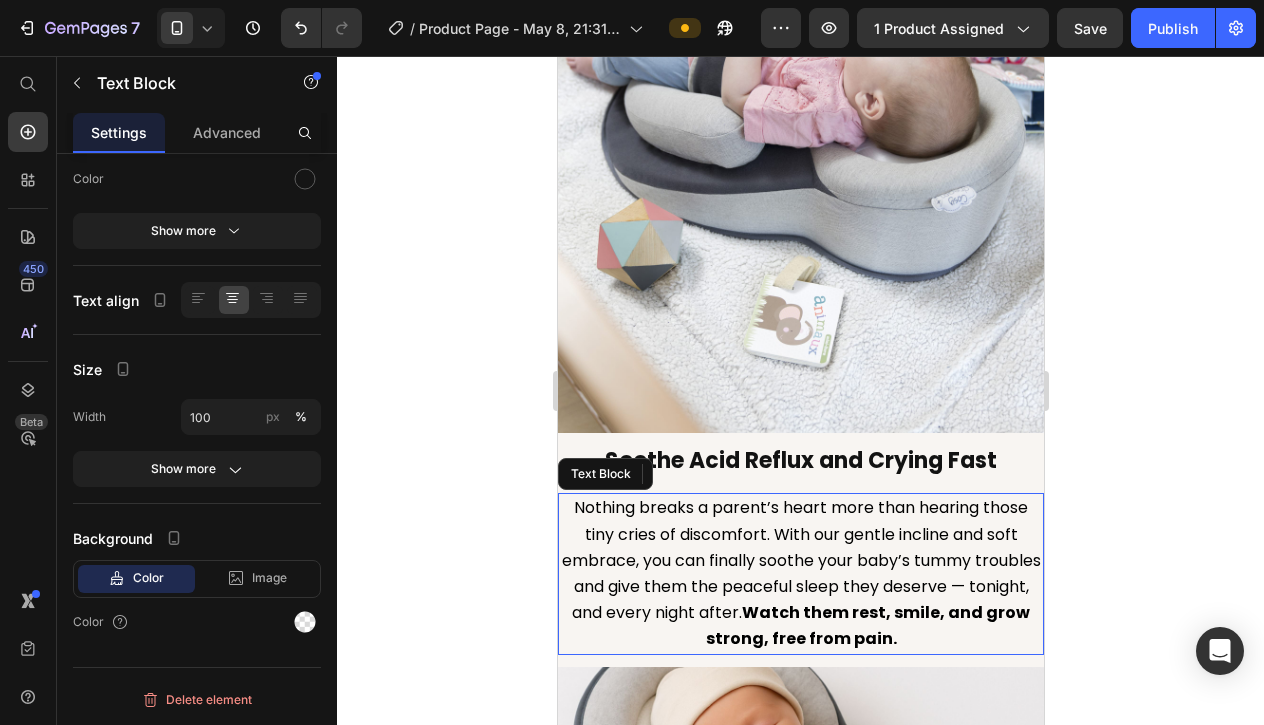 click on "Nothing breaks a parent’s heart more than hearing those tiny cries of discomfort. With our gentle incline and soft embrace, you can finally soothe your baby’s tummy troubles and give them the peaceful sleep they deserve — tonight, and every night after.  Watch them rest, smile, and grow strong, free from pain." at bounding box center (800, 573) 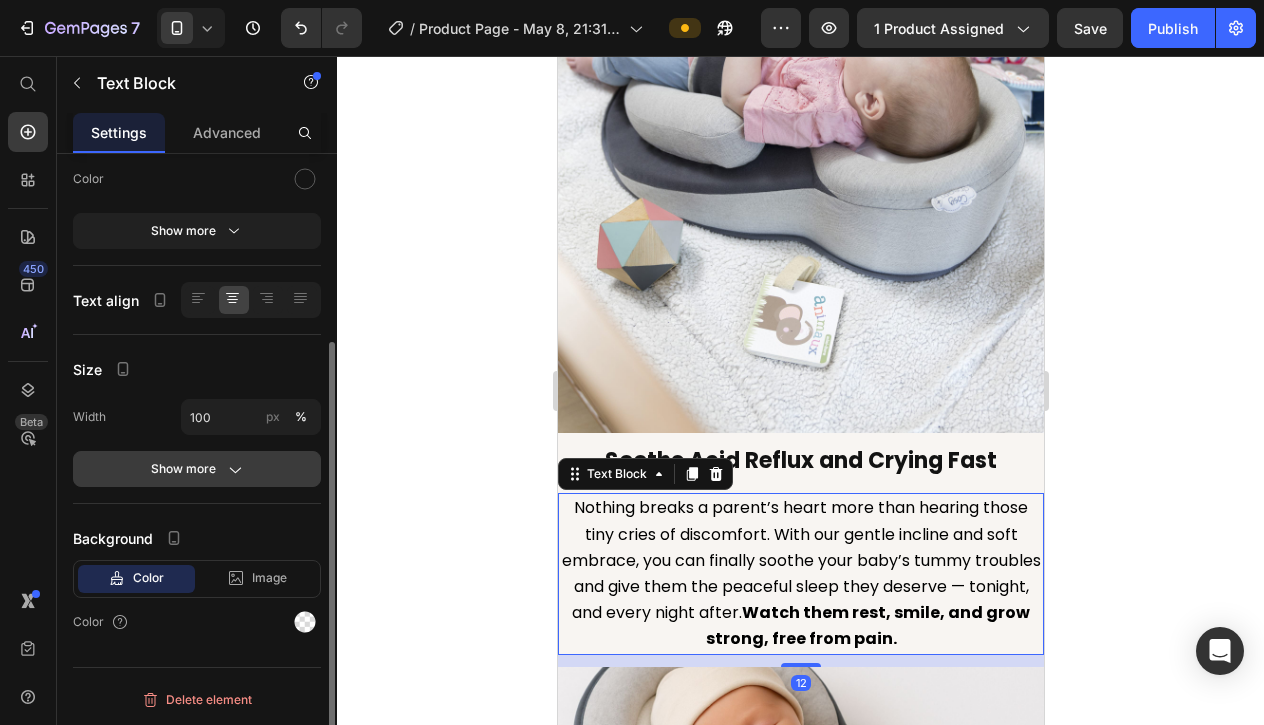 click 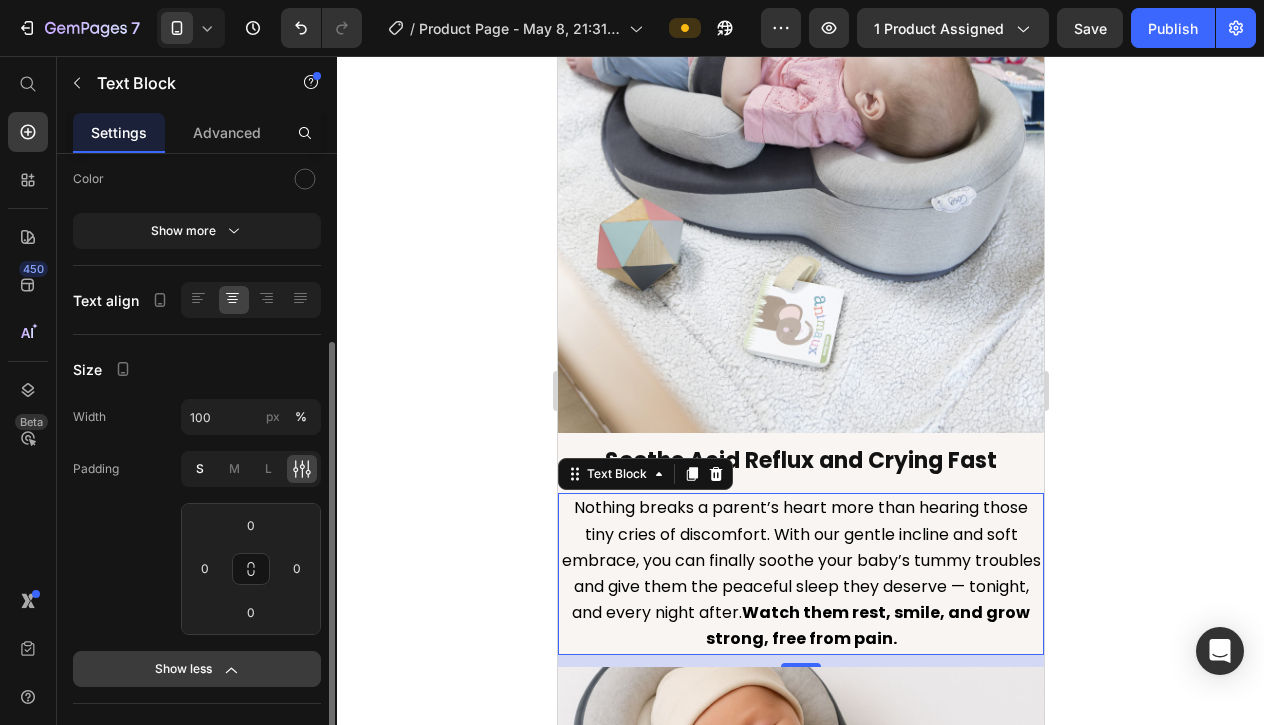 click on "S" 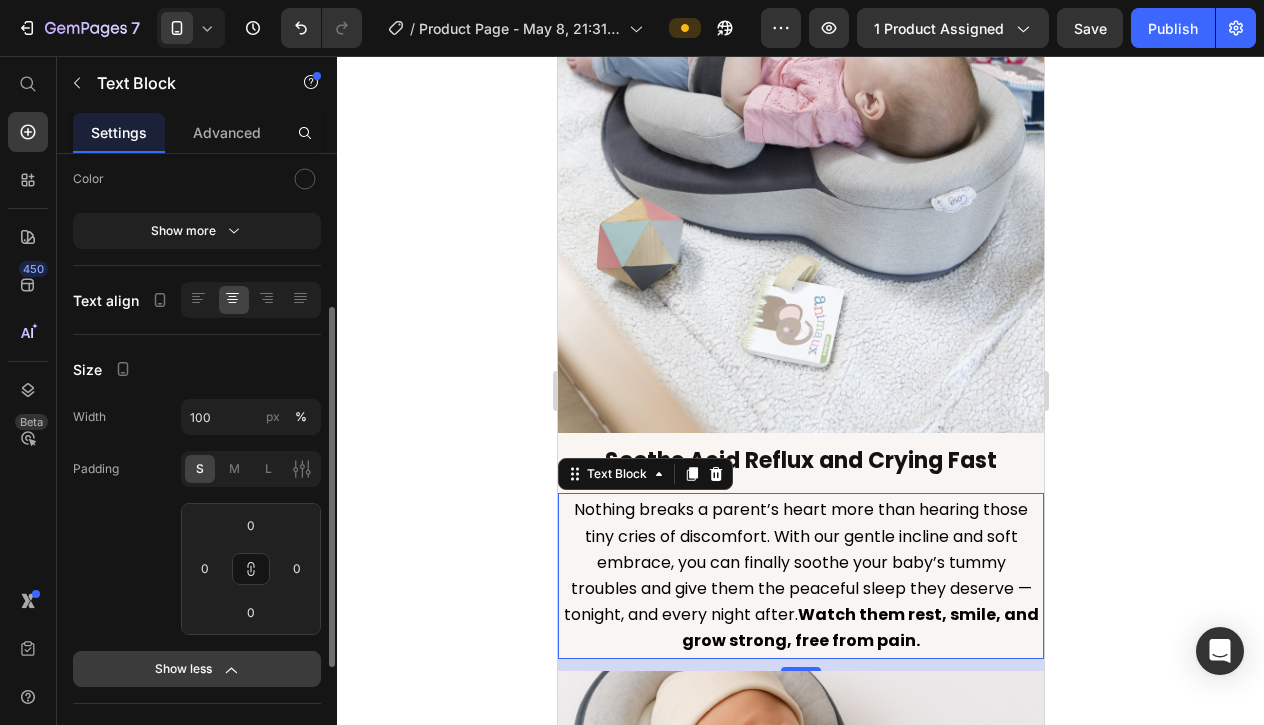 type on "4" 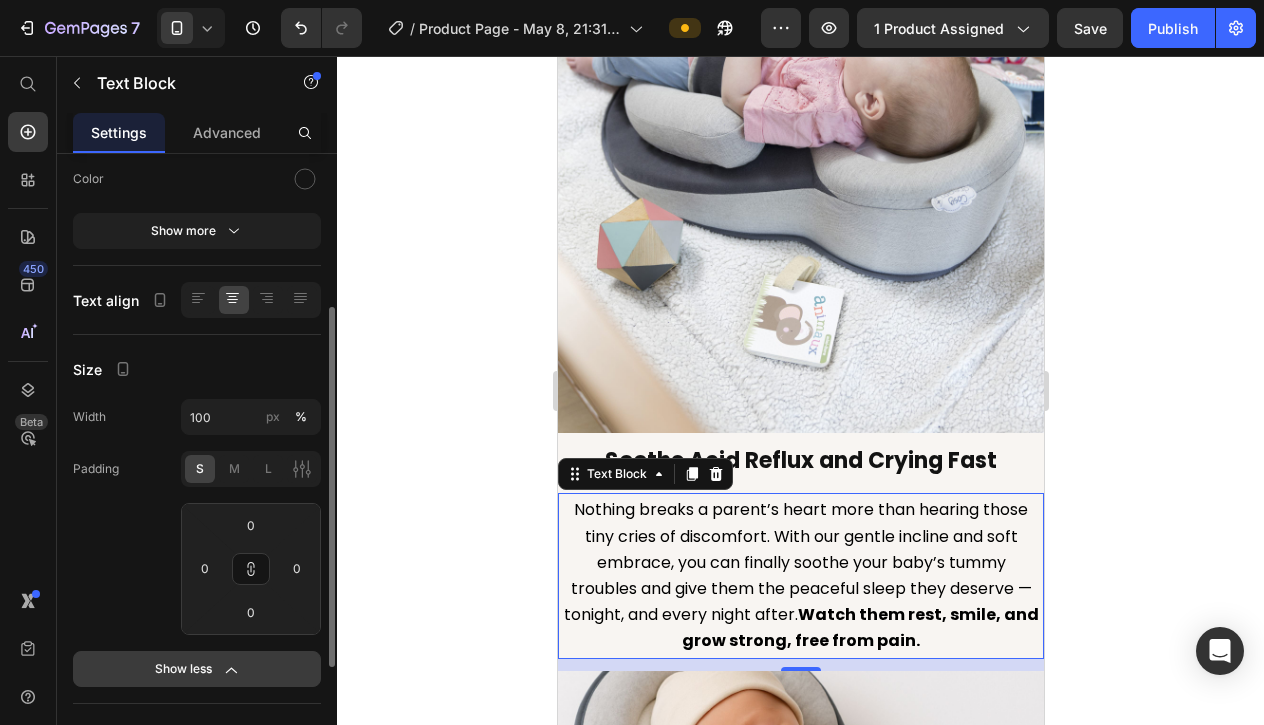 type on "4" 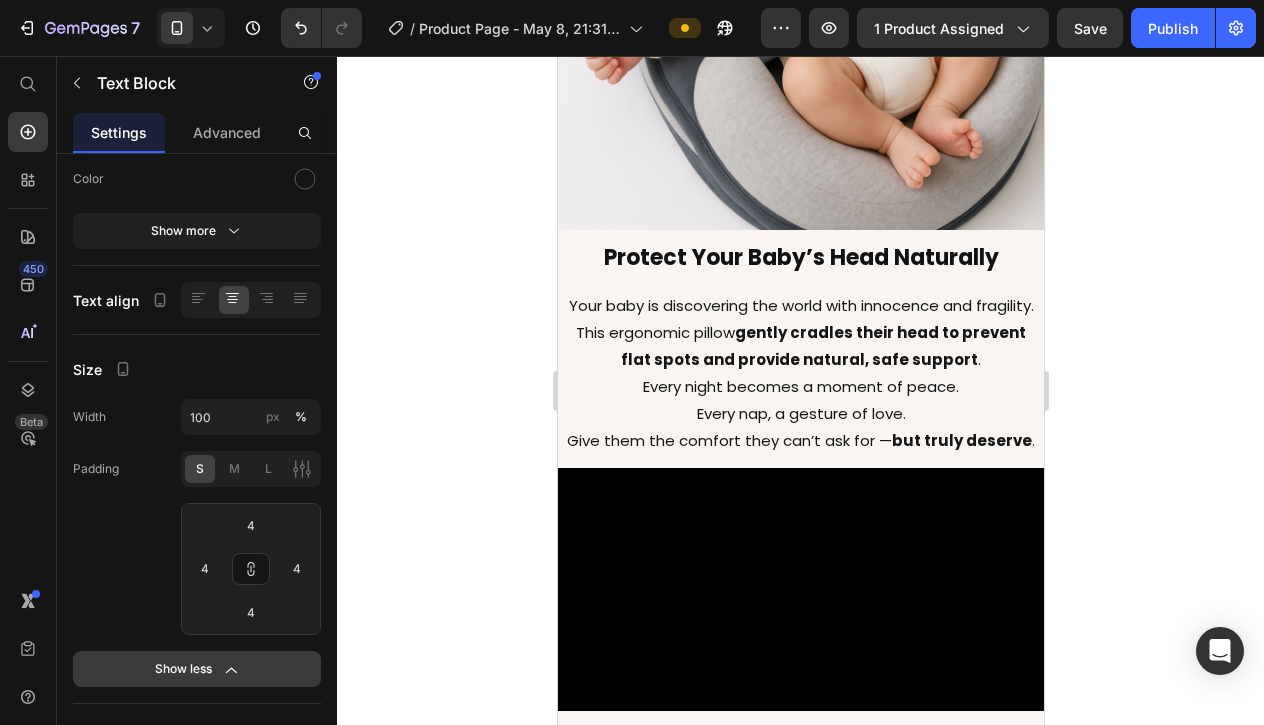 scroll, scrollTop: 3717, scrollLeft: 0, axis: vertical 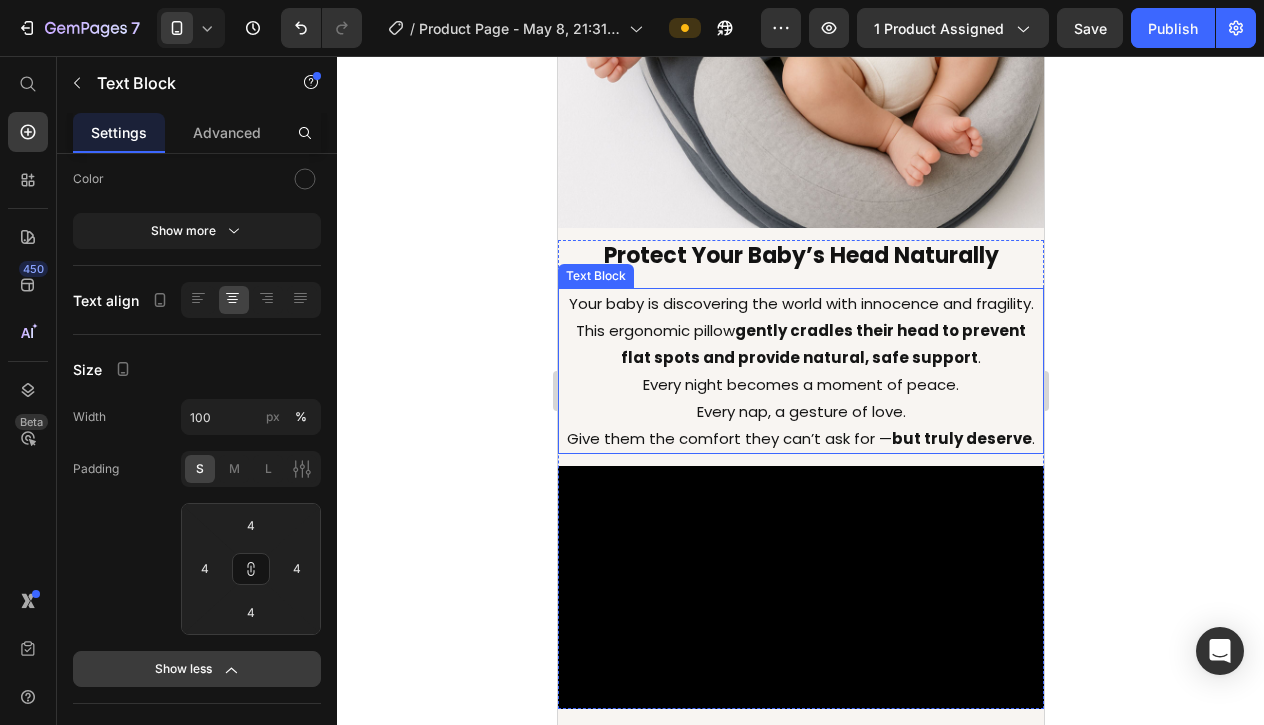 click on "gently cradles their head to prevent flat spots and provide natural, safe support" at bounding box center (822, 344) 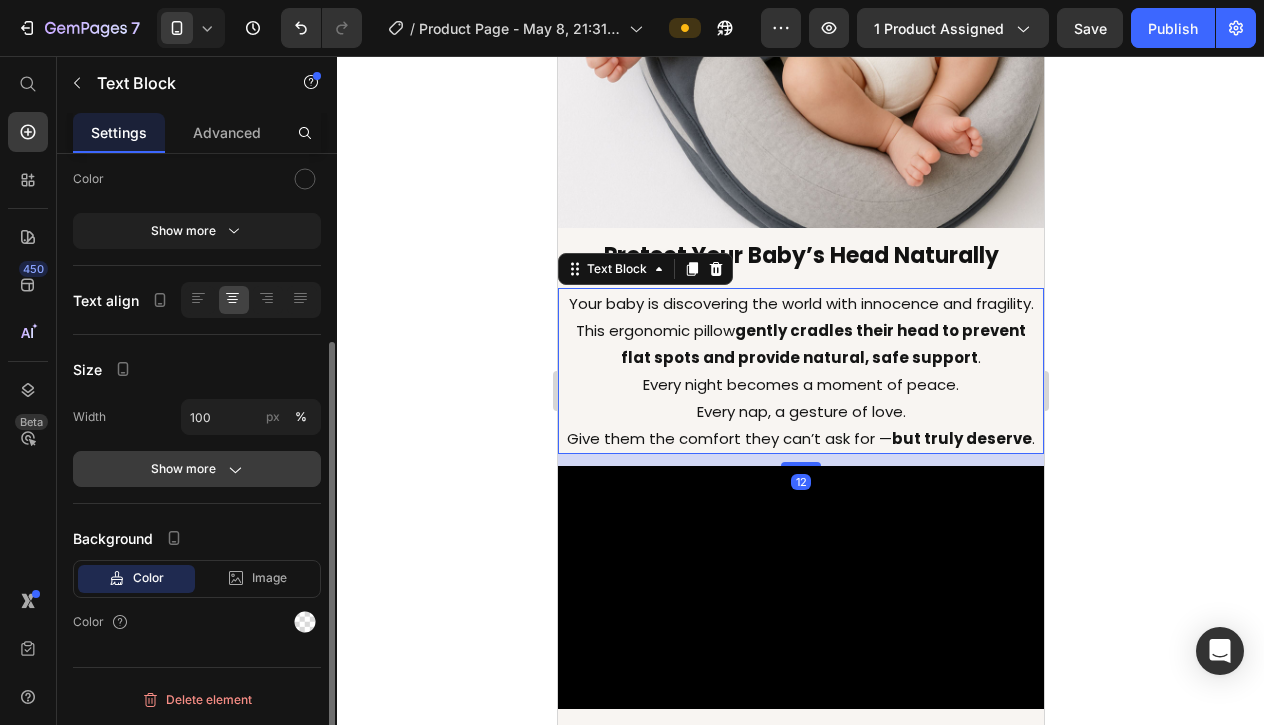 click on "Show more" at bounding box center (197, 469) 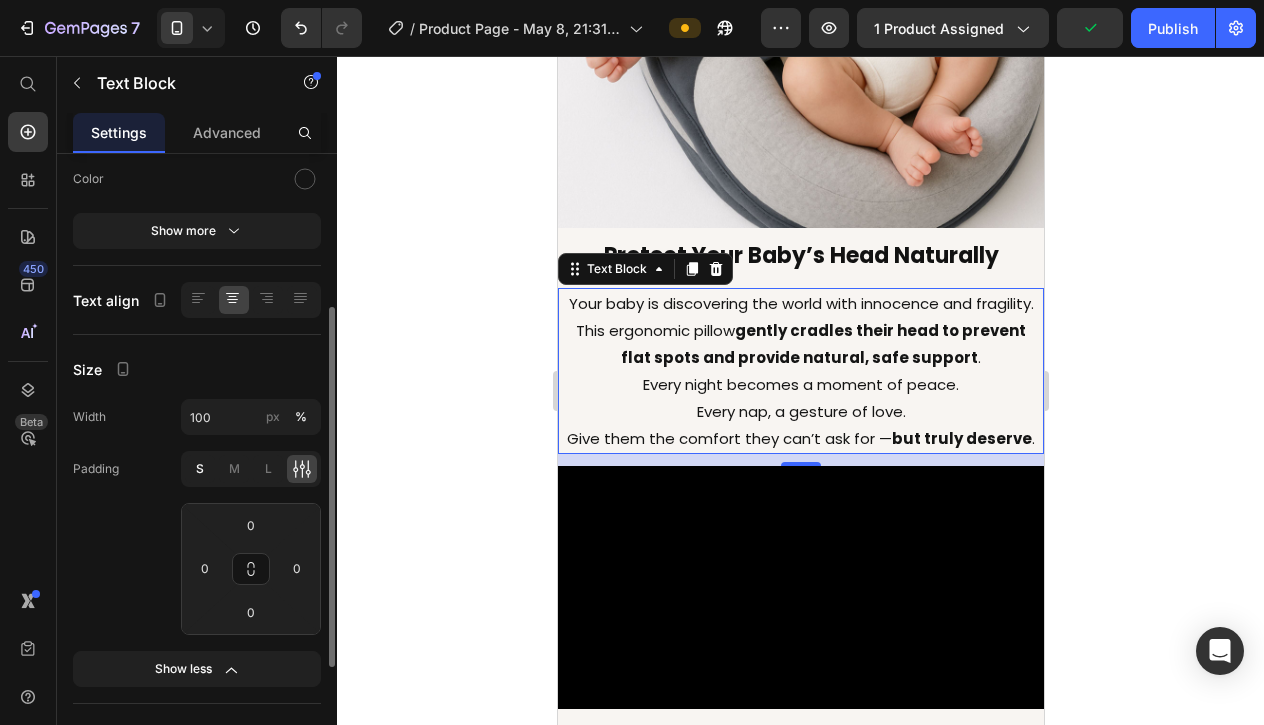 click on "S" 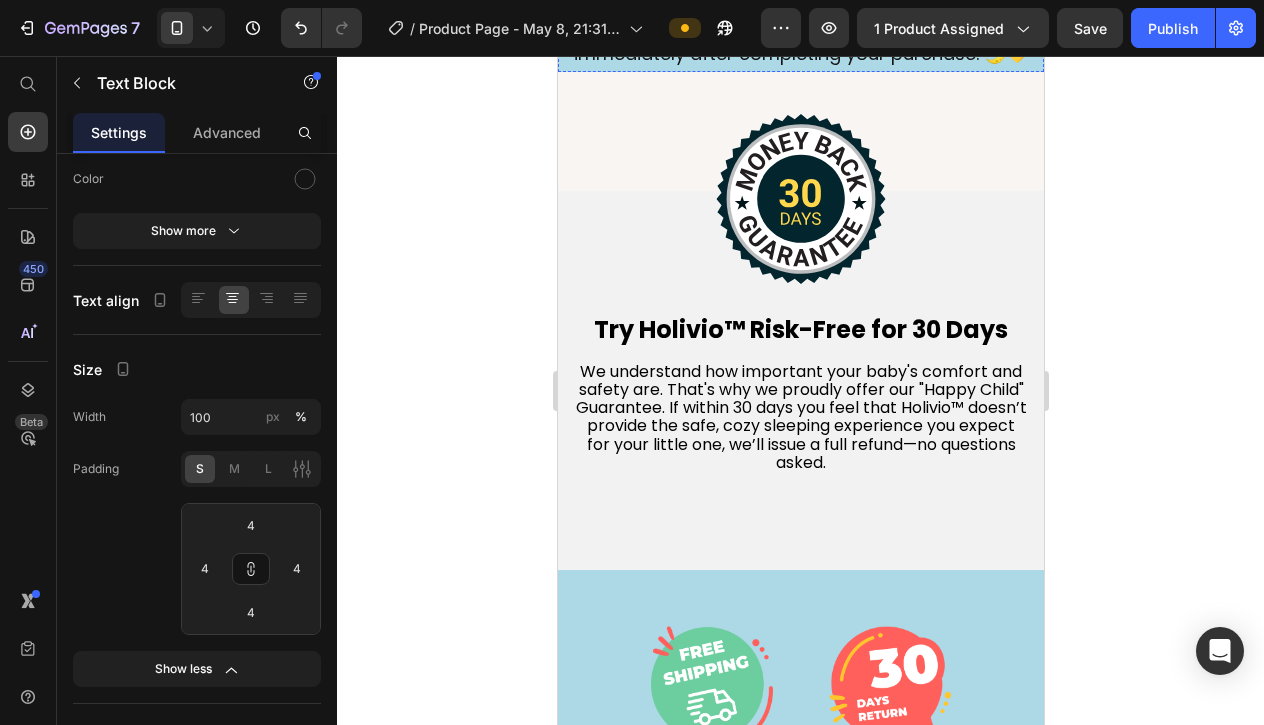 scroll, scrollTop: 5720, scrollLeft: 0, axis: vertical 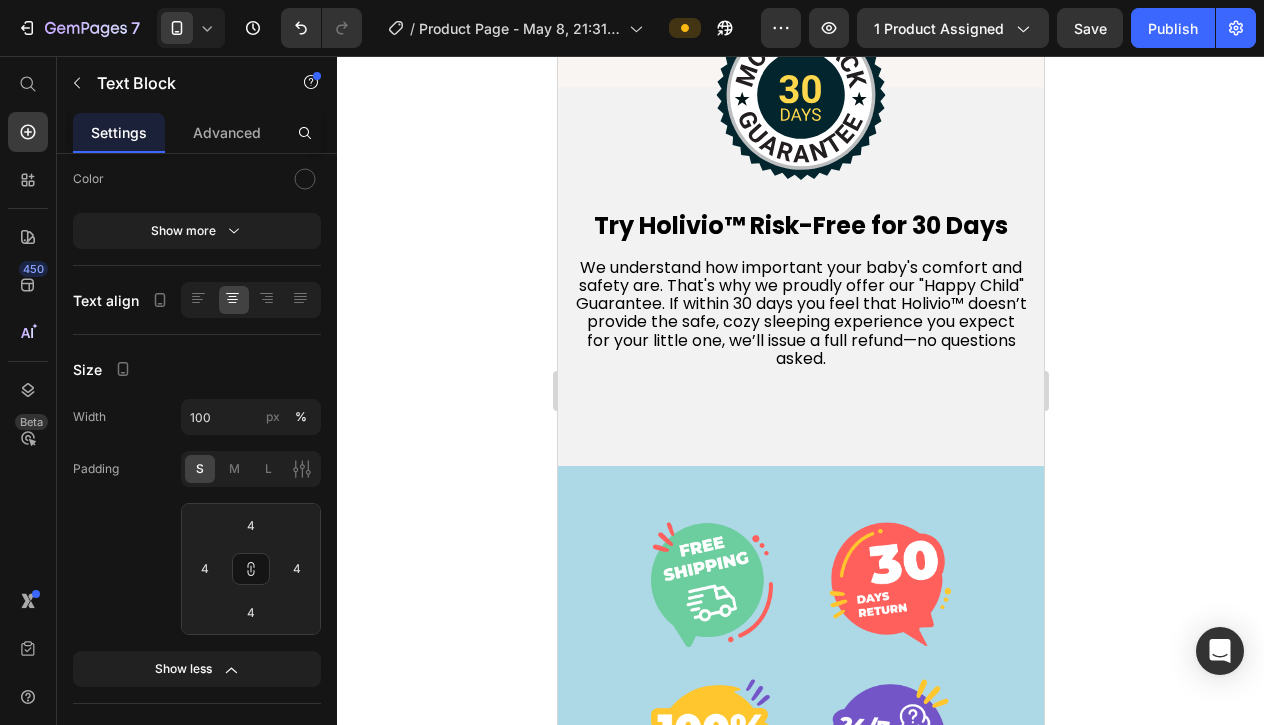 click on "Every order today includes a  FREE  download of our exclusive guide: "Perfect Sleep for Newborns"  (Valued at $19.75)! You’ll receive a link to download your e-book immediately after completing your purchase. 🌙💛" at bounding box center (800, -115) 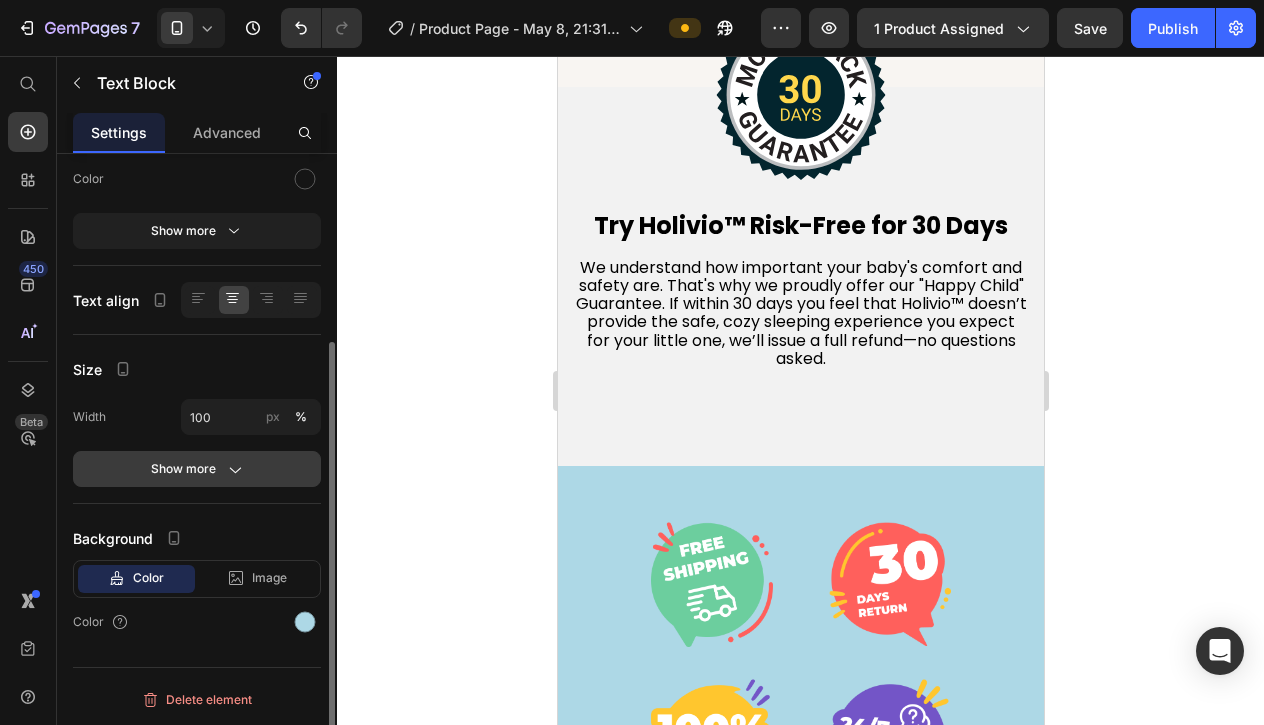 click on "Show more" 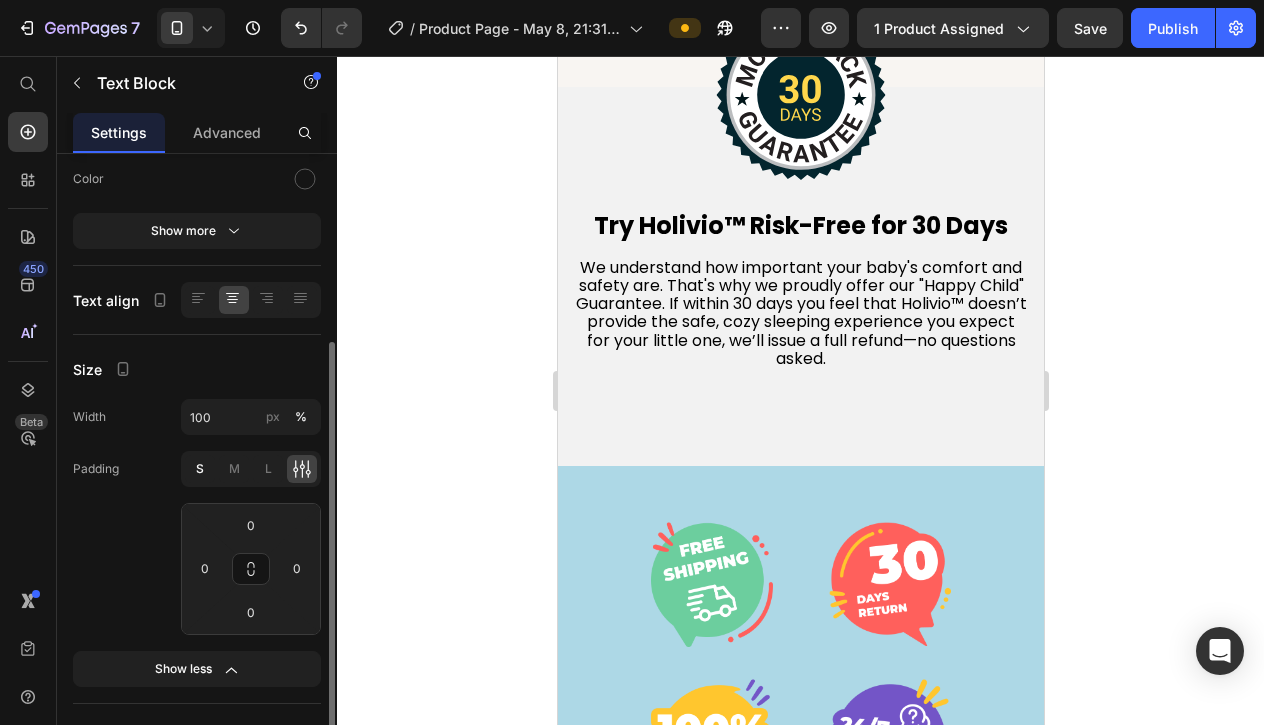 click on "S" 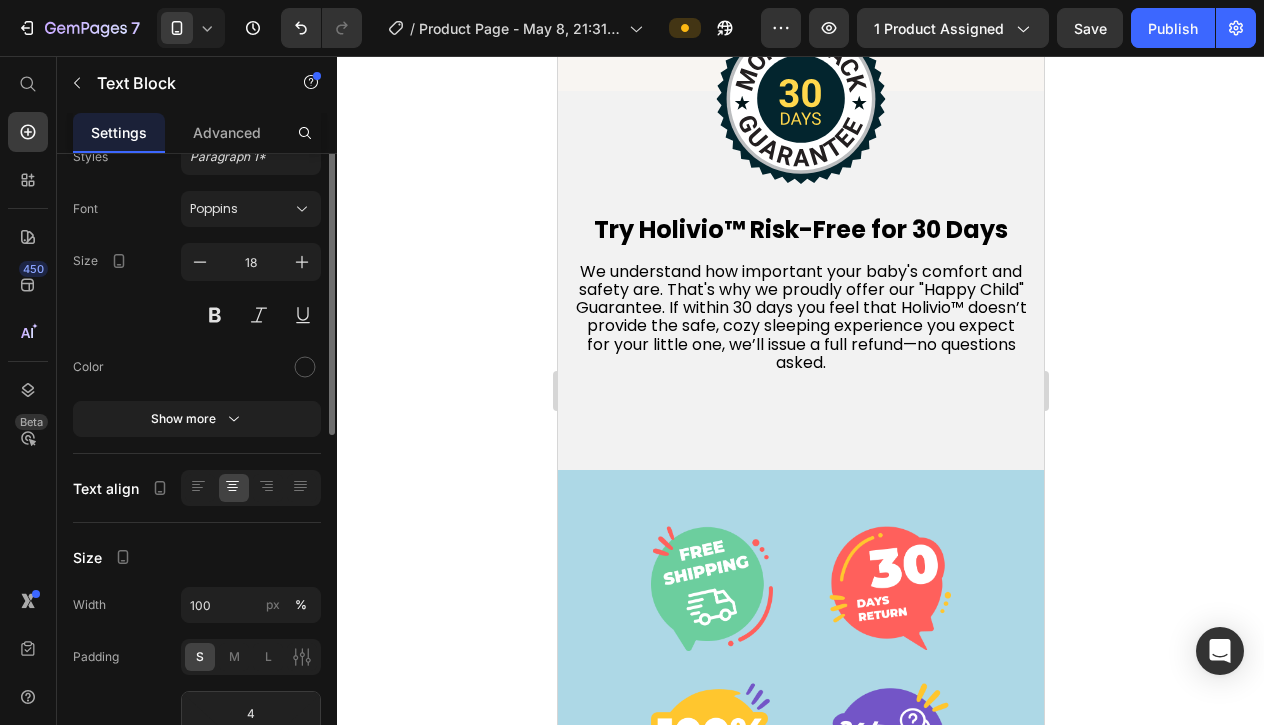 scroll, scrollTop: 0, scrollLeft: 0, axis: both 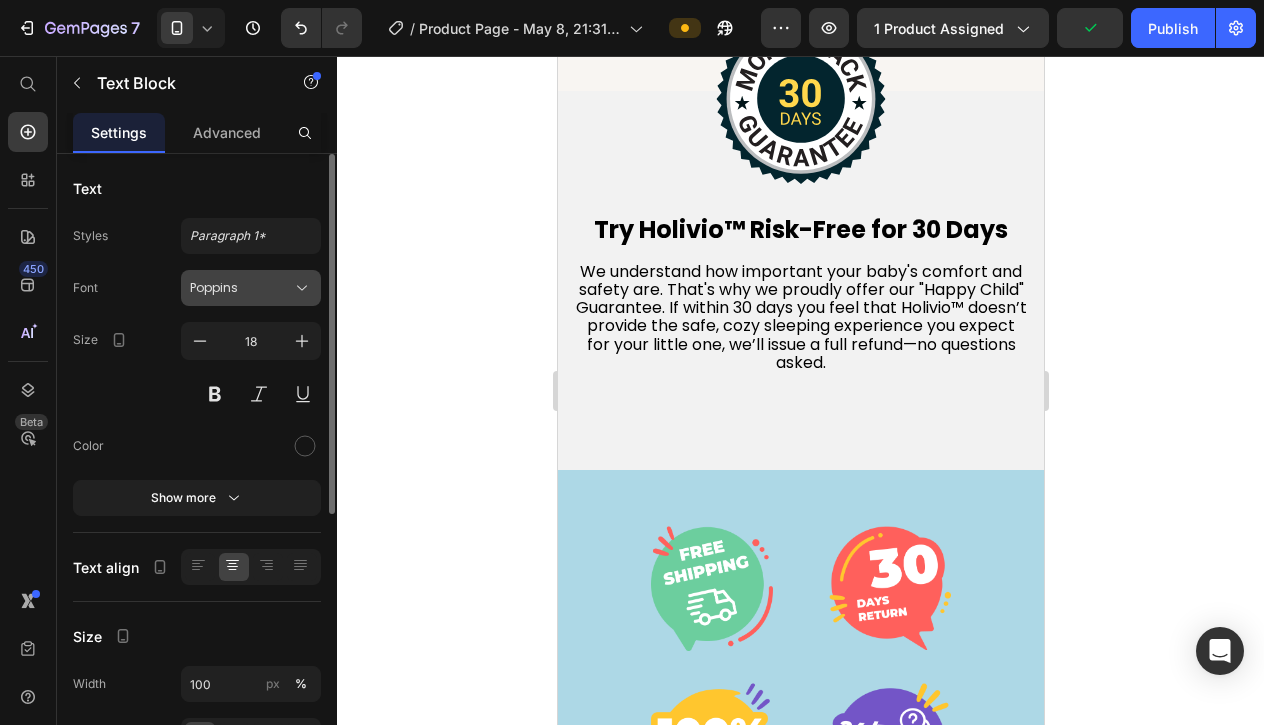 click on "Poppins" at bounding box center [241, 288] 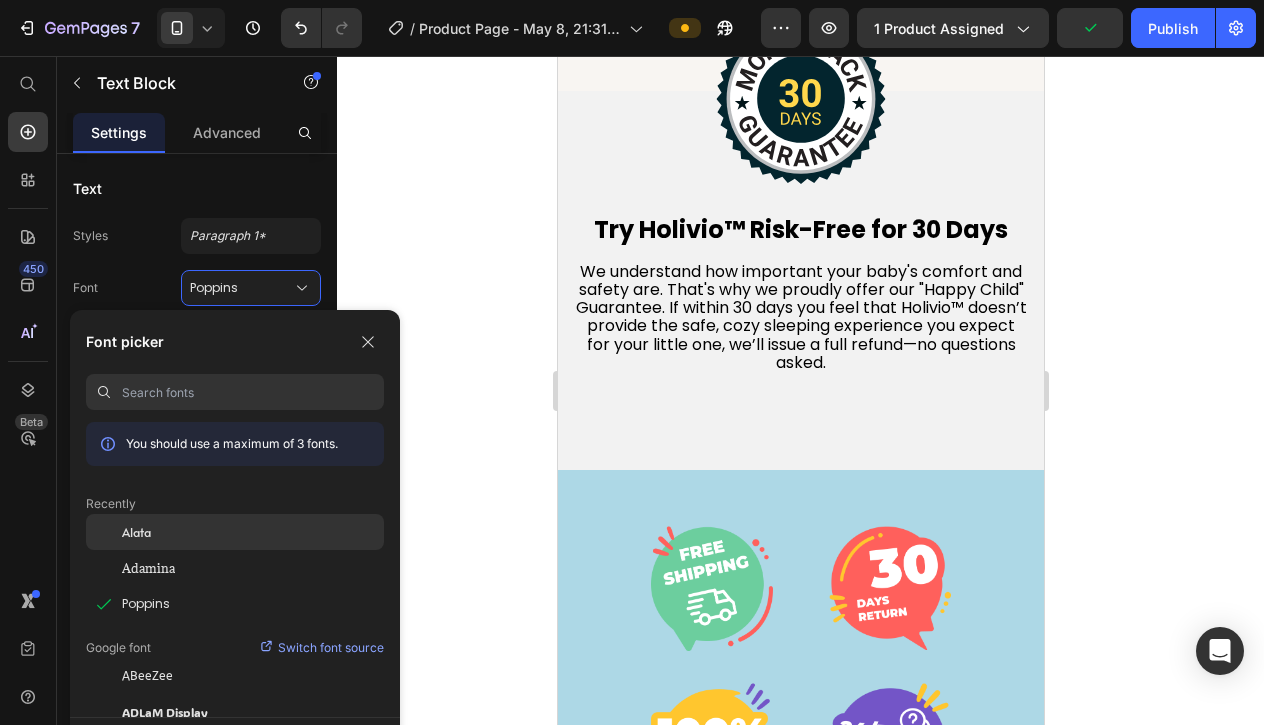 click on "Alata" 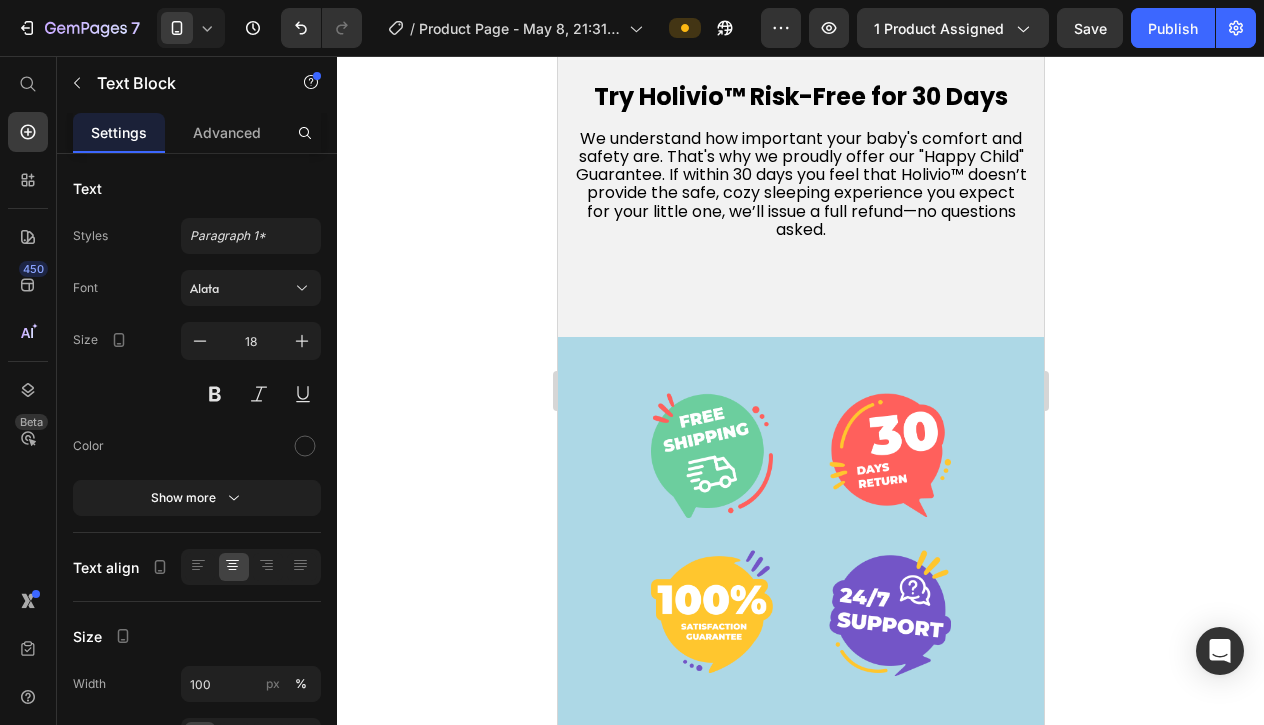scroll, scrollTop: 6213, scrollLeft: 0, axis: vertical 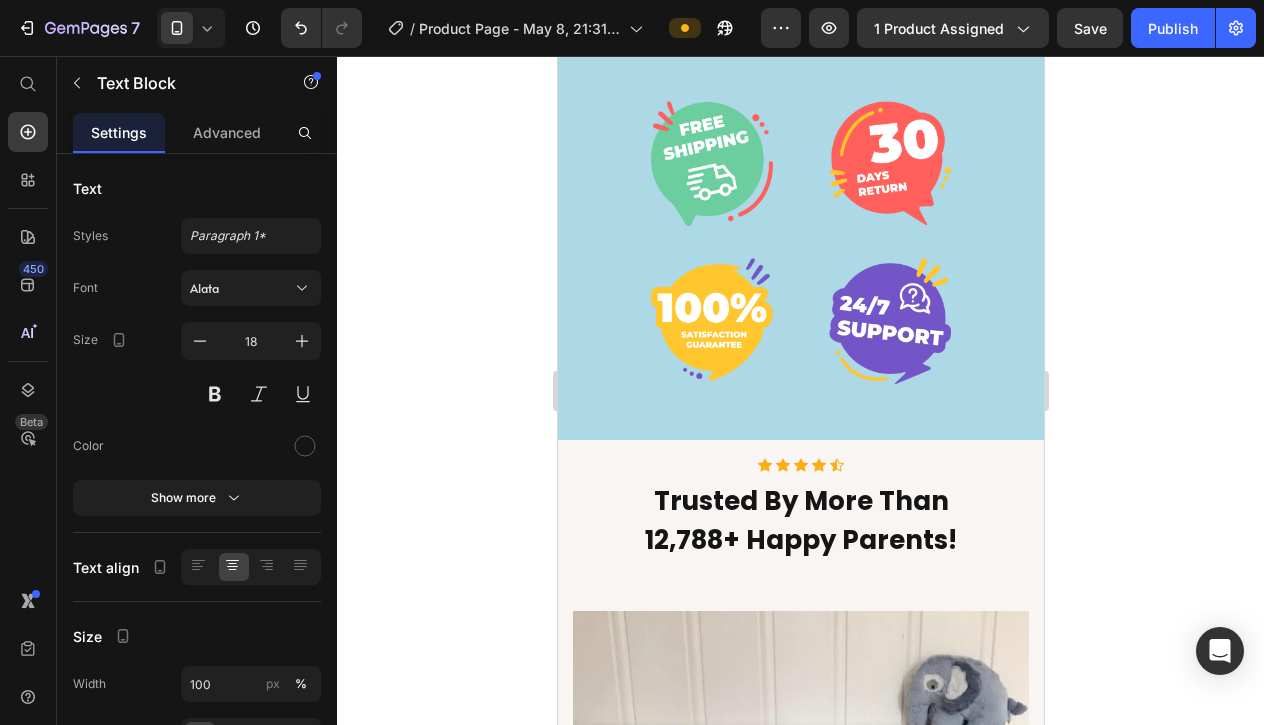 click on "We understand how important your baby's comfort and safety are. That's why we proudly offer our "Happy Child" Guarantee. If within 30 days you feel that Holivio™ doesn’t provide the safe, cozy sleeping experience you expect for your little one, we’ll issue a full refund—no questions asked." at bounding box center (800, -108) 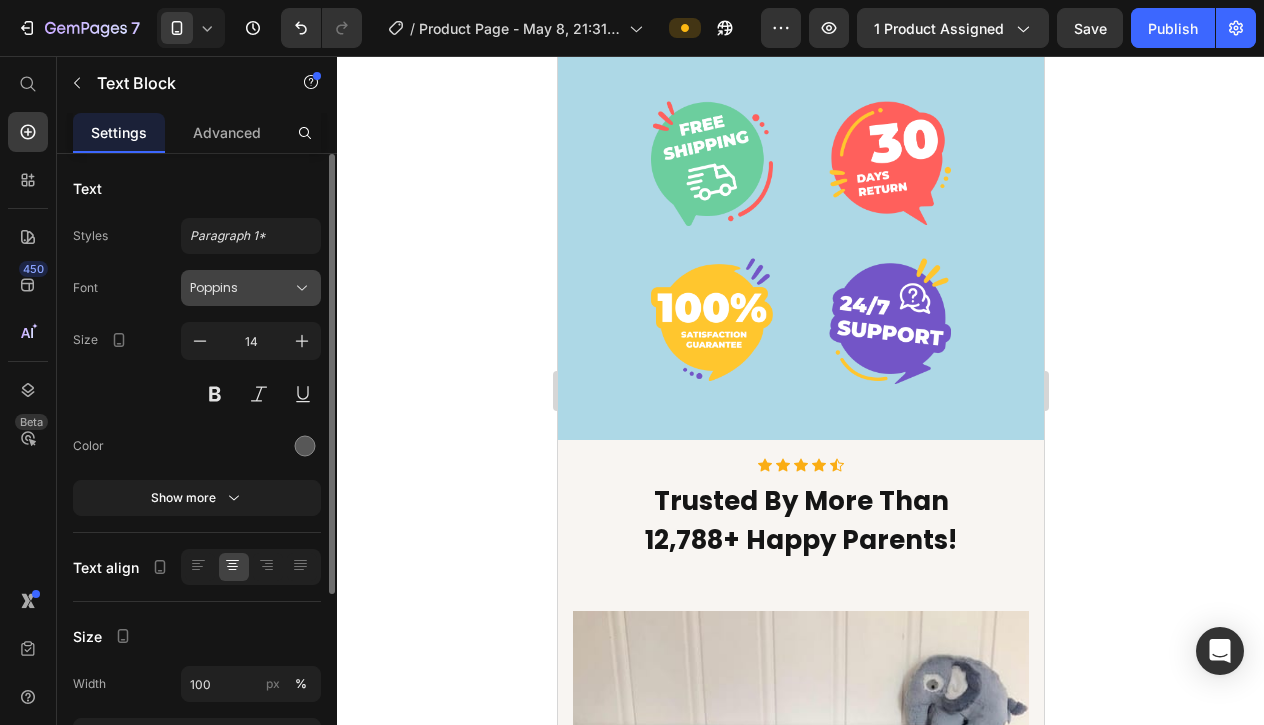 click on "Poppins" at bounding box center [241, 288] 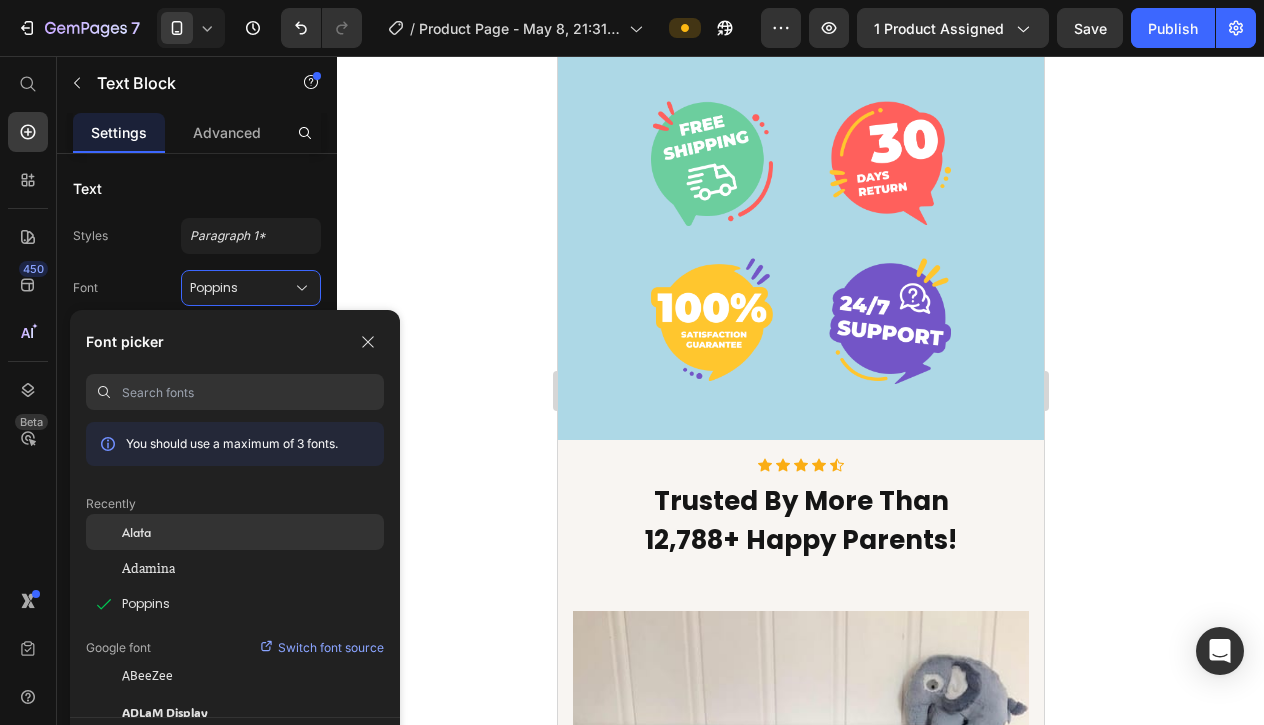 click on "Alata" 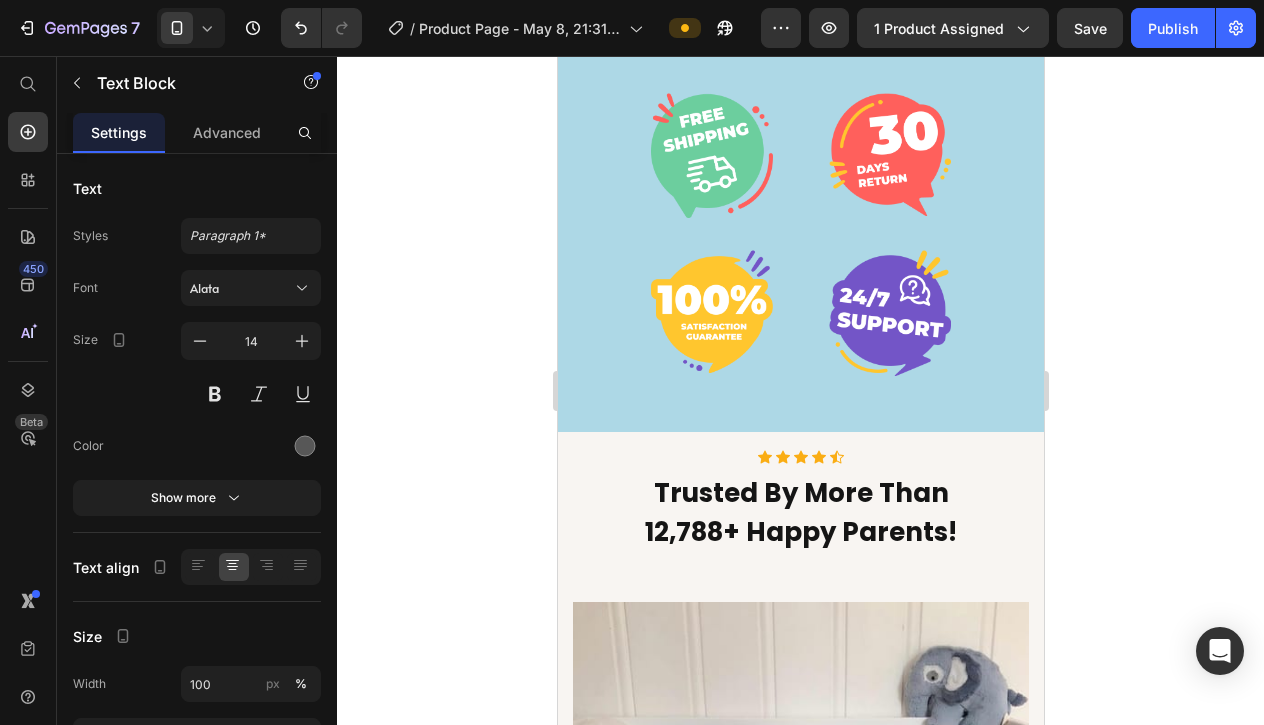click on "We understand how important your baby's comfort and safety are. That's why we proudly offer our "Happy Child" Guarantee. If within 30 days you feel that Holivio™ doesn’t provide the safe, cozy sleeping experience you expect for your little one, we’ll issue a full refund—no questions asked." at bounding box center (800, -113) 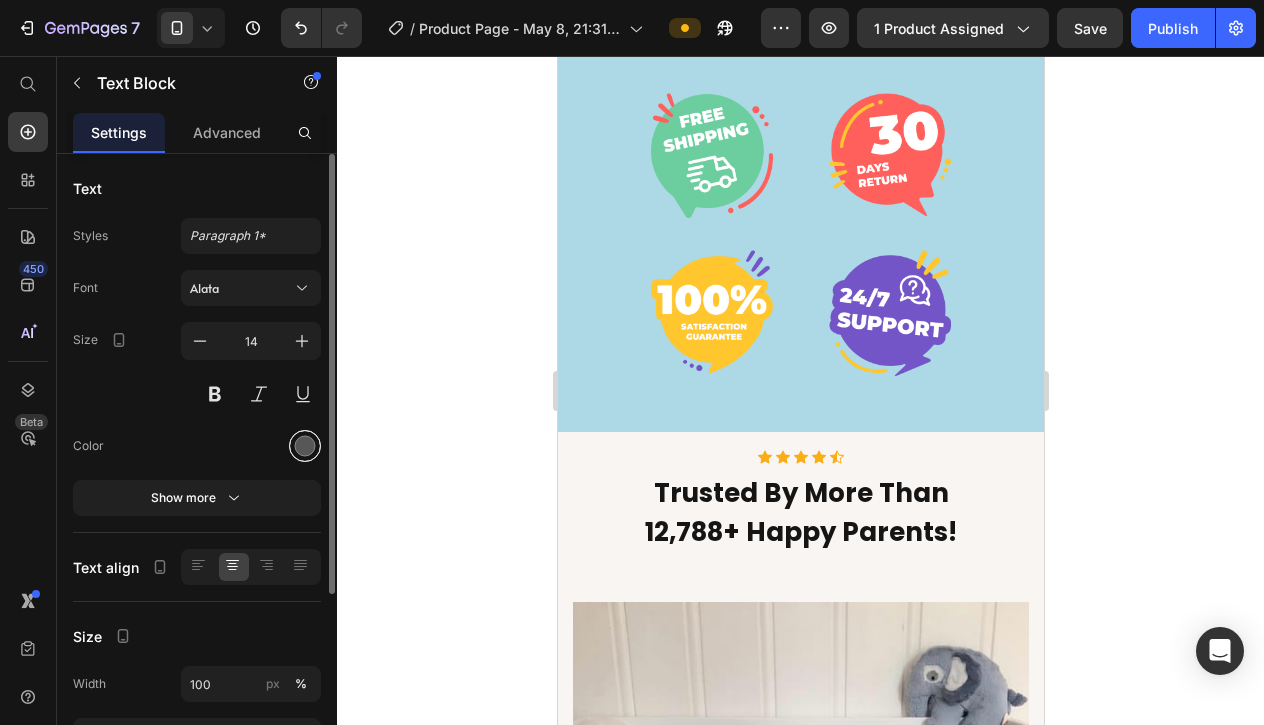 click at bounding box center [305, 446] 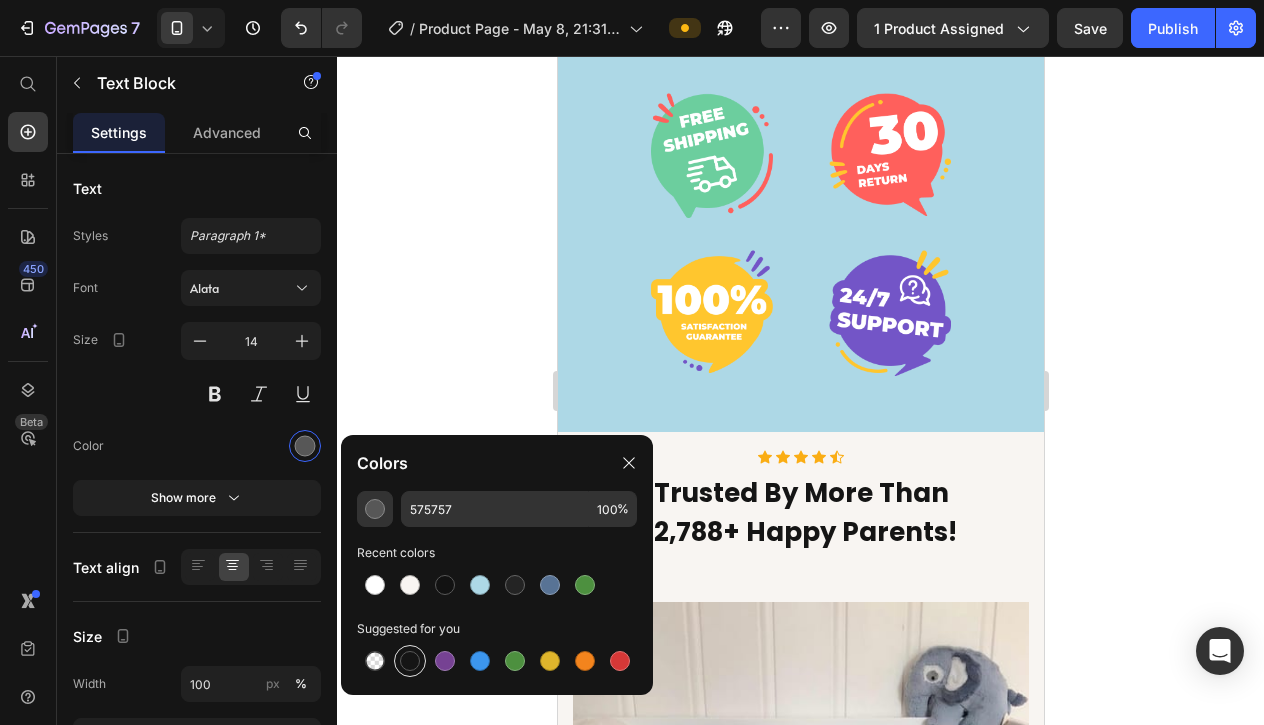 click at bounding box center (410, 661) 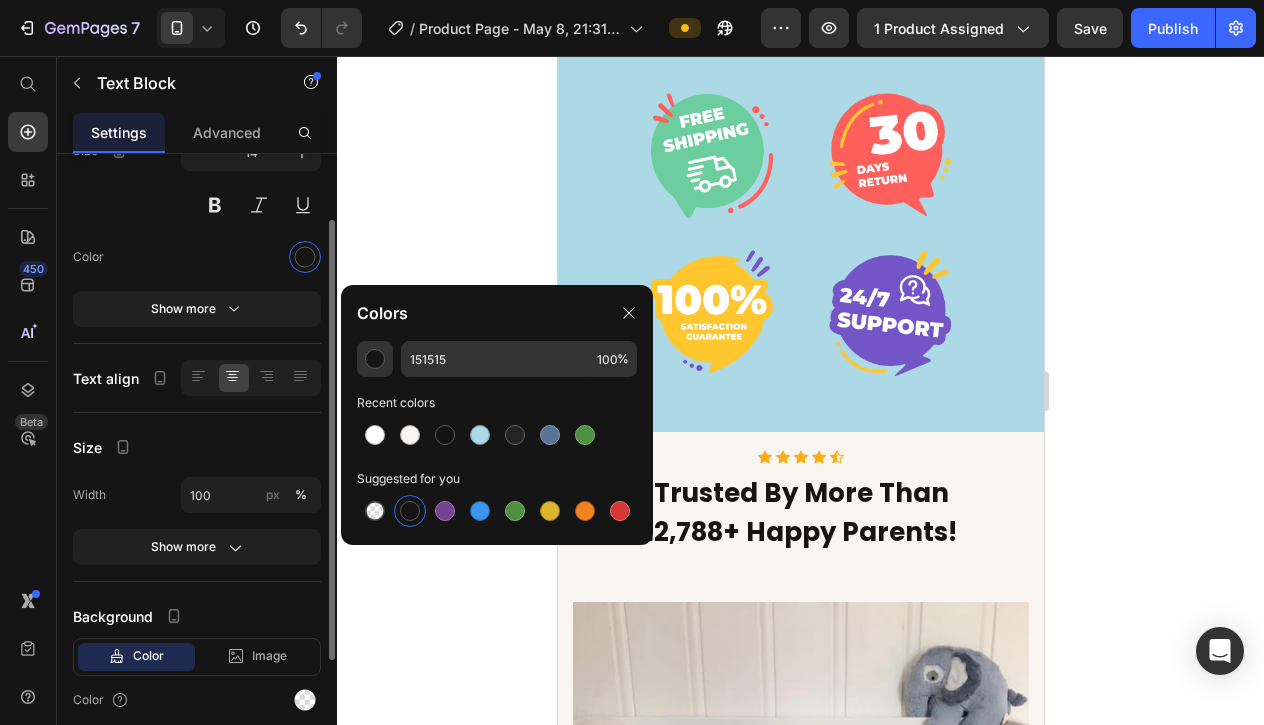 scroll, scrollTop: 203, scrollLeft: 0, axis: vertical 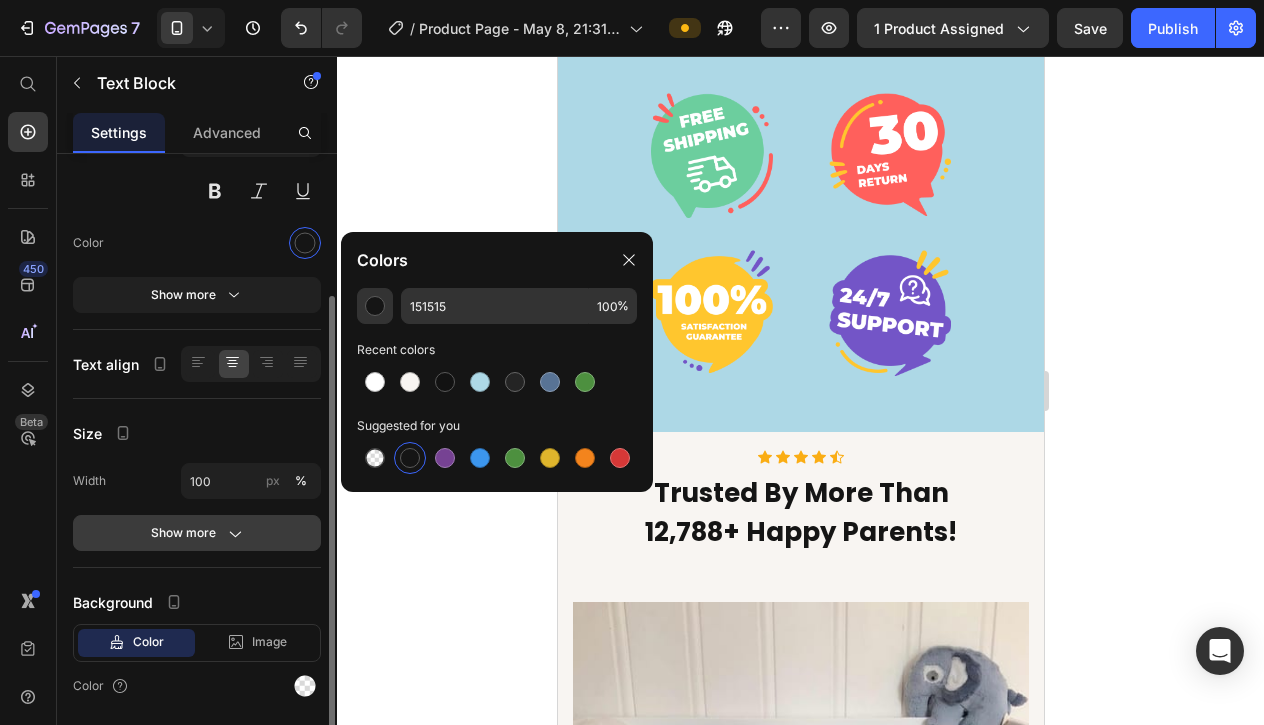 click 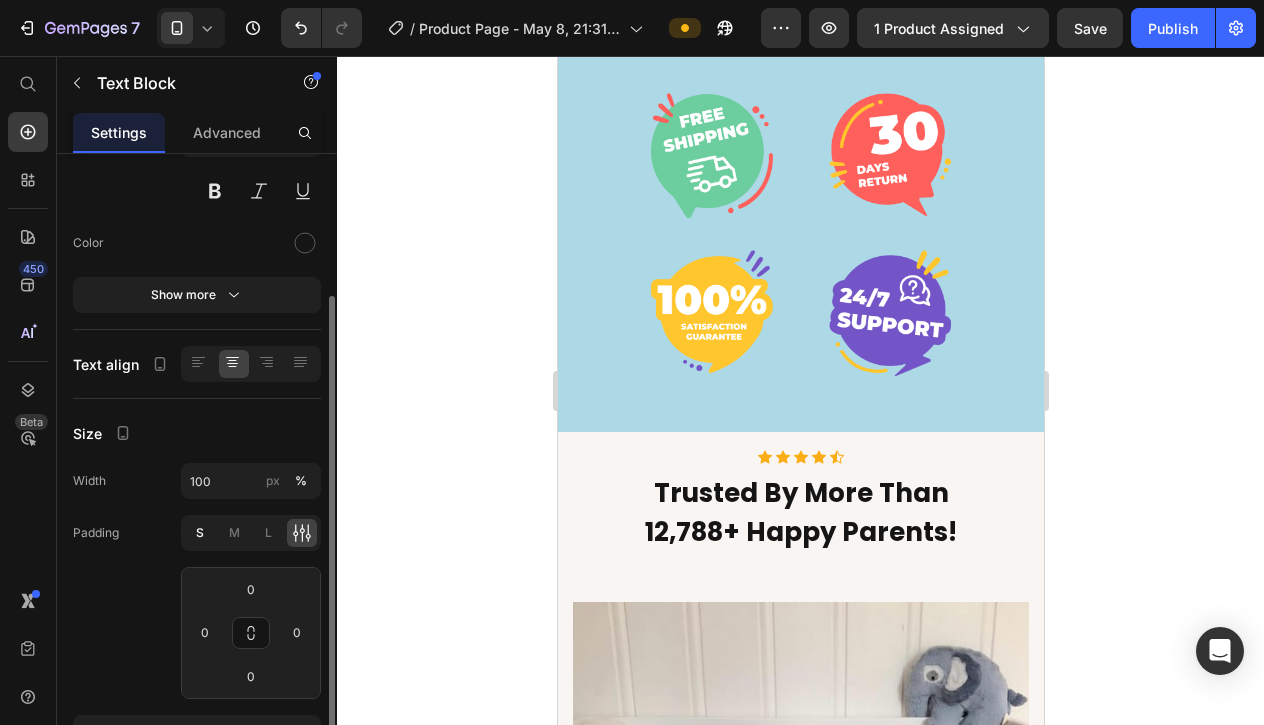 click on "S" 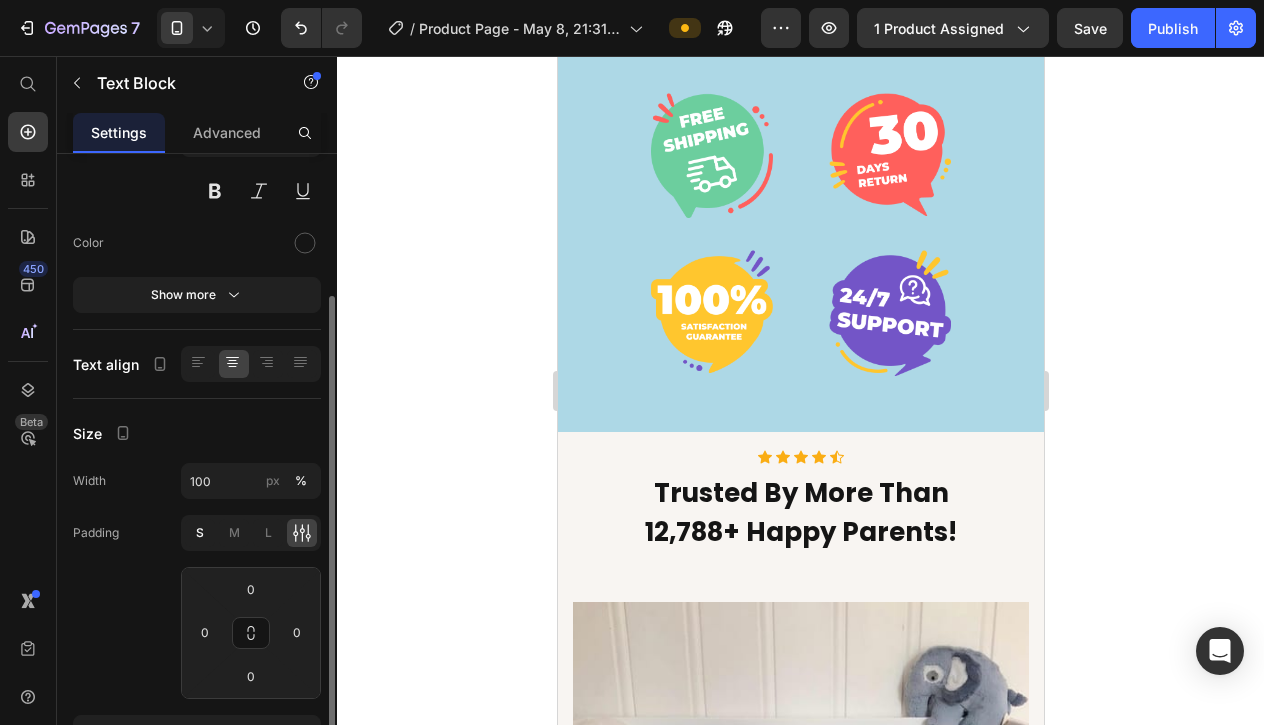 type on "4" 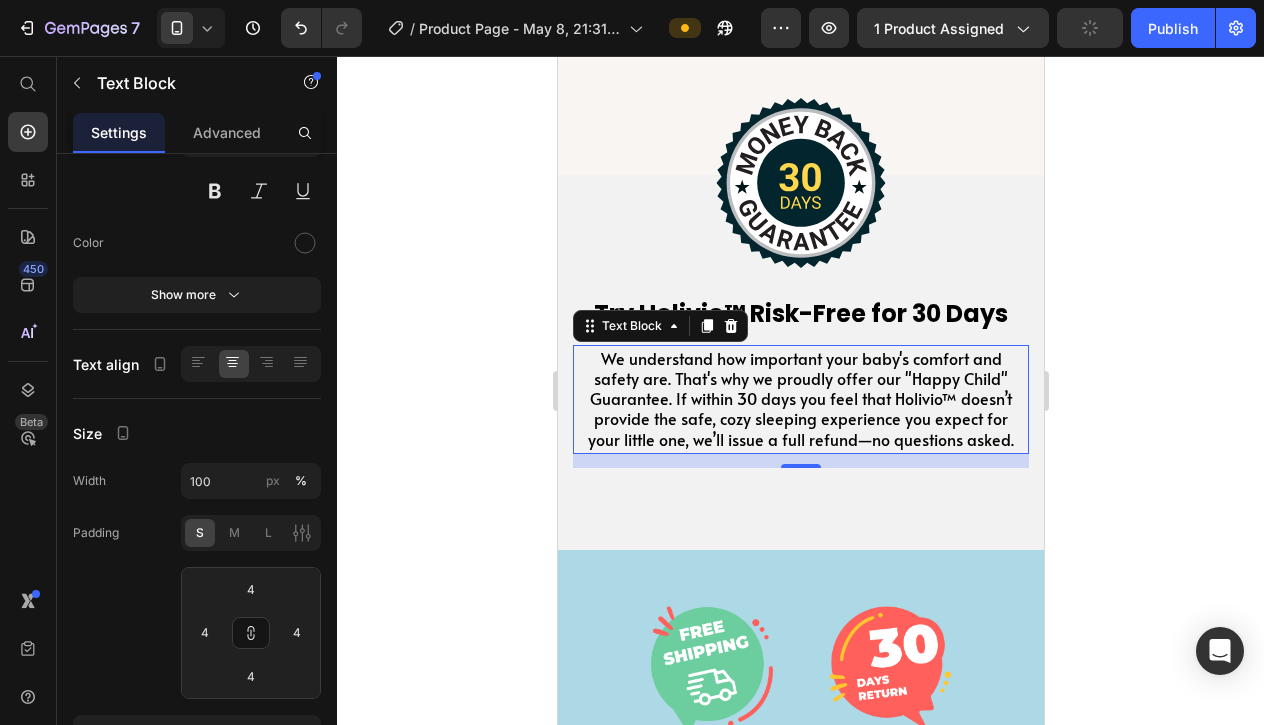 scroll, scrollTop: 6104, scrollLeft: 0, axis: vertical 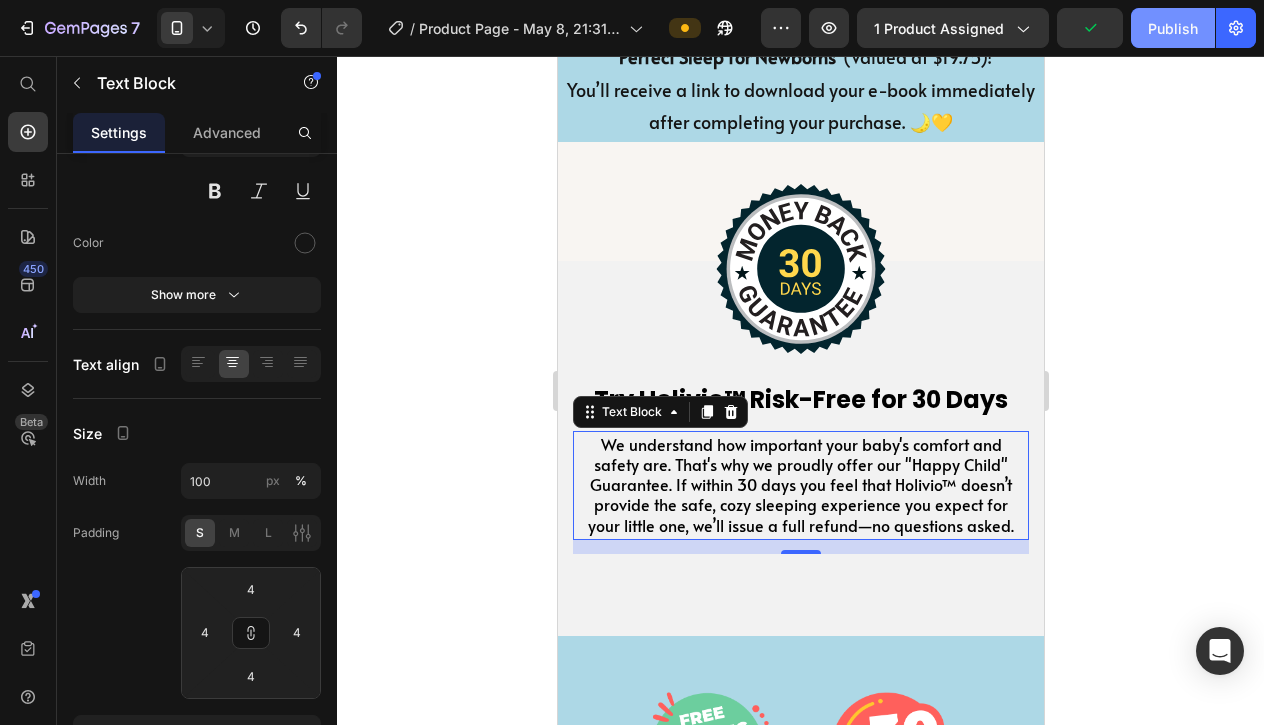 click on "Publish" 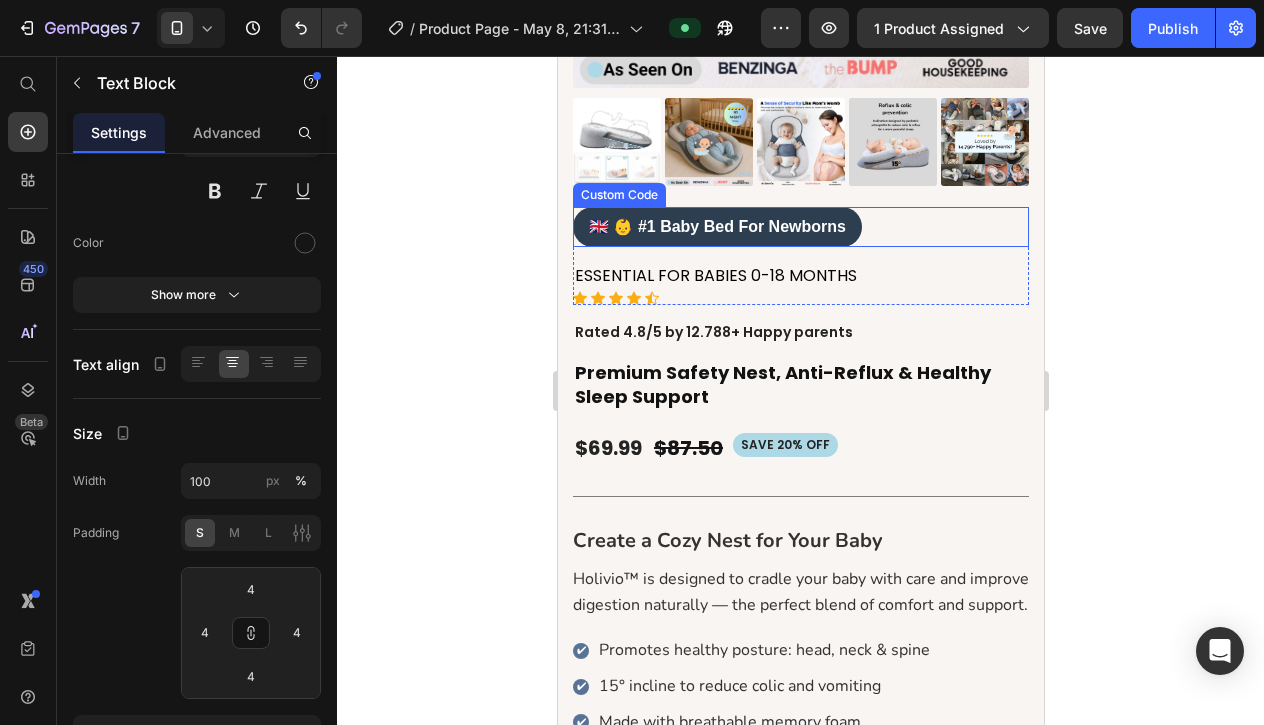 scroll, scrollTop: 468, scrollLeft: 0, axis: vertical 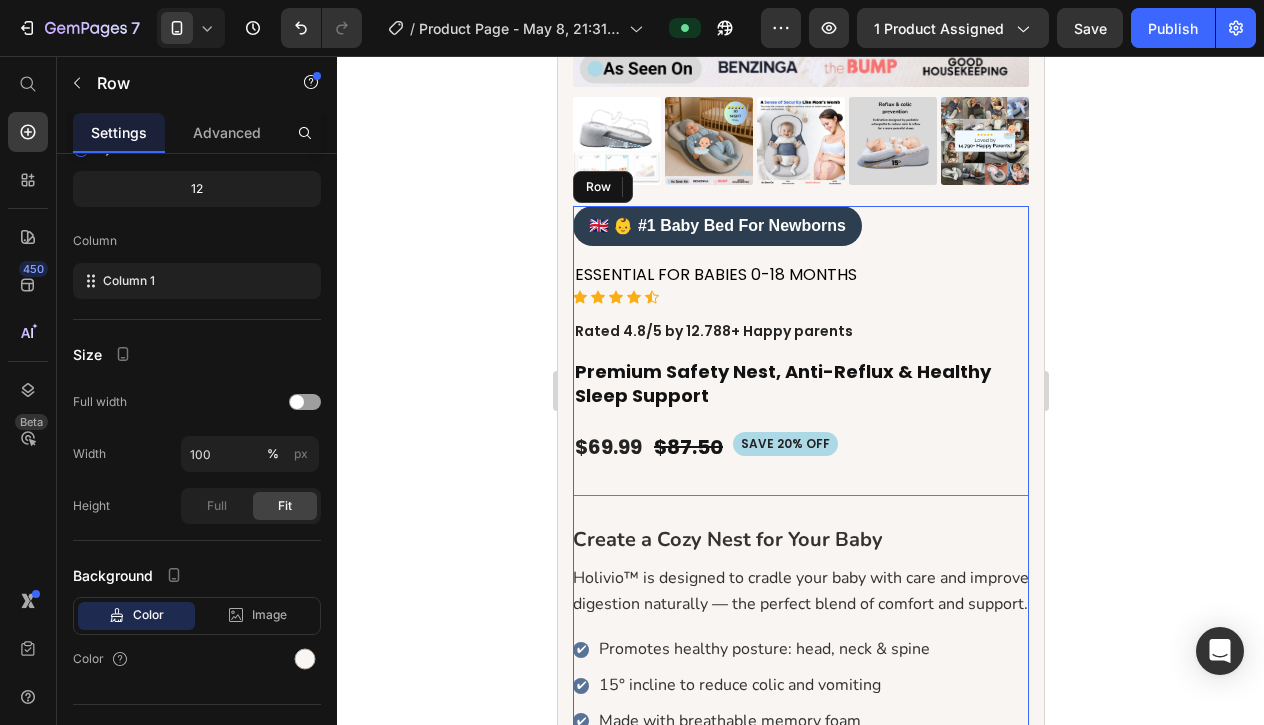 click on "🇬🇧 👶 #1 Baby Bed For Newborns
Custom Code ESSENTIAL FOR BABIES 0-18 MONTHS Text Block                Icon                Icon                Icon                Icon
Icon Icon List Hoz Row Rated 4.8/5 by 12.788+ Happy parents Text Block   16 Premium Safety Nest, Anti-Reflux & Healthy Sleep Support Product Title SAVE 20% off Product Badge $87.50 Product Price $69.99 Product Price Row                Title Line
Create a Cozy Nest for Your Baby
Holivio™ is designed to cradle your baby with care and improve digestion naturally — the perfect blend of comfort and support.
✔
Promotes healthy posture: head, neck & spine
✔
15° incline to reduce colic and vomiting
✔
Made with breathable memory foam
✔
Soft, skin-friendly cotton fabric
✔
Ideal for newborn feeding and naps
✔
Custom Code Add to Cart" at bounding box center [800, 753] 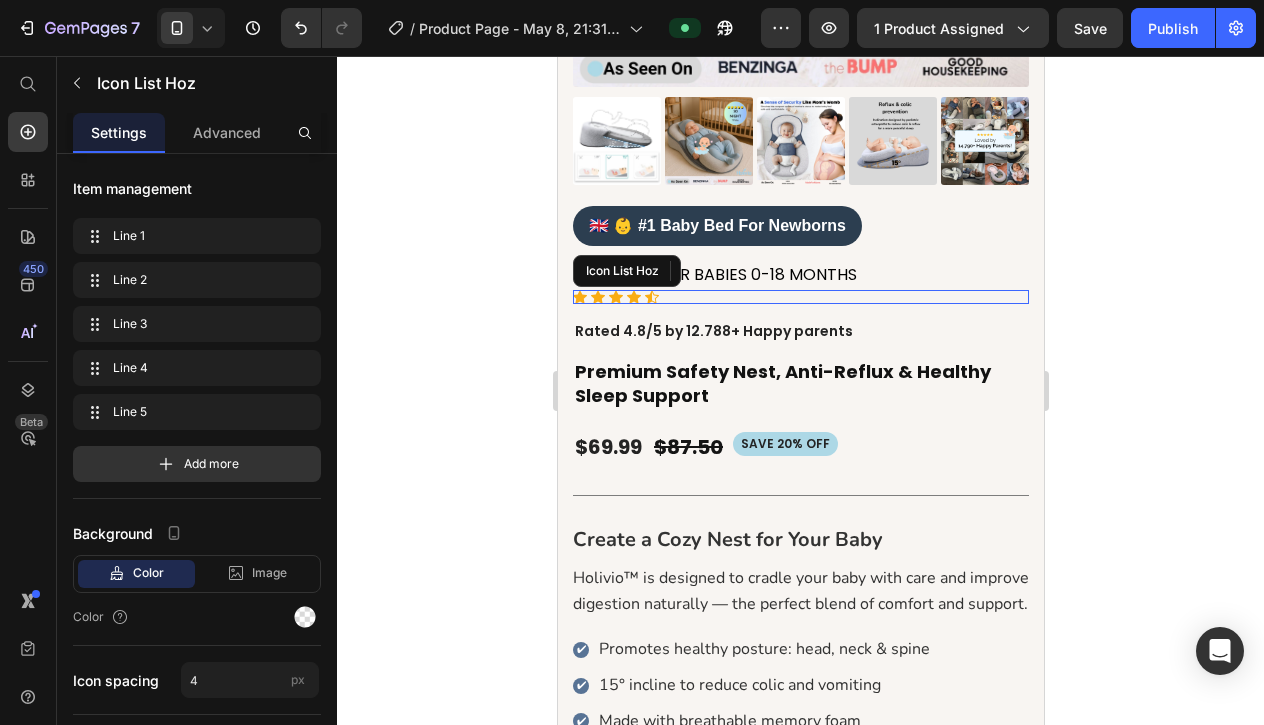 click on "Icon                Icon                Icon                Icon
Icon" at bounding box center (800, 297) 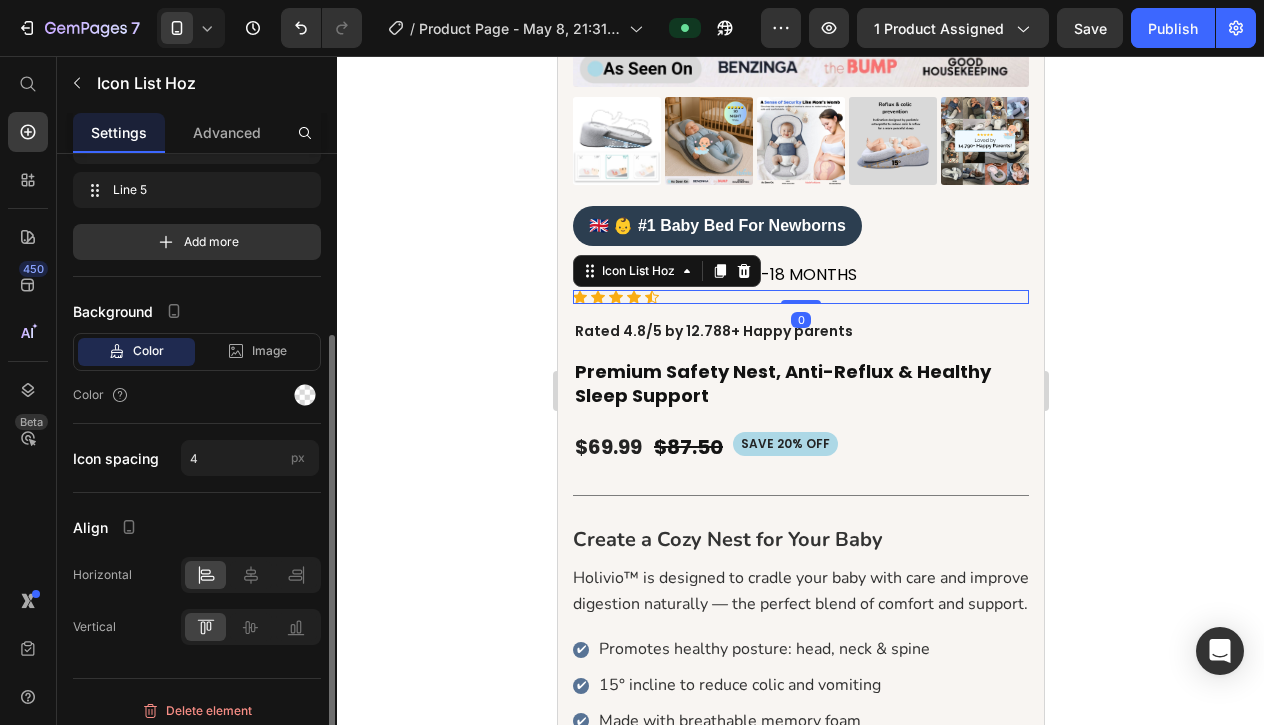 scroll, scrollTop: 233, scrollLeft: 0, axis: vertical 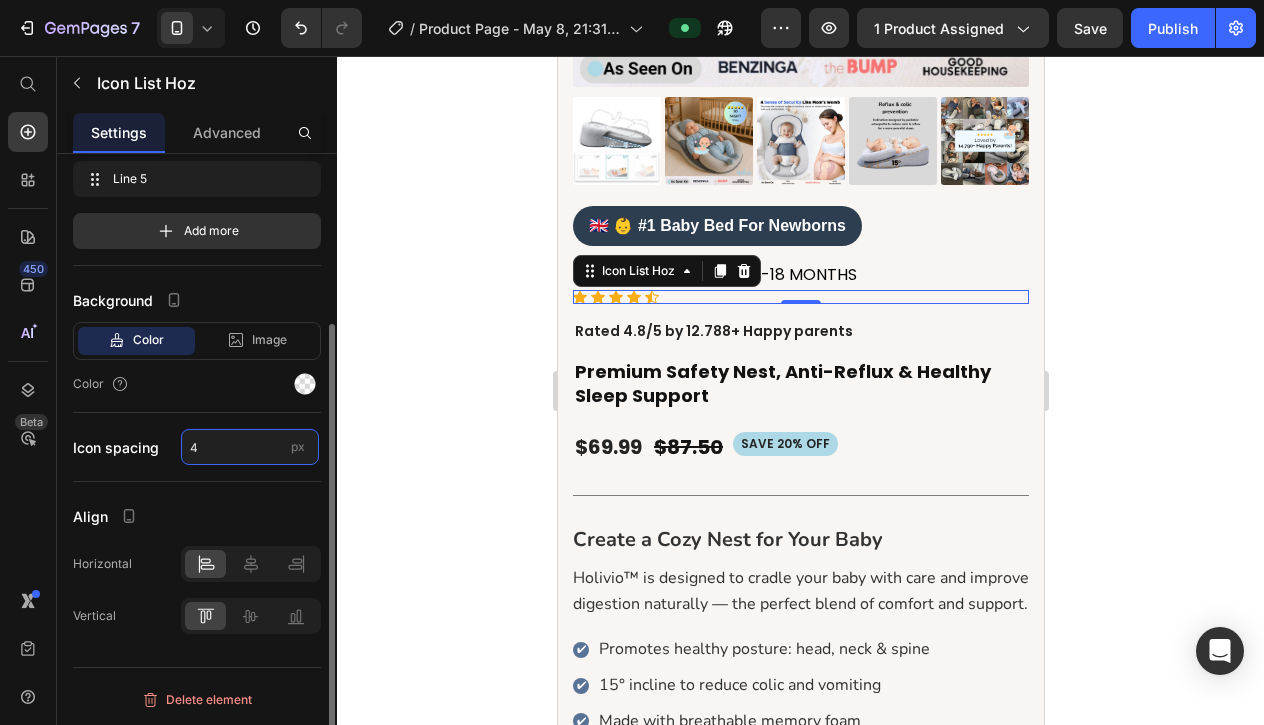 click on "4" at bounding box center [250, 447] 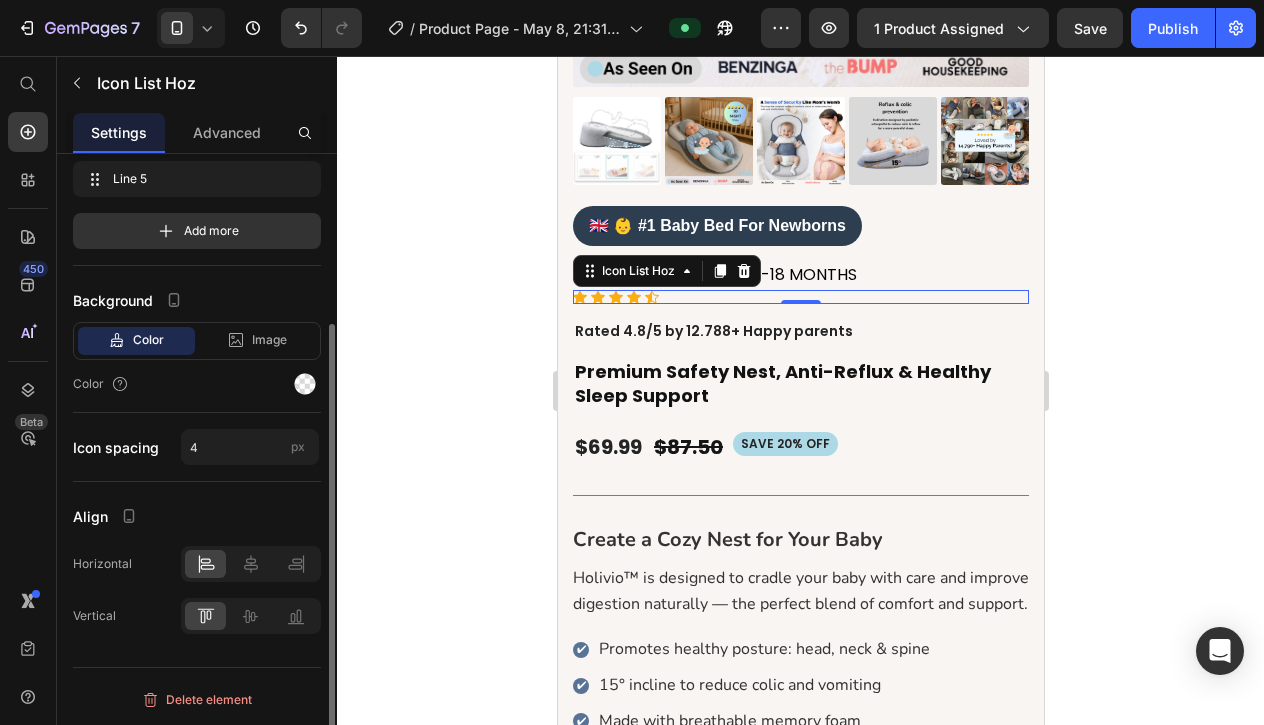 click on "Align" at bounding box center (197, 516) 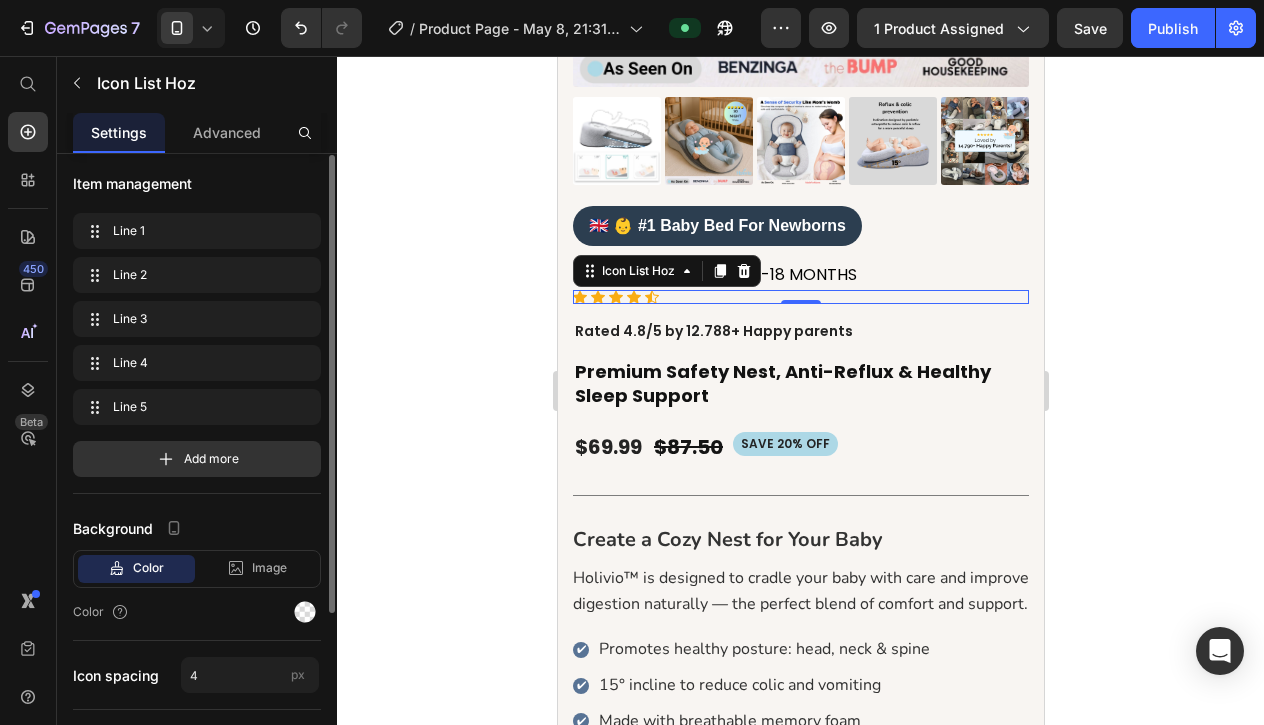 scroll, scrollTop: 0, scrollLeft: 0, axis: both 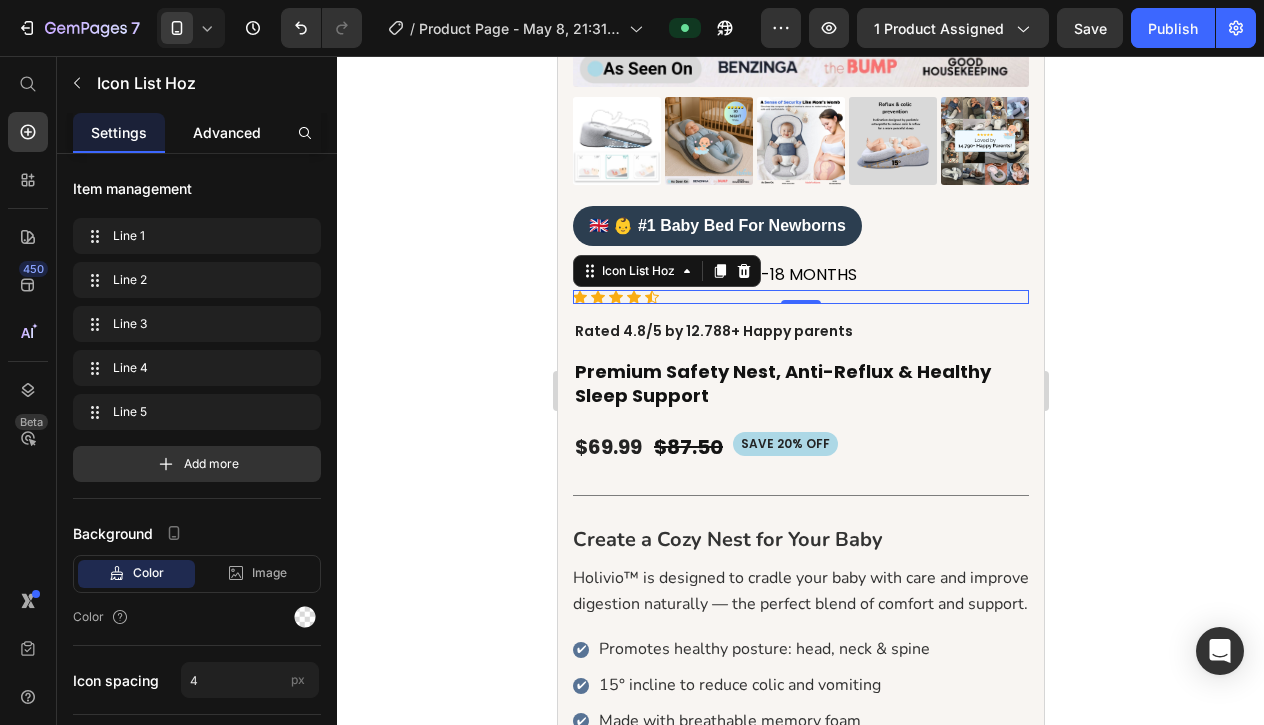click on "Advanced" at bounding box center (227, 132) 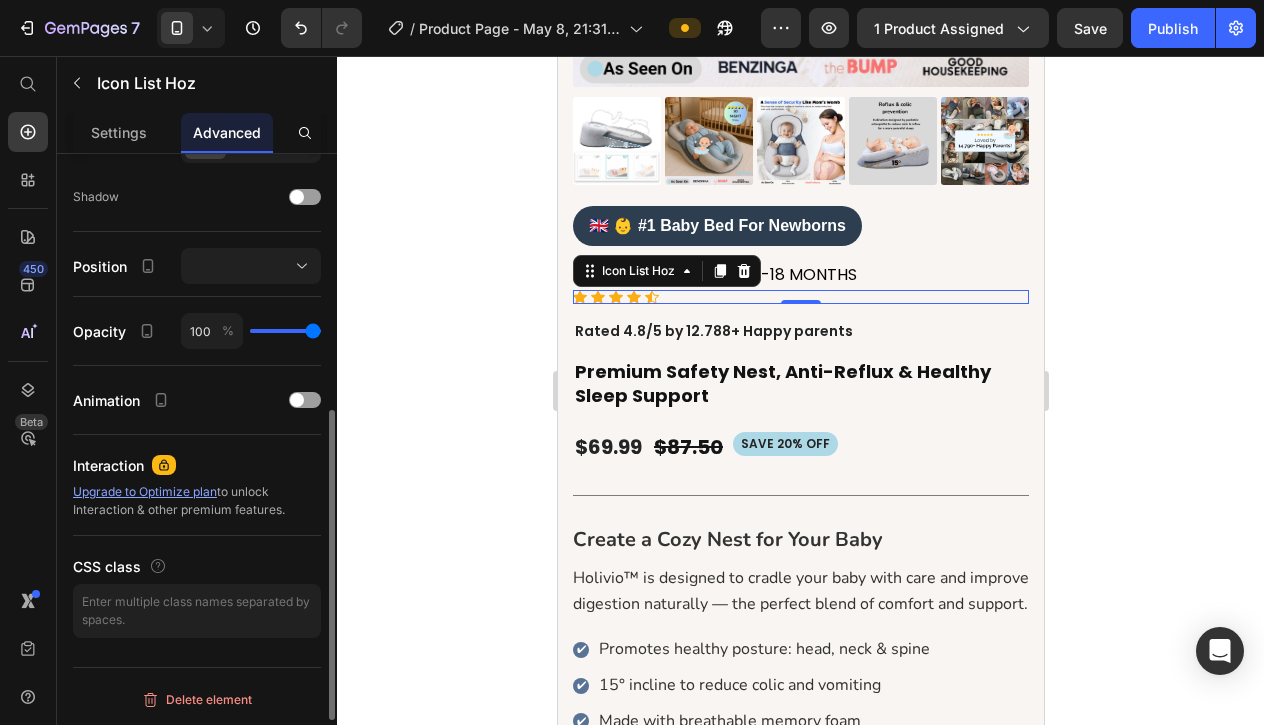 scroll, scrollTop: 0, scrollLeft: 0, axis: both 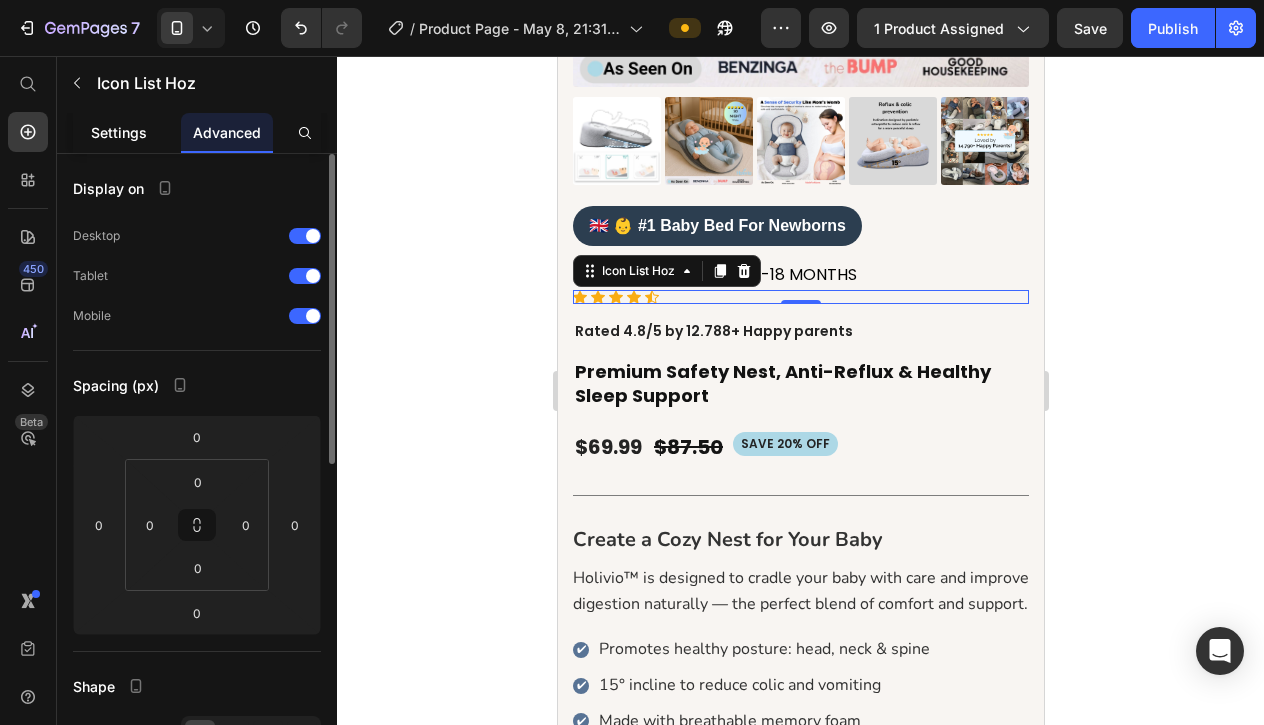 click on "Settings" at bounding box center (119, 132) 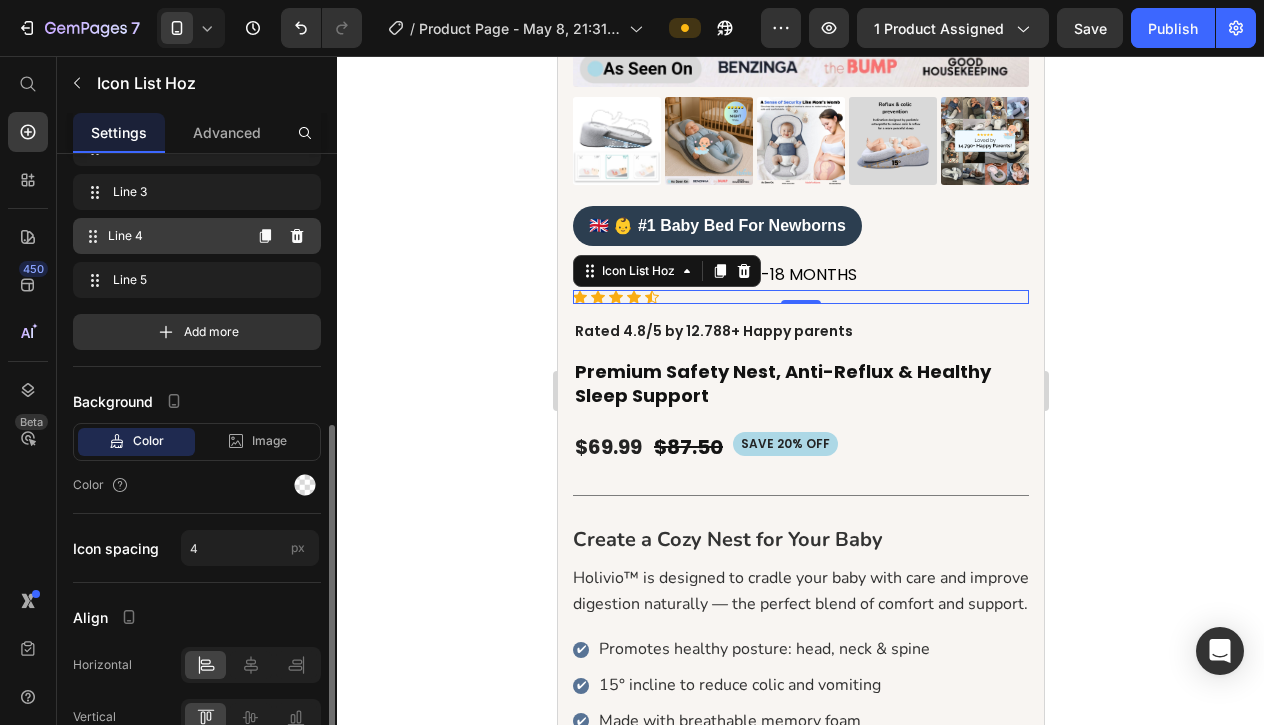 scroll, scrollTop: 233, scrollLeft: 0, axis: vertical 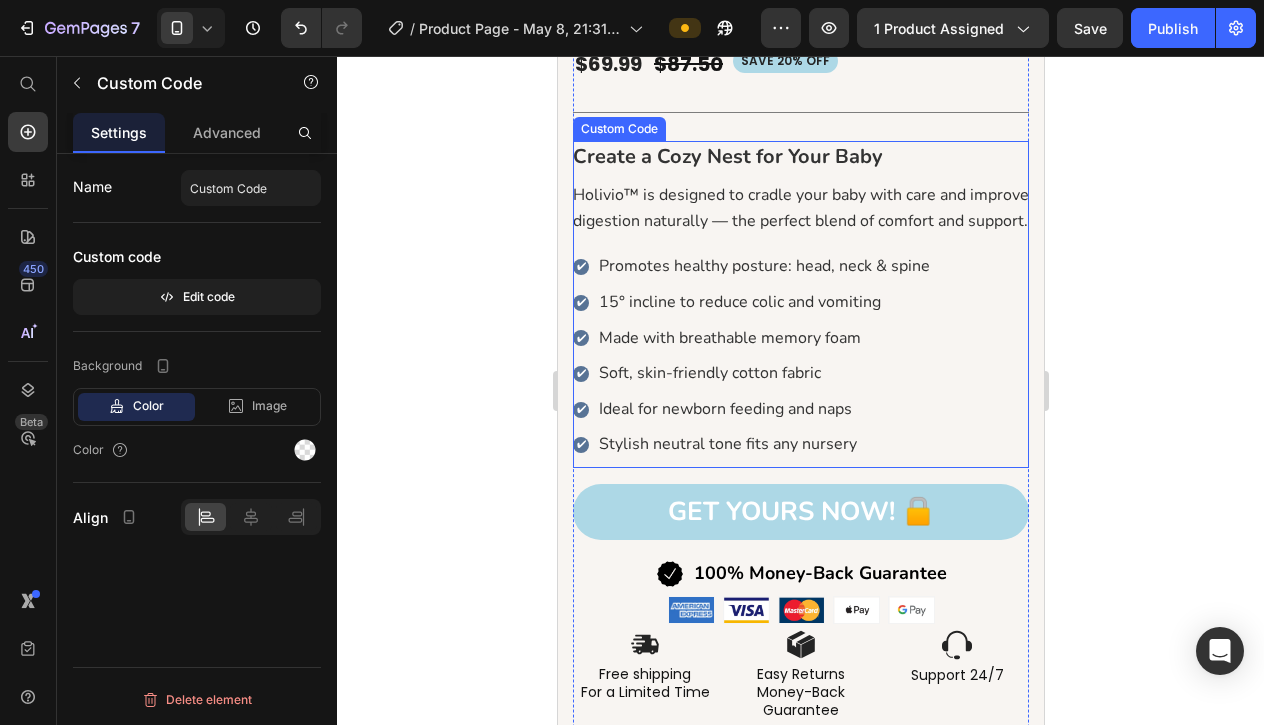 click on "✔
Ideal for newborn feeding and naps" at bounding box center (800, 410) 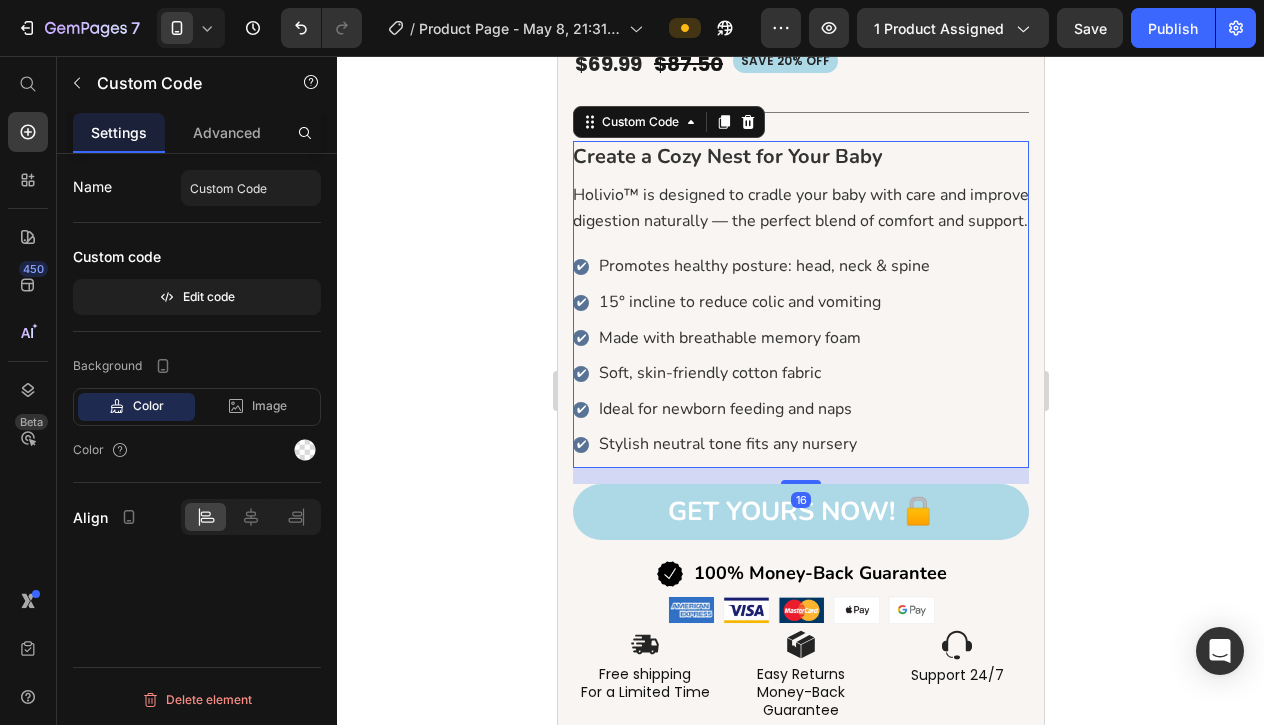 scroll, scrollTop: 0, scrollLeft: 0, axis: both 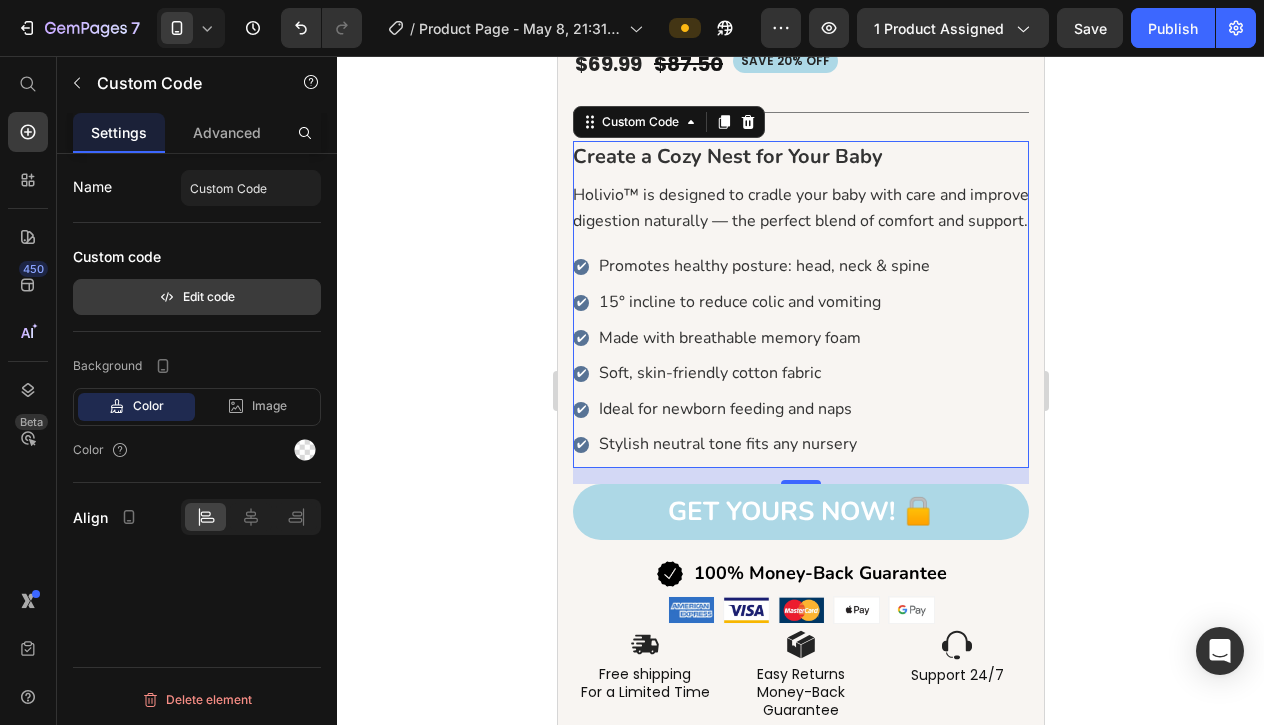 click on "Edit code" at bounding box center [197, 297] 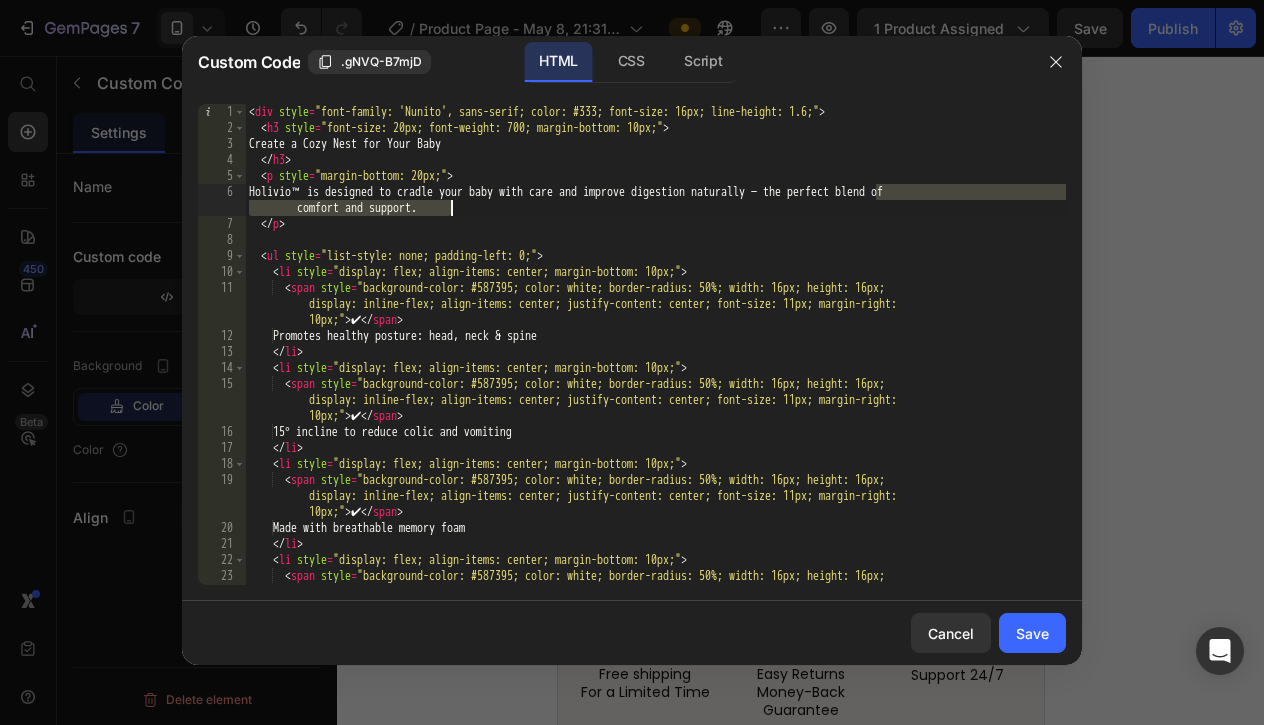 drag, startPoint x: 873, startPoint y: 189, endPoint x: 875, endPoint y: 212, distance: 23.086792 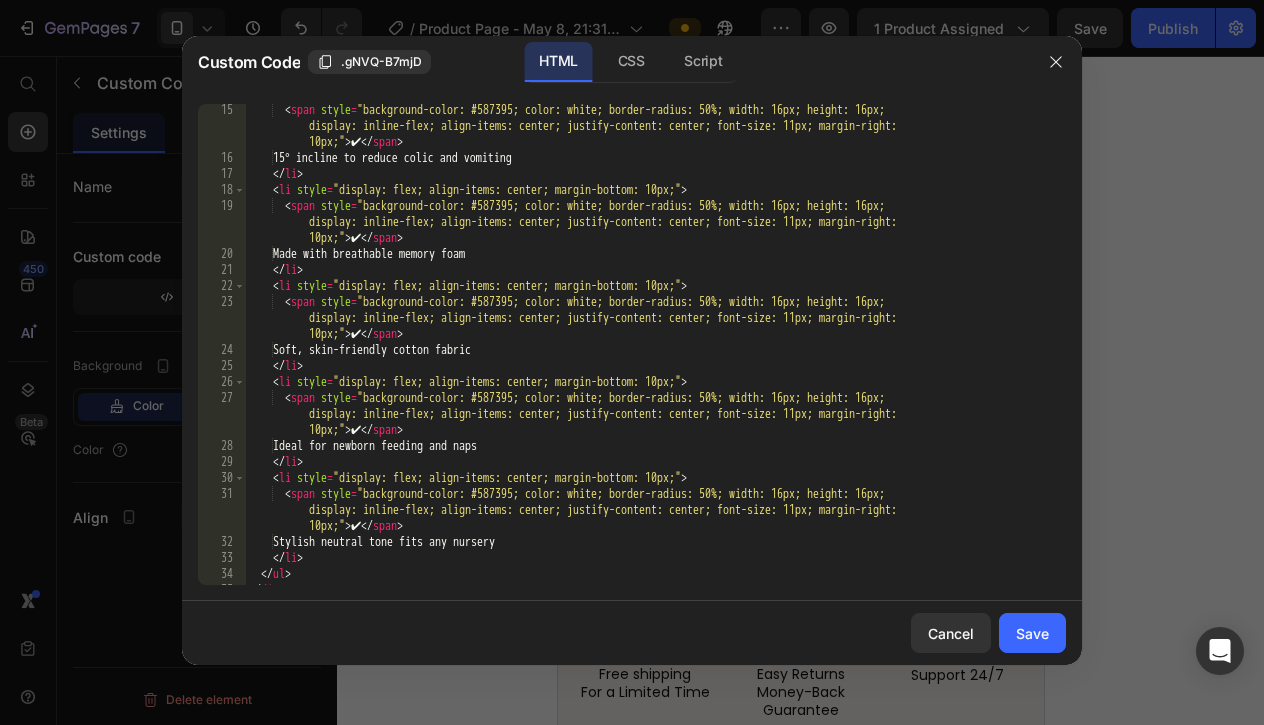 scroll, scrollTop: 287, scrollLeft: 0, axis: vertical 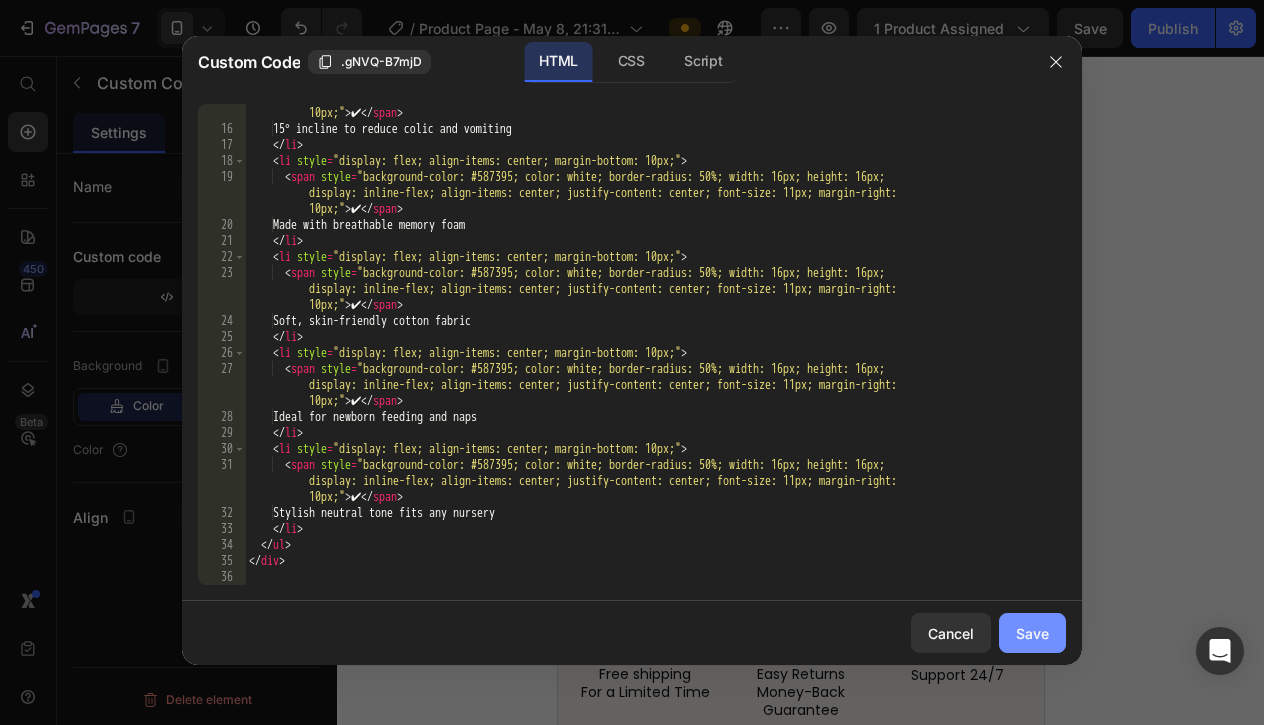 click on "Save" at bounding box center [1032, 633] 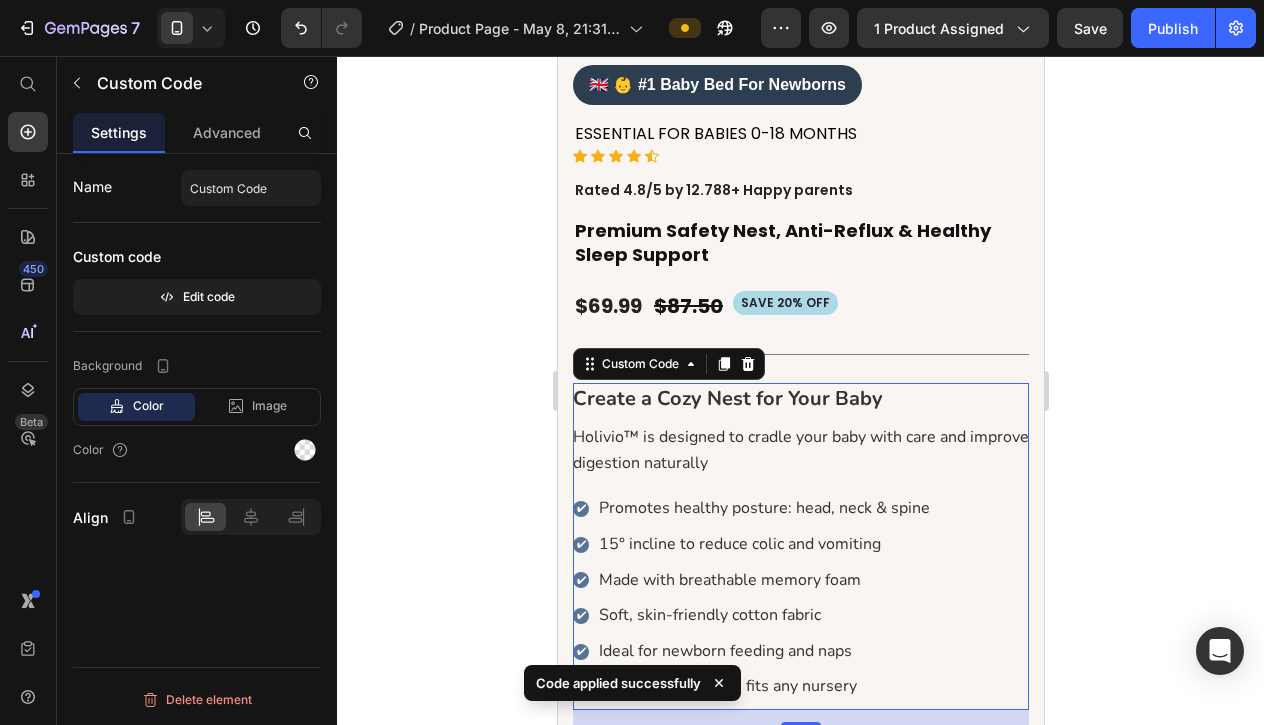 scroll, scrollTop: 604, scrollLeft: 0, axis: vertical 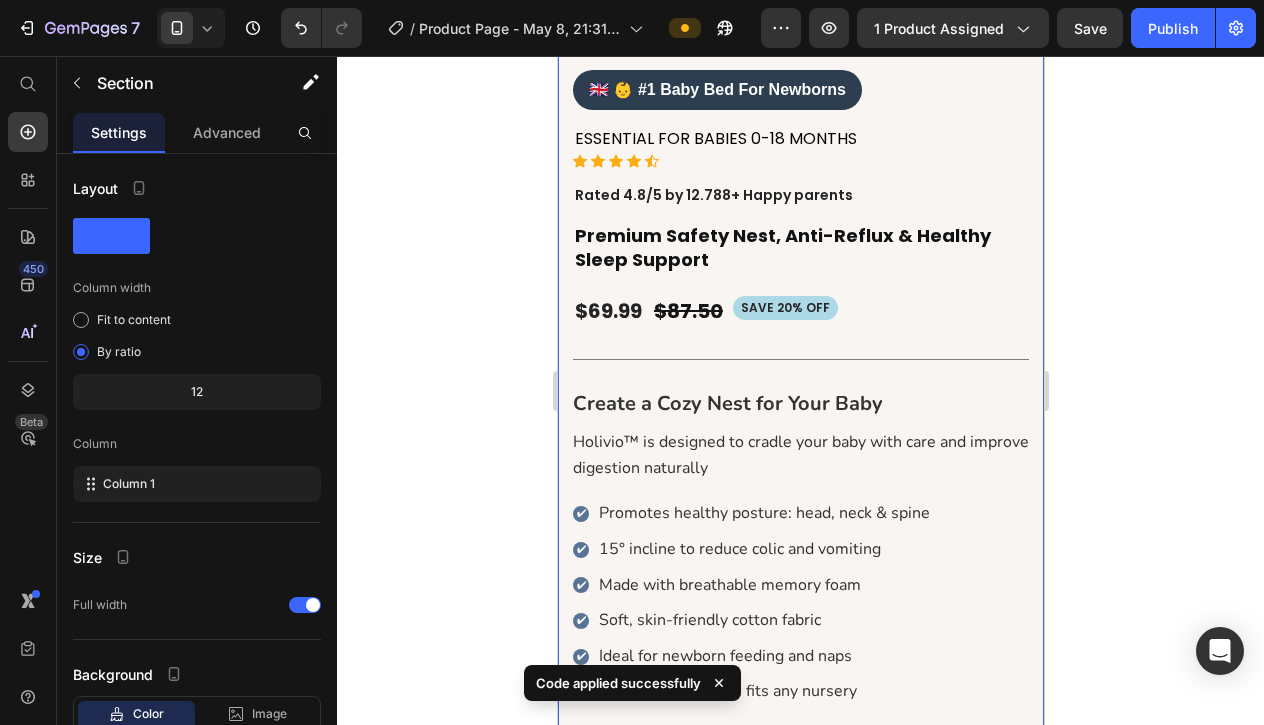 click on "Product Images
🇬🇧 👶 #1 Baby Bed For Newborns
Custom Code ESSENTIAL FOR BABIES 0-18 MONTHS Text Block                Icon                Icon                Icon                Icon
Icon Icon List Hoz Row Rated 4.8/5 by 12.788+ Happy parents Text Block Premium Safety Nest, Anti-Reflux & Healthy Sleep Support Product Title SAVE 20% off Product Badge $87.50 Product Price $69.99 Product Price Row                Title Line
Create a Cozy Nest for Your Baby
Holivio™ is designed to cradle your baby with care and improve digestion naturally
✔
Promotes healthy posture: head, neck & spine
✔
15° incline to reduce colic and vomiting
✔
Made with breathable memory foam
✔
Soft, skin-friendly cotton fabric
✔
Ideal for newborn feeding and naps
✔
Stylish neutral tone fits any nursery
Custom Code" at bounding box center (800, 385) 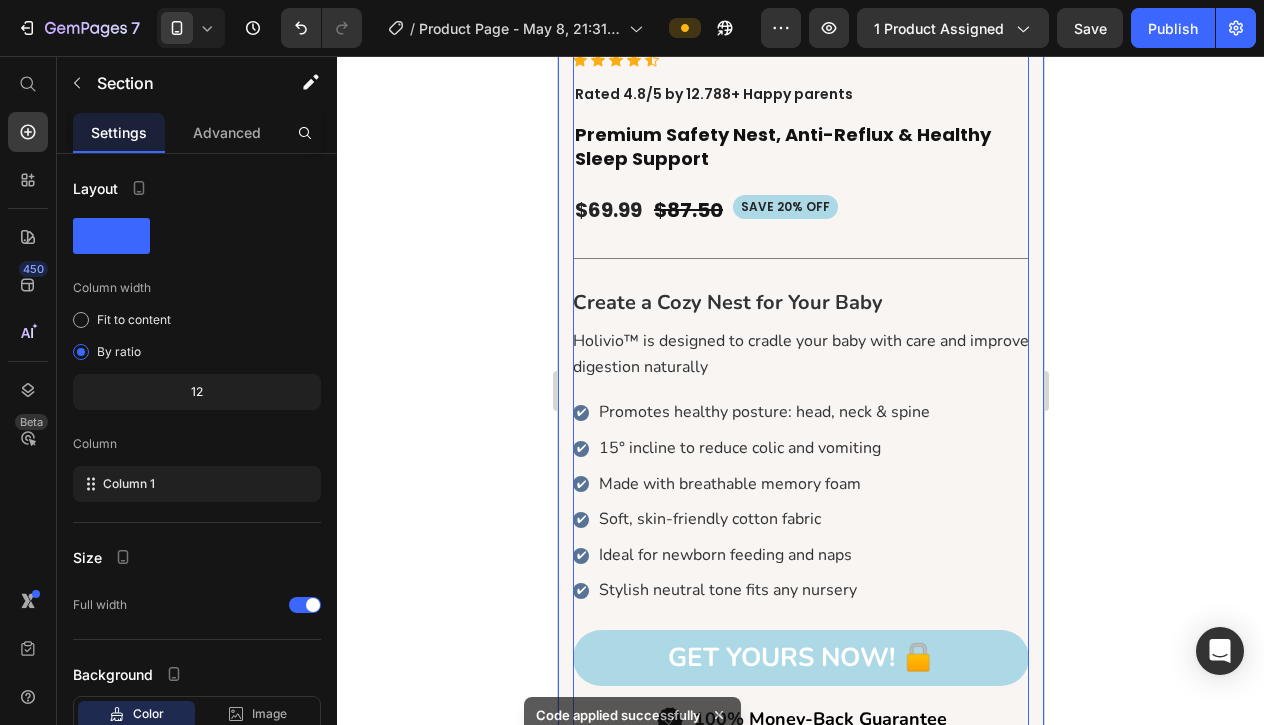 scroll, scrollTop: 707, scrollLeft: 0, axis: vertical 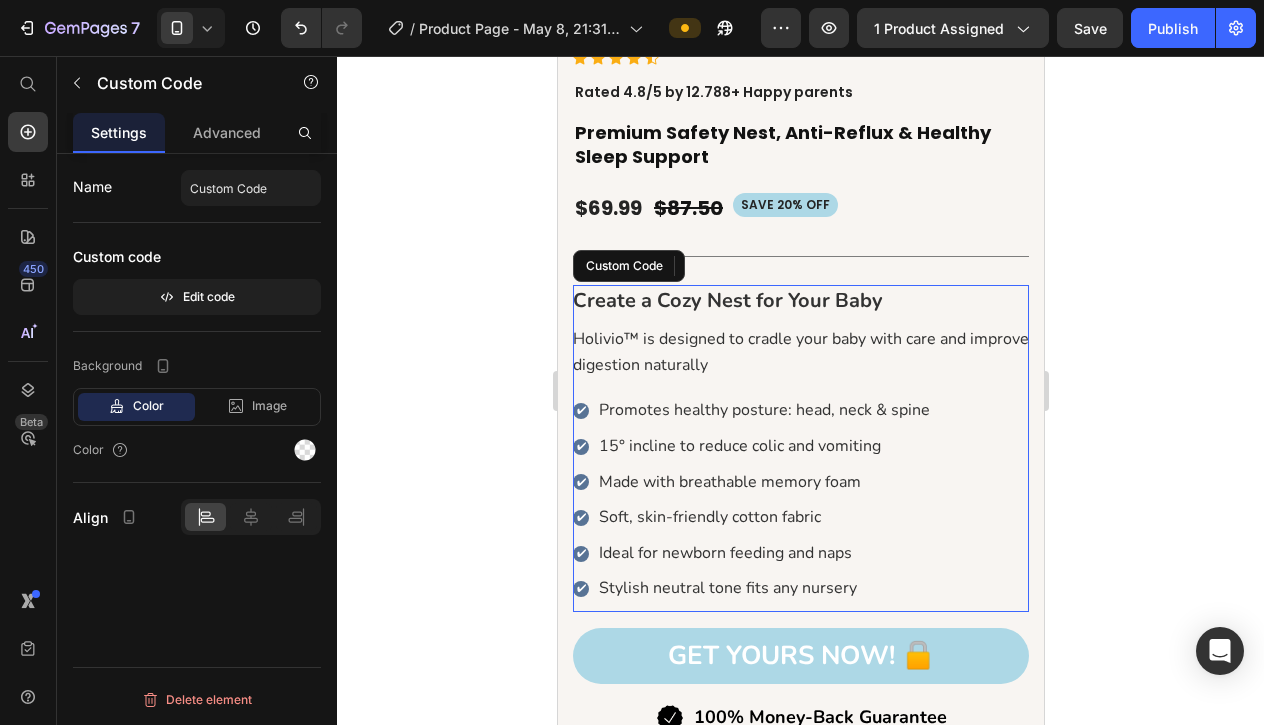 click on "✔
Promotes healthy posture: head, neck & spine" at bounding box center [800, 411] 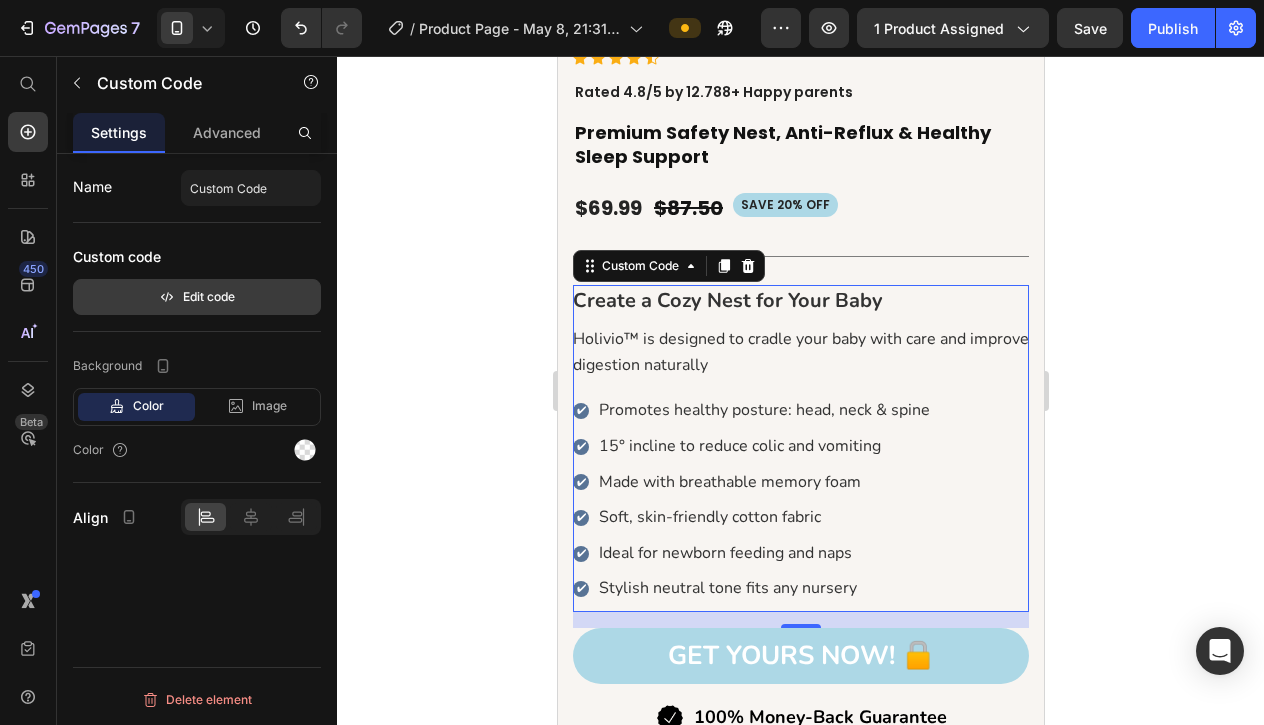click on "Edit code" at bounding box center (197, 297) 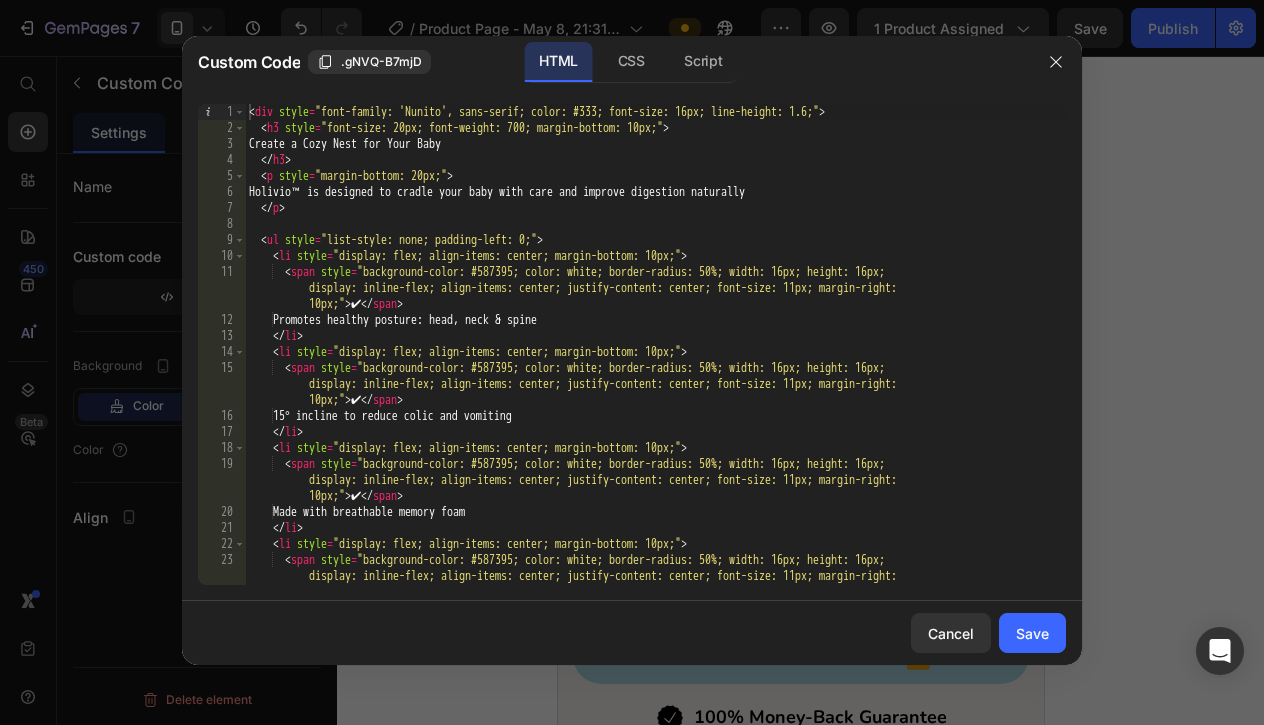 scroll, scrollTop: 0, scrollLeft: 0, axis: both 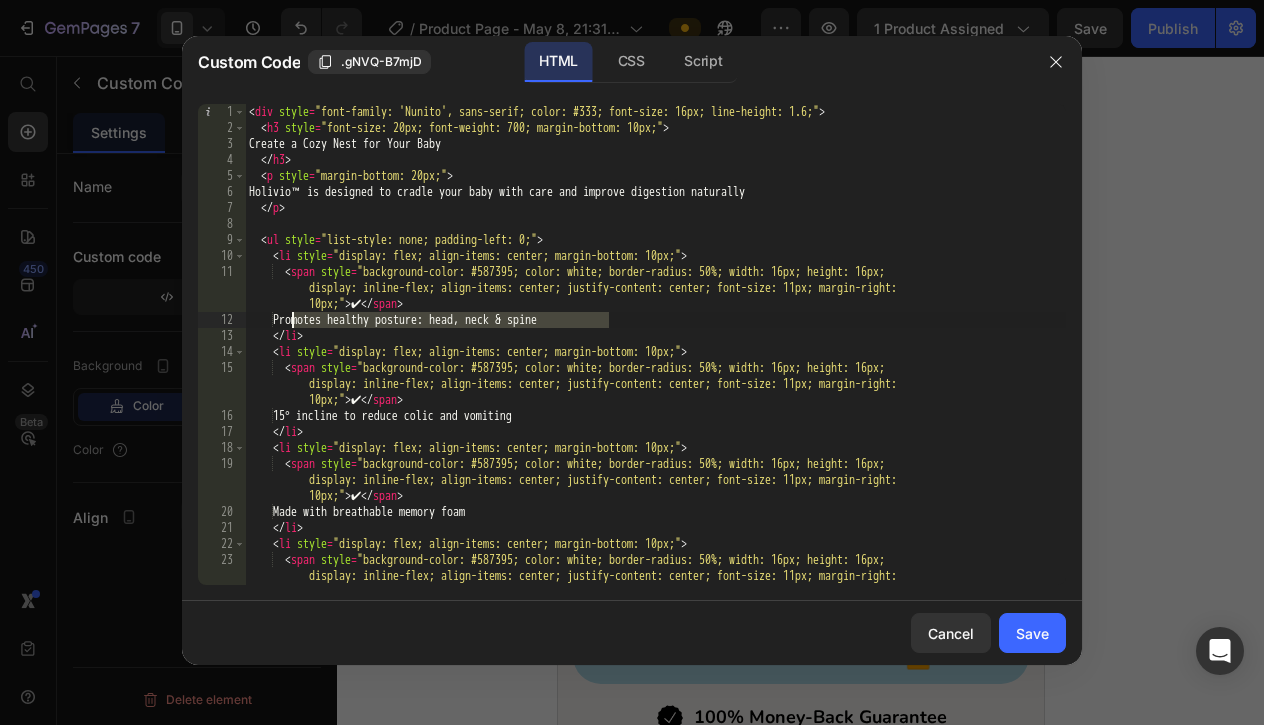 drag, startPoint x: 620, startPoint y: 320, endPoint x: 289, endPoint y: 319, distance: 331.0015 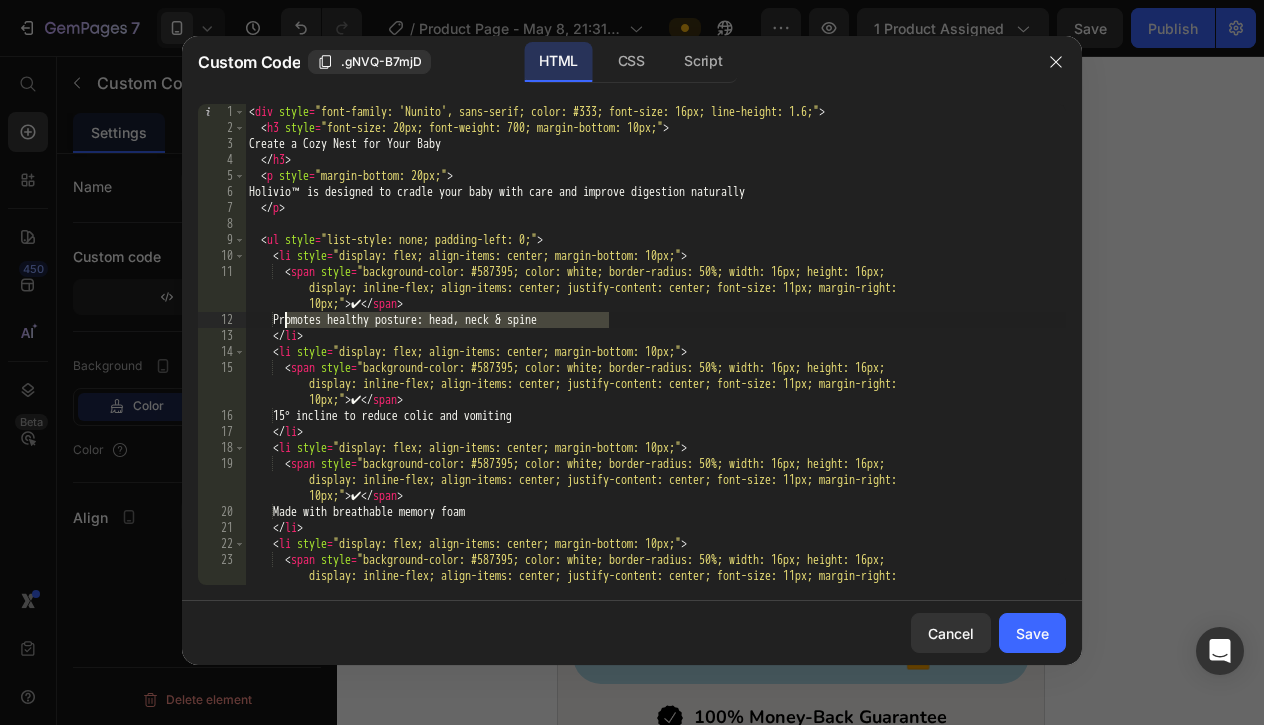 paste on "Say Goodbye to Sleepless Nights" 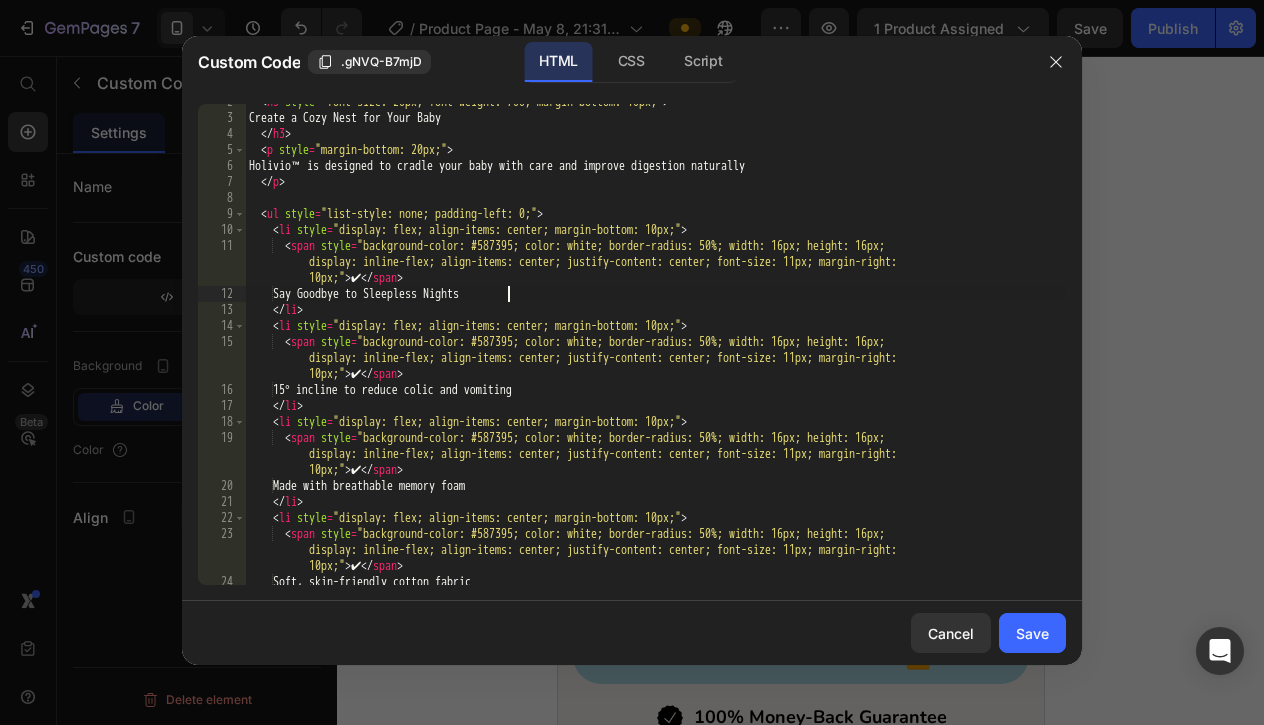 scroll, scrollTop: 37, scrollLeft: 0, axis: vertical 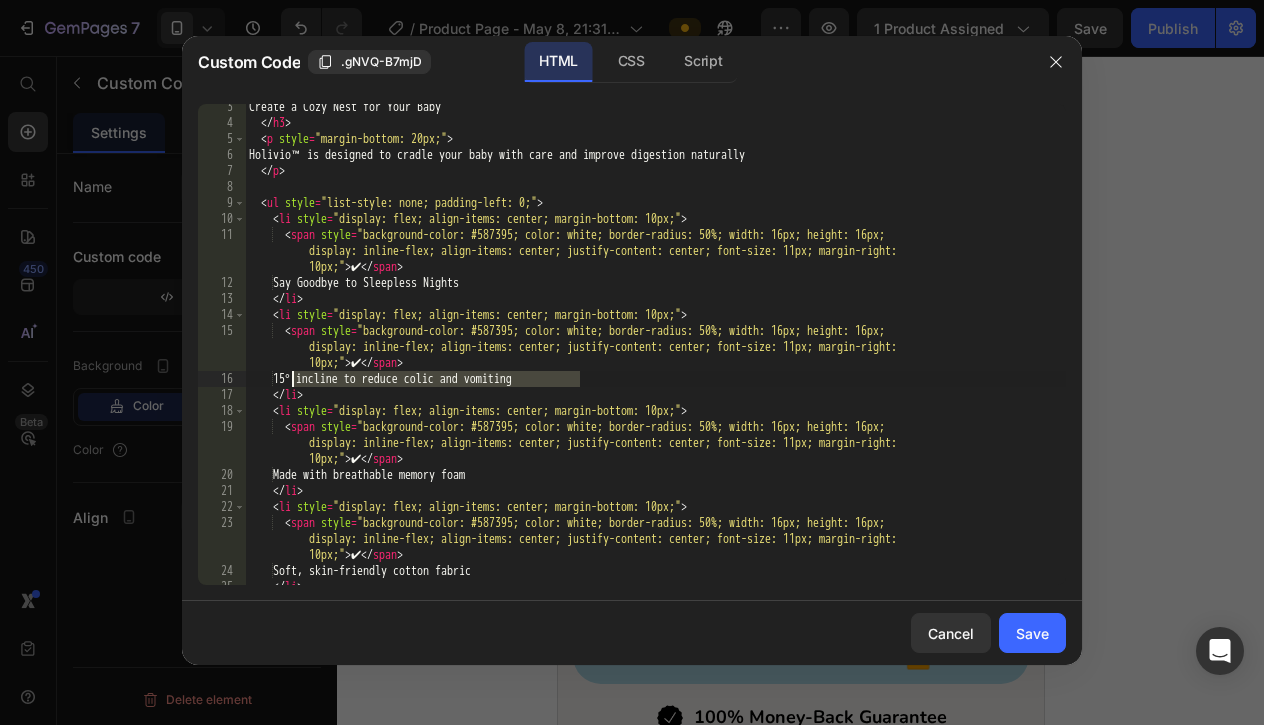 drag, startPoint x: 593, startPoint y: 380, endPoint x: 292, endPoint y: 372, distance: 301.1063 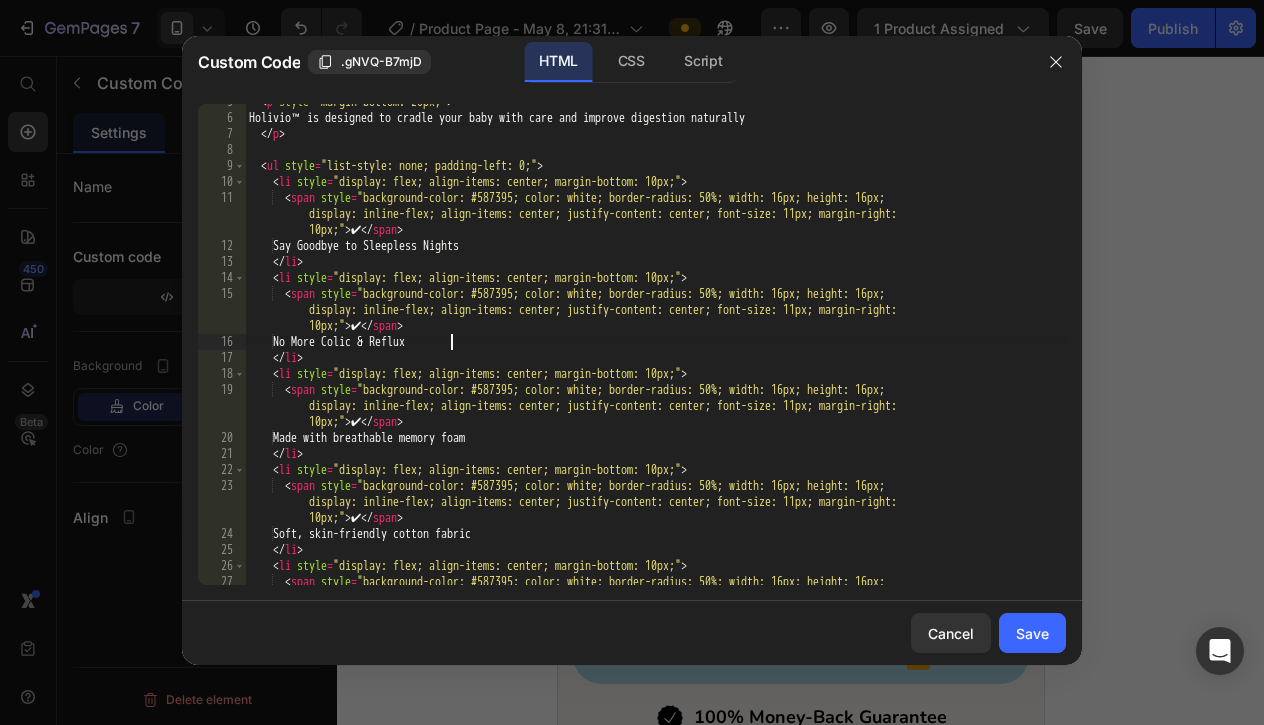 scroll, scrollTop: 84, scrollLeft: 0, axis: vertical 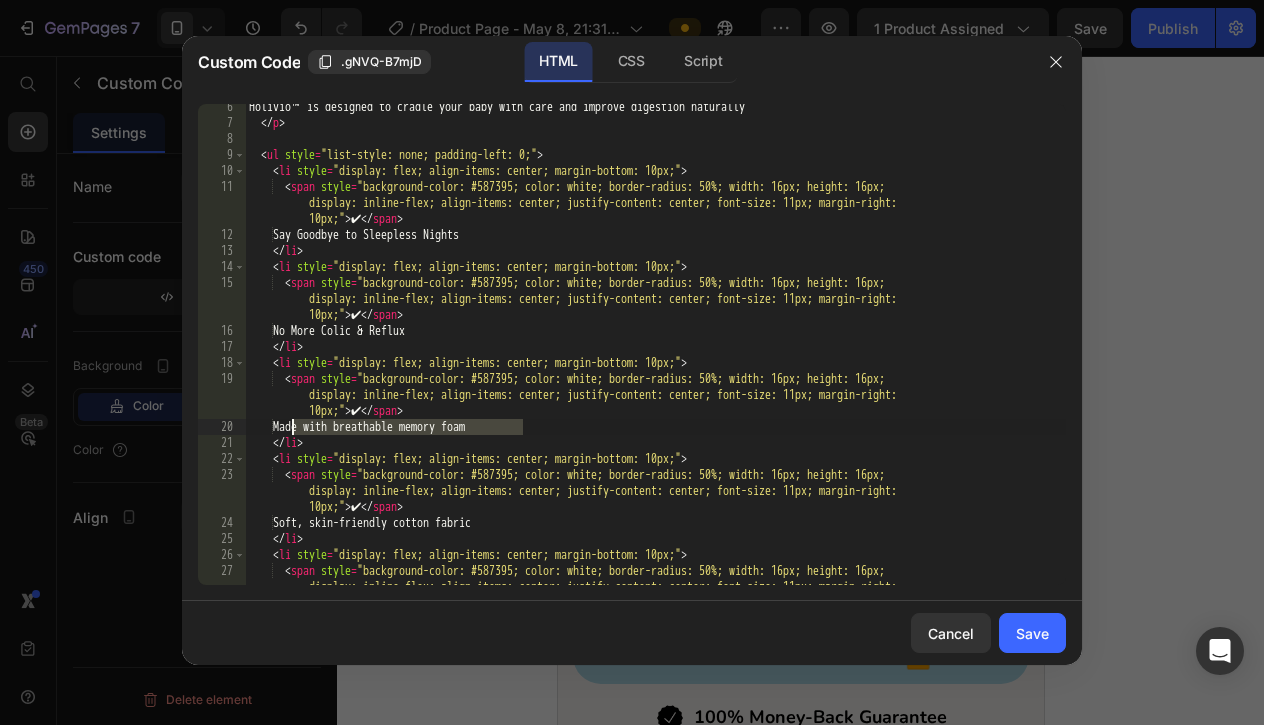 drag, startPoint x: 552, startPoint y: 427, endPoint x: 293, endPoint y: 422, distance: 259.04825 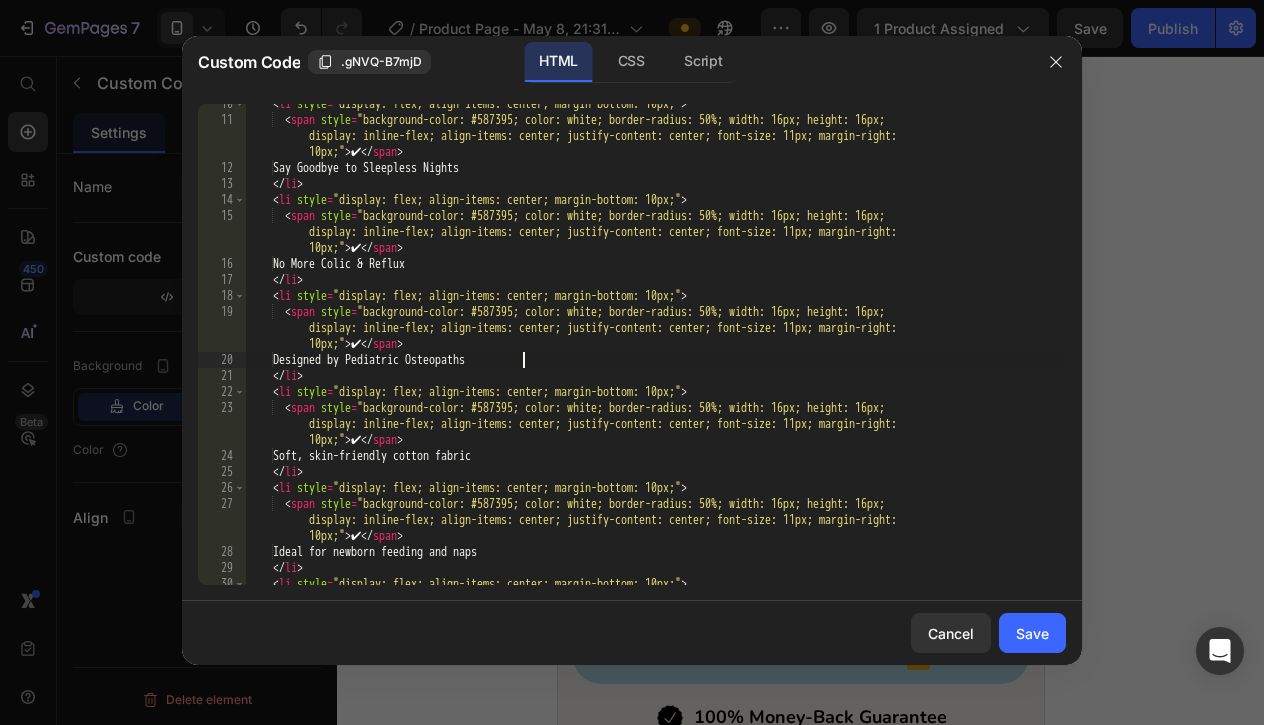 scroll, scrollTop: 156, scrollLeft: 0, axis: vertical 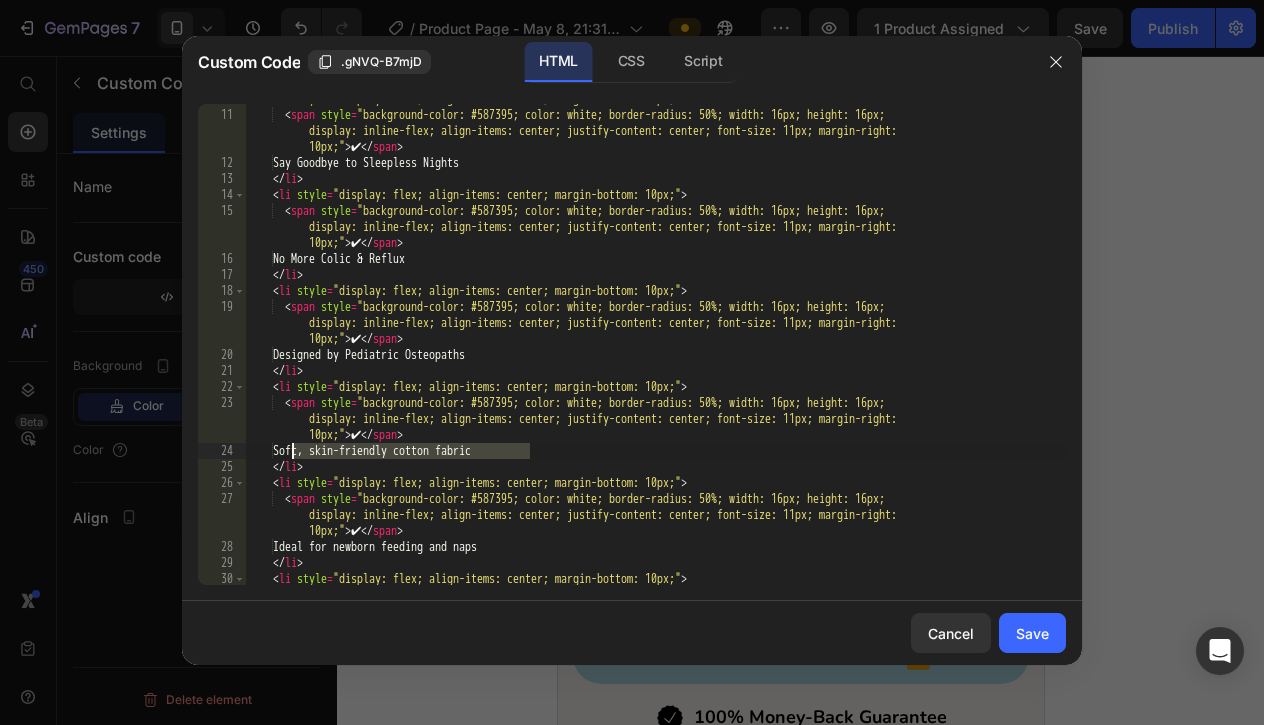 drag, startPoint x: 547, startPoint y: 454, endPoint x: 291, endPoint y: 451, distance: 256.01758 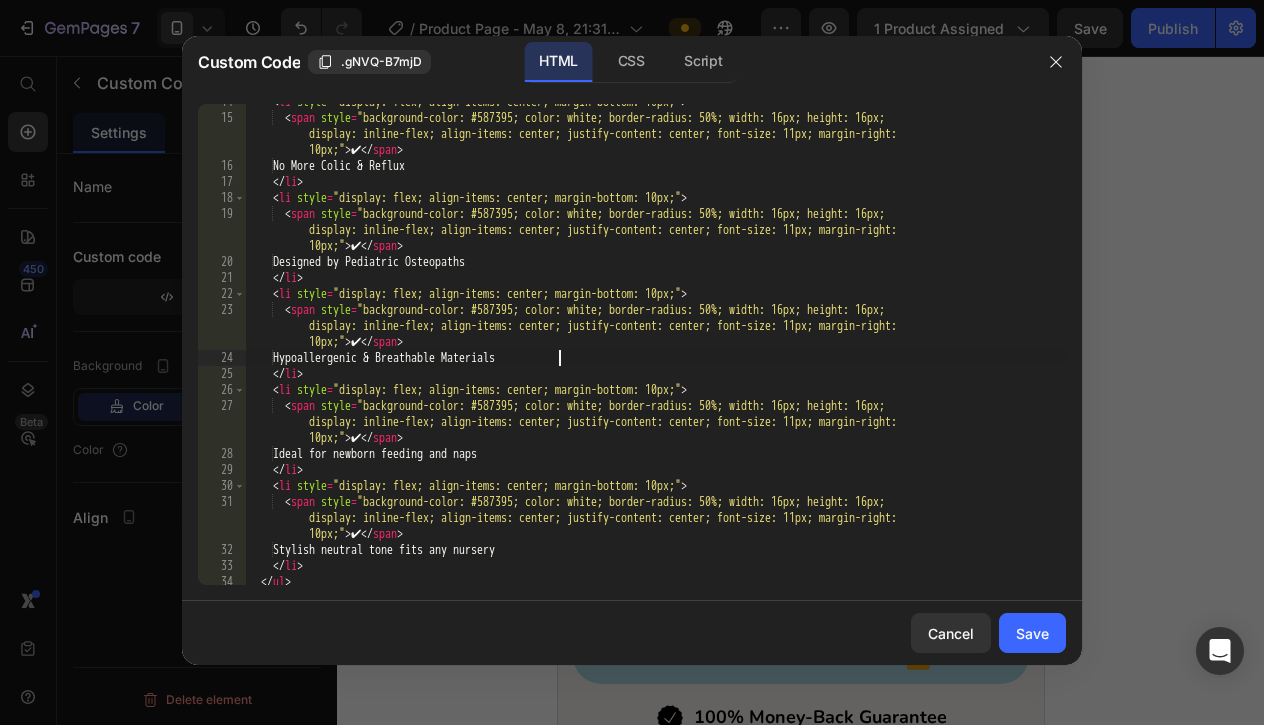 scroll, scrollTop: 255, scrollLeft: 0, axis: vertical 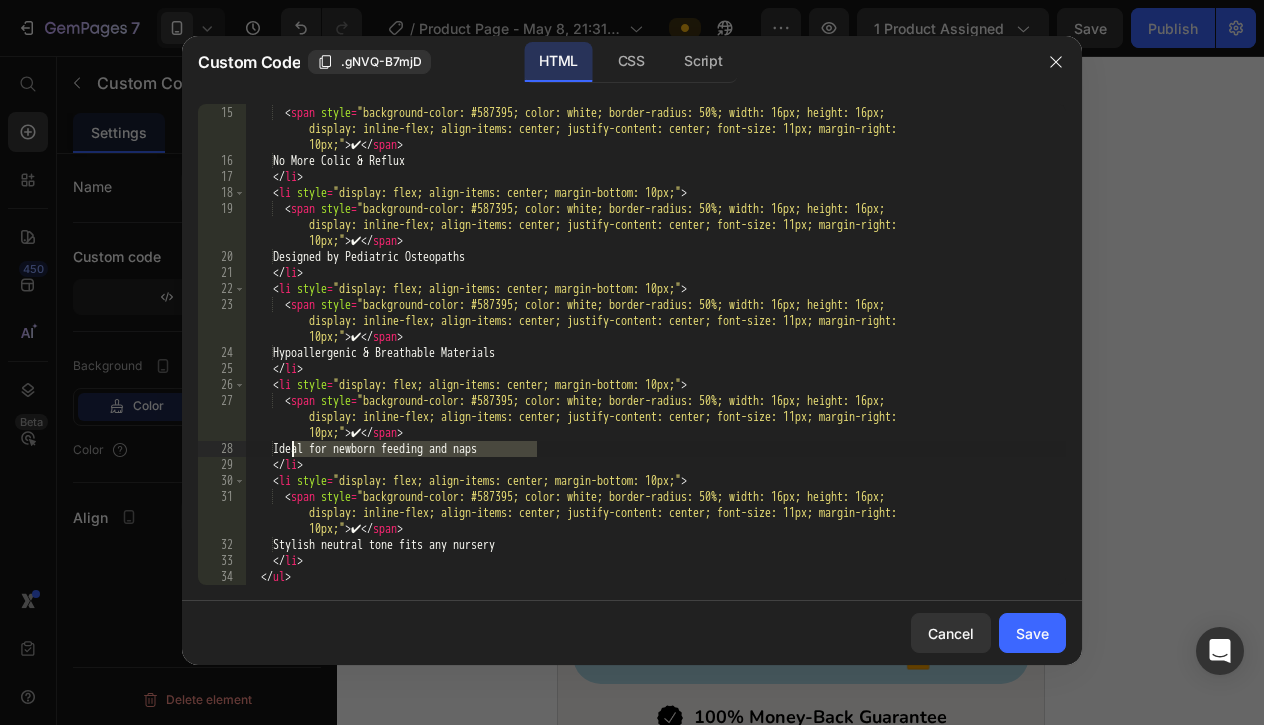 drag, startPoint x: 547, startPoint y: 450, endPoint x: 291, endPoint y: 449, distance: 256.00195 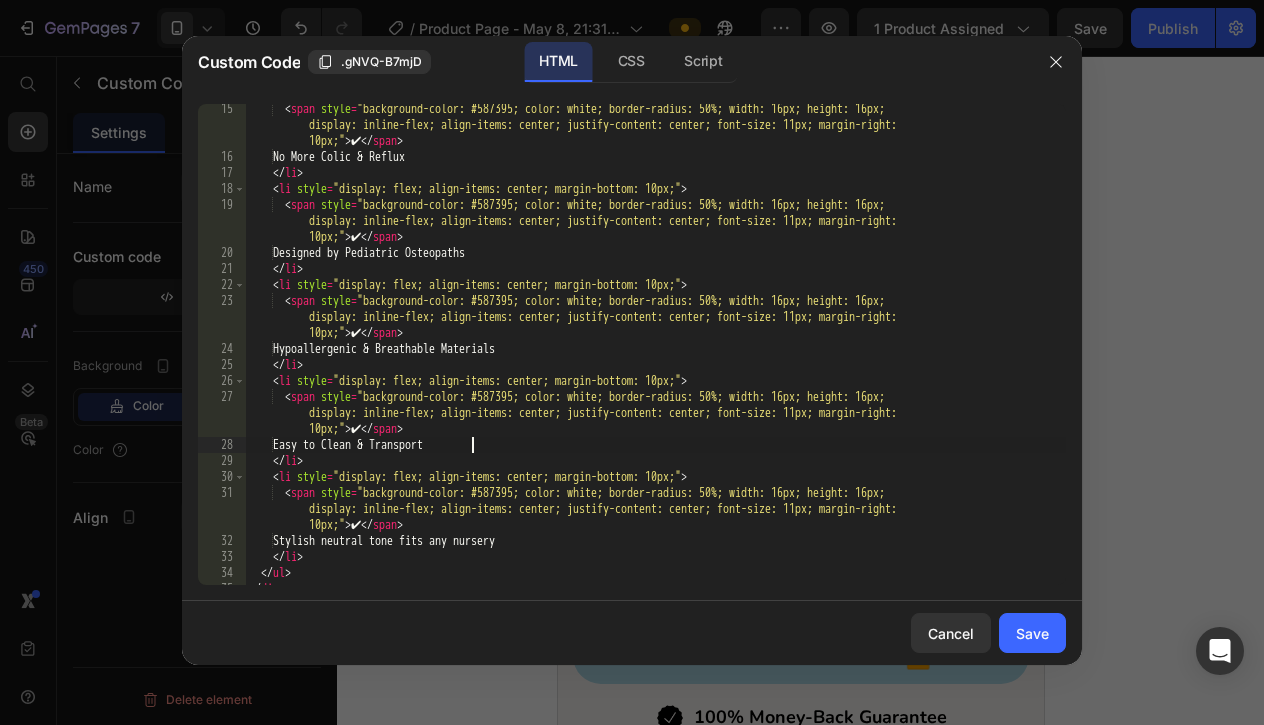 scroll, scrollTop: 287, scrollLeft: 0, axis: vertical 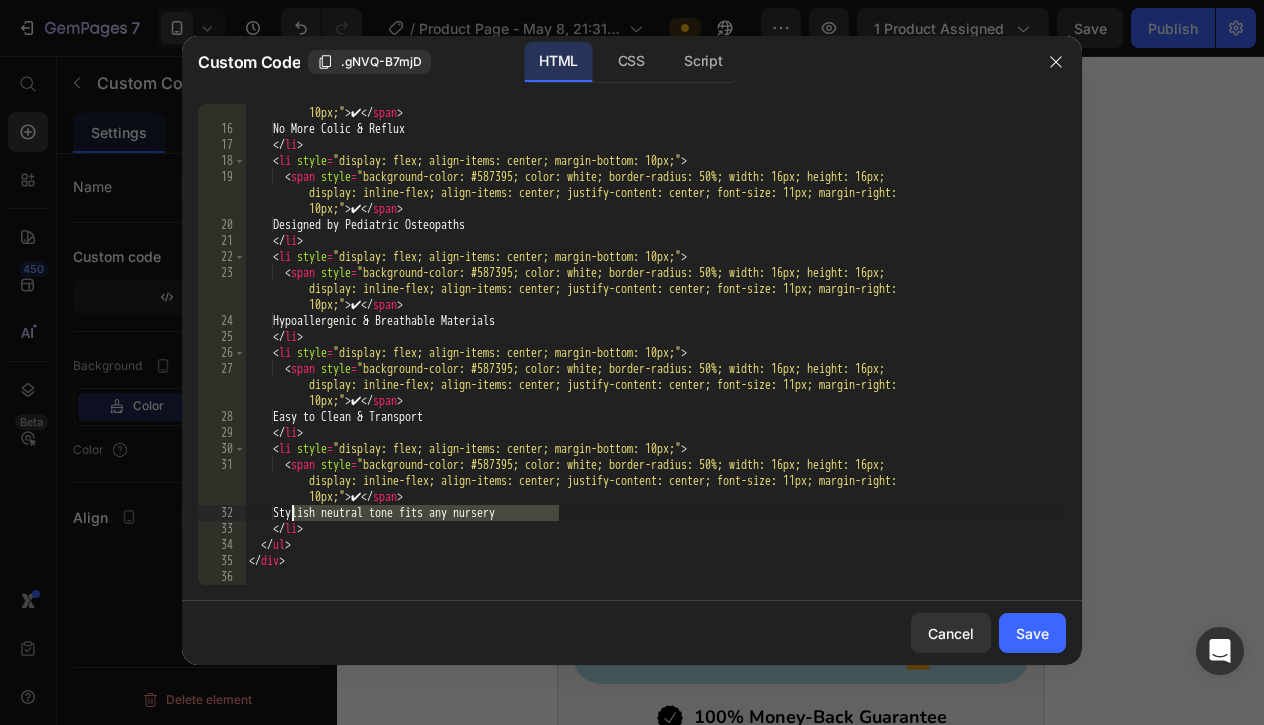 drag, startPoint x: 567, startPoint y: 515, endPoint x: 291, endPoint y: 506, distance: 276.1467 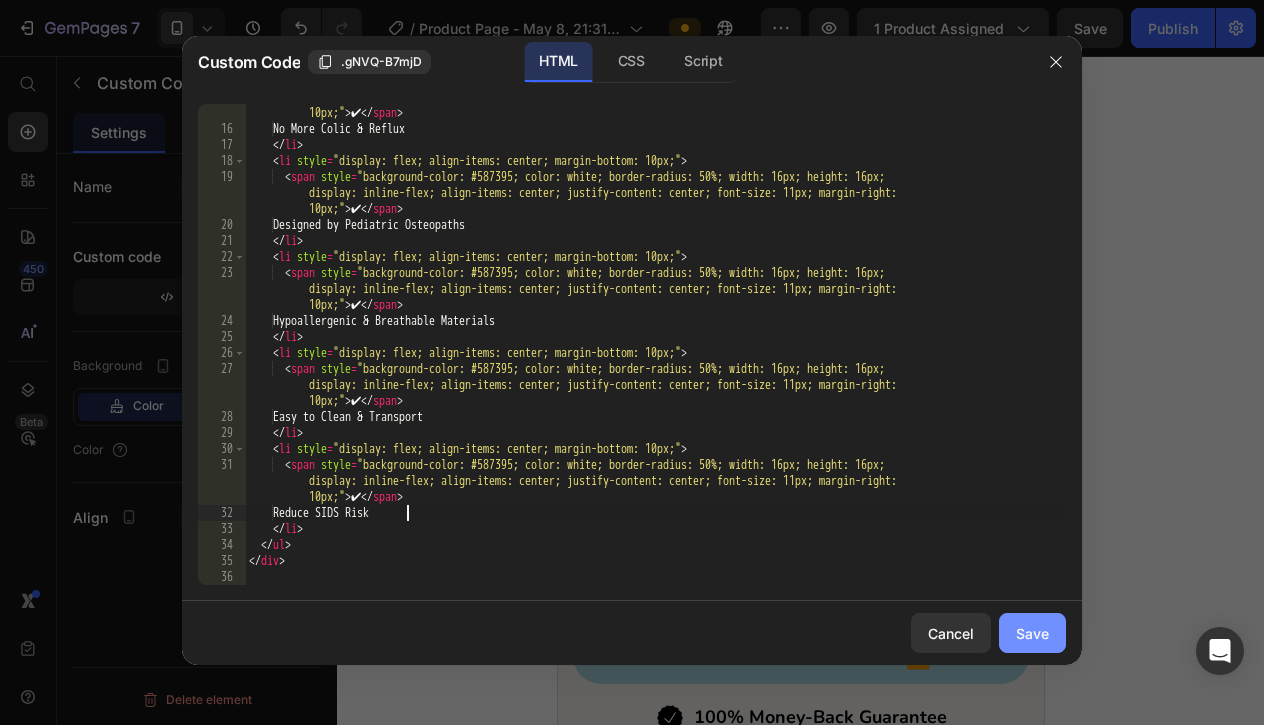 click on "Save" at bounding box center (1032, 633) 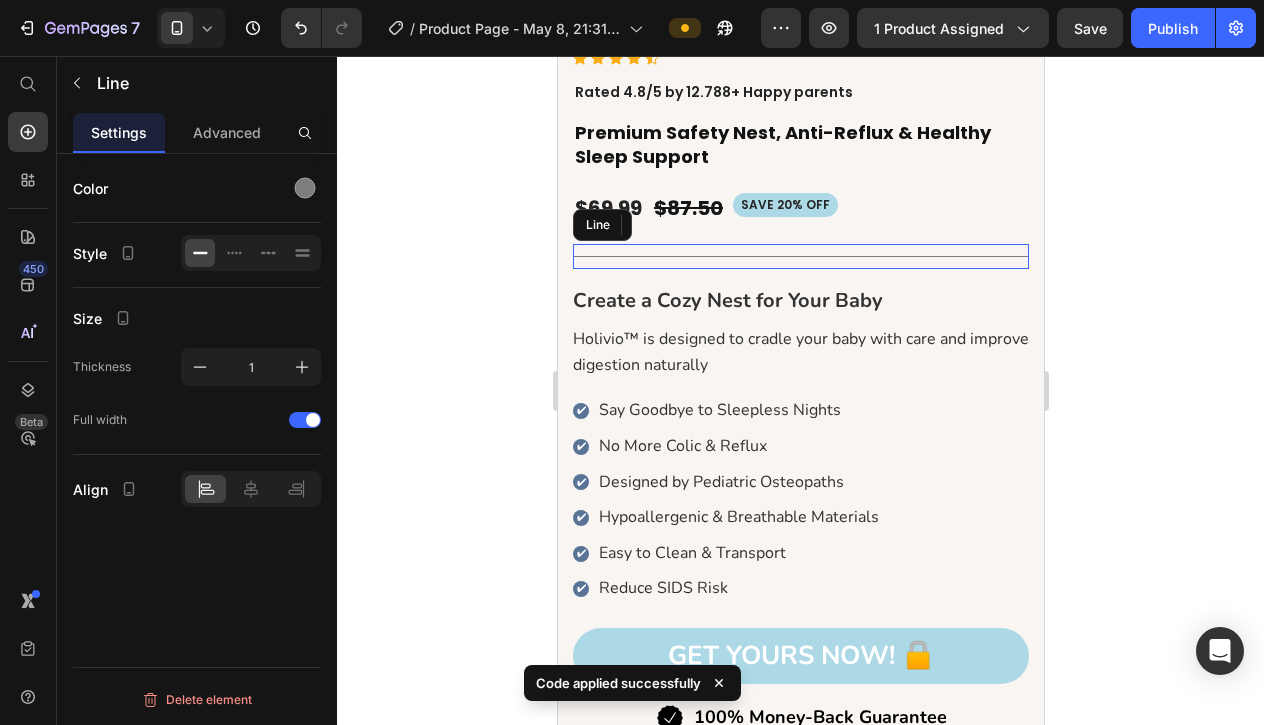 click on "Title Line" at bounding box center (800, 256) 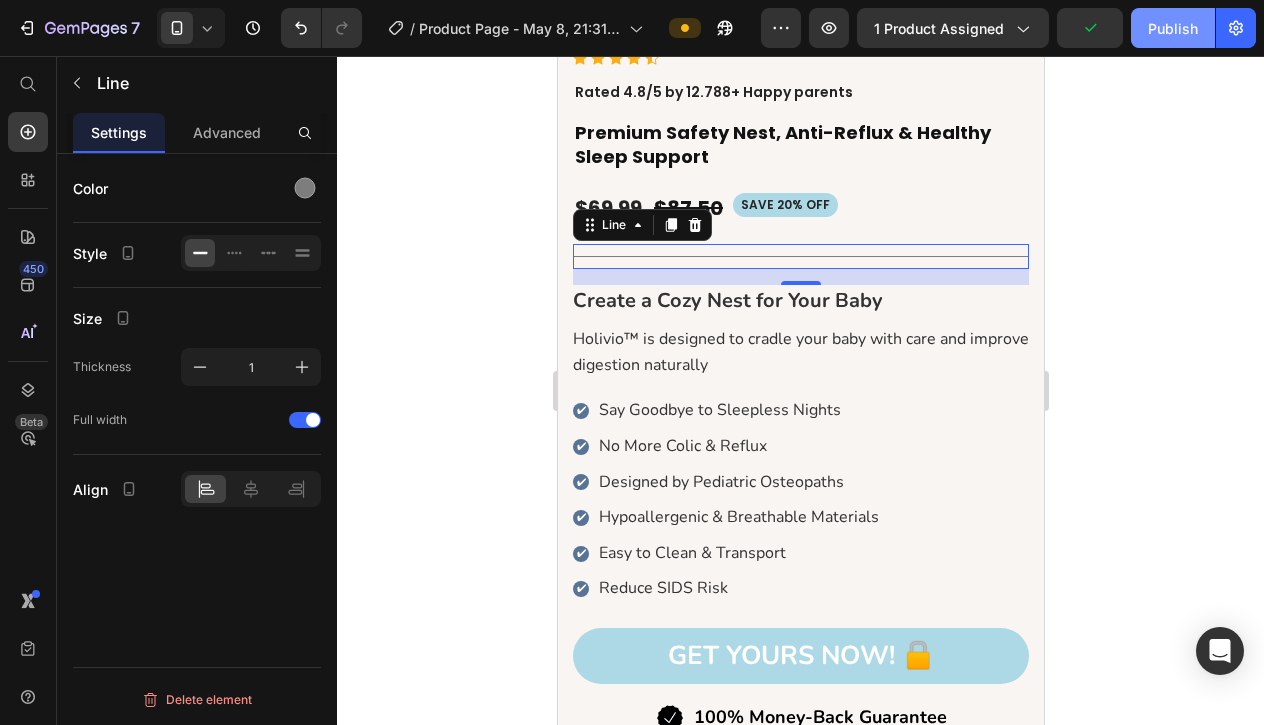click on "Publish" at bounding box center (1173, 28) 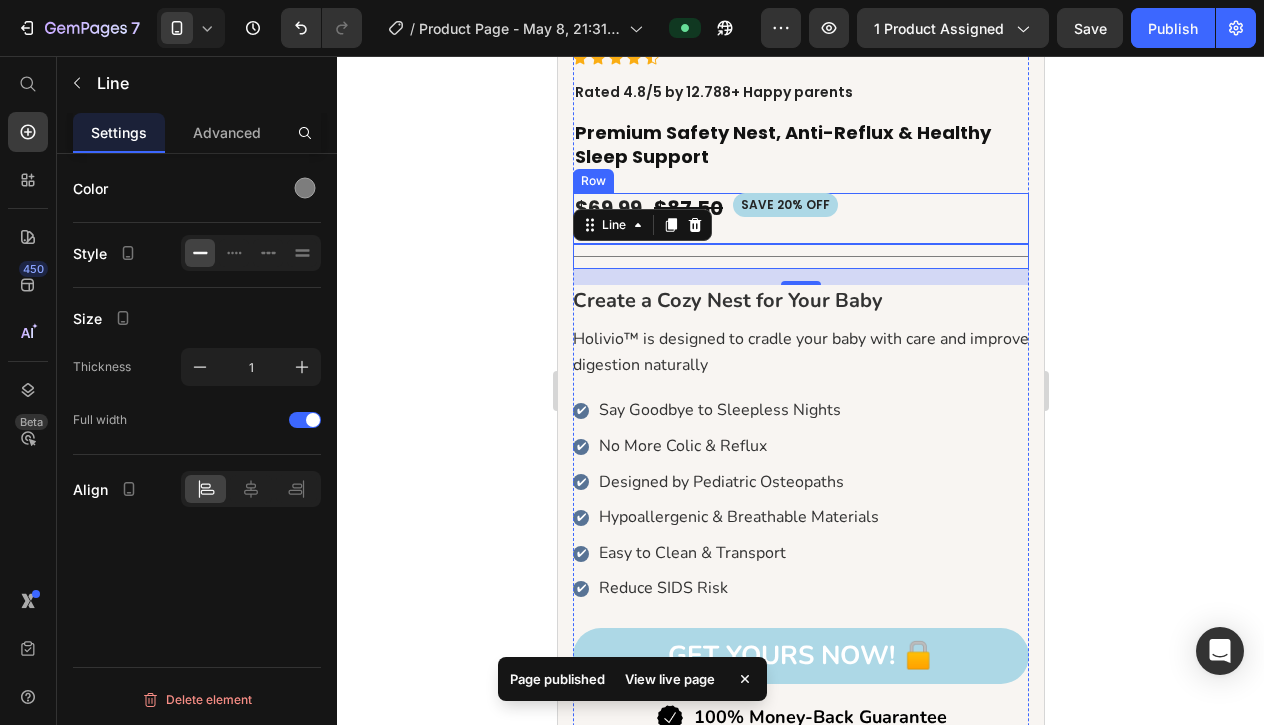 click on "SAVE 20% off Product Badge $87.50 Product Price $69.99 Product Price Row" at bounding box center (800, 218) 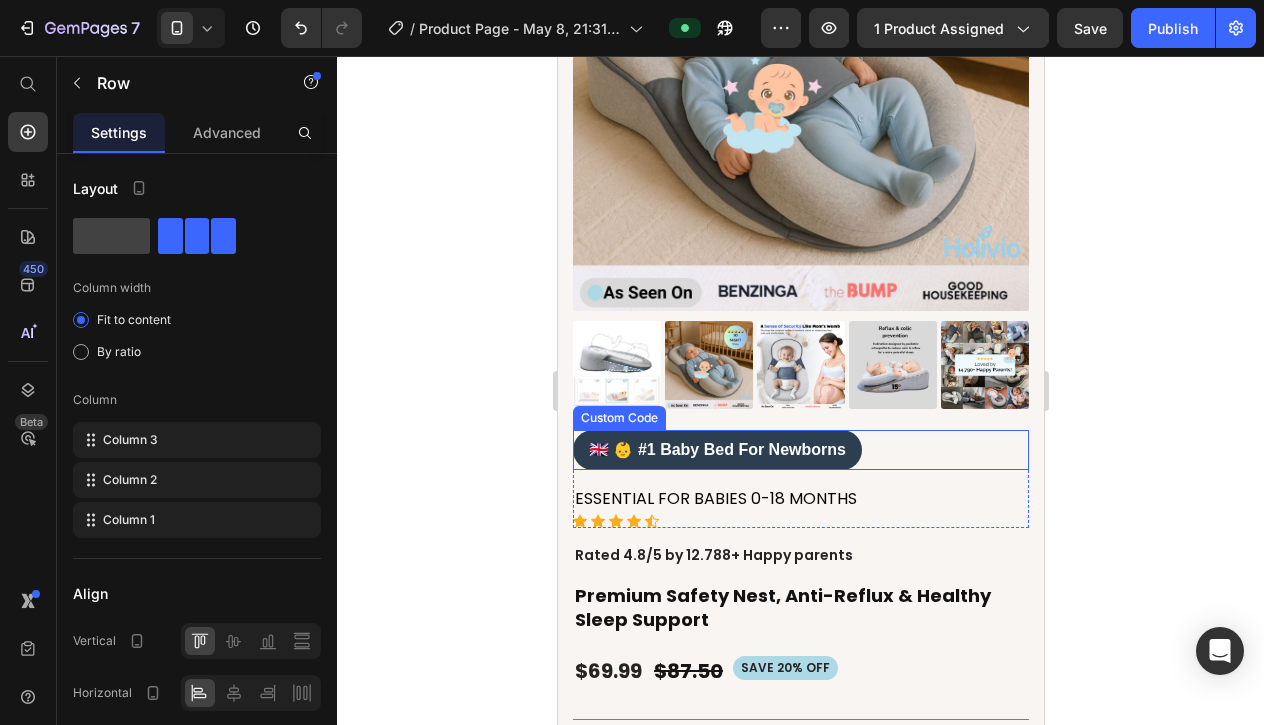 scroll, scrollTop: 246, scrollLeft: 0, axis: vertical 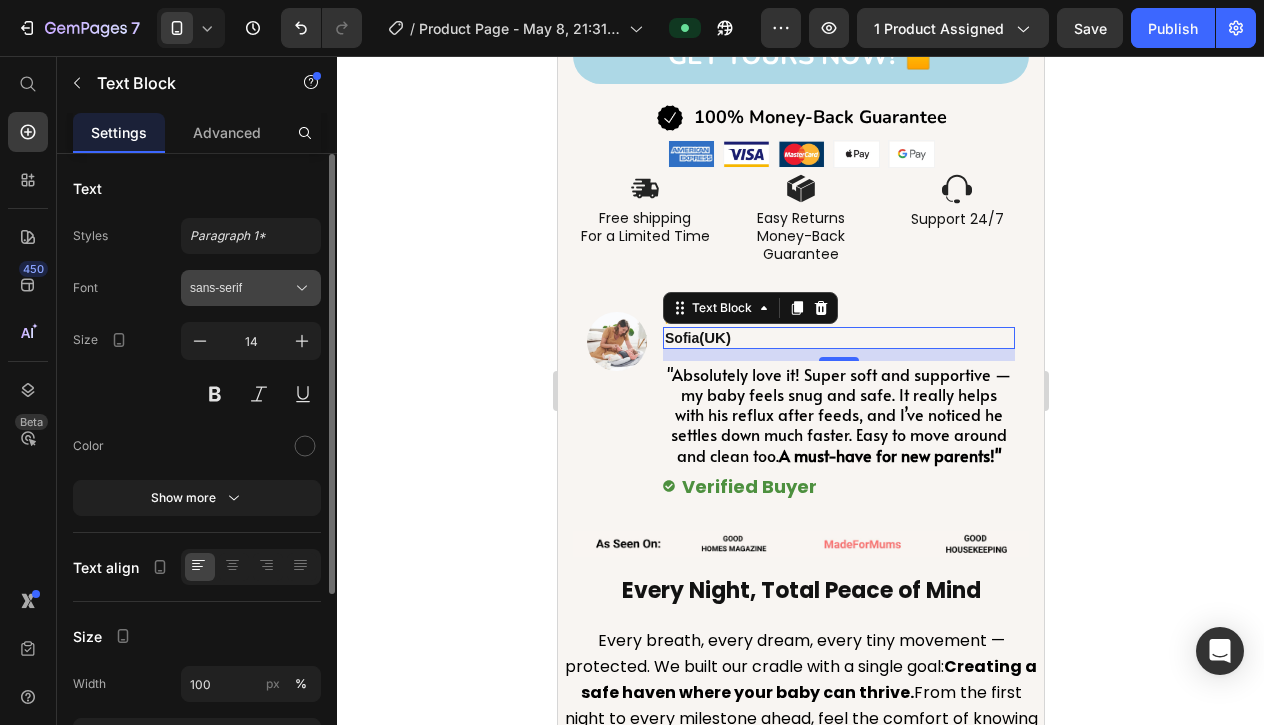 click on "sans-serif" at bounding box center [241, 288] 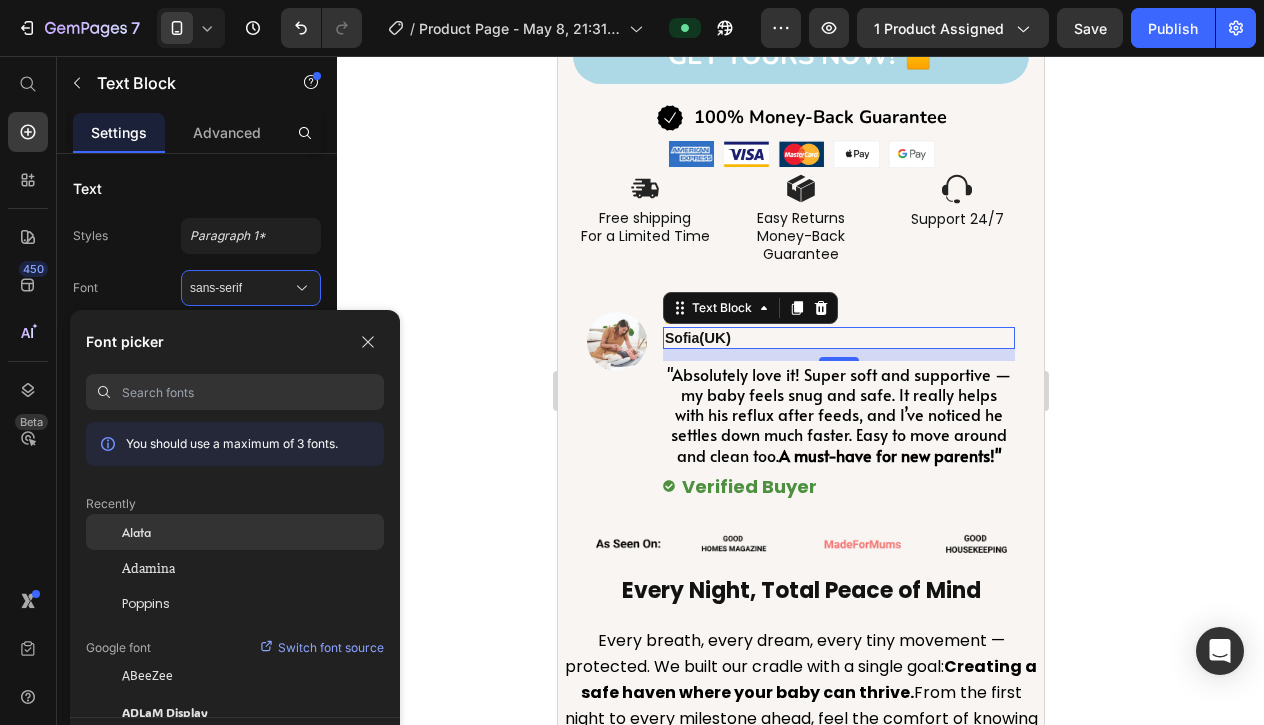 click on "Alata" 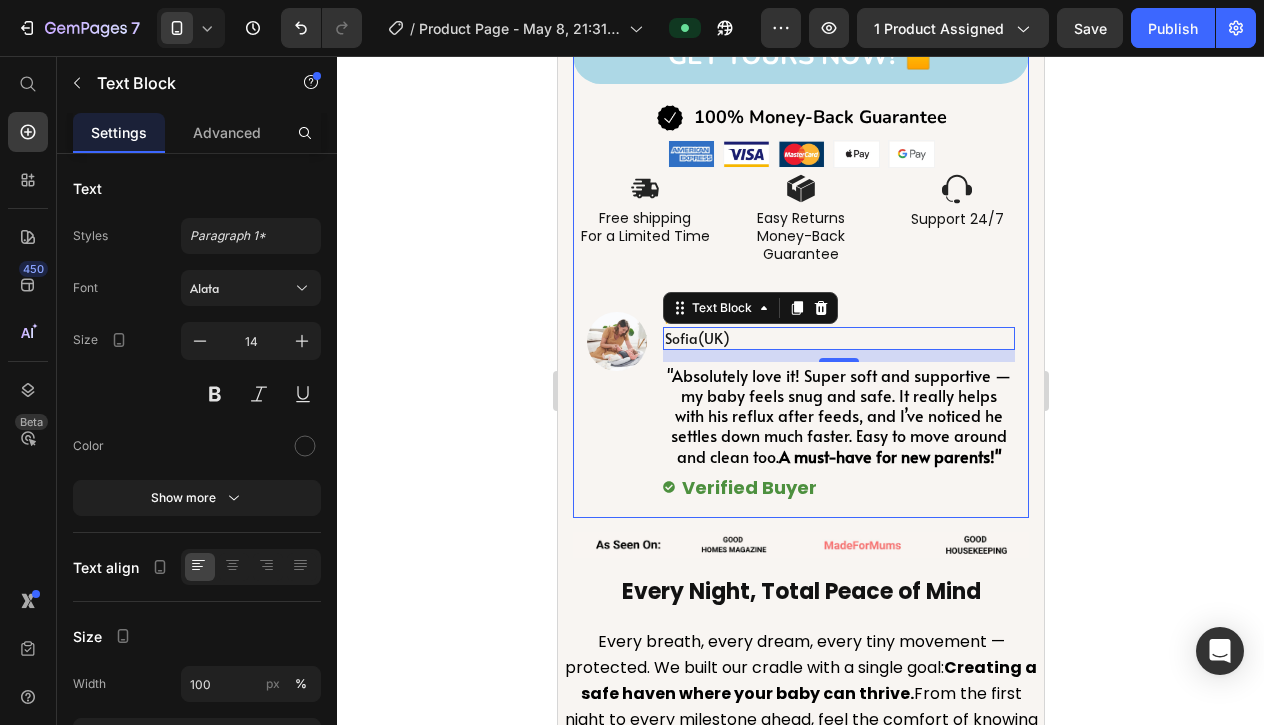 click on "🇬🇧 👶 #1 Baby Bed For Newborns
Custom Code ESSENTIAL FOR BABIES 0-18 MONTHS Text Block                Icon                Icon                Icon                Icon
Icon Icon List Hoz Row Rated 4.8/5 by 12.788+ Happy parents Text Block Premium Safety Nest, Anti-Reflux & Healthy Sleep Support Product Title SAVE 20% off Product Badge $87.50 Product Price $69.99 Product Price Row                Title Line
Create a Cozy Nest for Your Baby
Holivio™ is designed to cradle your baby with care and improve digestion naturally
✔
Say Goodbye to Sleepless Nights
✔
No More Colic & Reflux
✔
Designed by Pediatric Osteopaths
✔
Hypoallergenic & Breathable Materials
✔
Easy to Clean & Transport
✔
Reduce SIDS Risk
Custom Code GET YOURS Now! 🔒 Add to Cart
100% Money-Back Guarantee" at bounding box center [800, -58] 